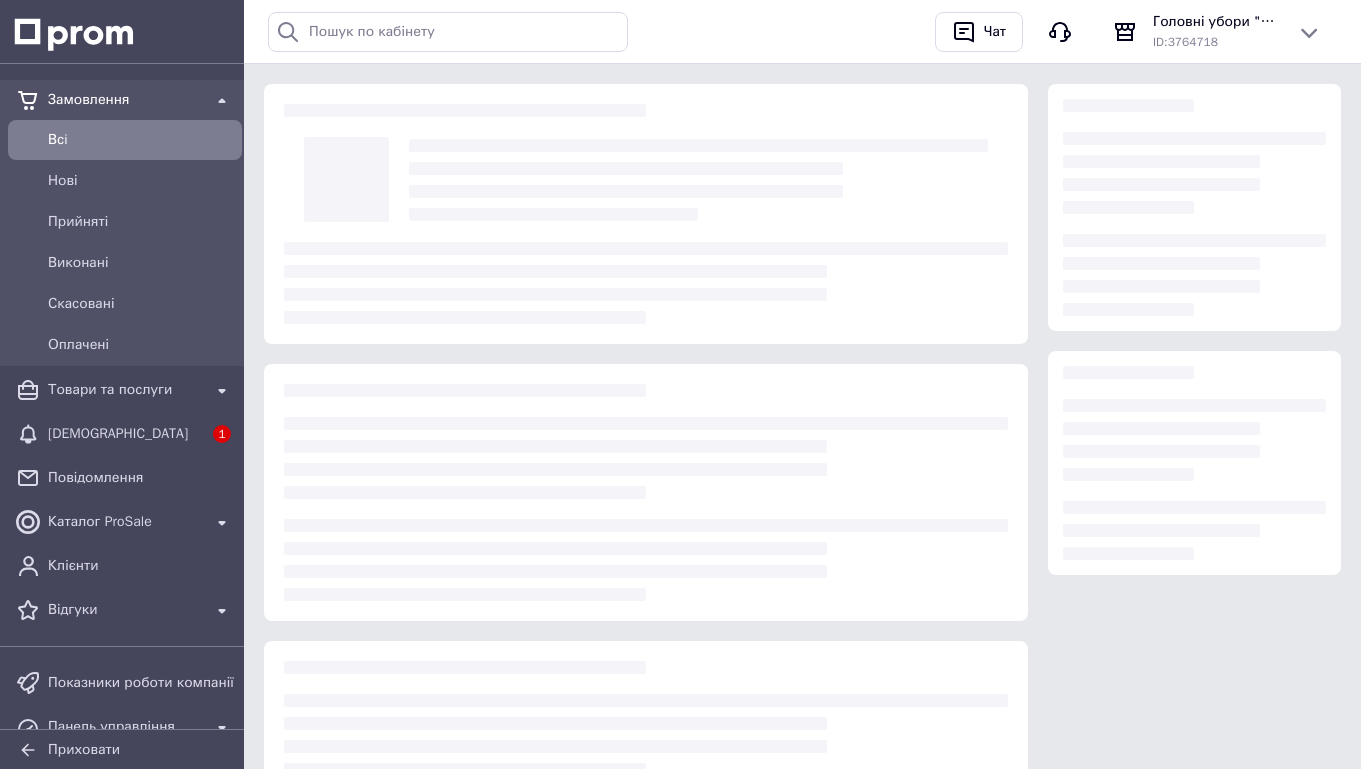 scroll, scrollTop: 186, scrollLeft: 0, axis: vertical 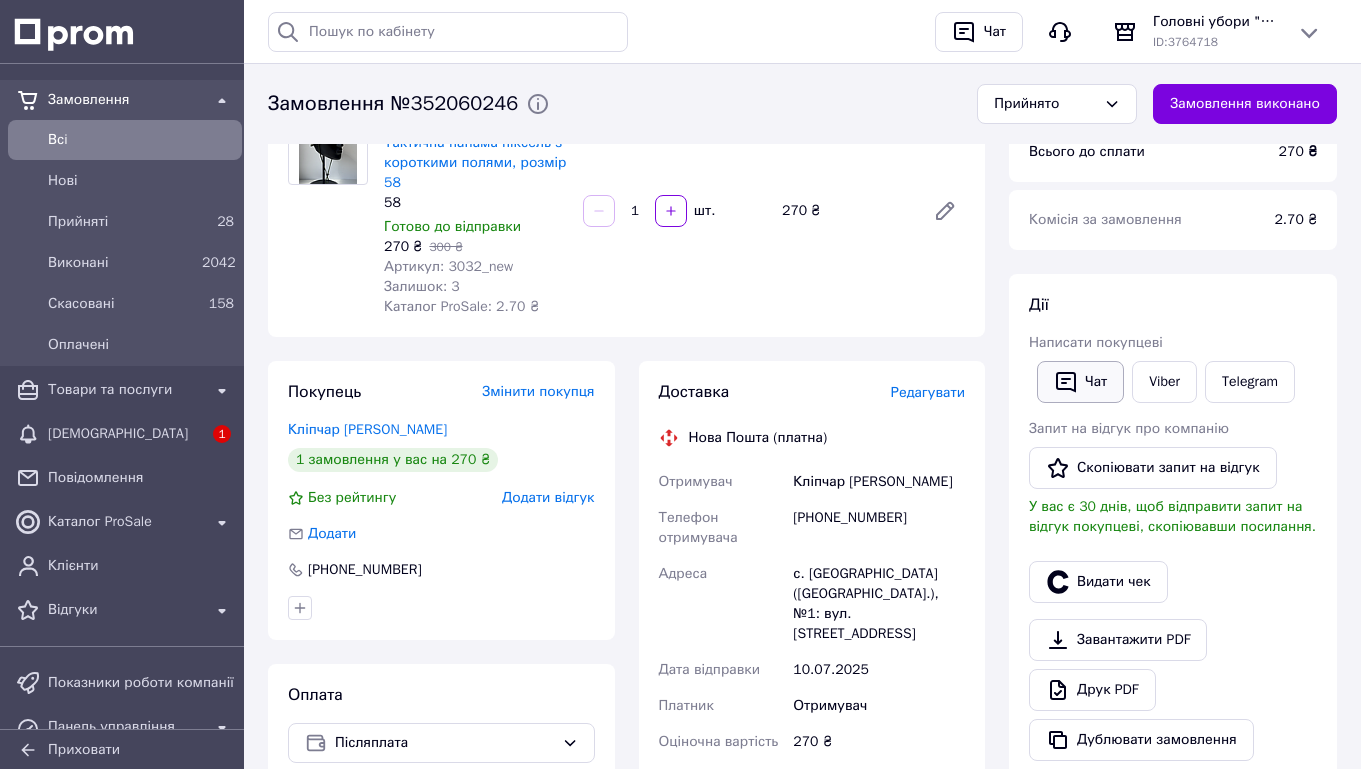 click on "Чат" at bounding box center (1080, 382) 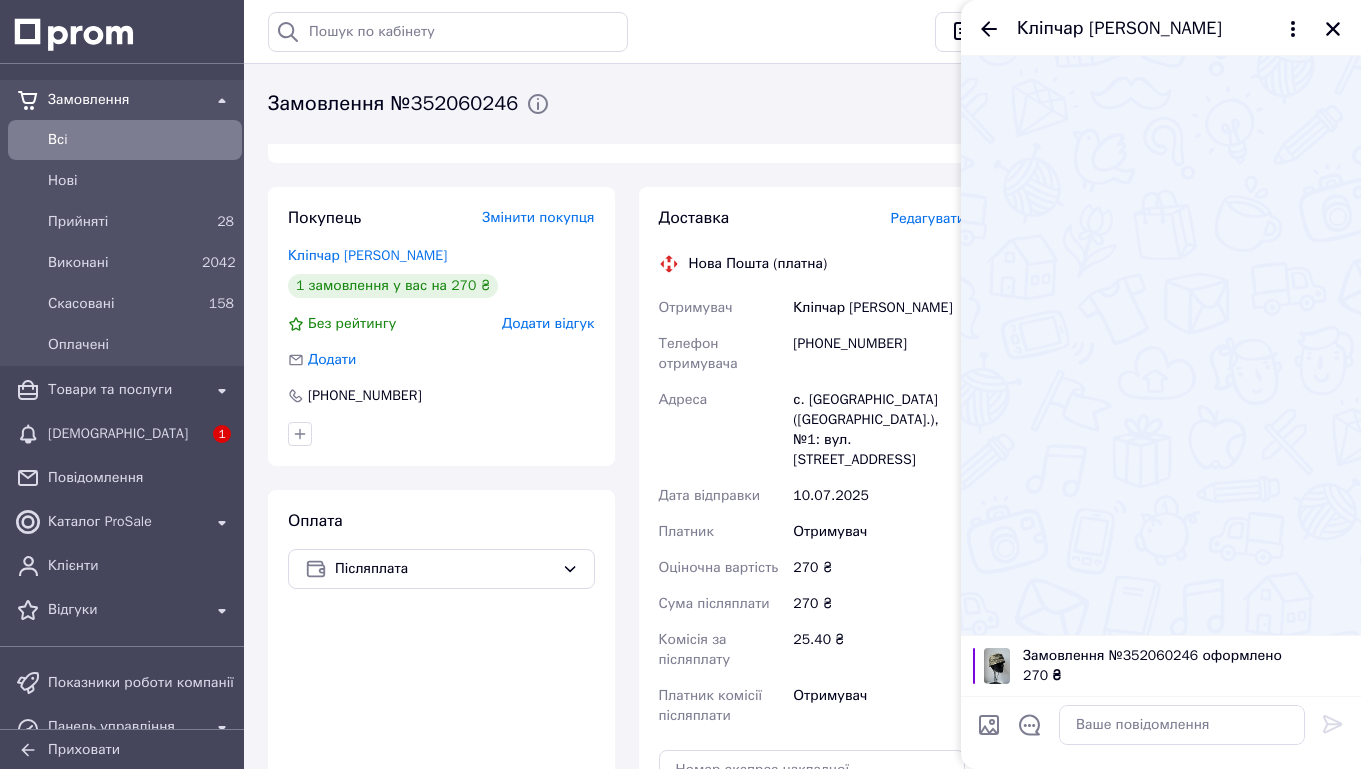 scroll, scrollTop: 363, scrollLeft: 0, axis: vertical 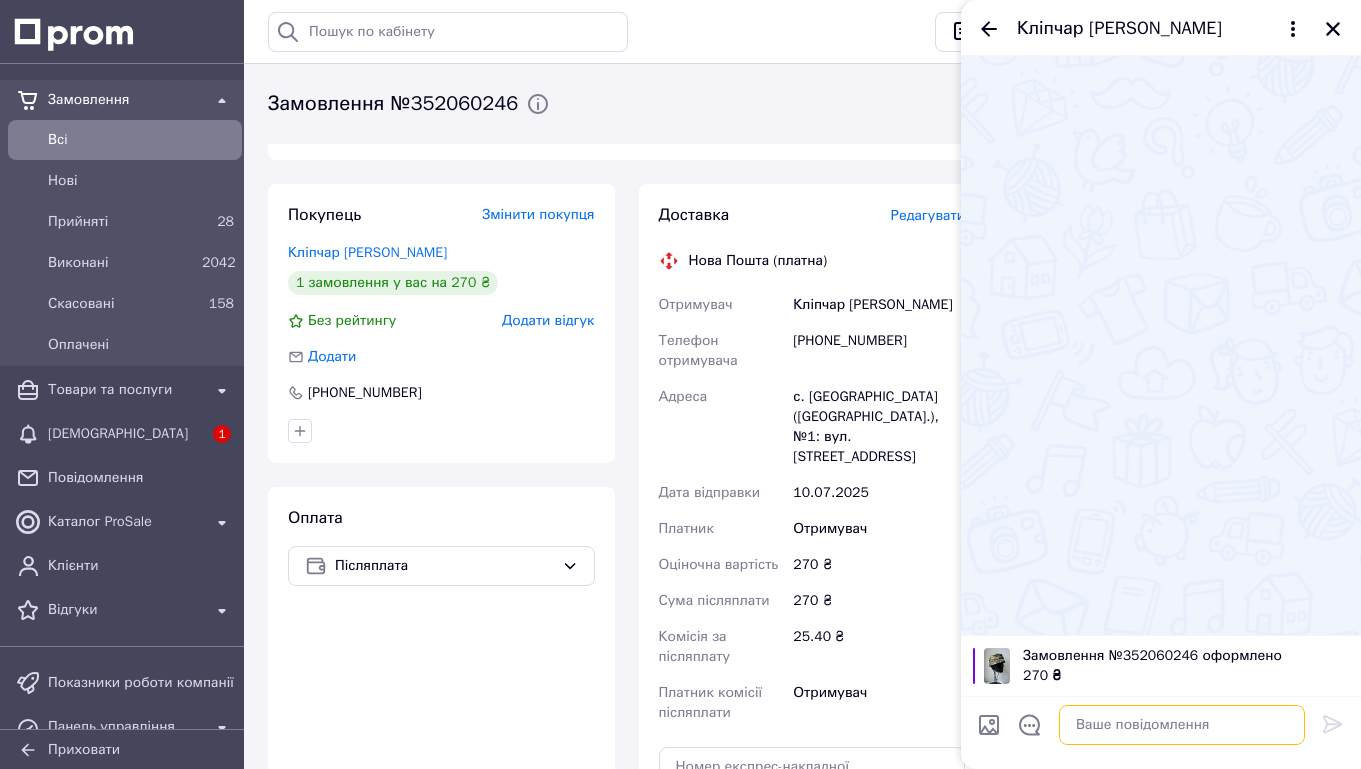 click at bounding box center (1182, 725) 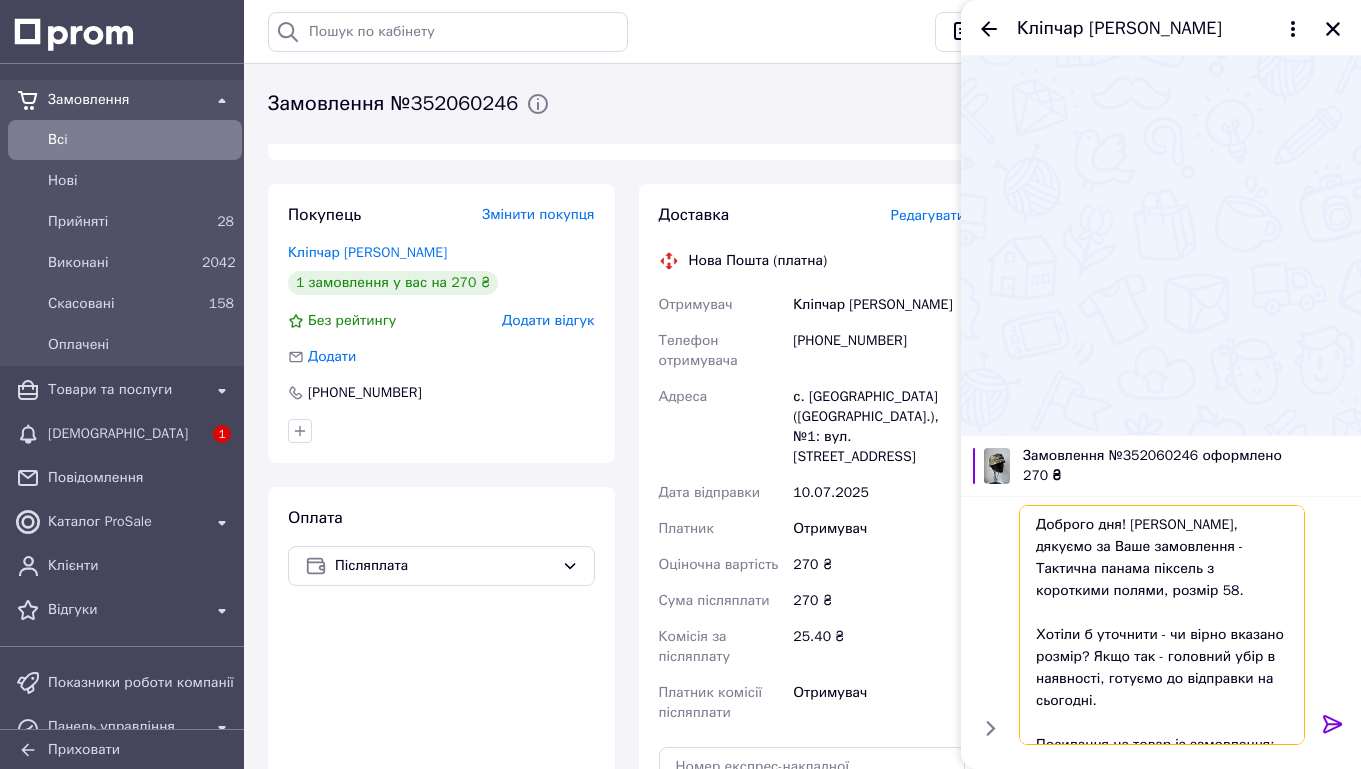 scroll, scrollTop: 0, scrollLeft: 0, axis: both 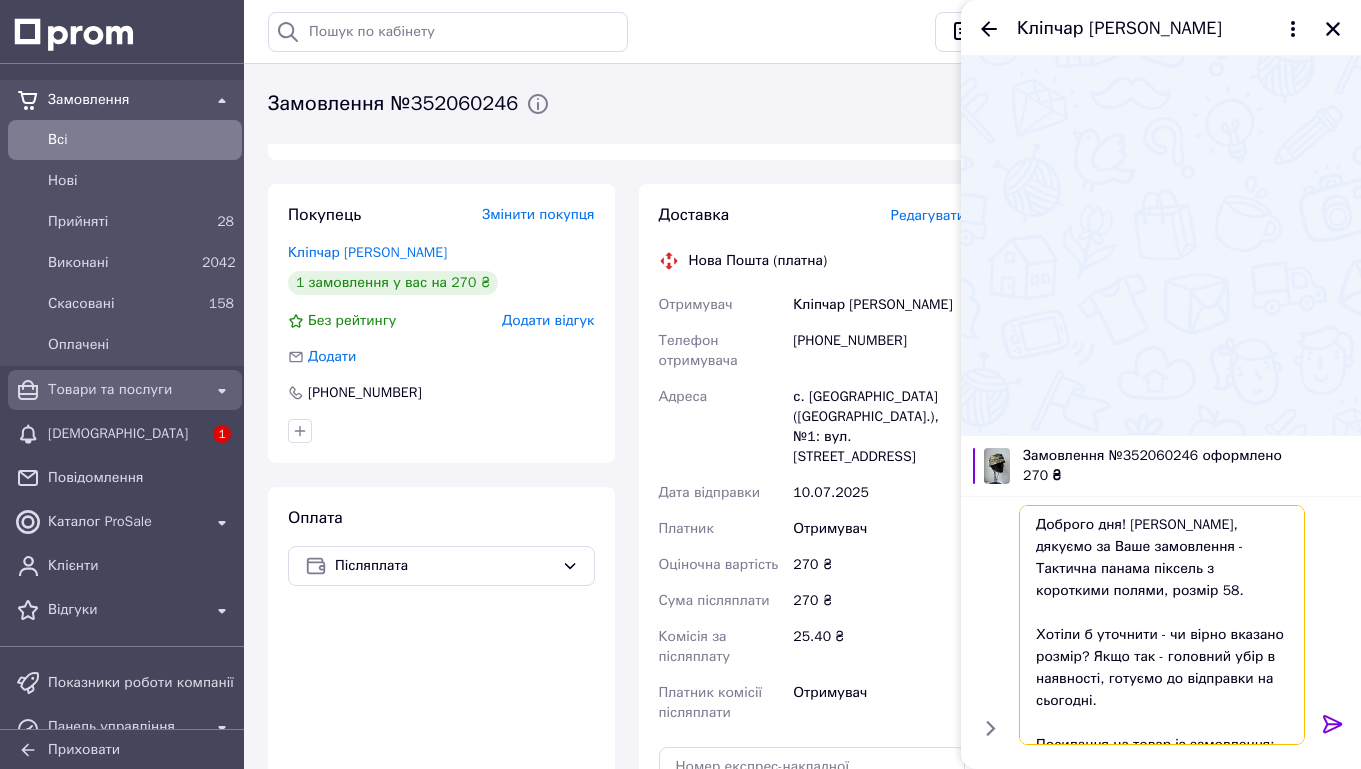 type on "Доброго дня! Олександр, дякуємо за Ваше замовлення - Тактична панама піксель з короткими полями, розмір 58.
Хотіли б уточнити - чи вірно вказано розмір? Якщо так - головний убір в наявності, готуємо до відправки на
сьогодні.
Посилання на товар із замовлення:
https://bigl.ua/ua/p2619073238-taktichna-panama-piksel" 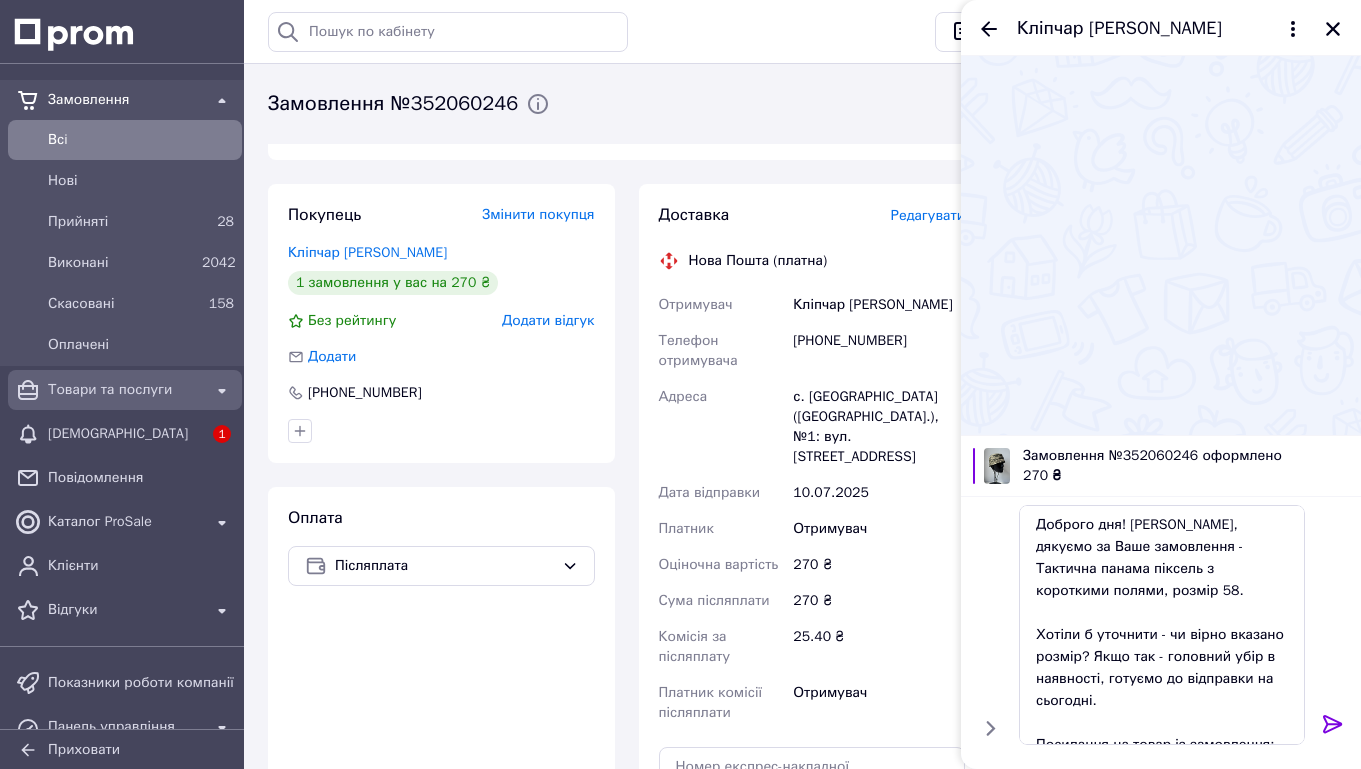 click on "Товари та послуги" at bounding box center (125, 390) 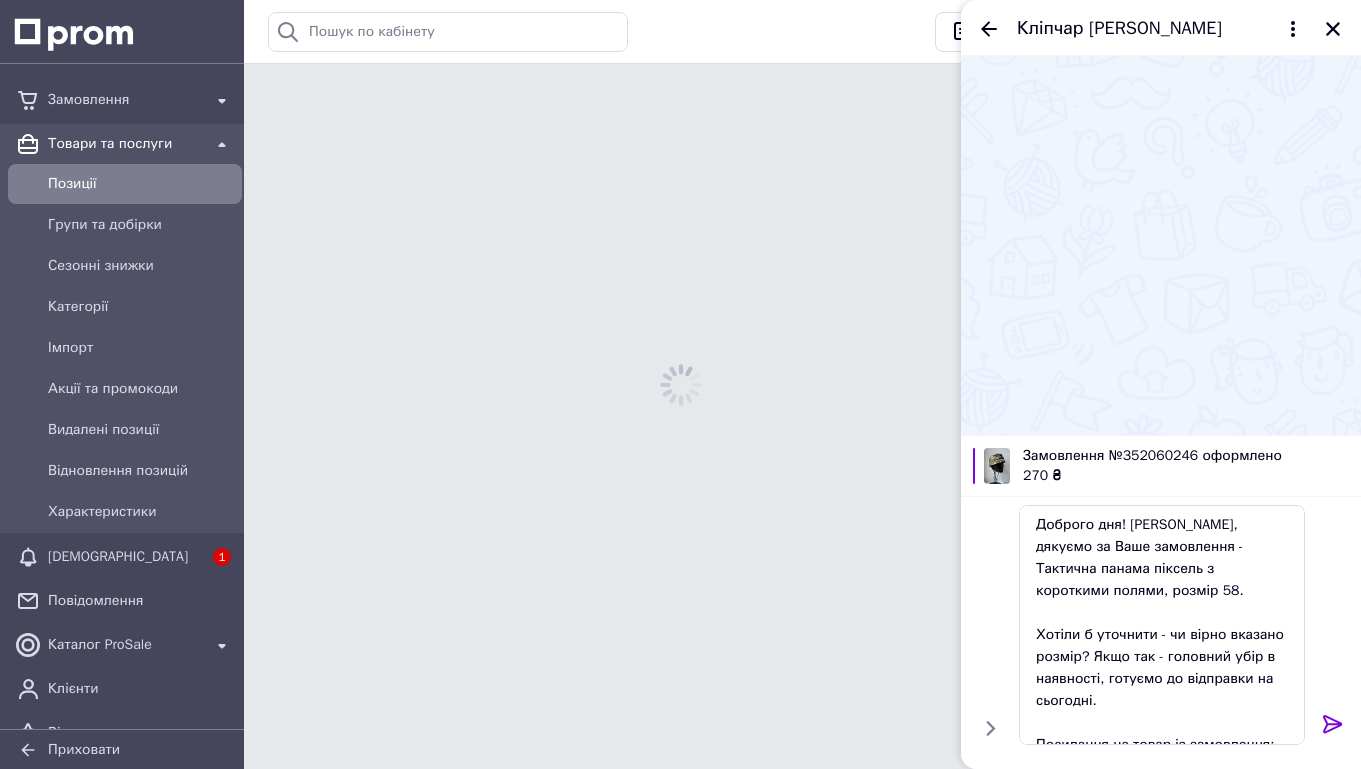 scroll, scrollTop: 0, scrollLeft: 0, axis: both 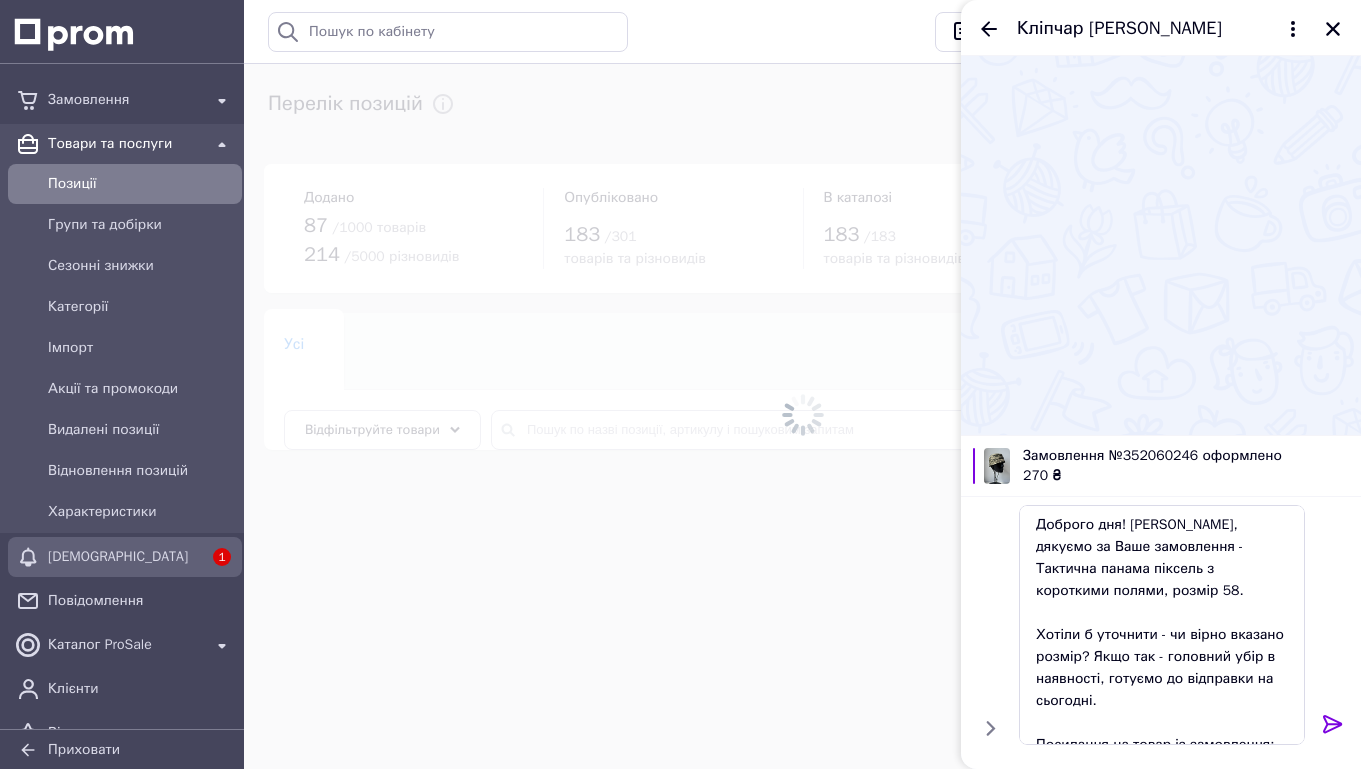 click on "[DEMOGRAPHIC_DATA]" at bounding box center [125, 557] 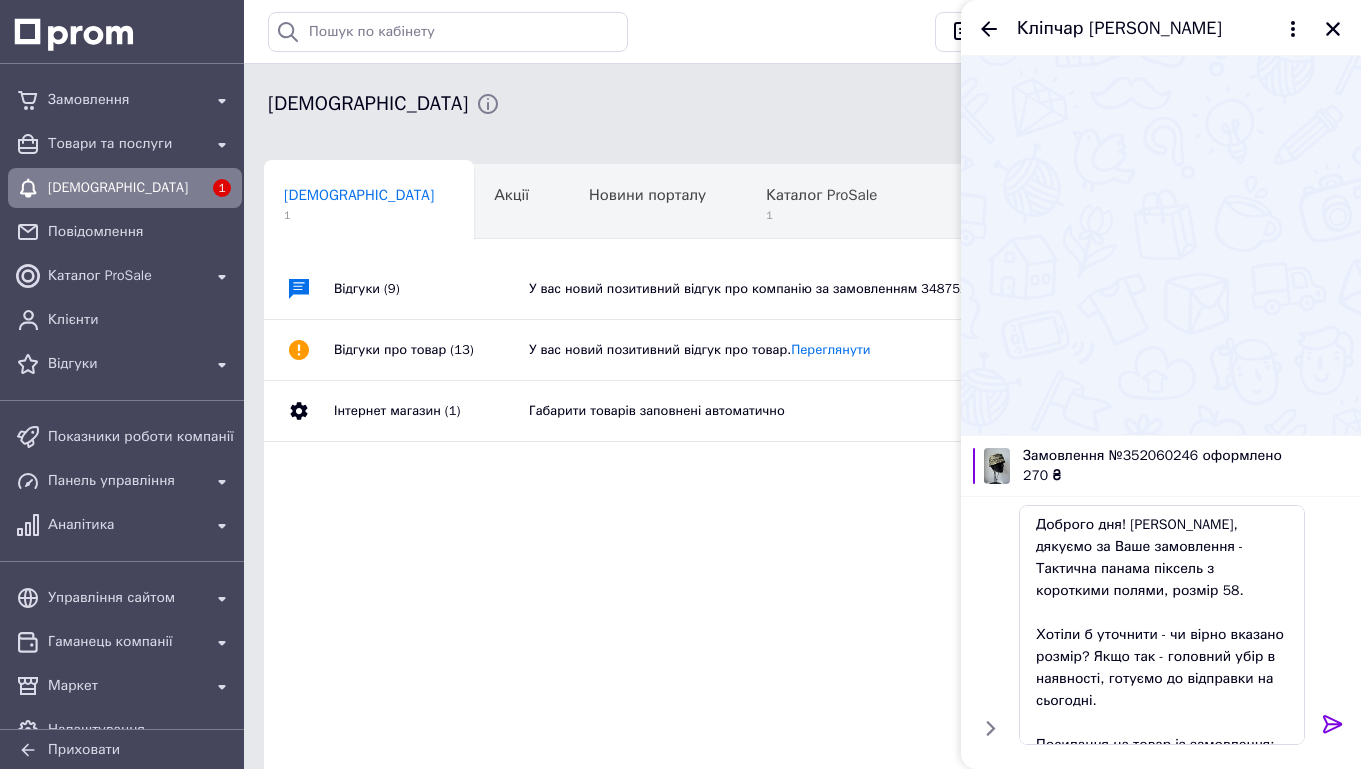 click on "Кліпчар Олександр" at bounding box center (1161, 28) 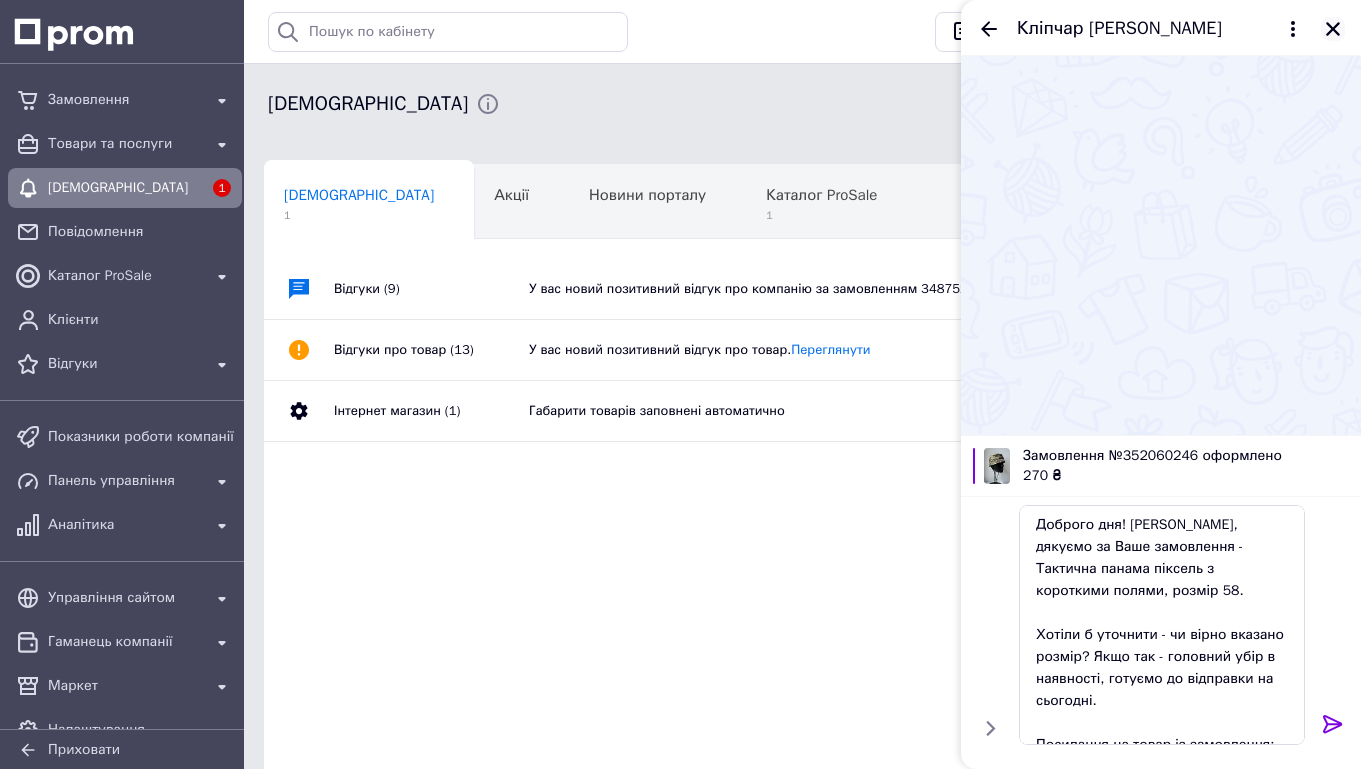 click 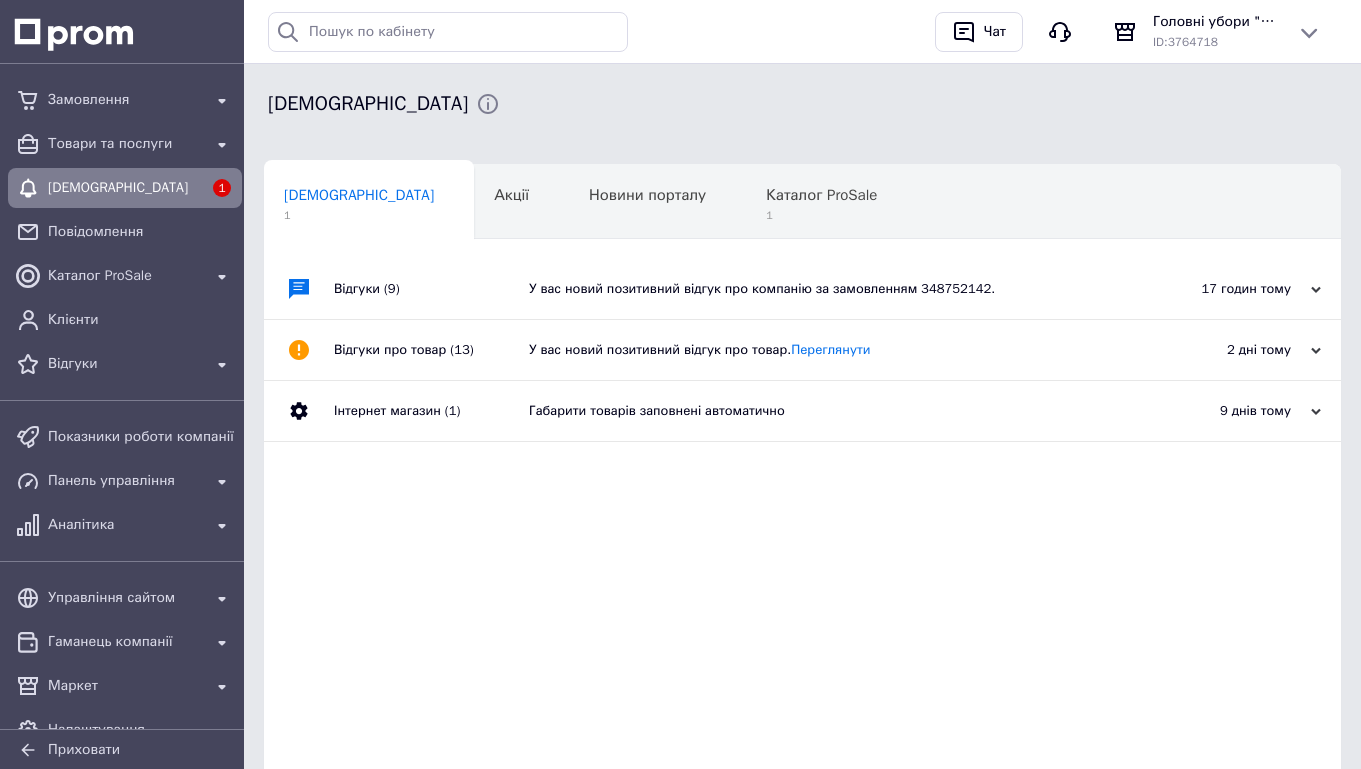 click on "17 годин тому" at bounding box center (1221, 289) 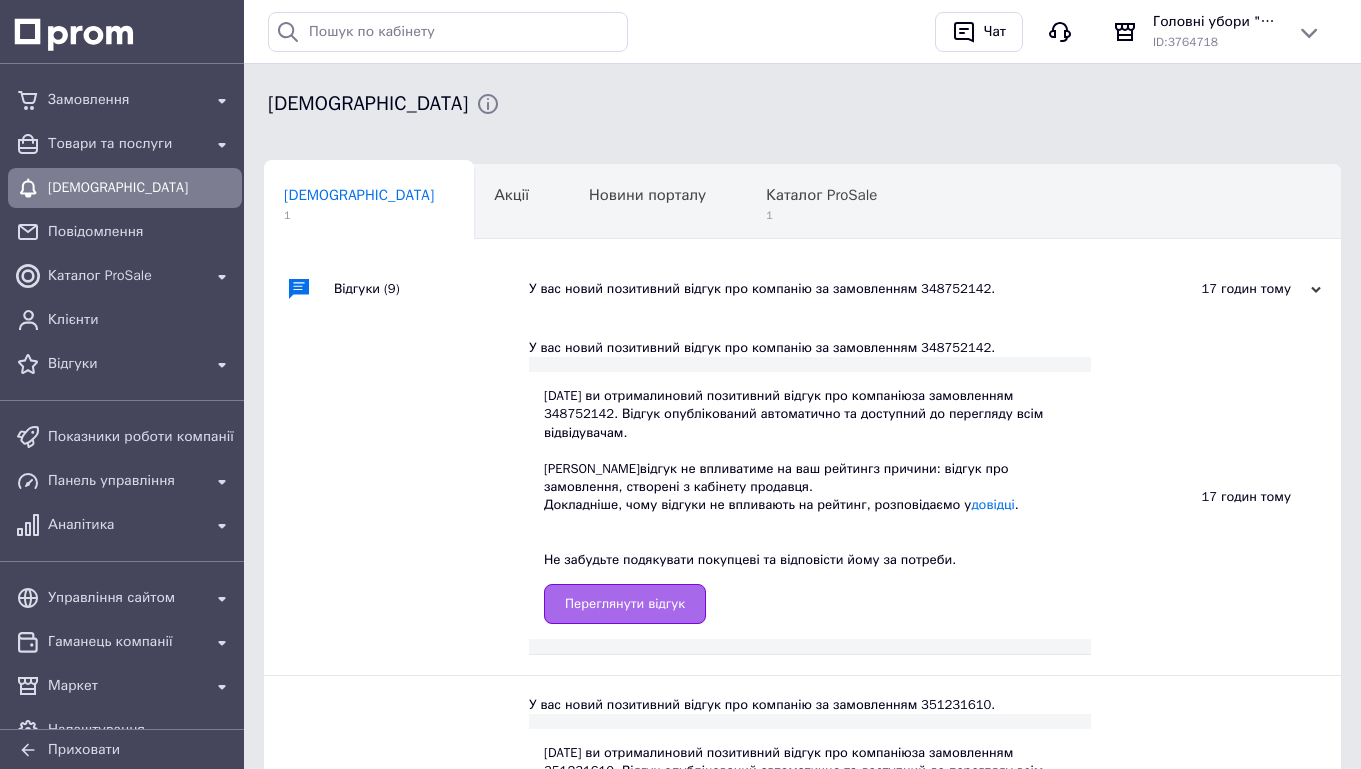 click on "Переглянути відгук" at bounding box center [625, 604] 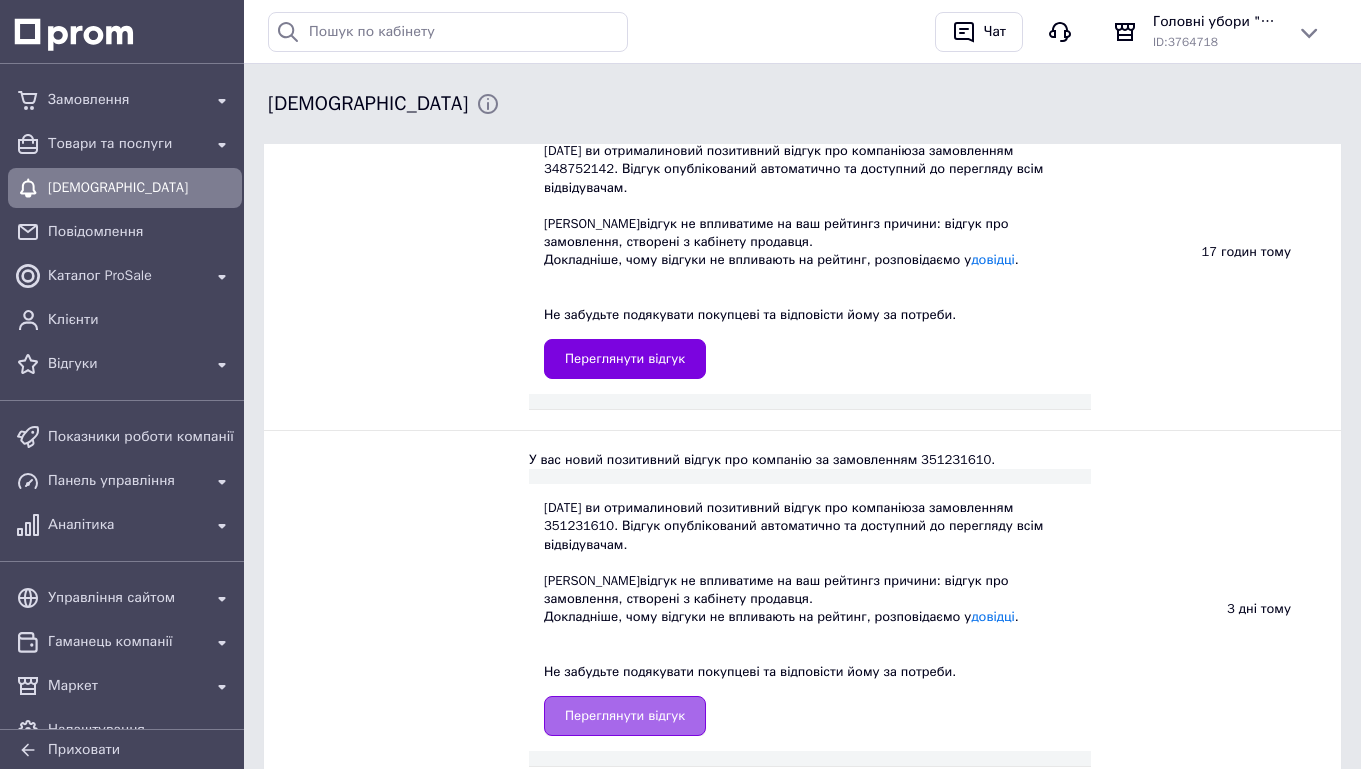 scroll, scrollTop: 246, scrollLeft: 0, axis: vertical 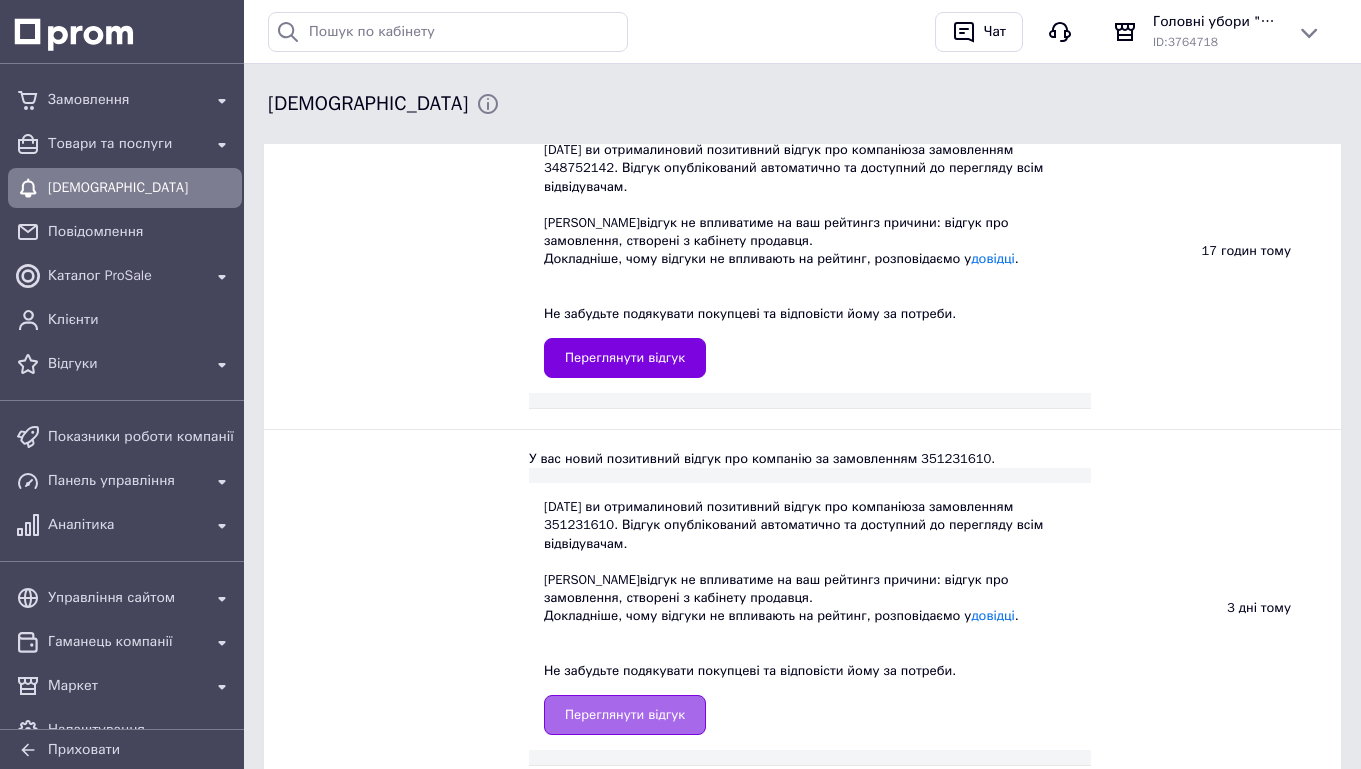 click on "Переглянути відгук" at bounding box center [625, 715] 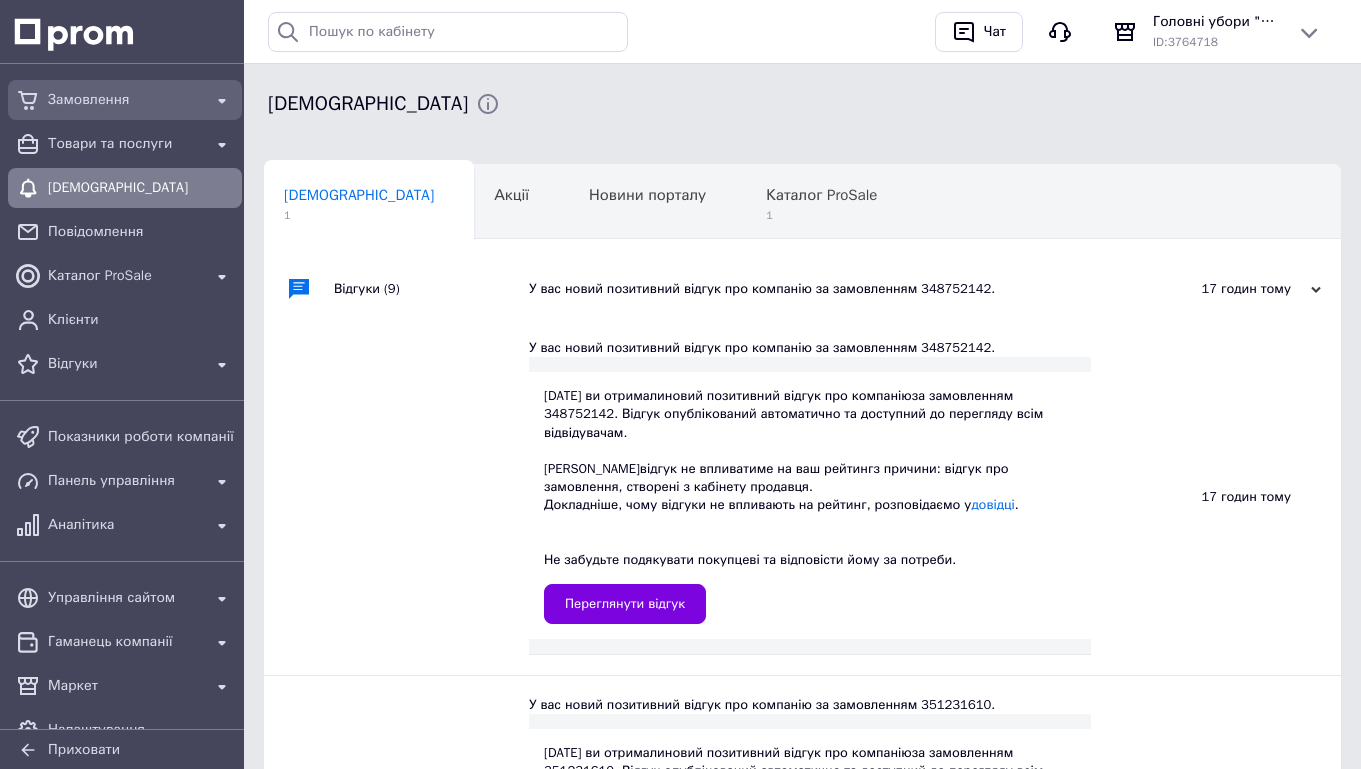 scroll, scrollTop: -1, scrollLeft: 0, axis: vertical 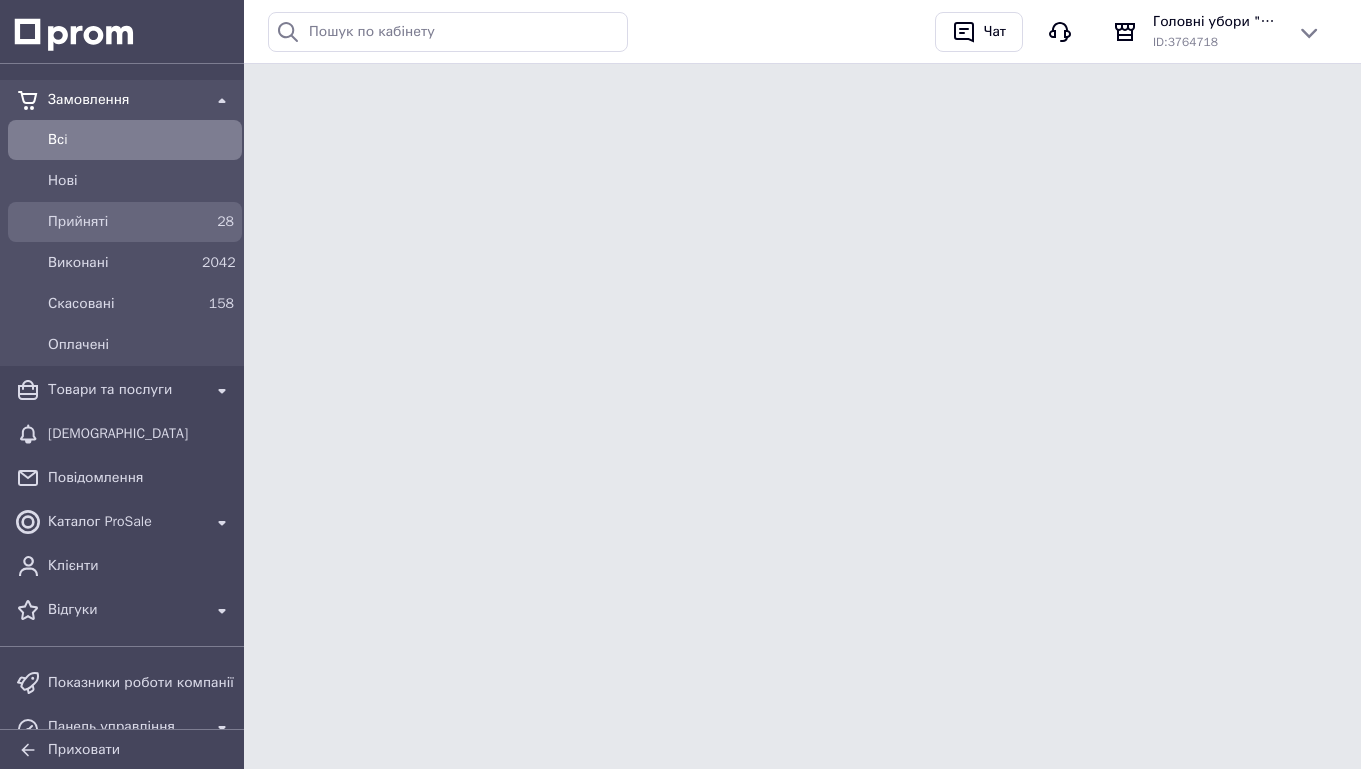 click on "Прийняті" at bounding box center [121, 222] 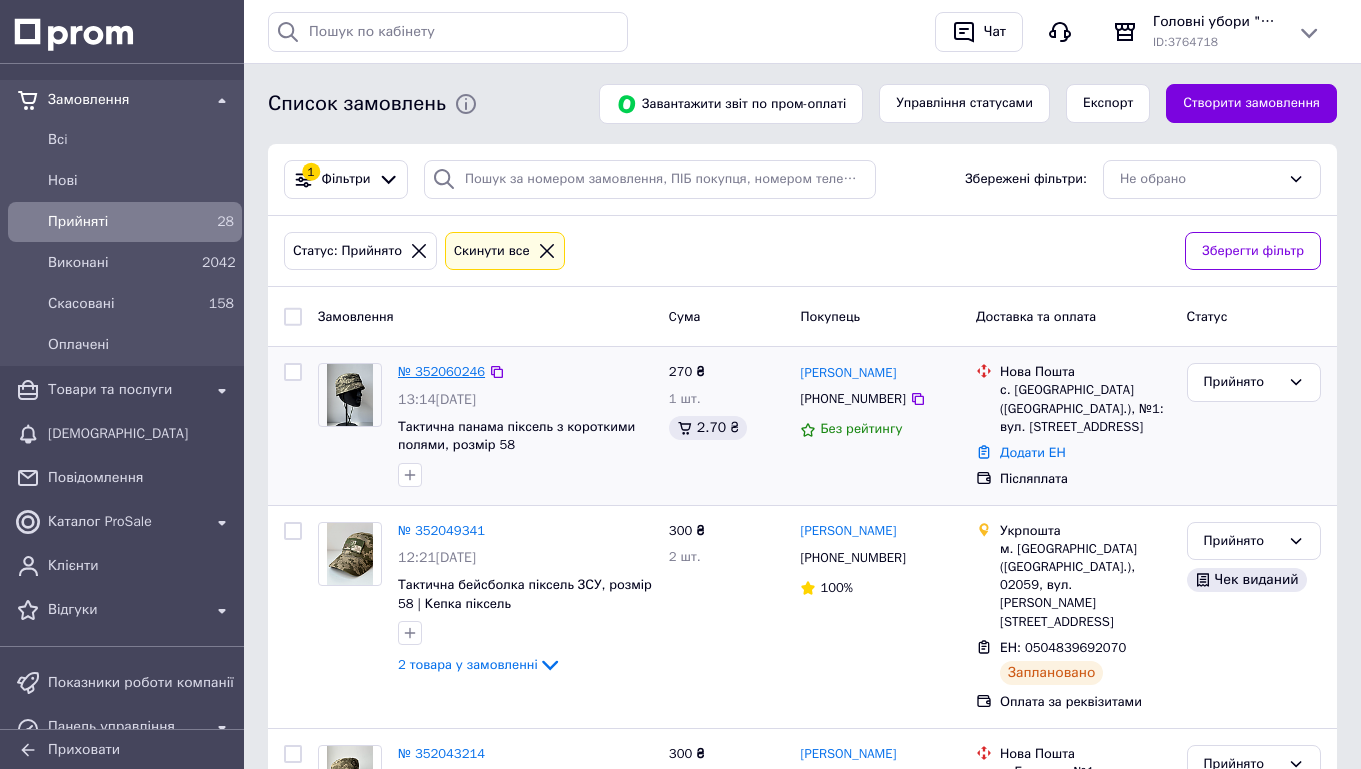 click on "№ 352060246" at bounding box center [441, 371] 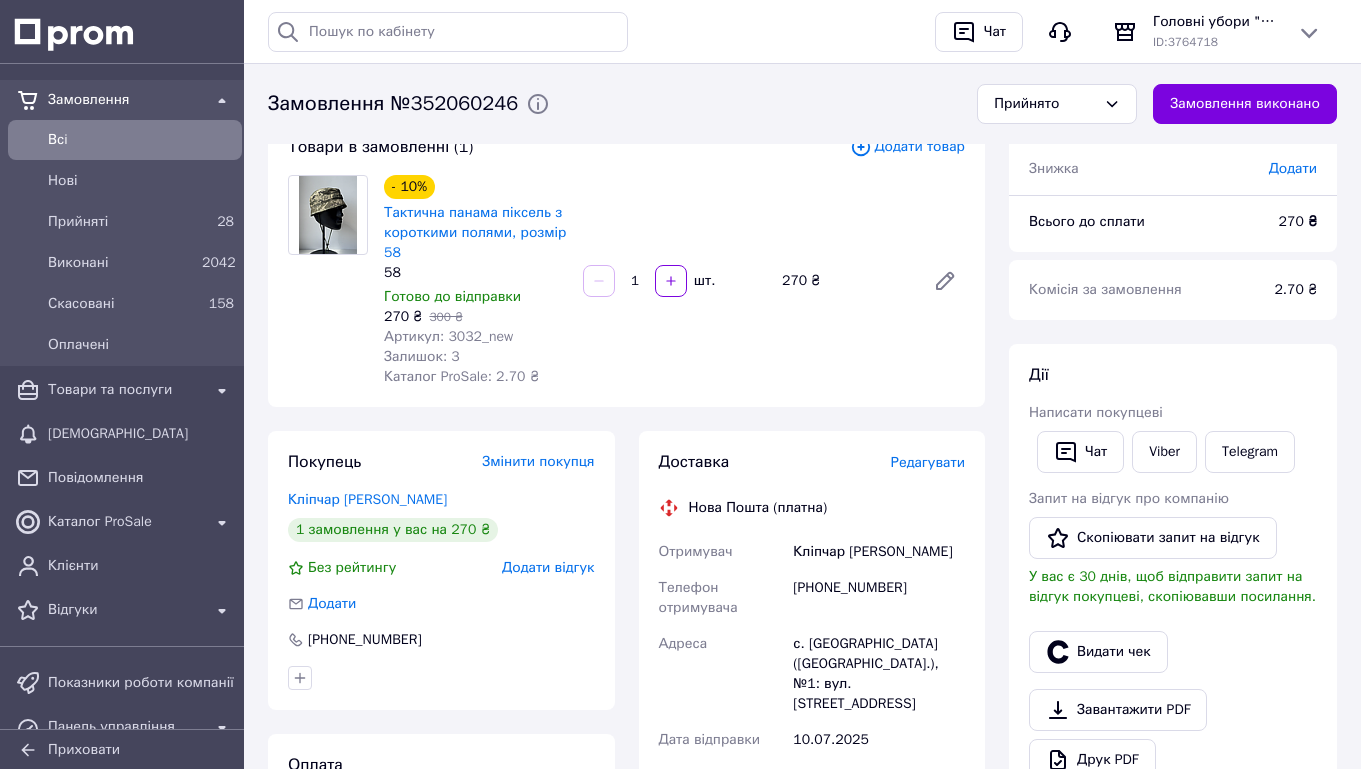 scroll, scrollTop: 161, scrollLeft: 0, axis: vertical 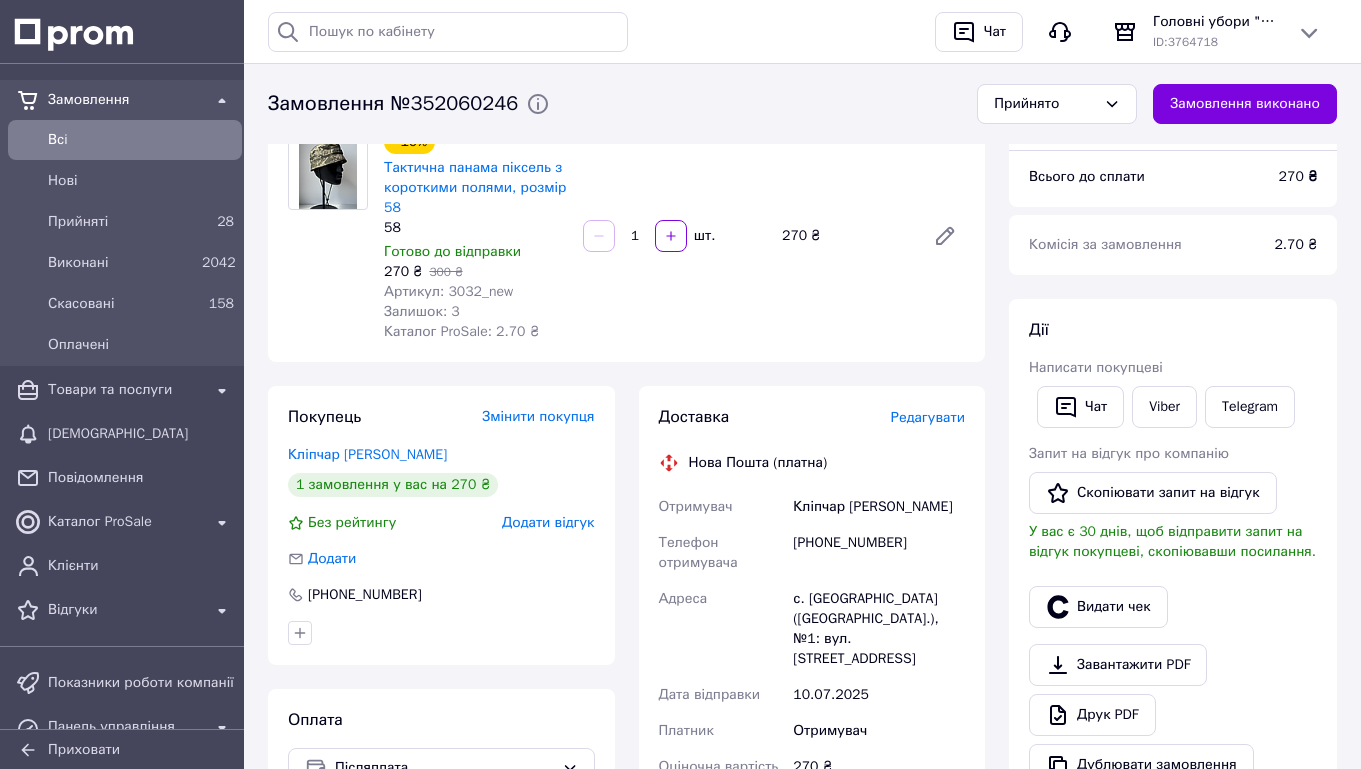 click on "Доставка Редагувати Нова Пошта (платна) Отримувач Кліпчар Олександр Телефон отримувача +380967930368 Адреса с. Богуслав (Дніпропетровська обл.), №1: вул. Центральна, 64а Дата відправки 10.07.2025 Платник Отримувач Оціночна вартість 270 ₴ Сума післяплати 270 ₴ Комісія за післяплату 25.40 ₴ Платник комісії післяплати Отримувач Передати номер або Згенерувати ЕН" at bounding box center [812, 766] 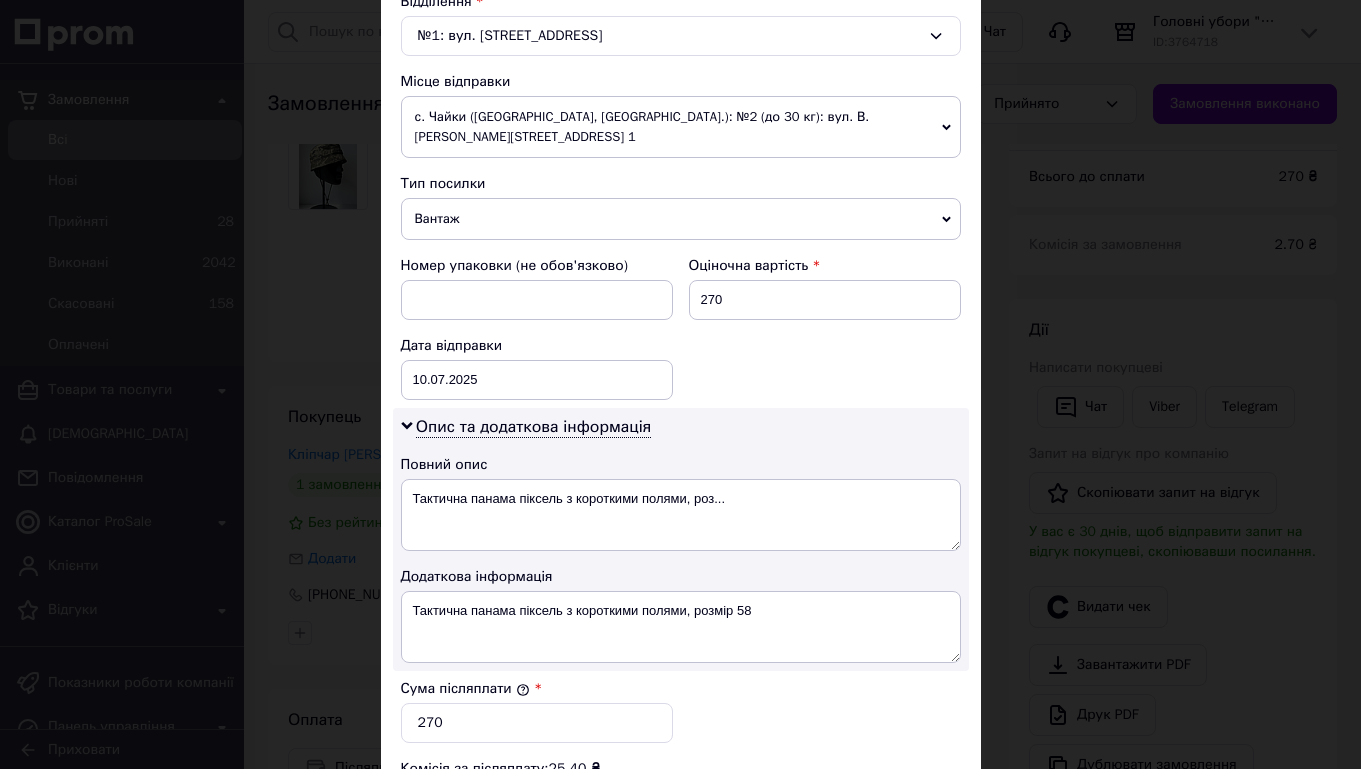 scroll, scrollTop: 676, scrollLeft: 0, axis: vertical 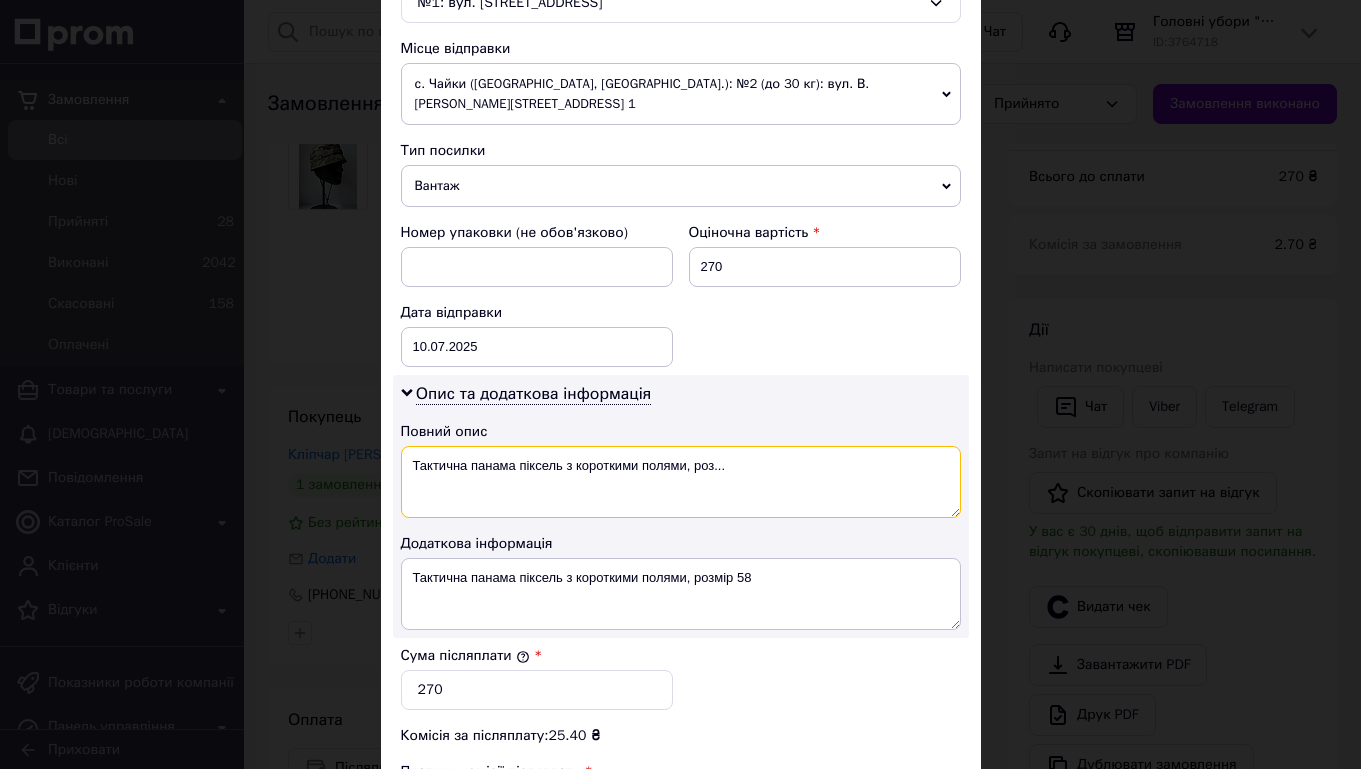 drag, startPoint x: 696, startPoint y: 465, endPoint x: 764, endPoint y: 465, distance: 68 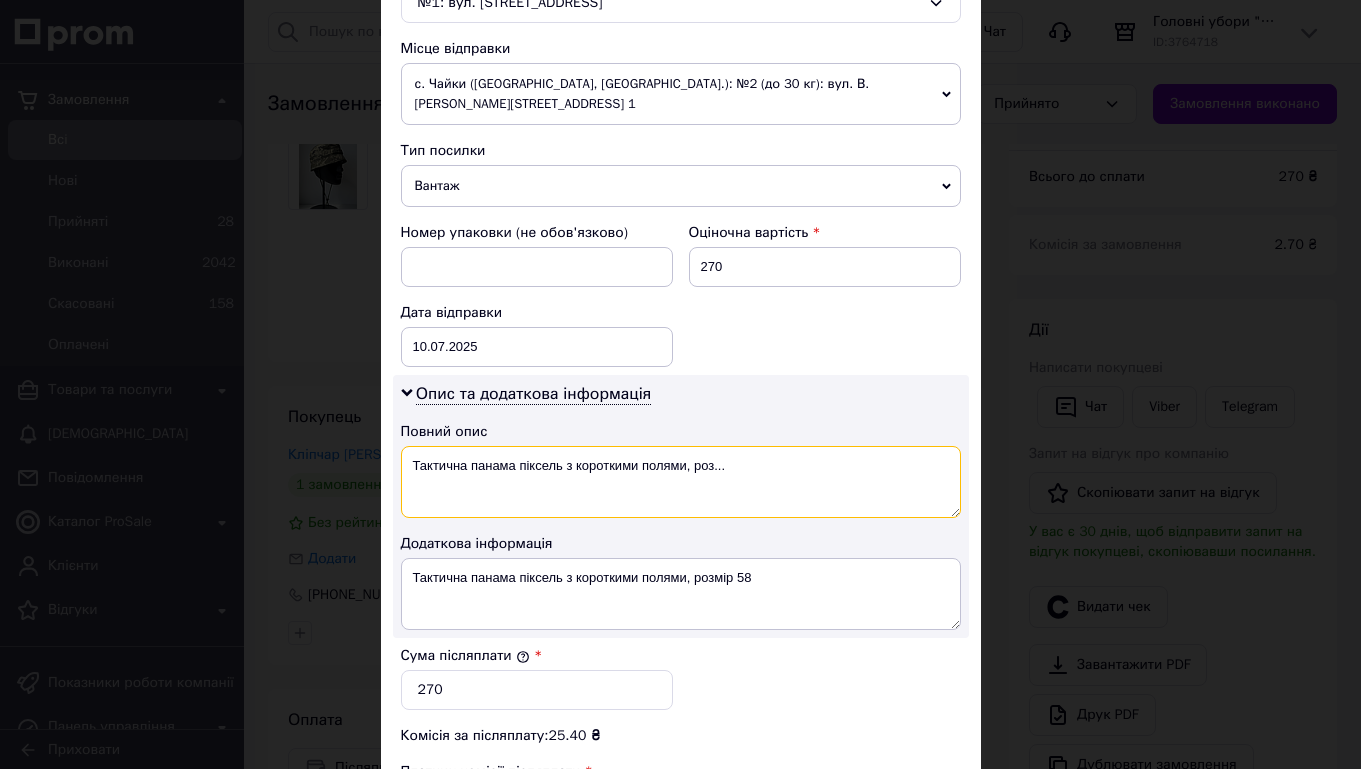 click on "Тактична панама піксель з короткими полями, роз..." at bounding box center (681, 482) 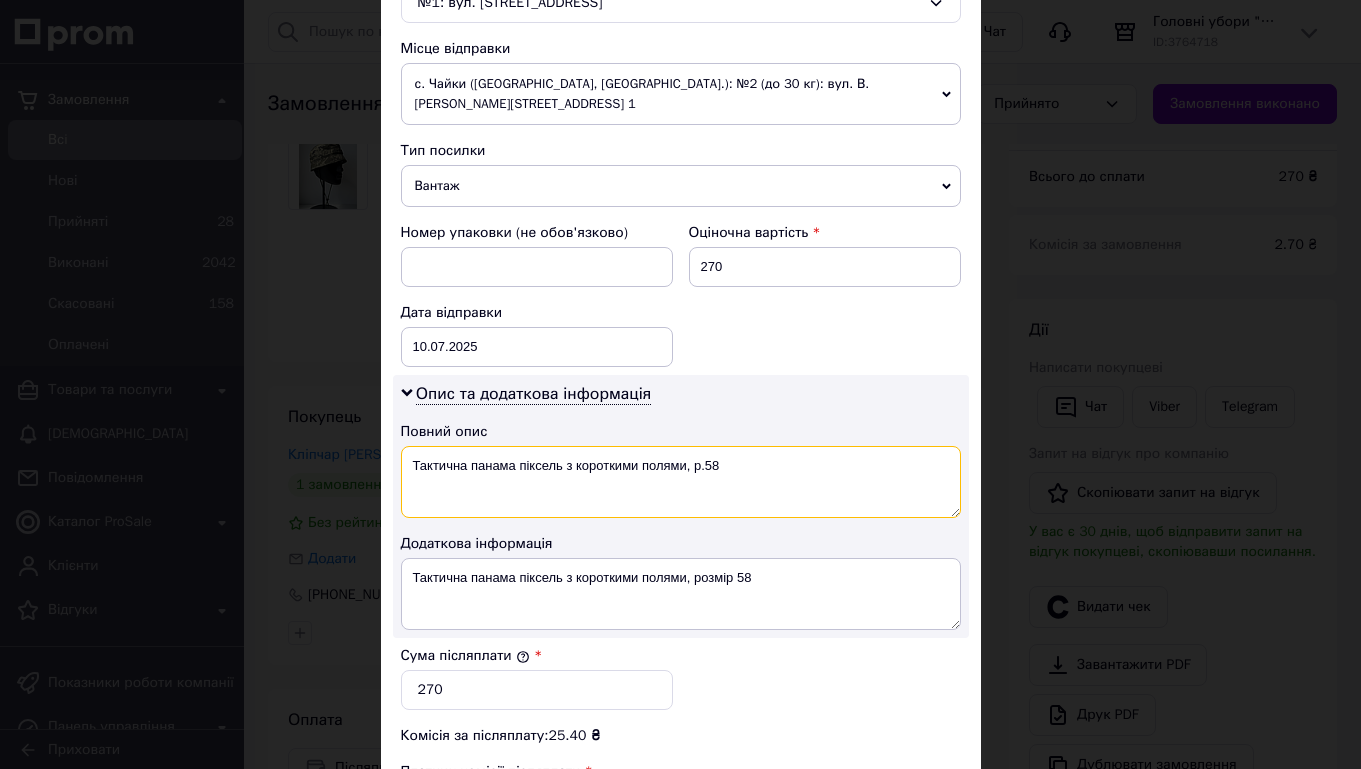 type on "Тактична панама піксель з короткими полями, р.58" 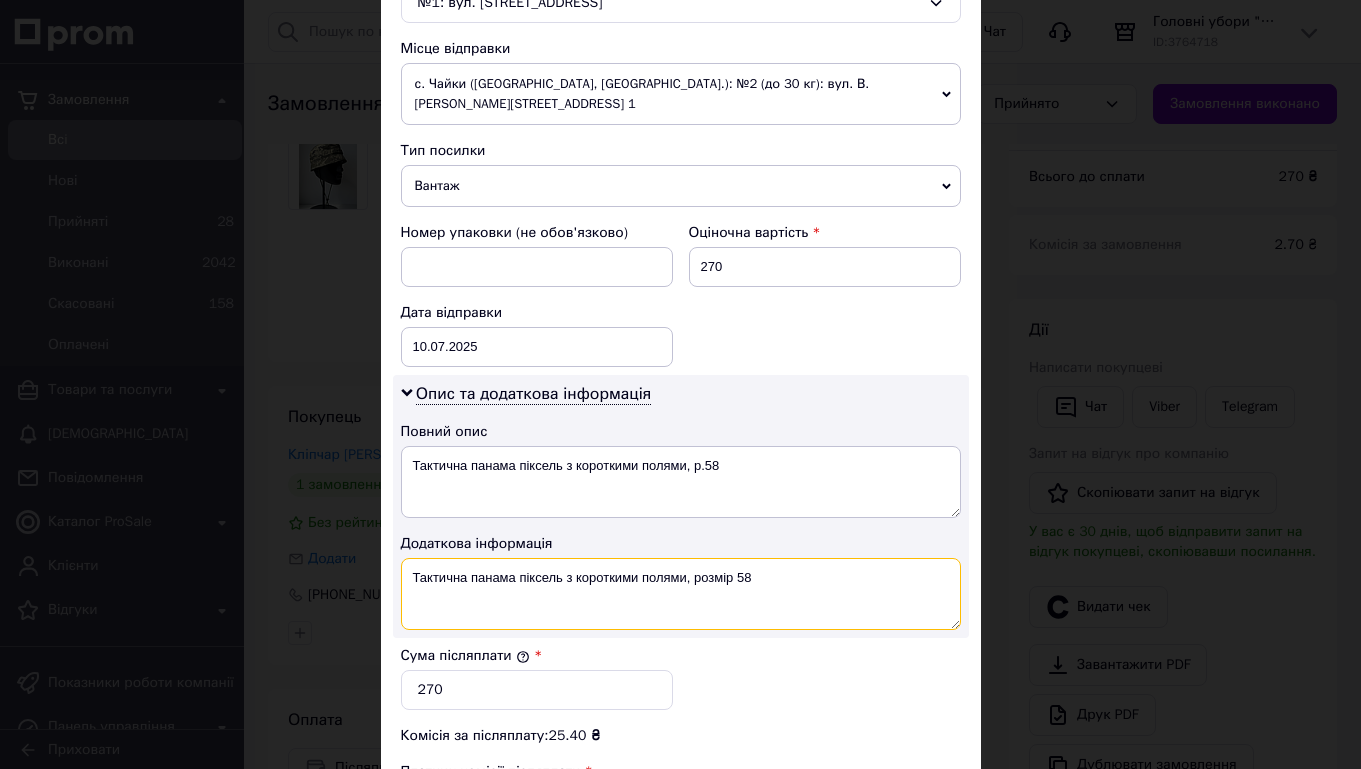 click on "Тактична панама піксель з короткими полями, розмір 58" at bounding box center [681, 594] 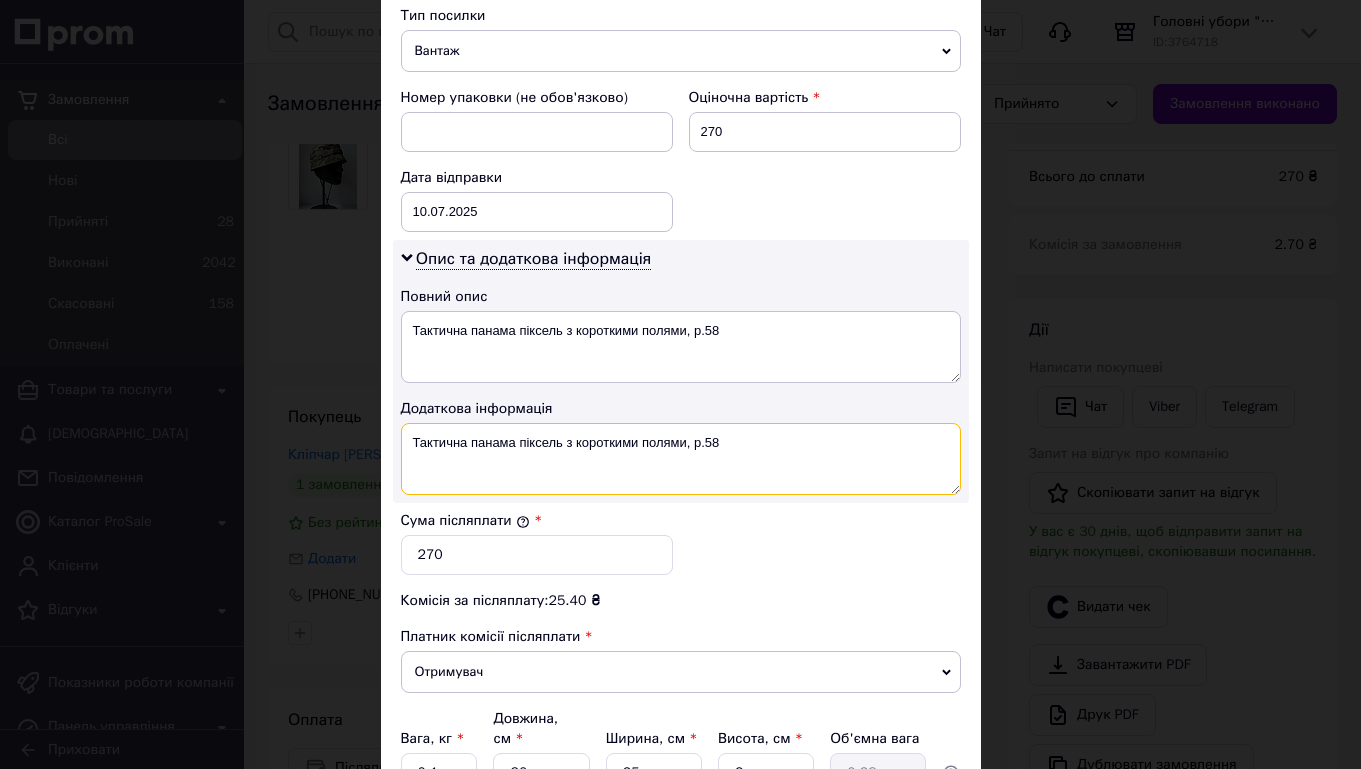 scroll, scrollTop: 718, scrollLeft: 0, axis: vertical 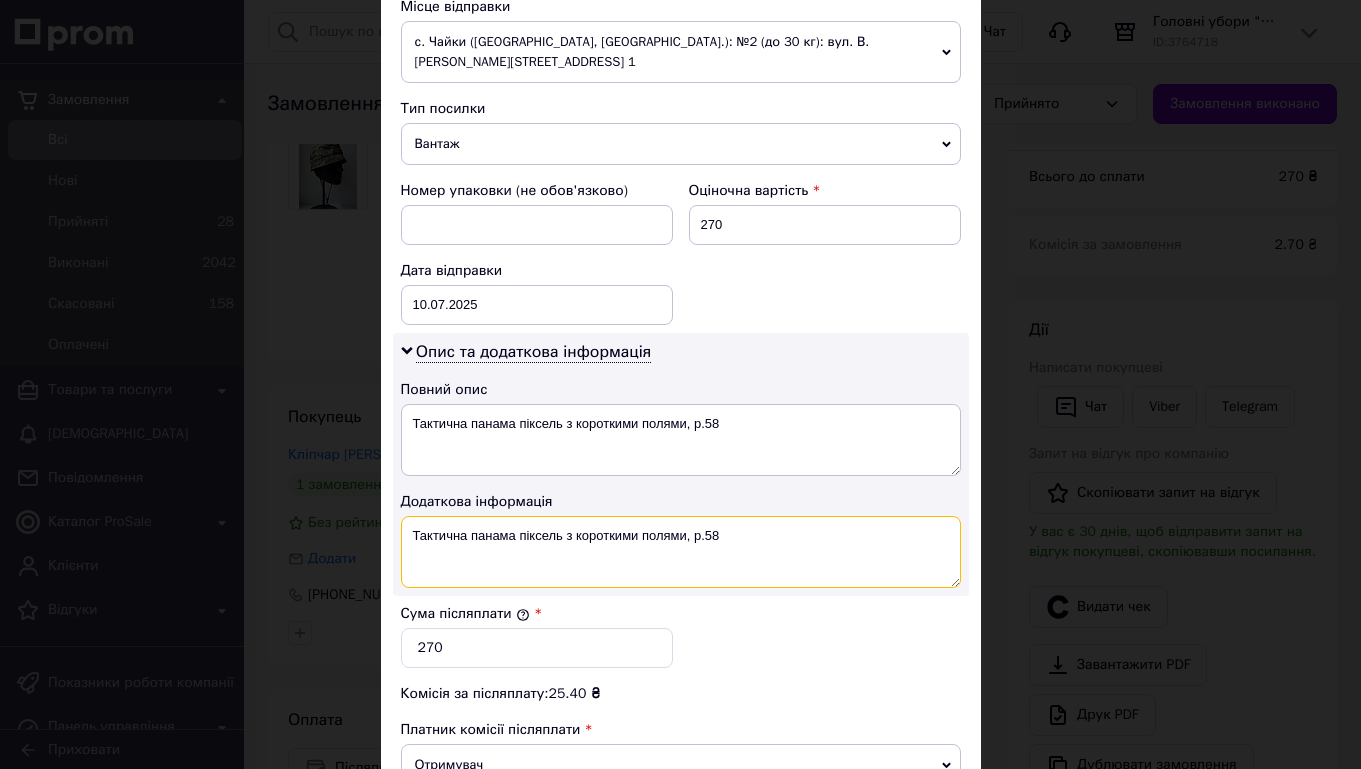 type on "Тактична панама піксель з короткими полями, р.58" 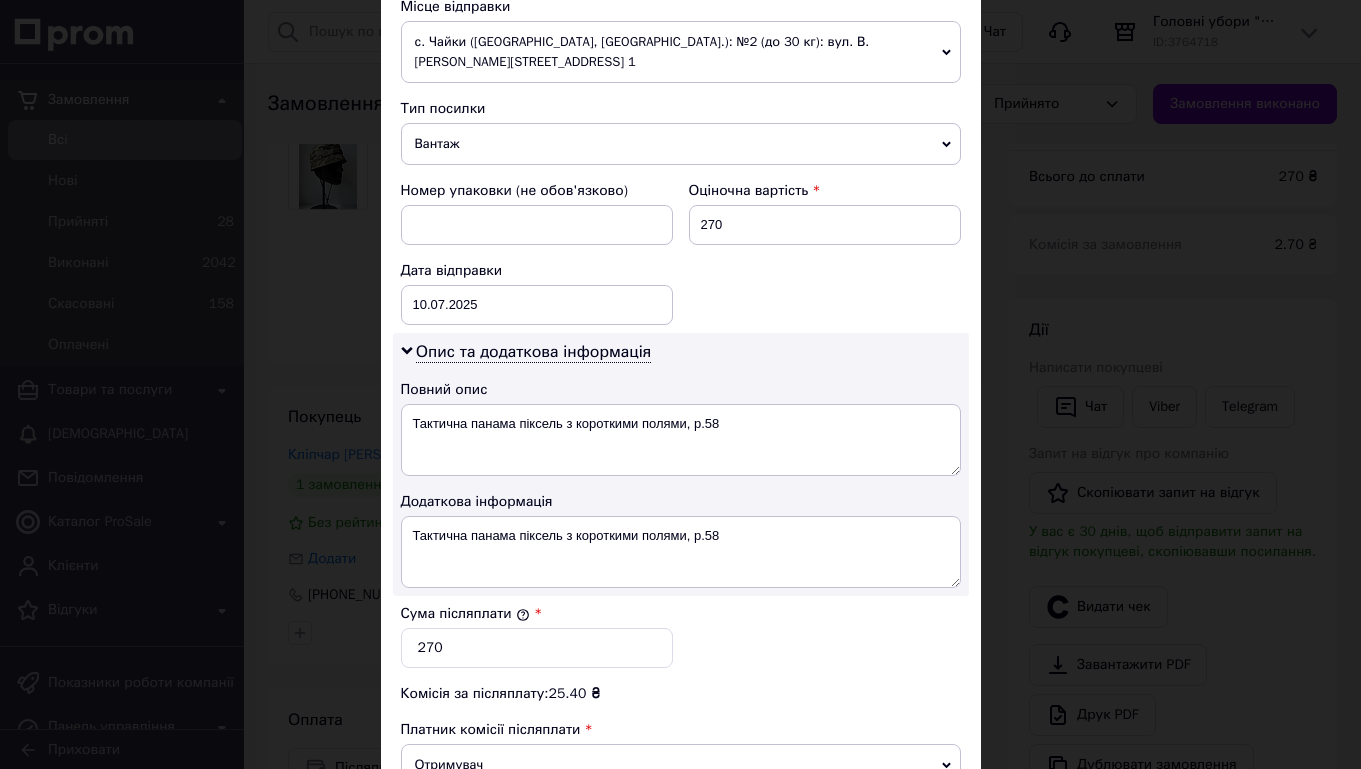 click on "Вантаж" at bounding box center [681, 144] 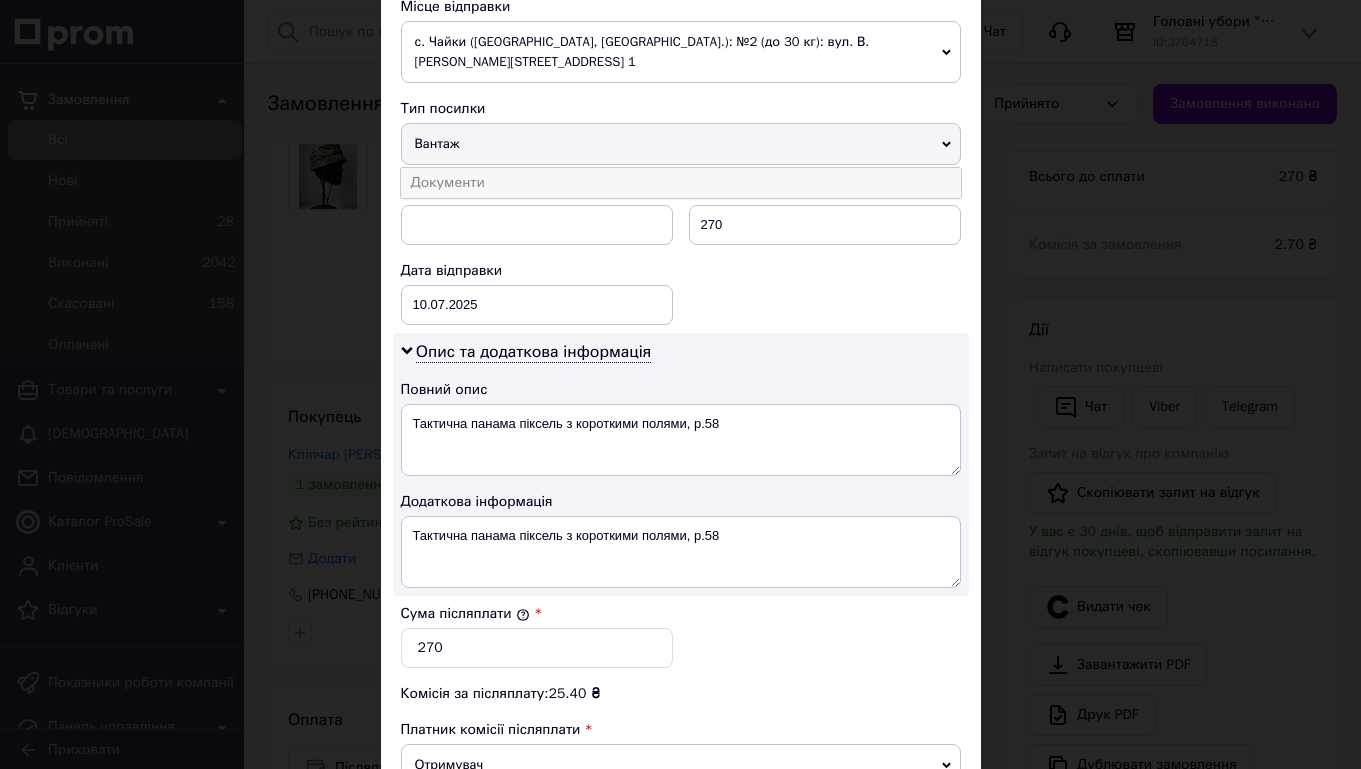 click on "Документи" at bounding box center [681, 183] 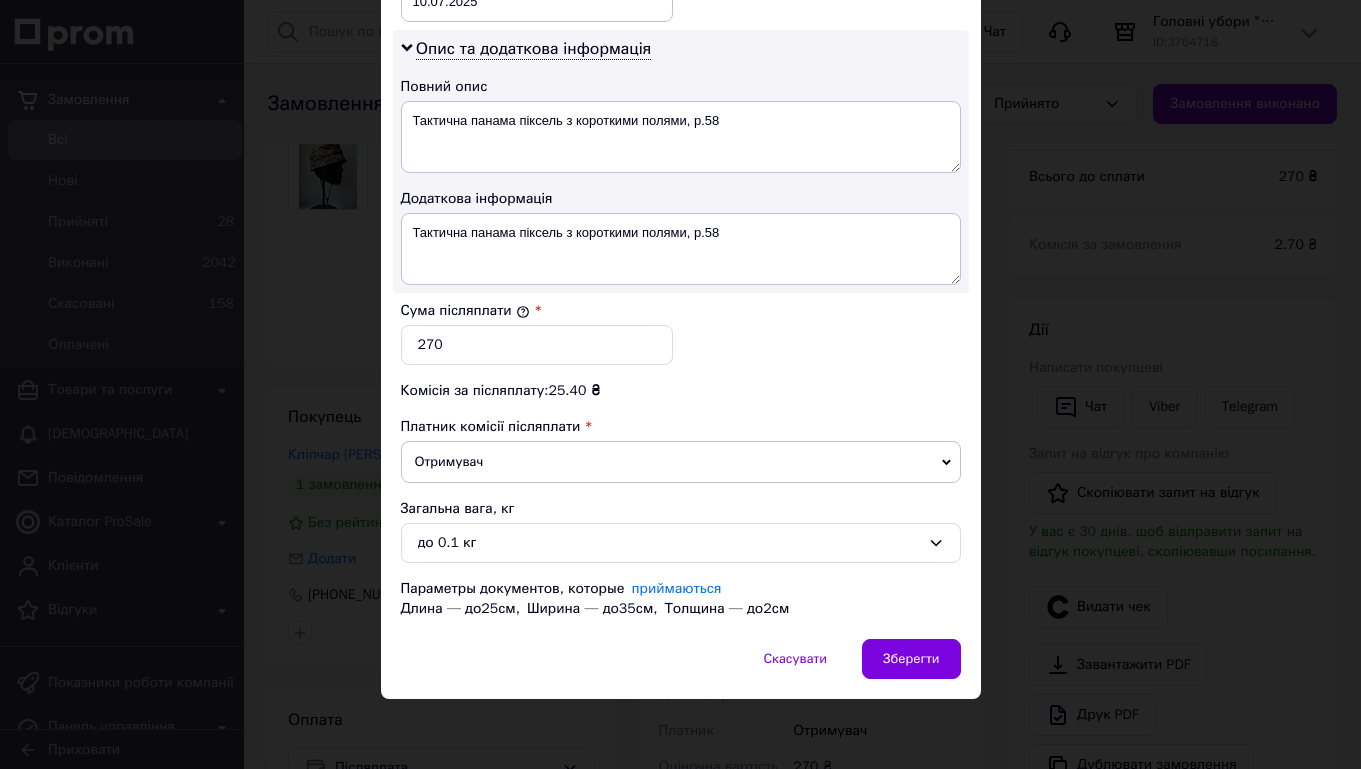 scroll, scrollTop: 1020, scrollLeft: 0, axis: vertical 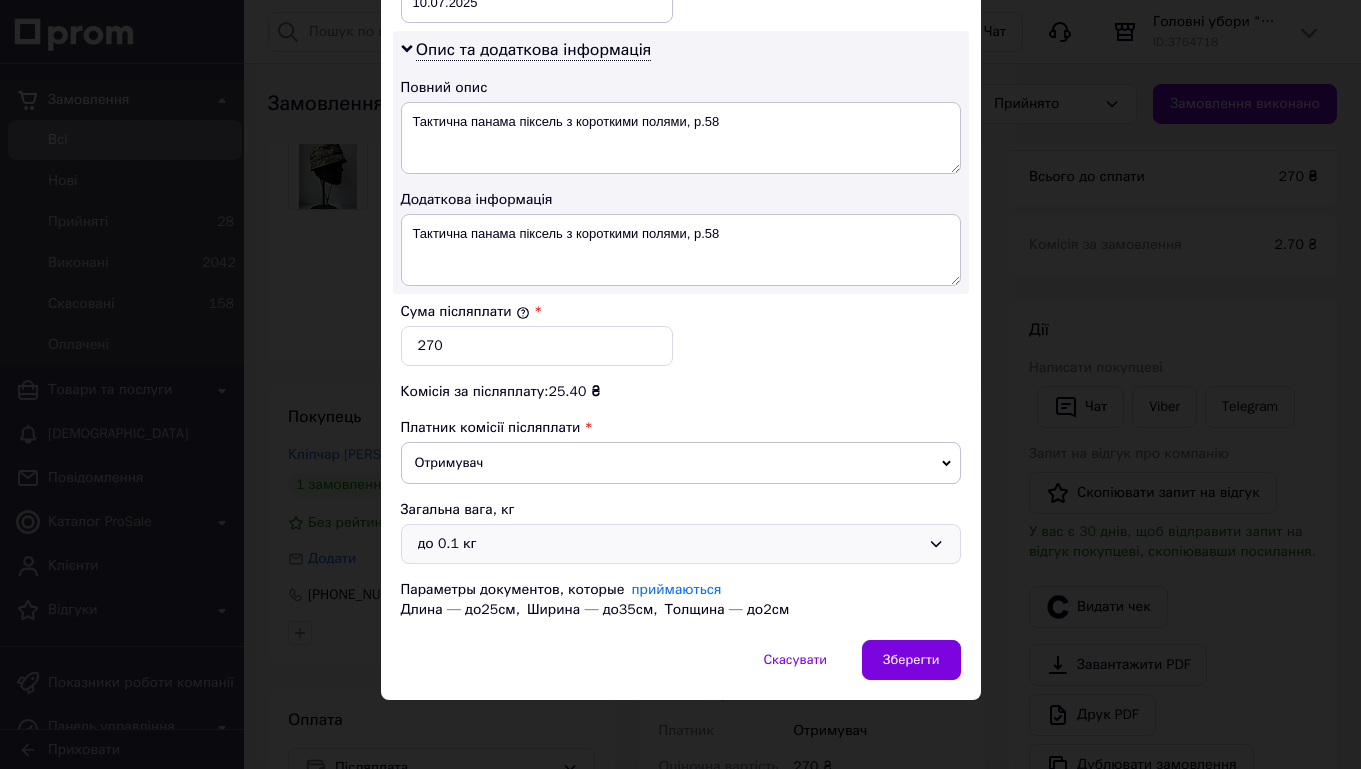 click on "до 0.1 кг" at bounding box center [669, 544] 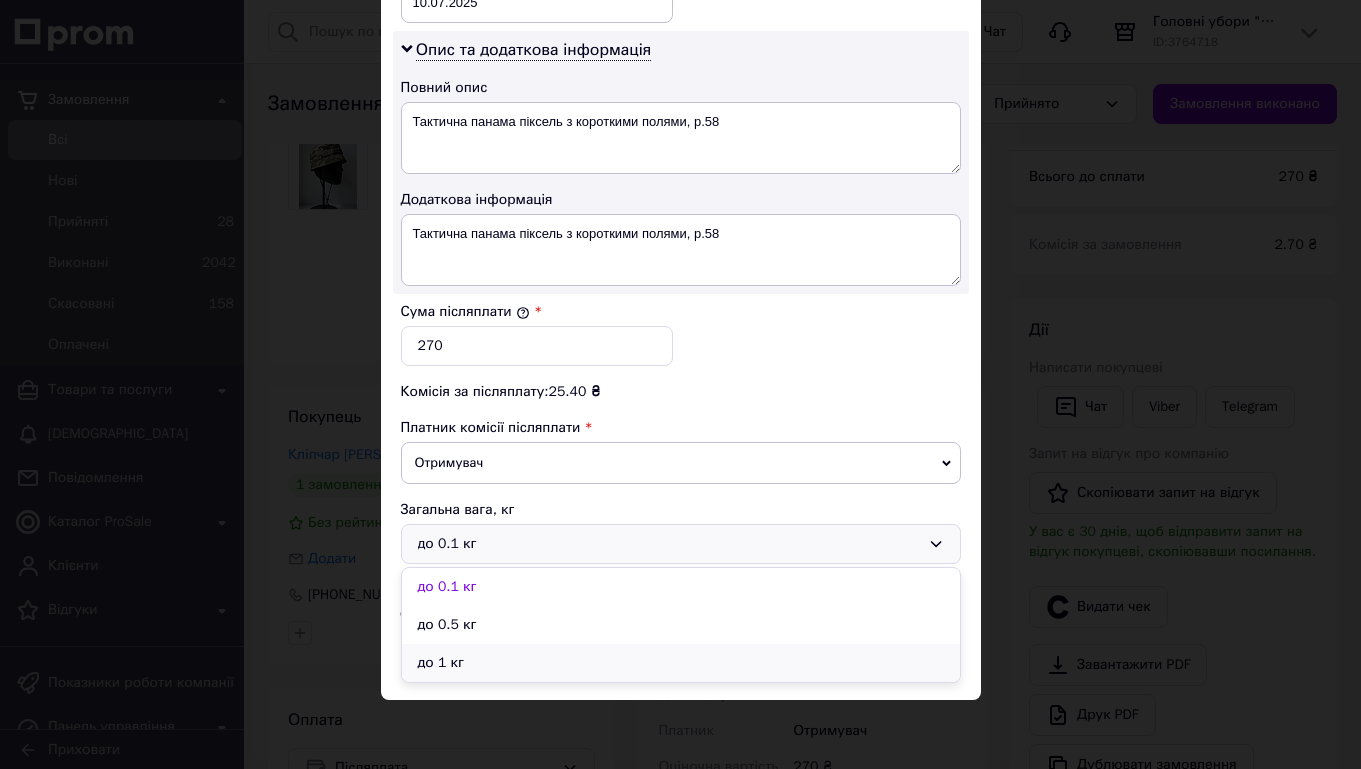 click on "до 1 кг" at bounding box center (681, 663) 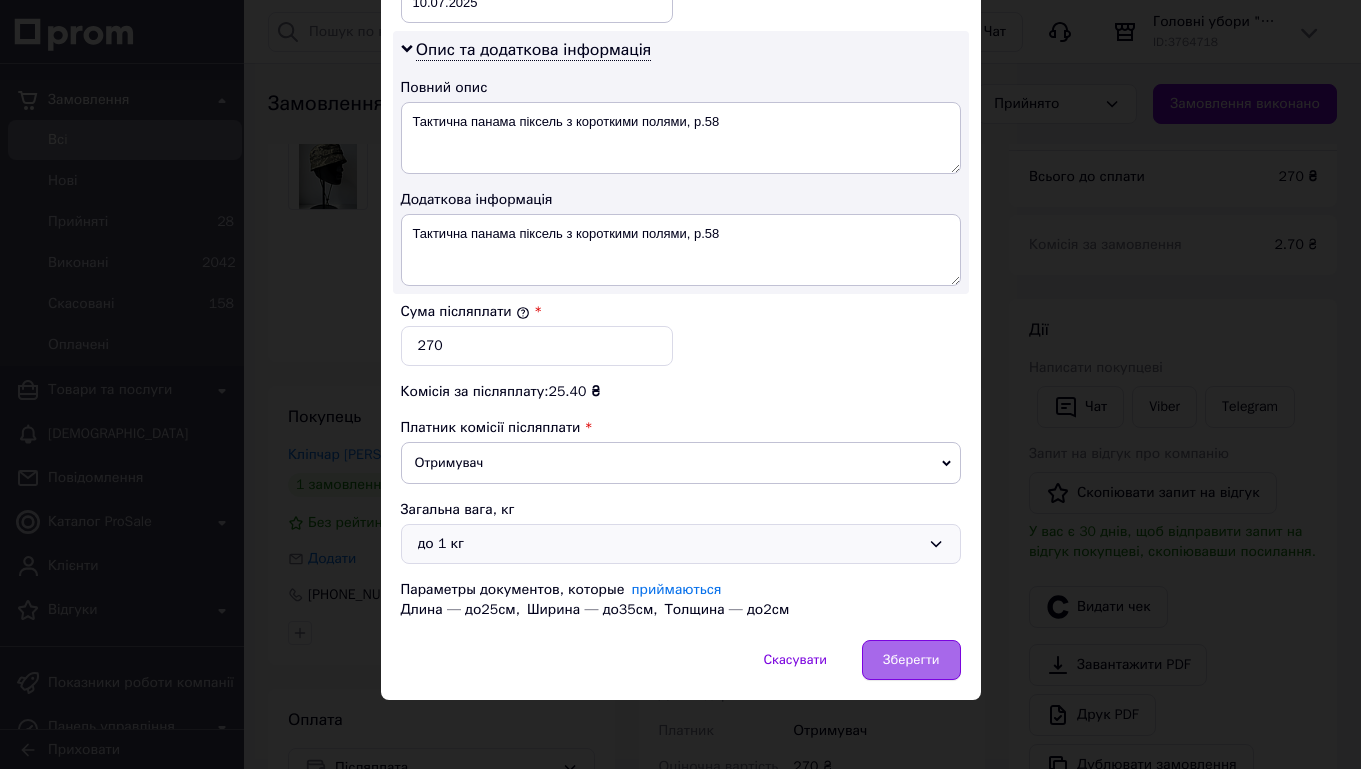 click on "Зберегти" at bounding box center (911, 660) 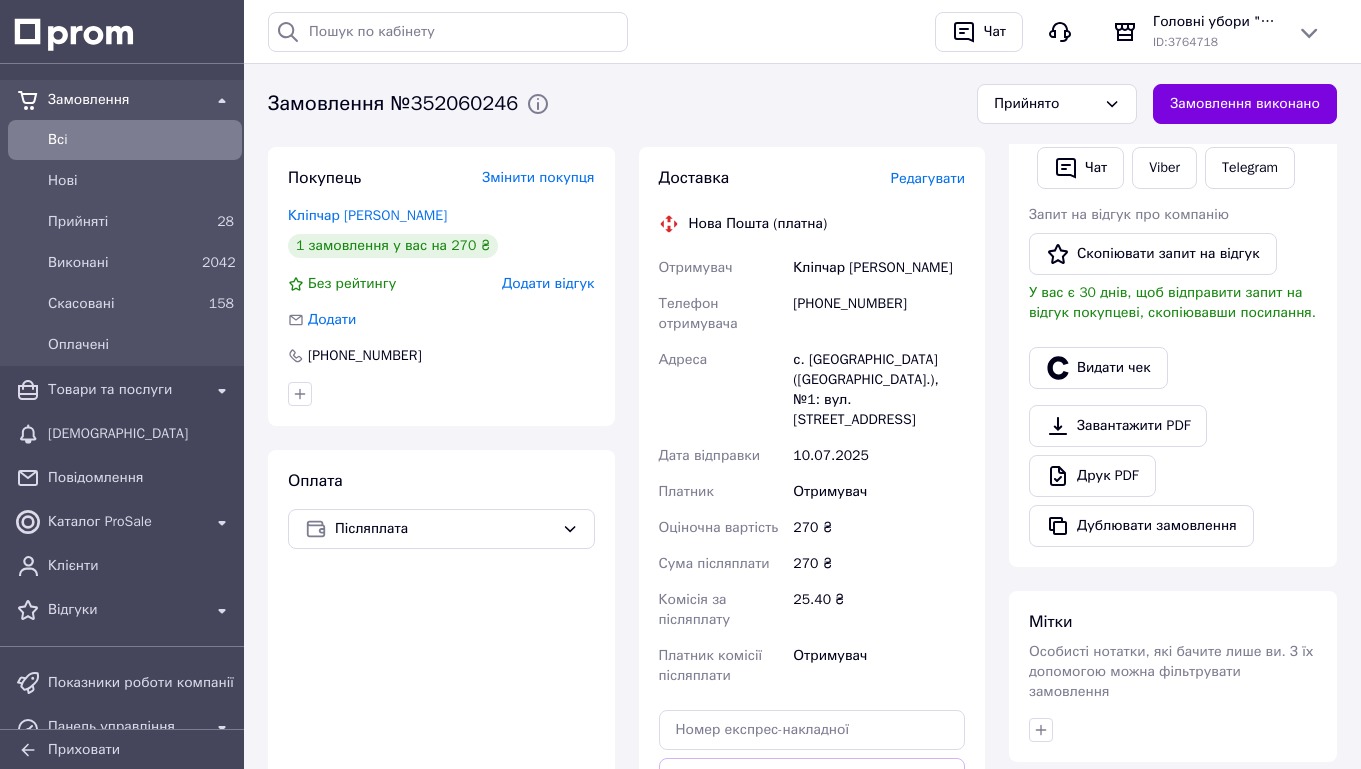 scroll, scrollTop: 404, scrollLeft: 0, axis: vertical 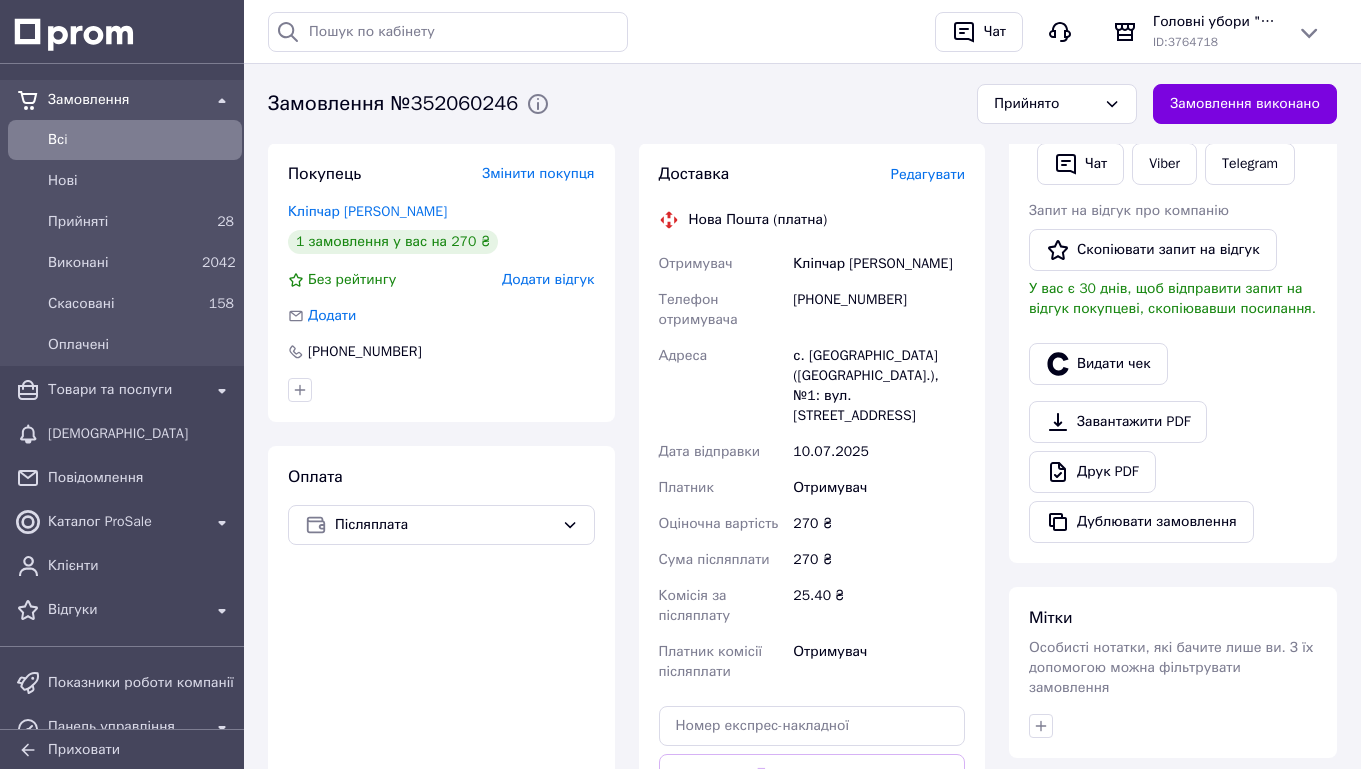 click on "Редагувати" at bounding box center (928, 174) 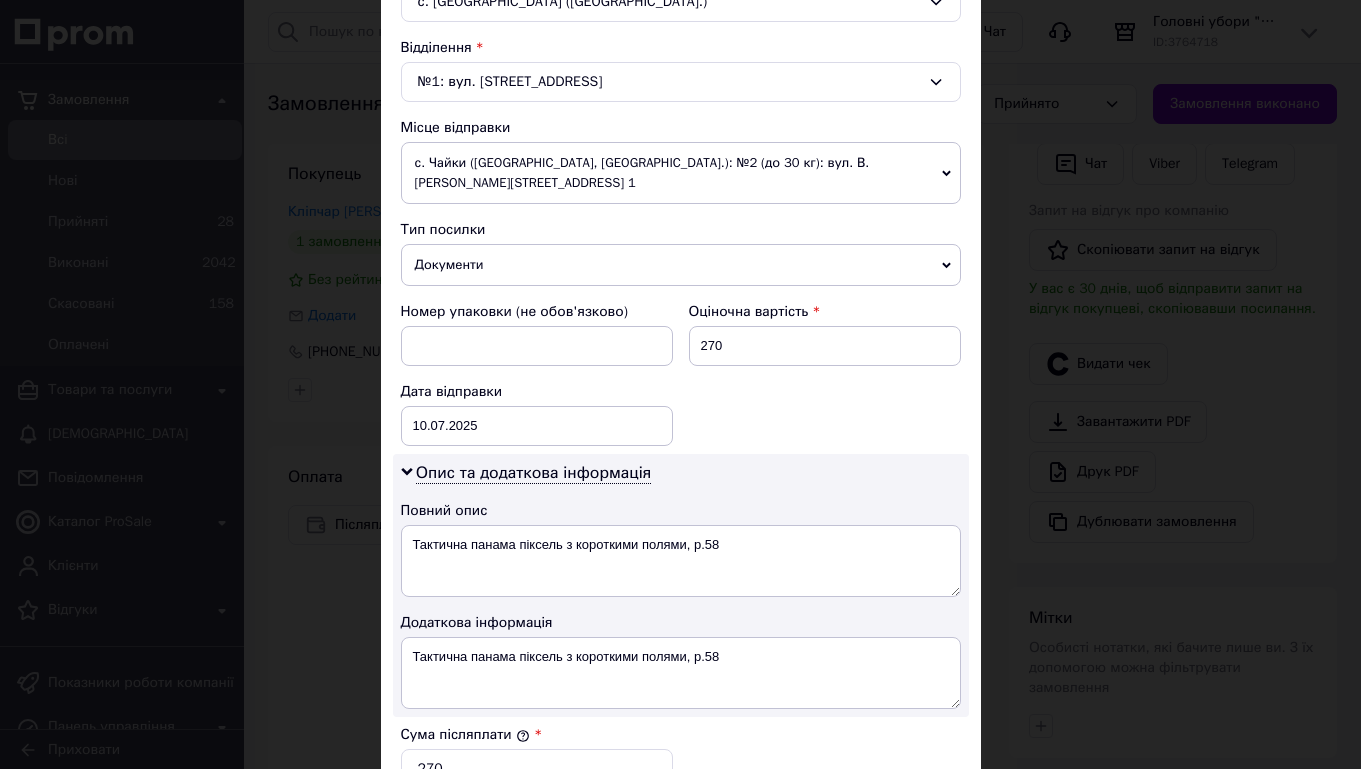 scroll, scrollTop: 596, scrollLeft: 0, axis: vertical 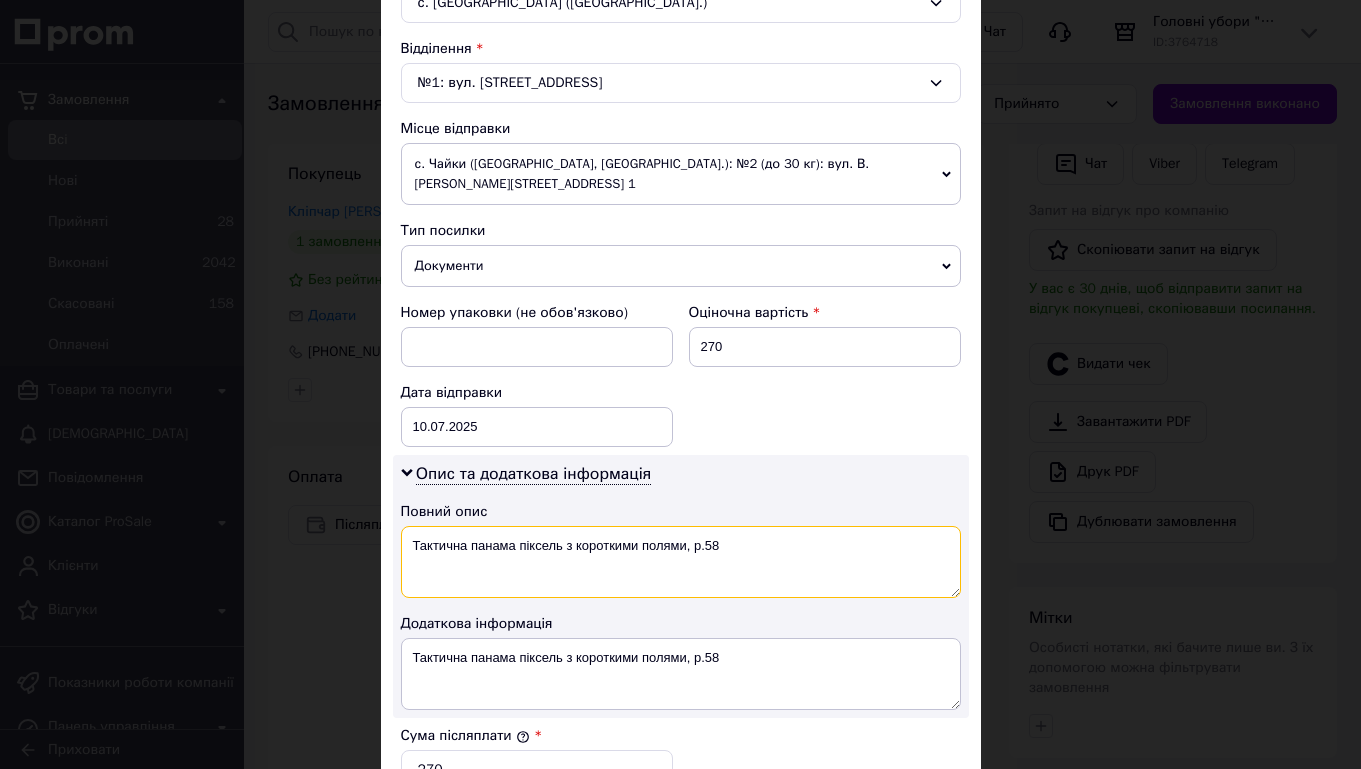 drag, startPoint x: 474, startPoint y: 544, endPoint x: 431, endPoint y: 518, distance: 50.24938 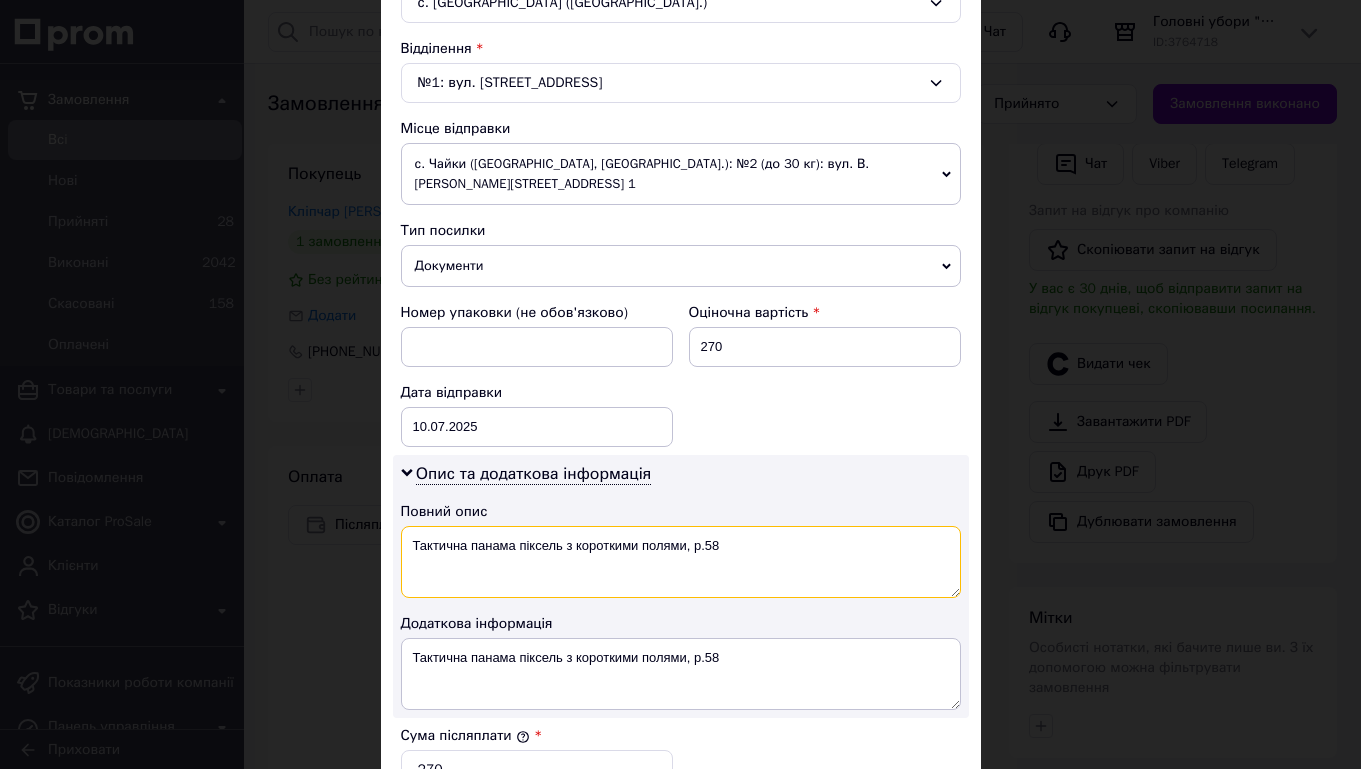 click on "Опис та додаткова інформація Повний опис Тактична панама піксель з короткими полями, р.58 Додаткова інформація Тактична панама піксель з короткими полями, р.58" at bounding box center (681, 586) 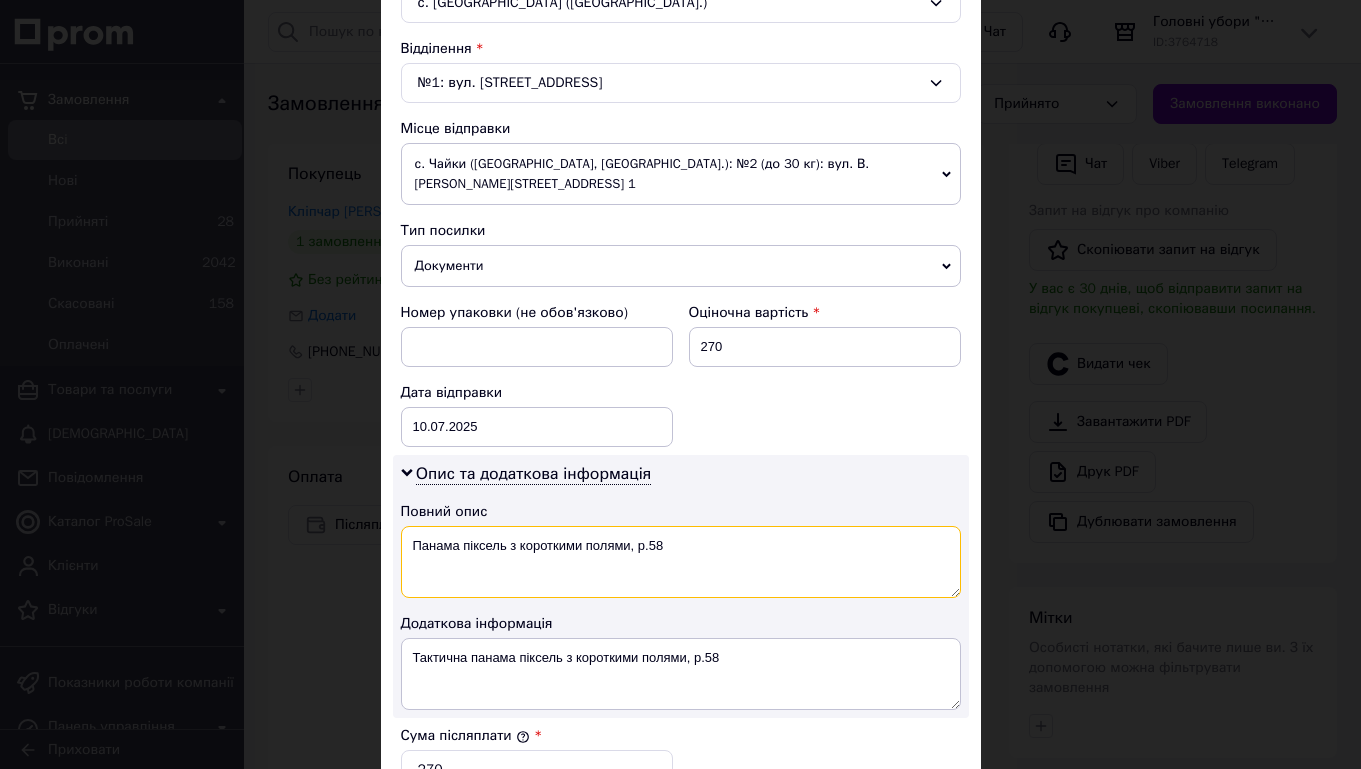 type on "Панама піксель з короткими полями, р.58" 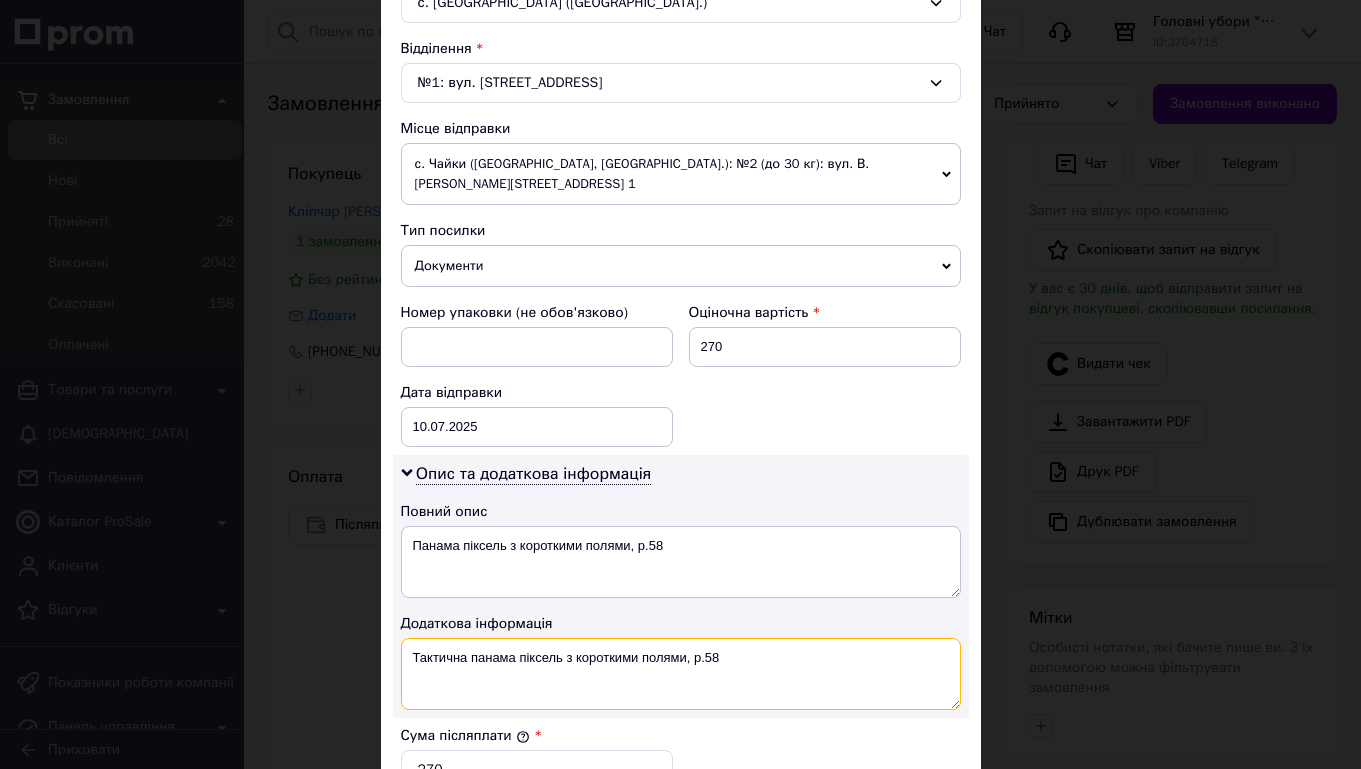 drag, startPoint x: 474, startPoint y: 653, endPoint x: 461, endPoint y: 614, distance: 41.109608 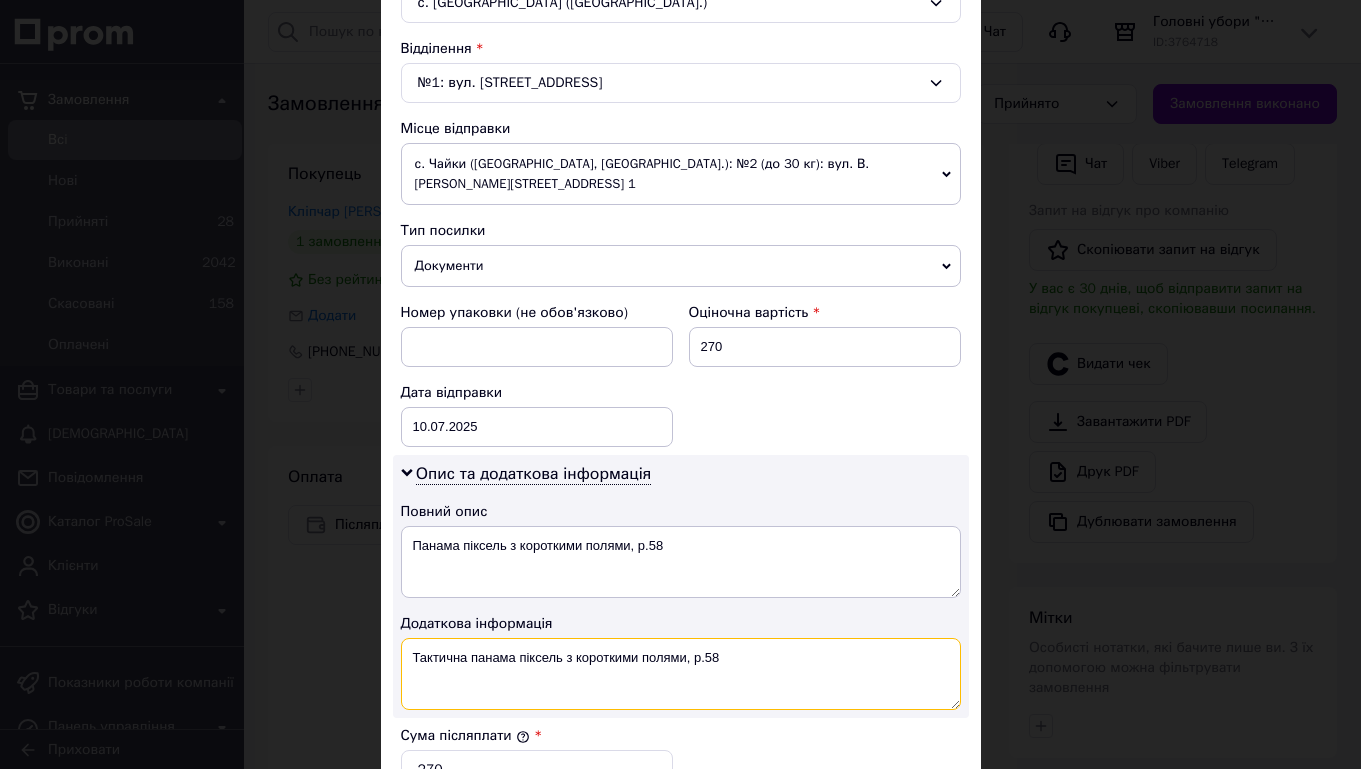 click on "Опис та додаткова інформація Повний опис Панама піксель з короткими полями, р.58 Додаткова інформація Тактична панама піксель з короткими полями, р.58" at bounding box center [681, 586] 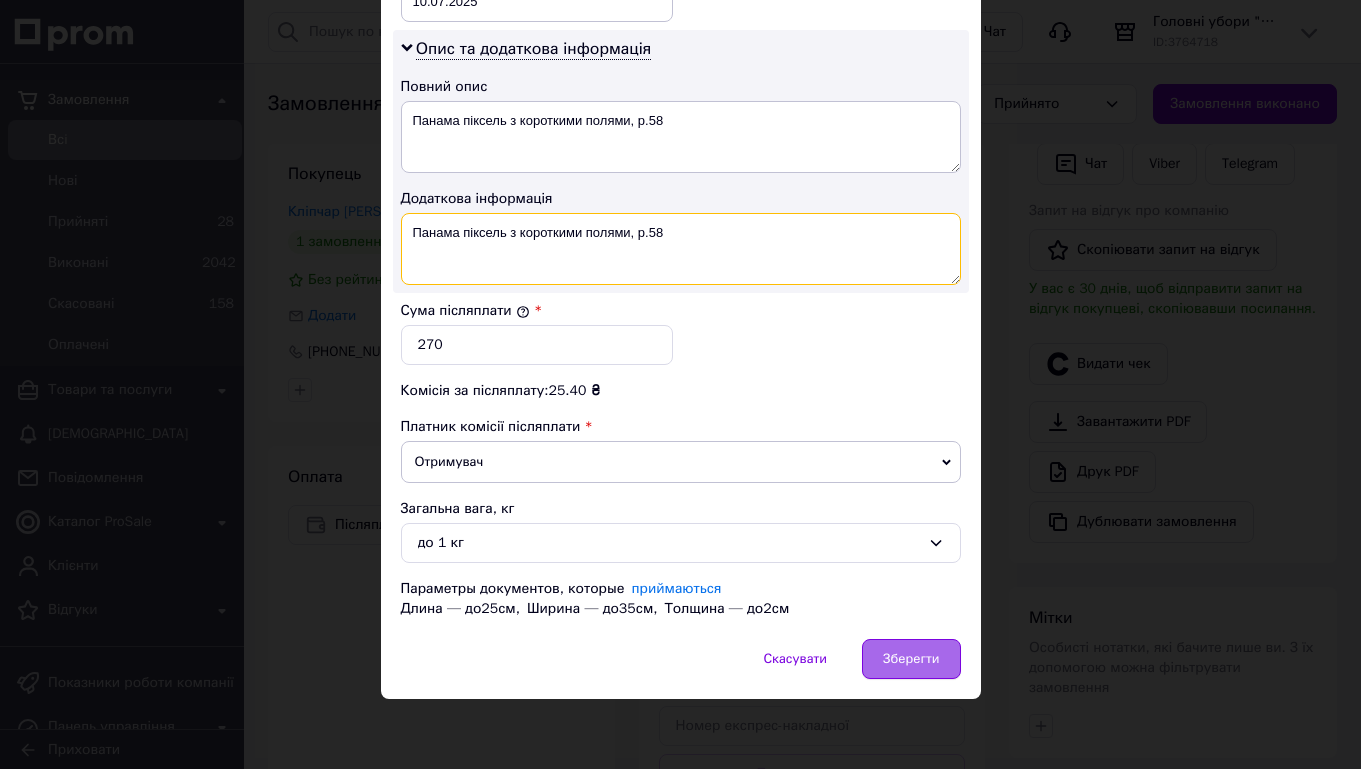 scroll, scrollTop: 1020, scrollLeft: 0, axis: vertical 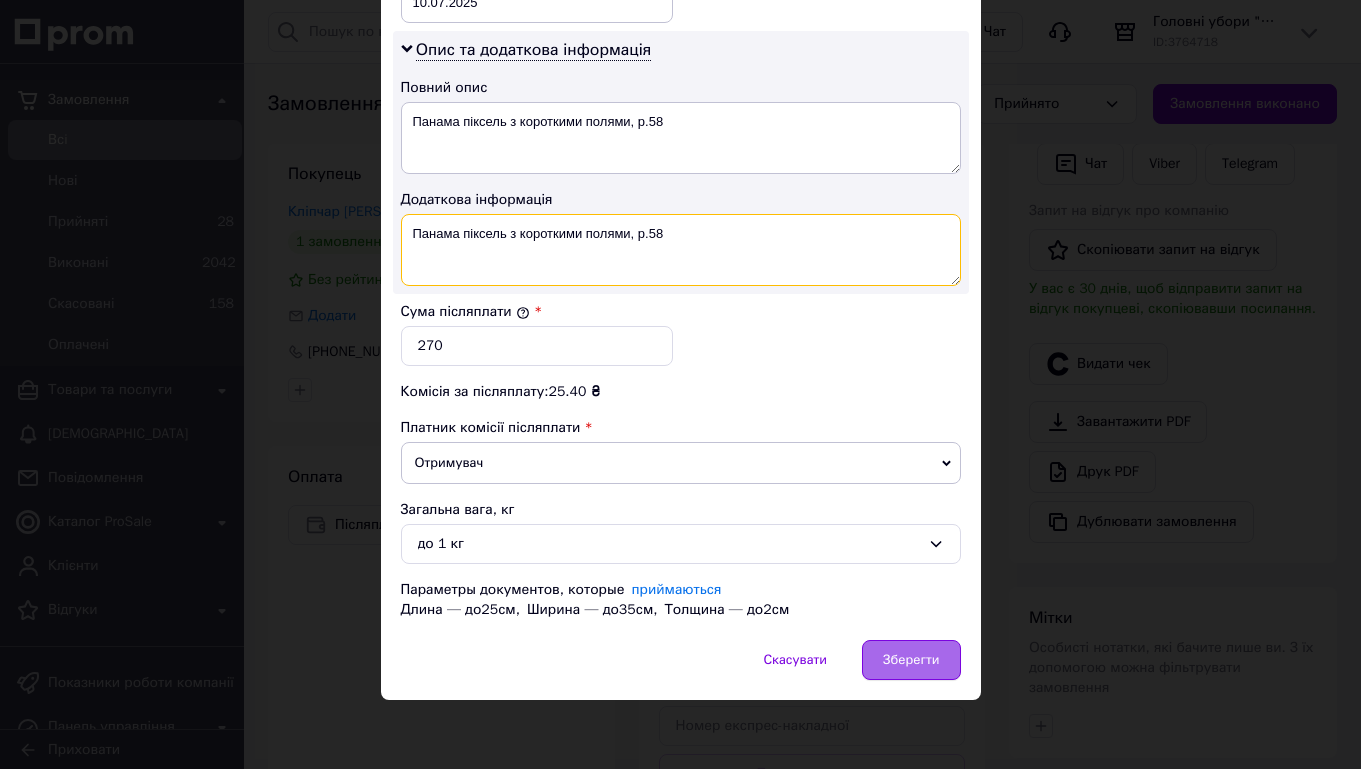 type on "Панама піксель з короткими полями, р.58" 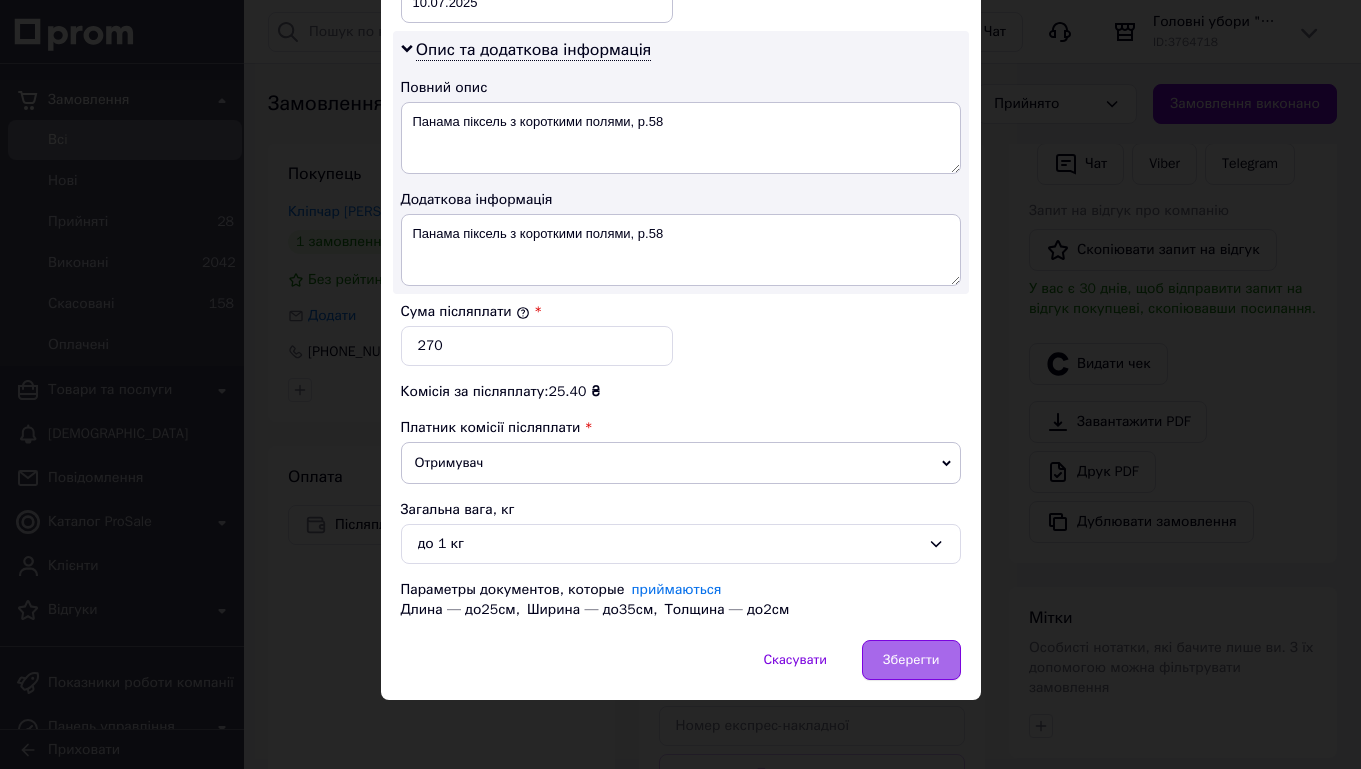 click on "Зберегти" at bounding box center [911, 660] 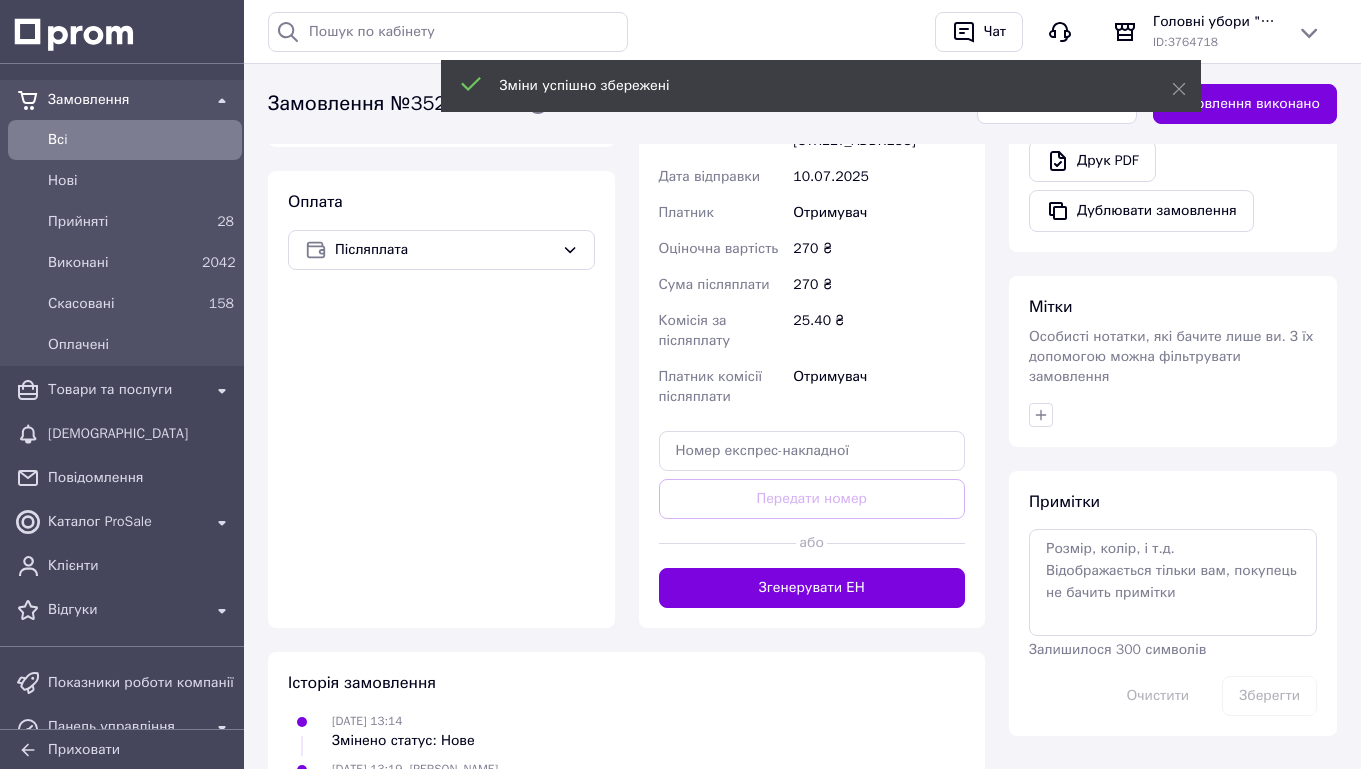 scroll, scrollTop: 685, scrollLeft: 0, axis: vertical 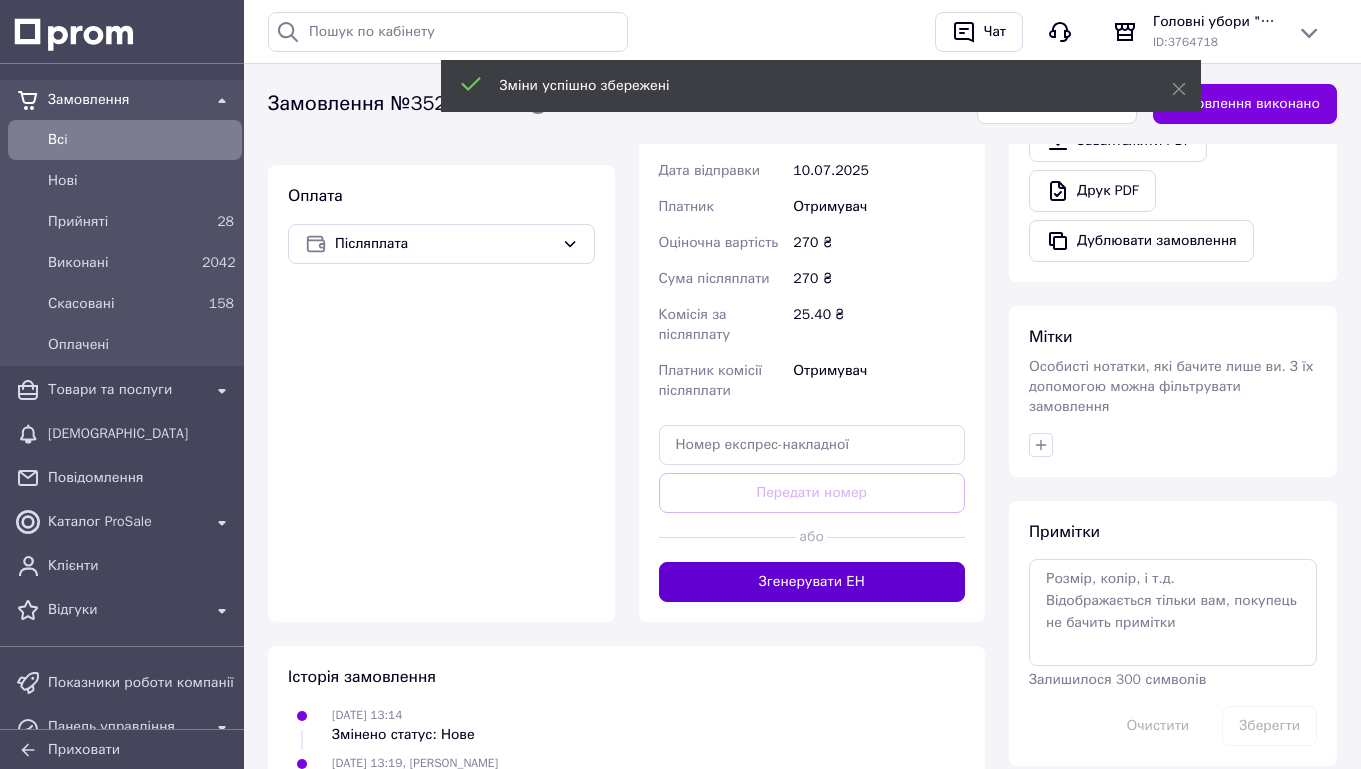 click on "Згенерувати ЕН" at bounding box center (812, 582) 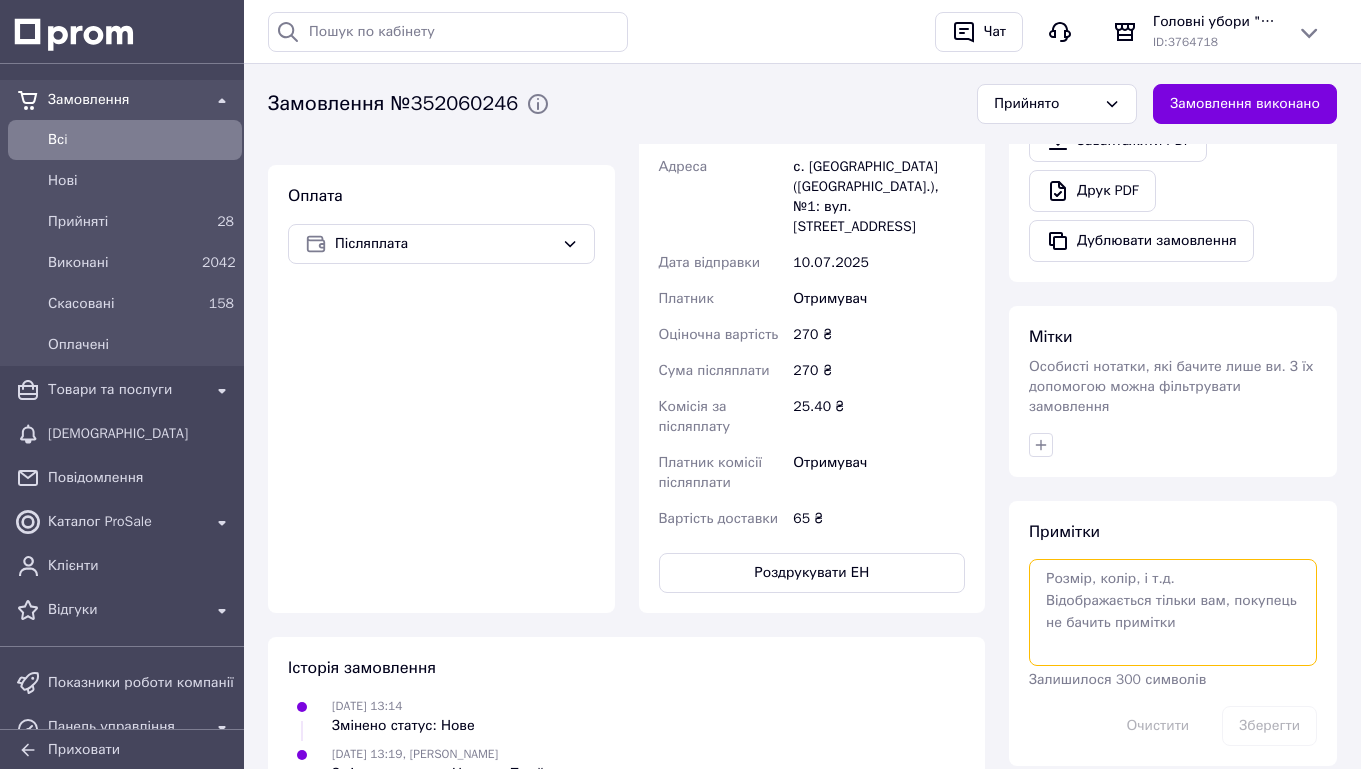 click at bounding box center [1173, 612] 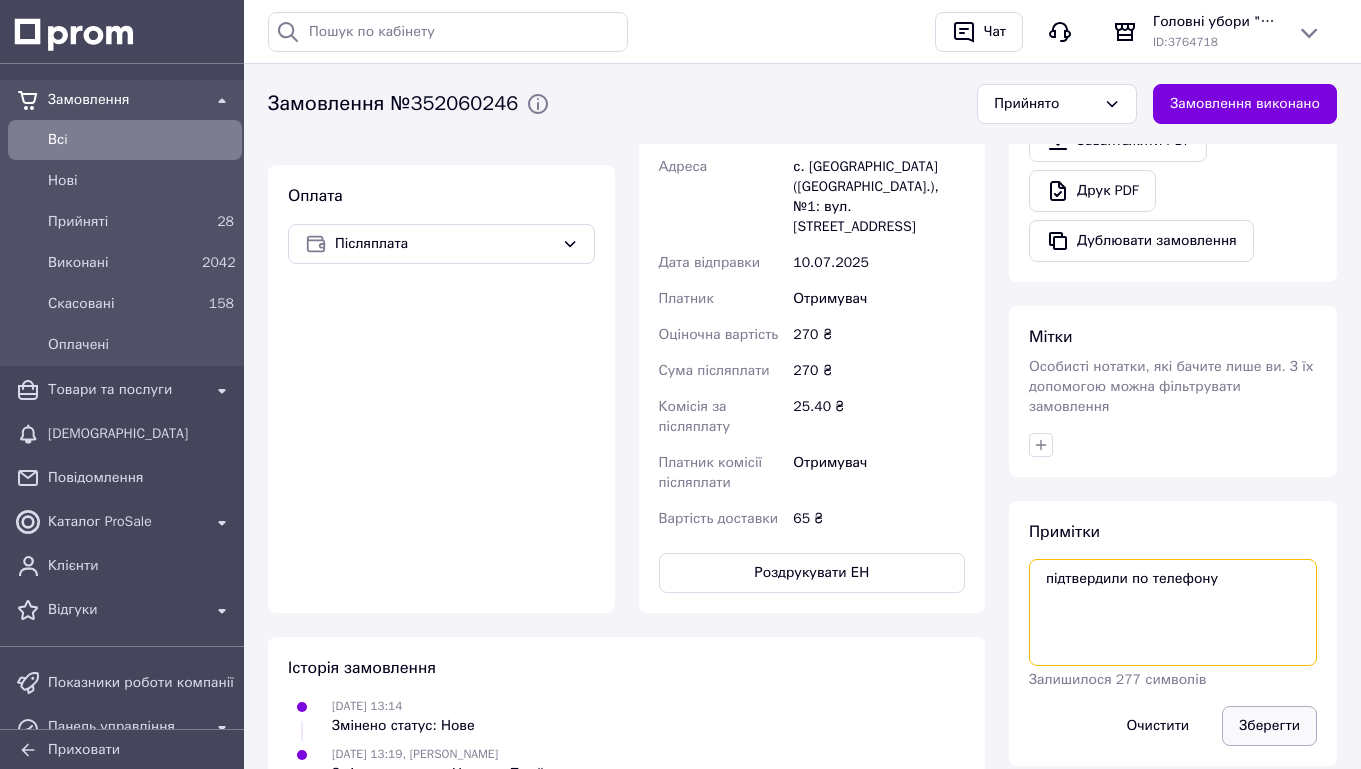 type on "підтвердили по телефону" 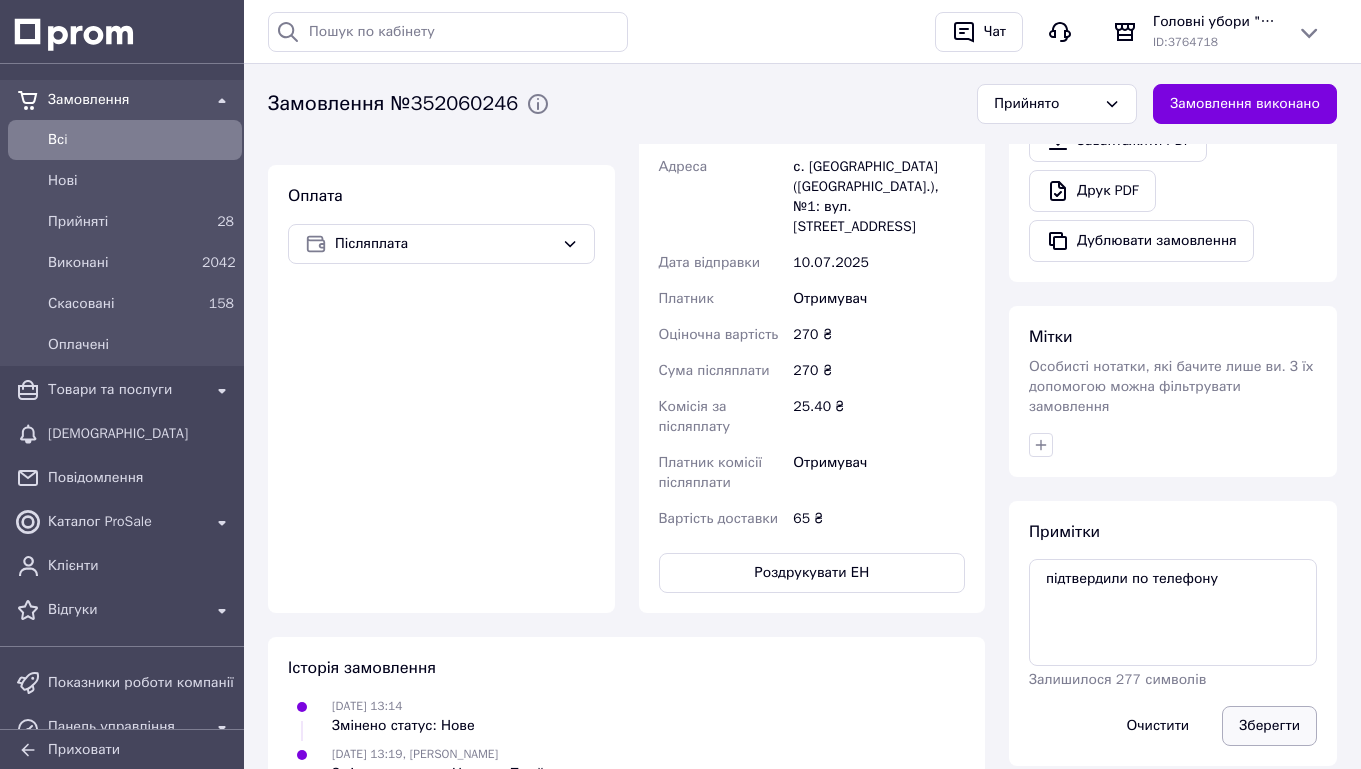 click on "Зберегти" at bounding box center (1269, 726) 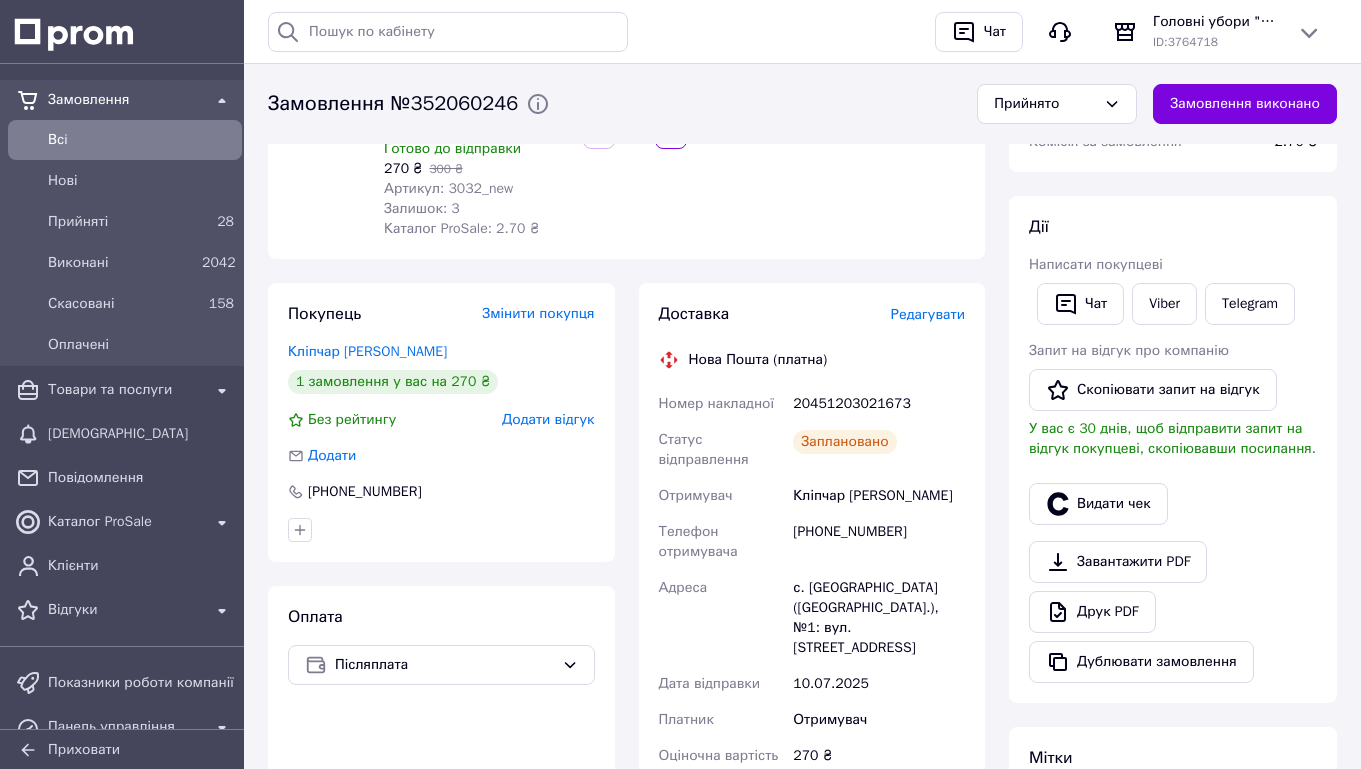 scroll, scrollTop: 372, scrollLeft: 0, axis: vertical 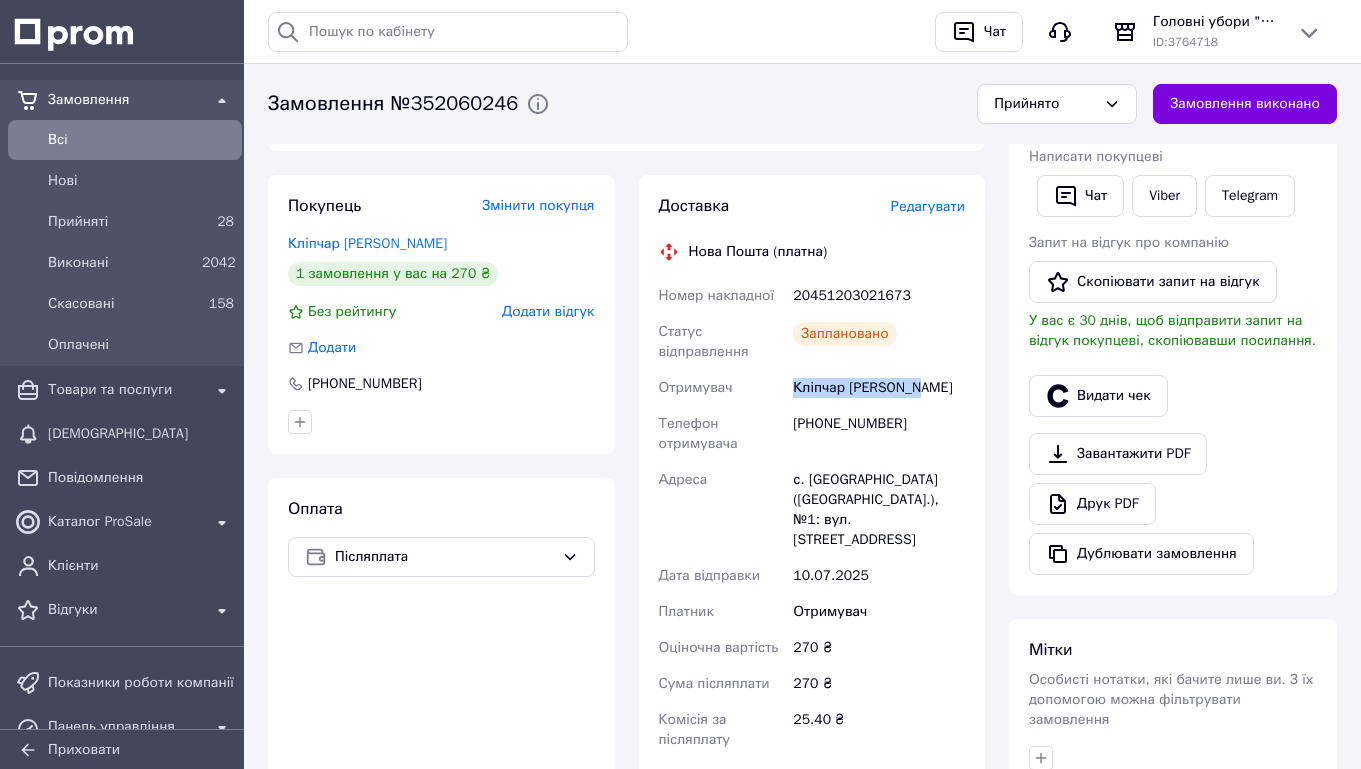 drag, startPoint x: 794, startPoint y: 387, endPoint x: 963, endPoint y: 388, distance: 169.00296 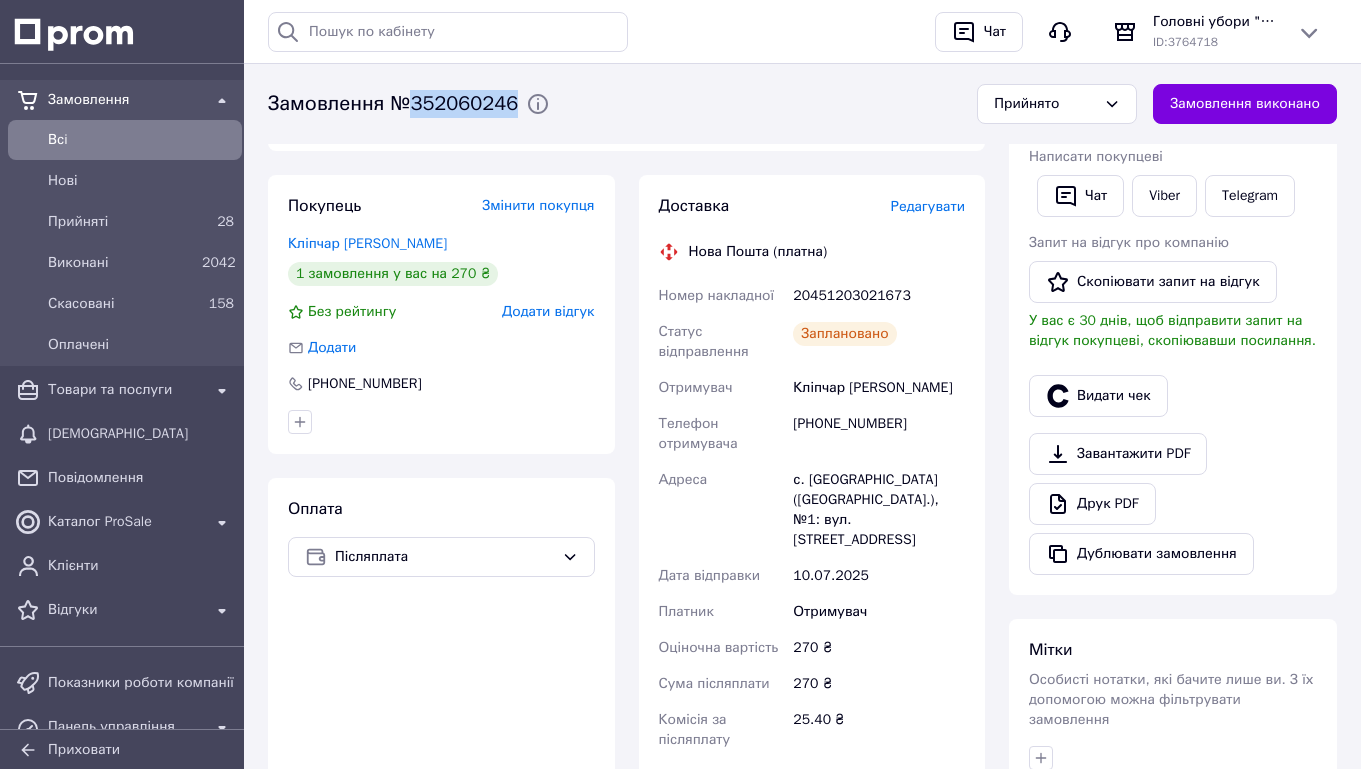 drag, startPoint x: 417, startPoint y: 101, endPoint x: 529, endPoint y: 99, distance: 112.01785 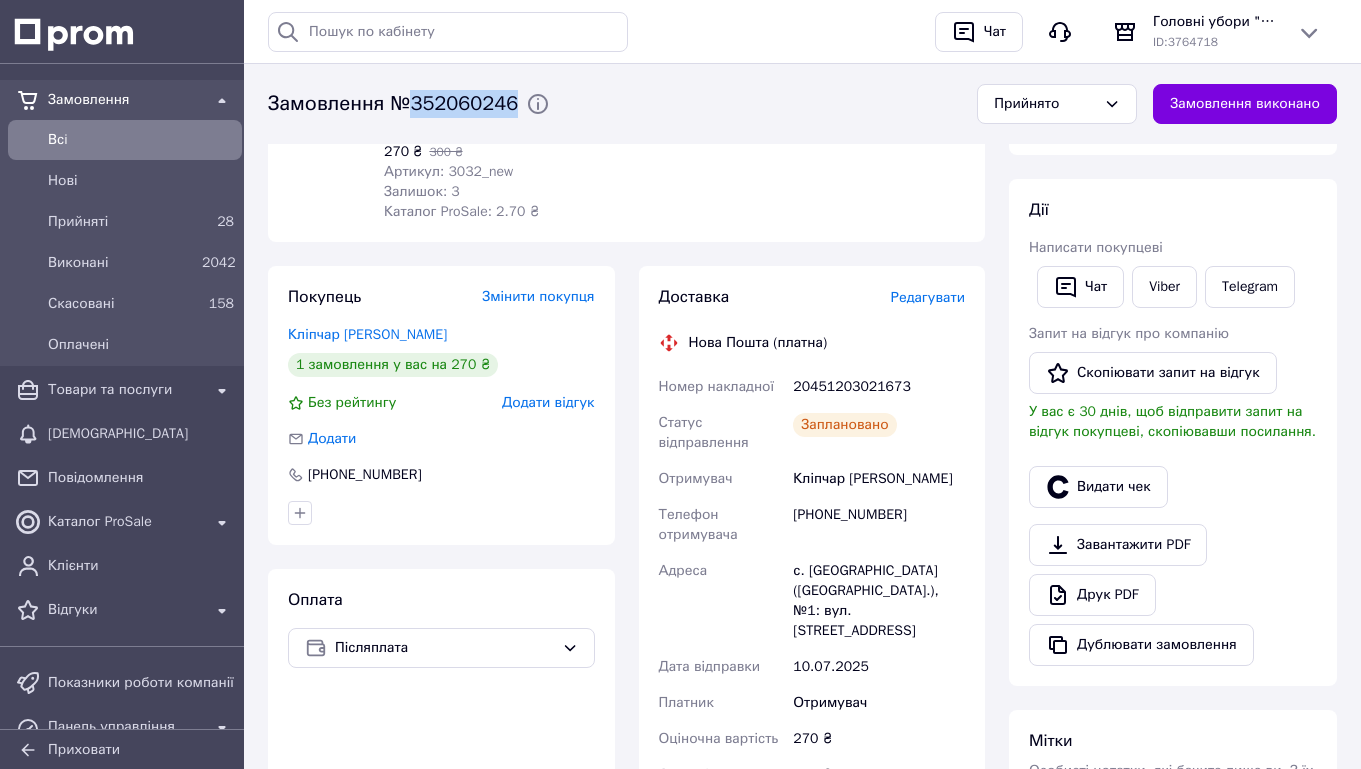 scroll, scrollTop: 282, scrollLeft: 0, axis: vertical 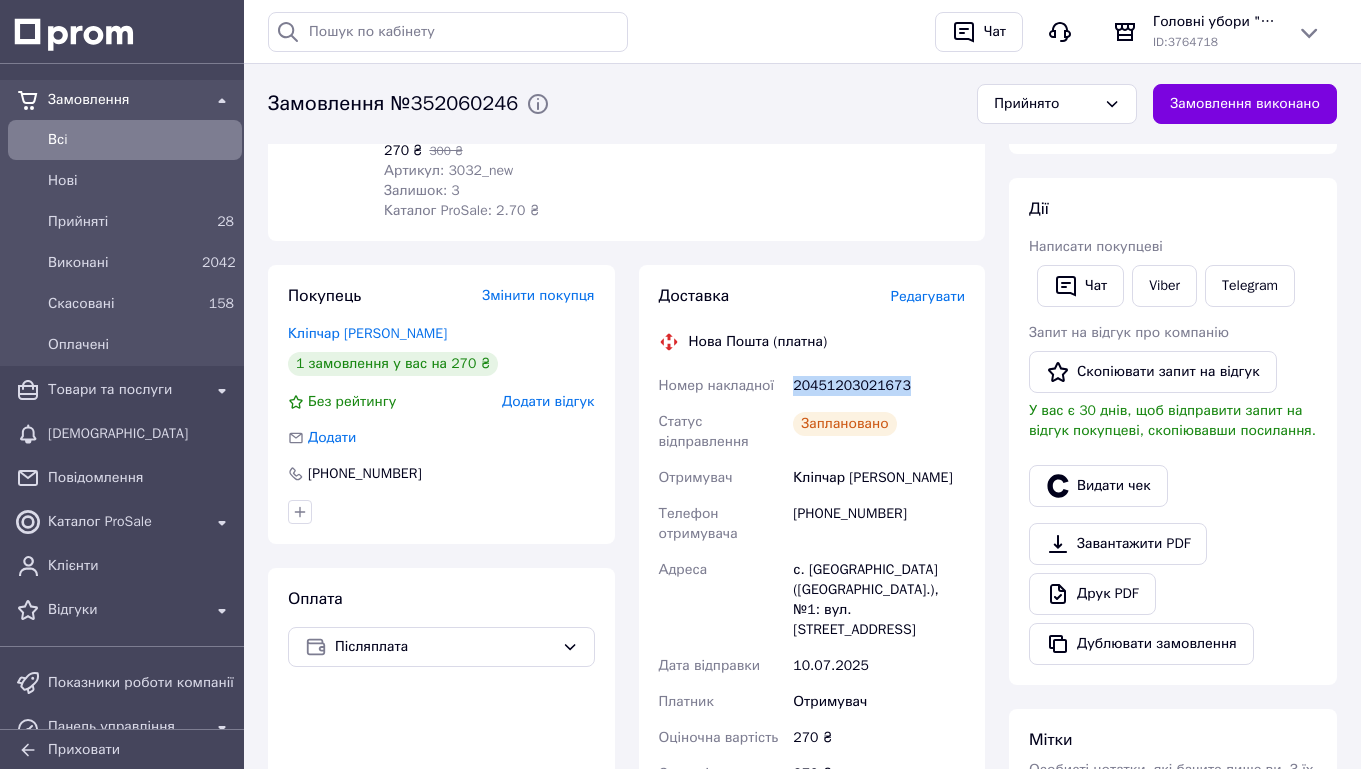 drag, startPoint x: 793, startPoint y: 383, endPoint x: 925, endPoint y: 384, distance: 132.00378 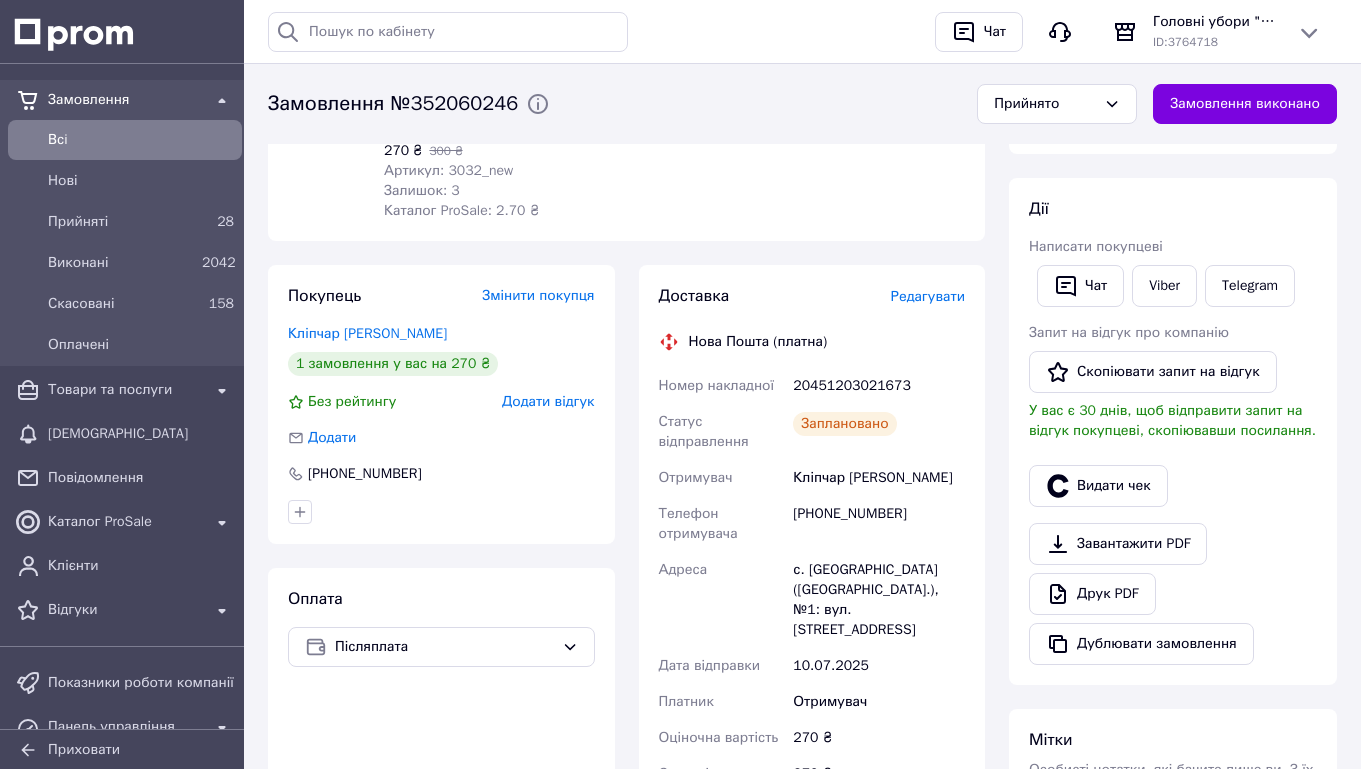 click on "Заплановано" at bounding box center (879, 432) 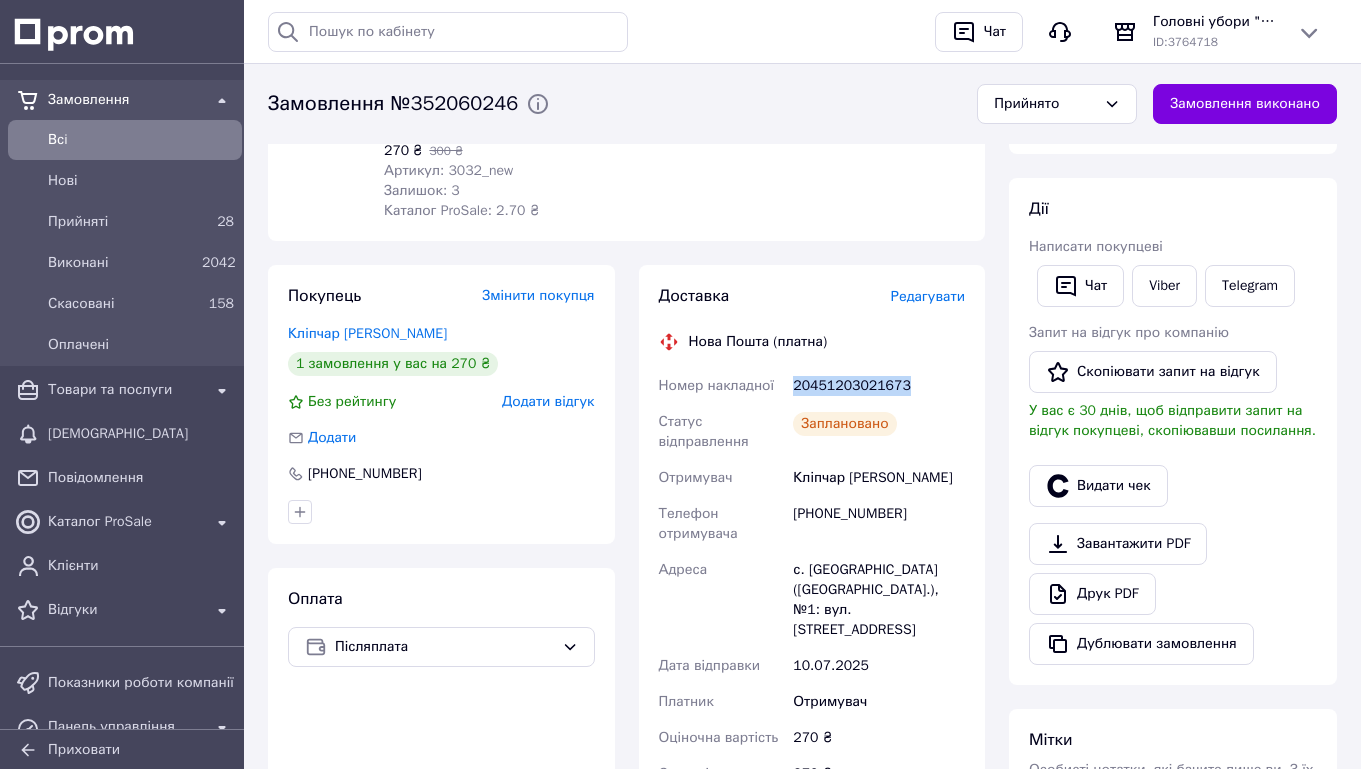 drag, startPoint x: 793, startPoint y: 383, endPoint x: 928, endPoint y: 383, distance: 135 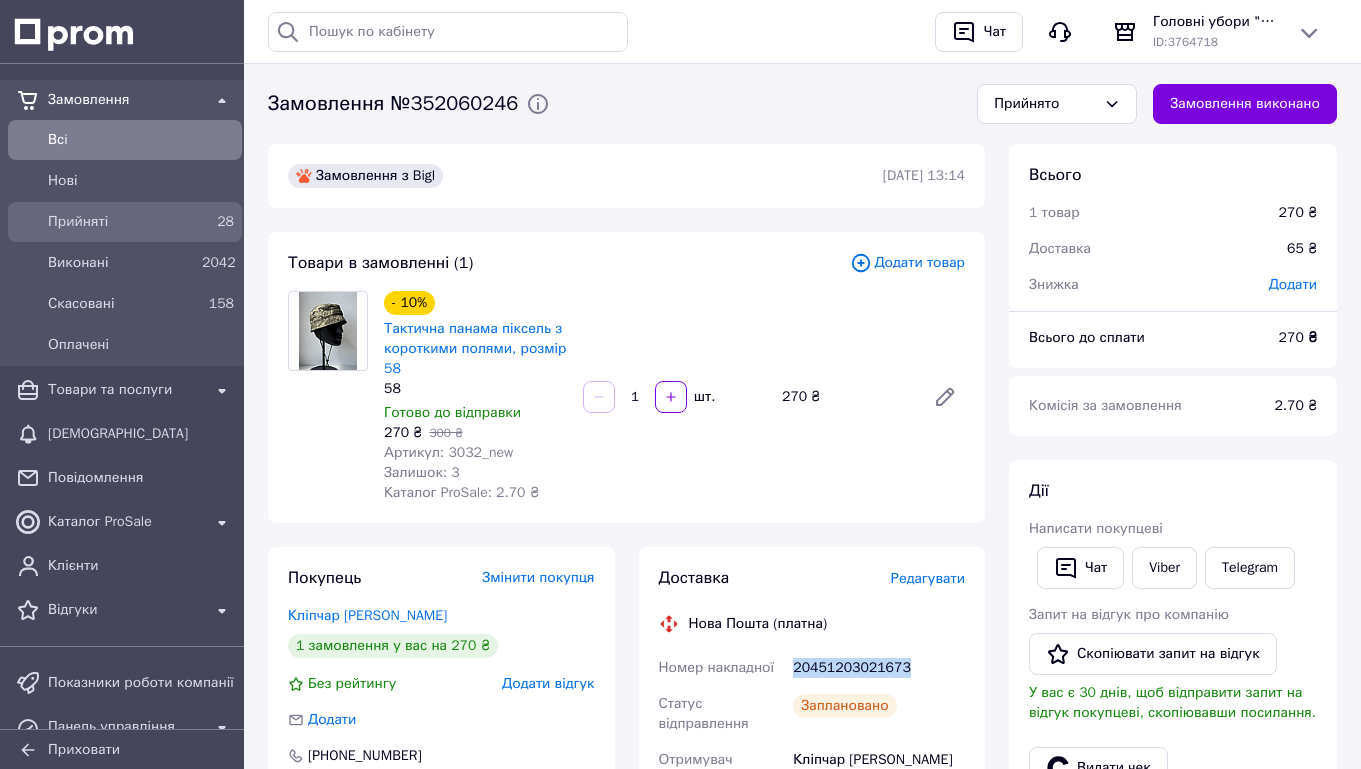 scroll, scrollTop: -1, scrollLeft: 0, axis: vertical 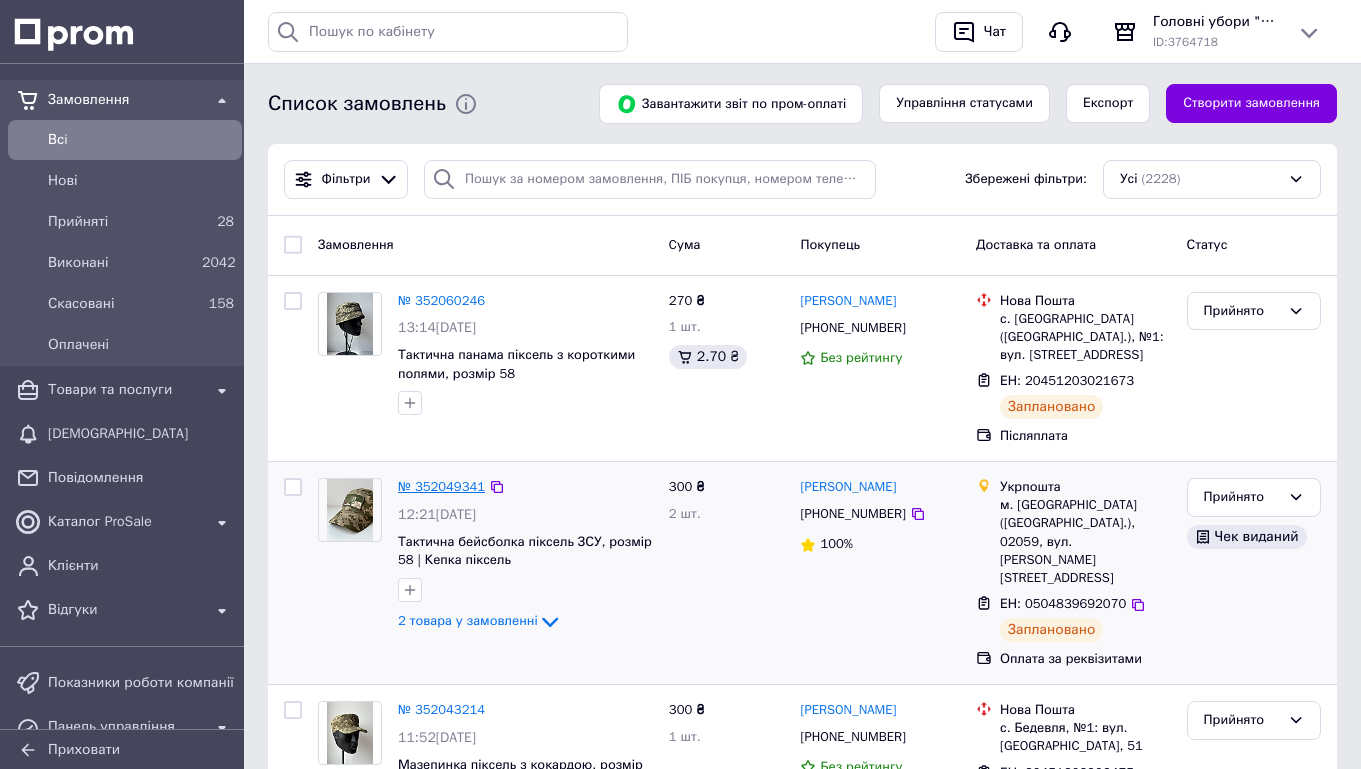 click on "№ 352049341" at bounding box center (441, 486) 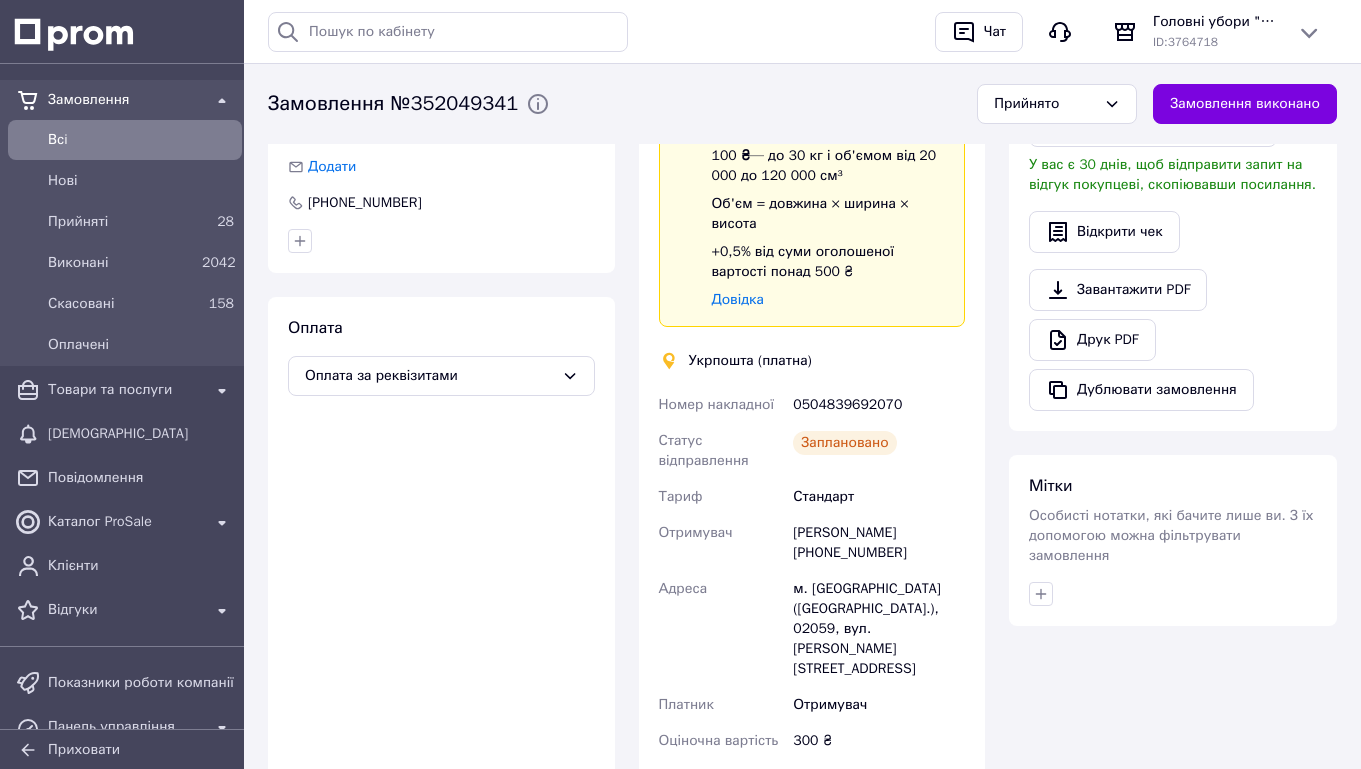scroll, scrollTop: 794, scrollLeft: 0, axis: vertical 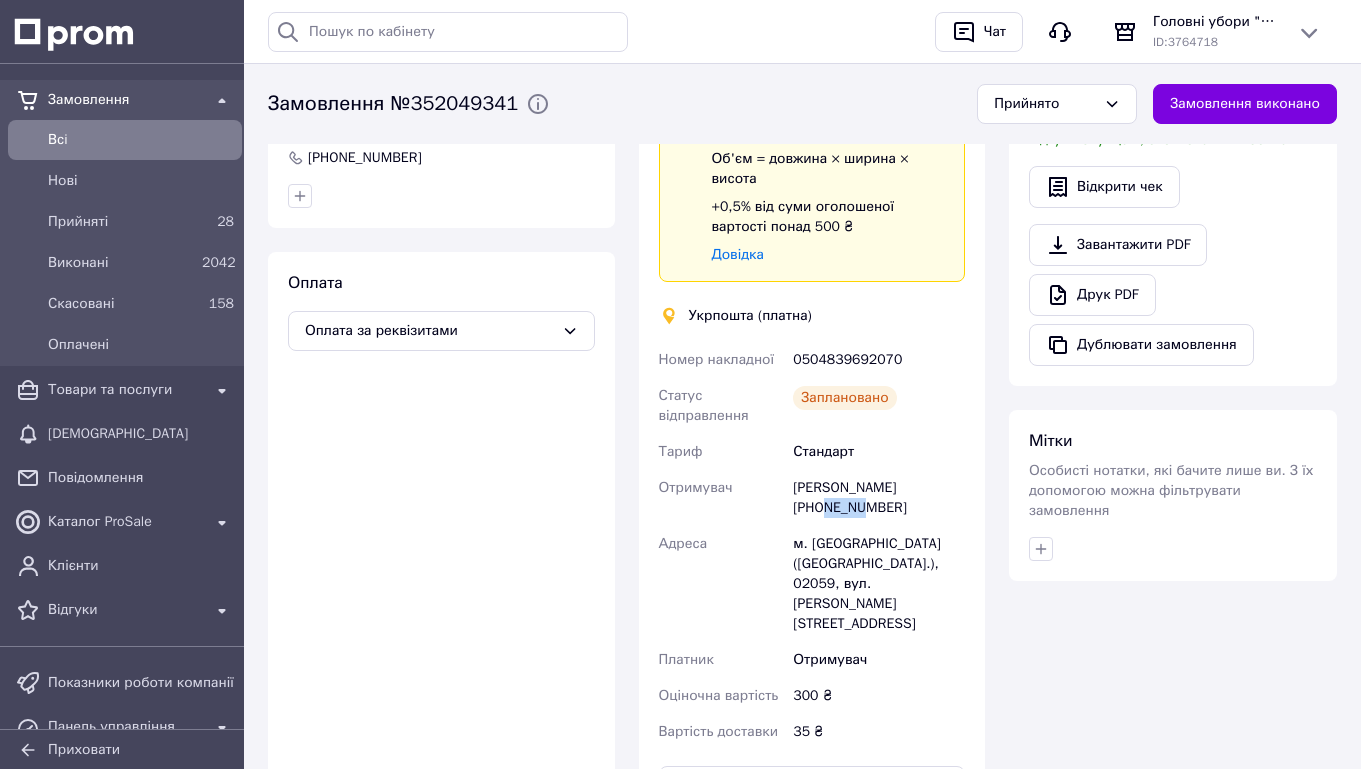 drag, startPoint x: 794, startPoint y: 486, endPoint x: 838, endPoint y: 487, distance: 44.011364 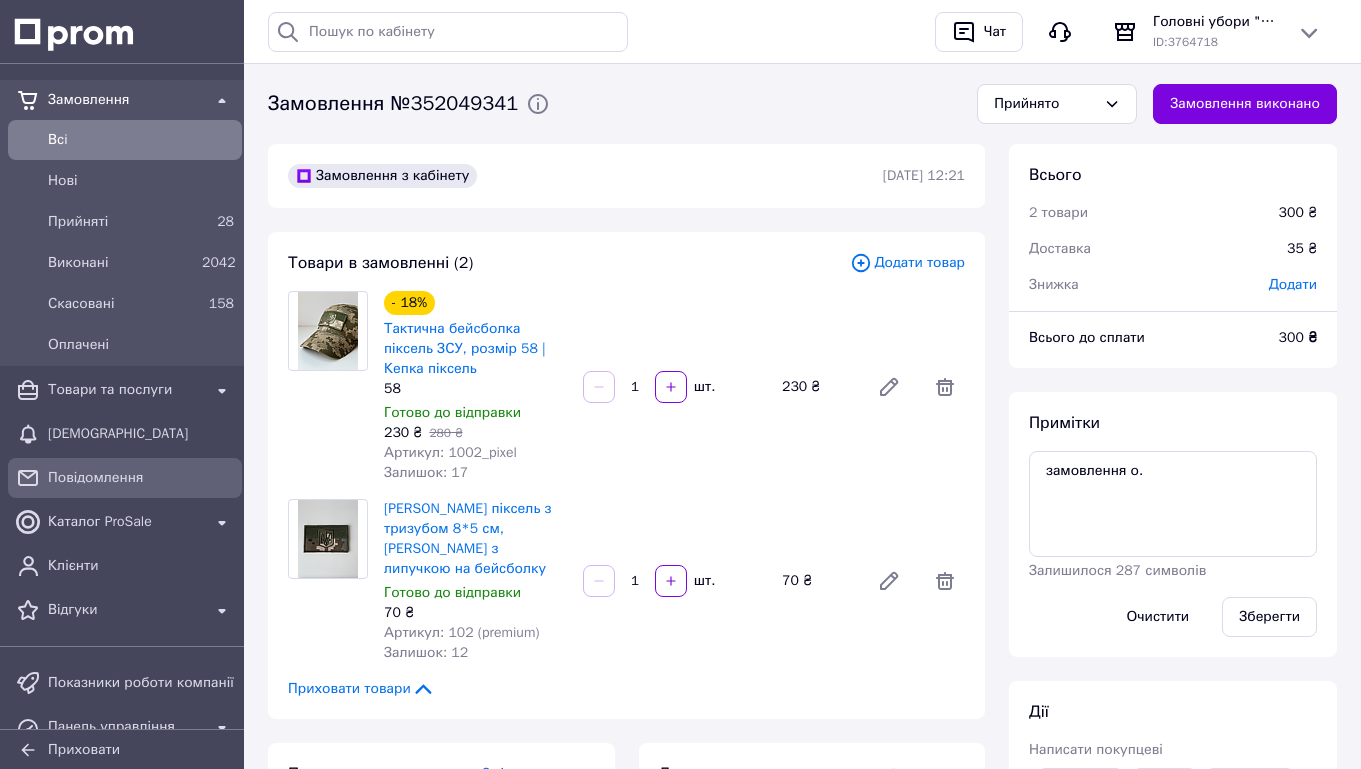 scroll, scrollTop: 0, scrollLeft: 0, axis: both 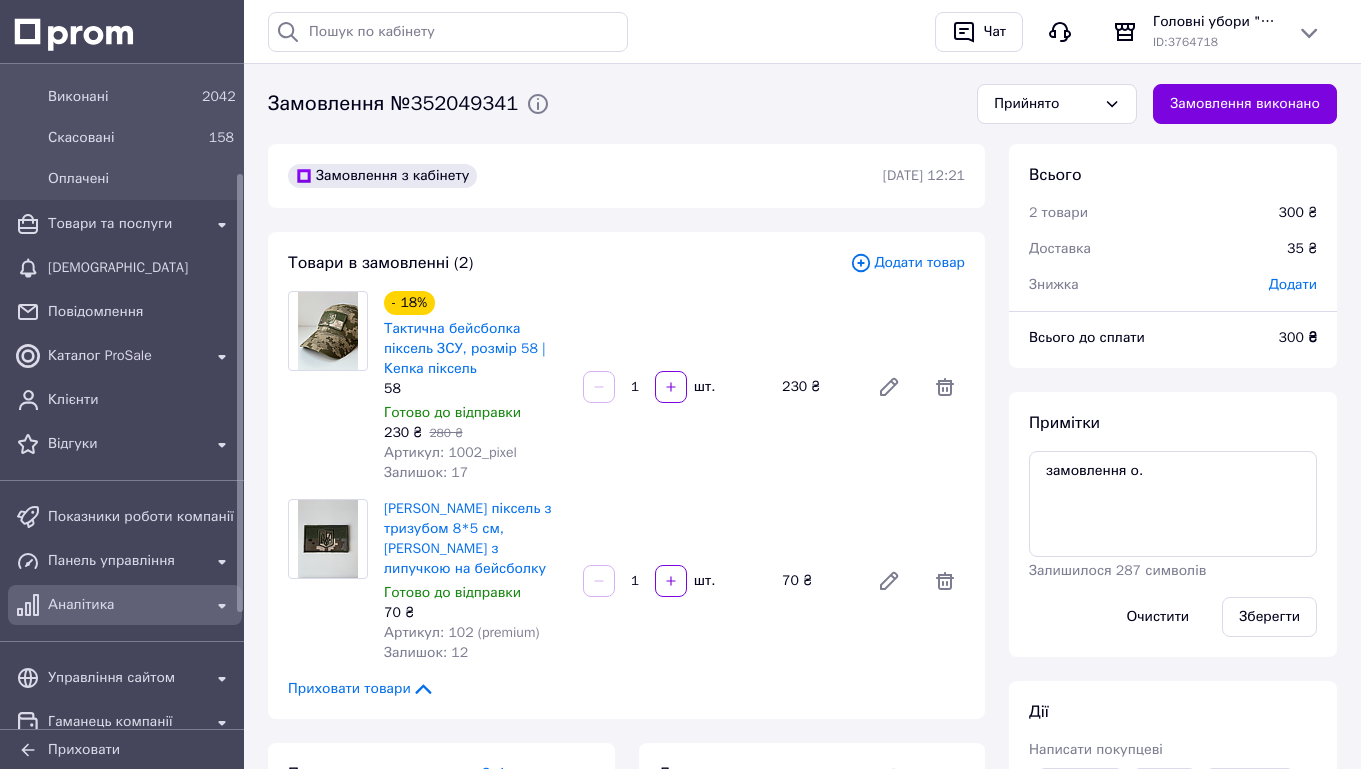 click on "Аналітика" at bounding box center [125, 605] 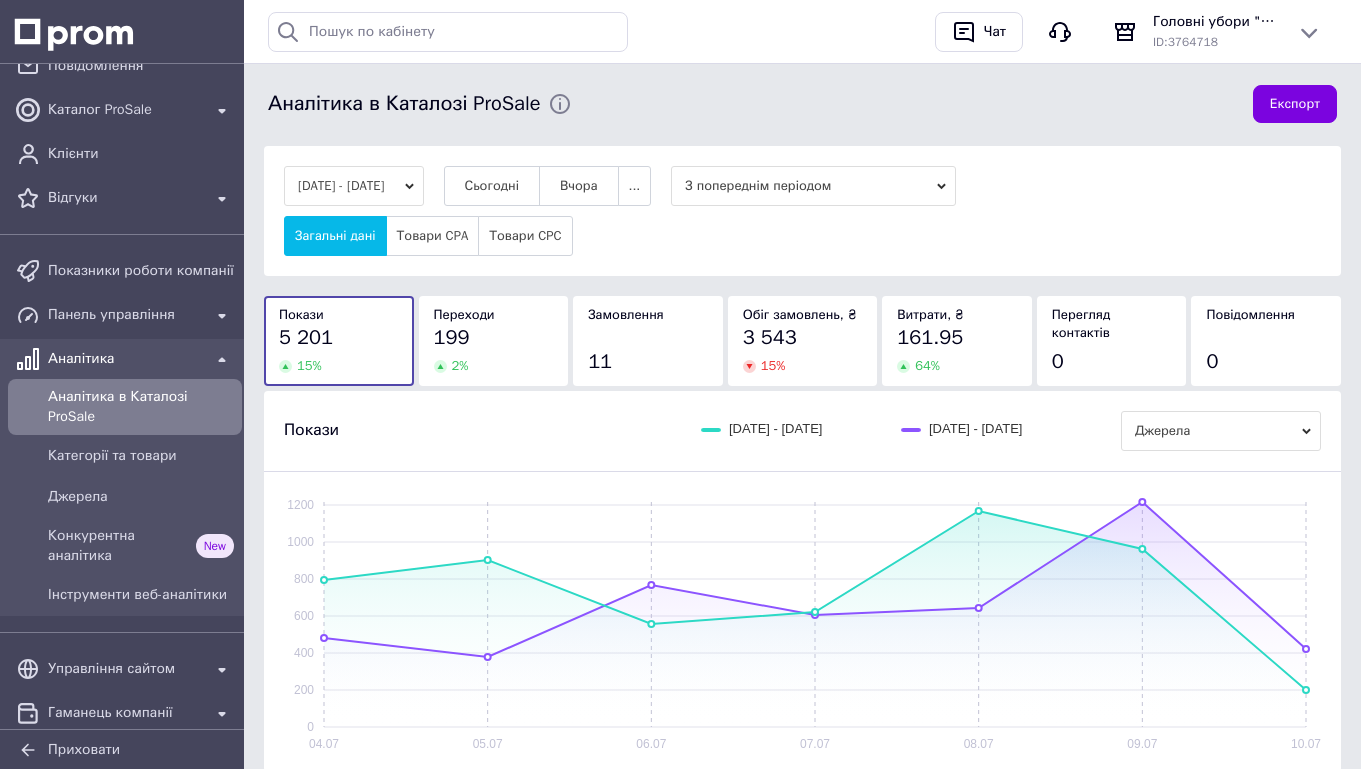 scroll, scrollTop: 24, scrollLeft: 0, axis: vertical 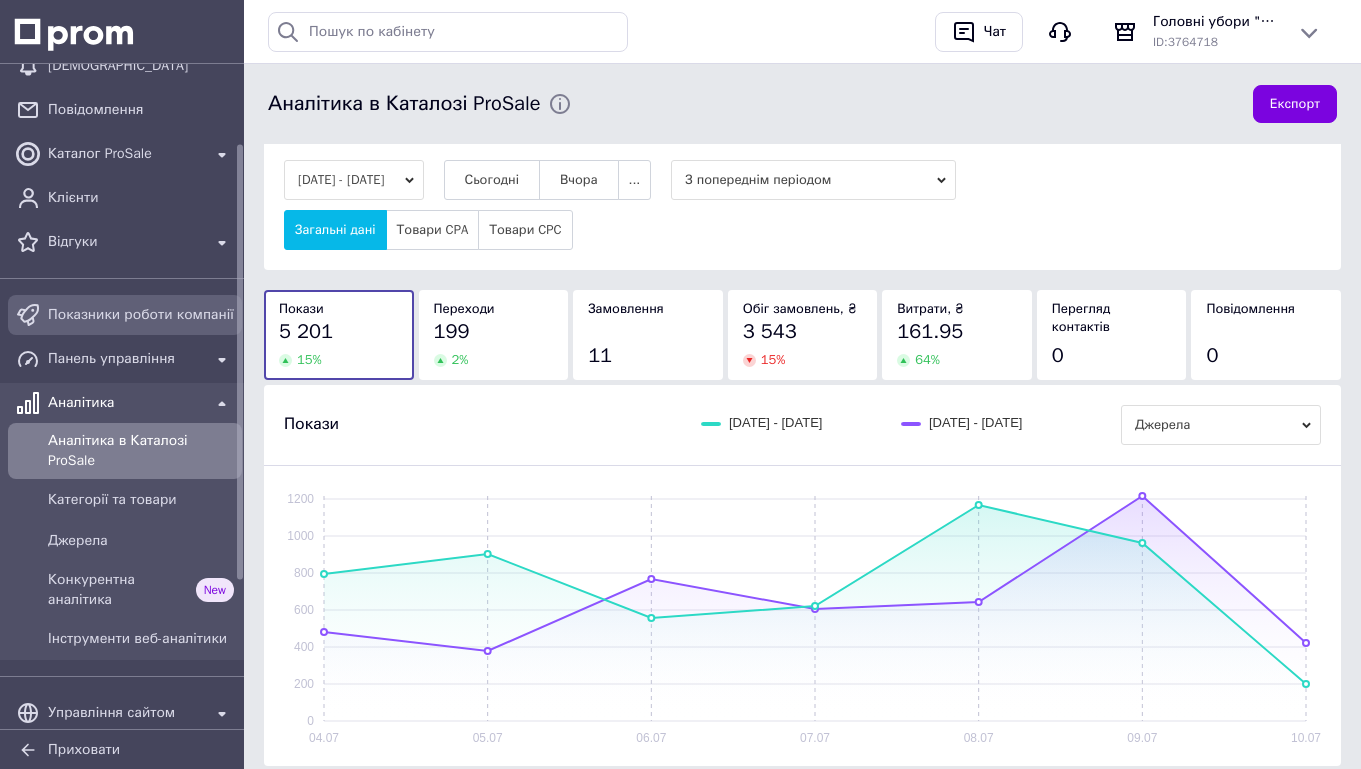 click on "Показники роботи компанії" at bounding box center [141, 315] 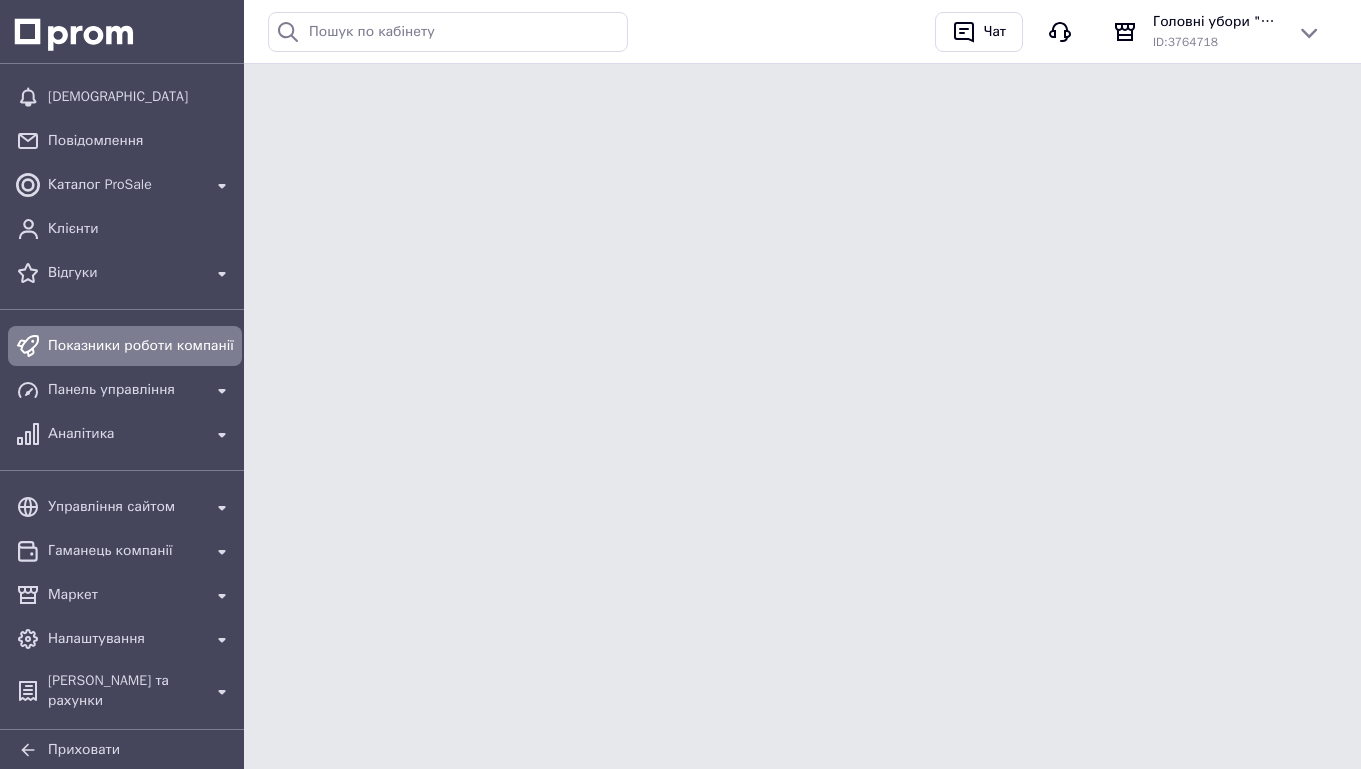 scroll, scrollTop: 97, scrollLeft: 0, axis: vertical 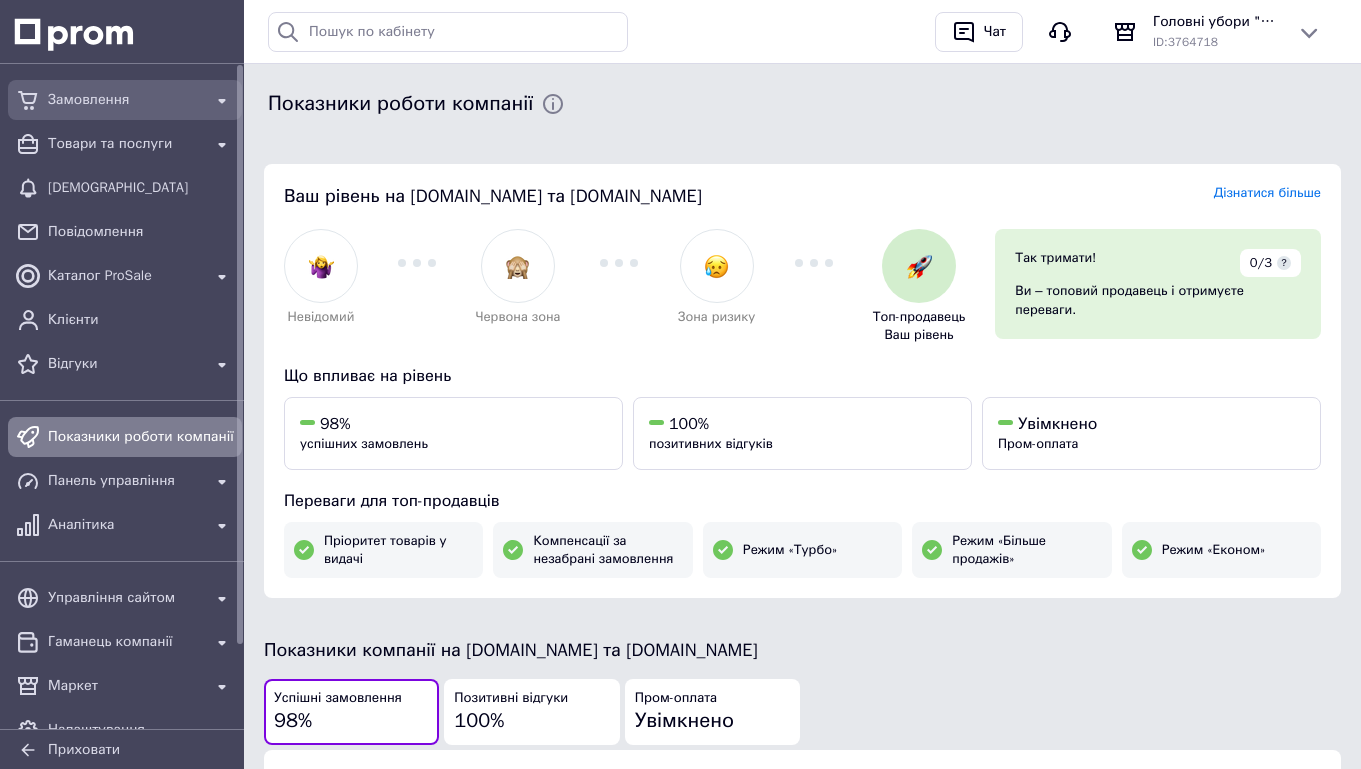 click on "Замовлення" at bounding box center (125, 100) 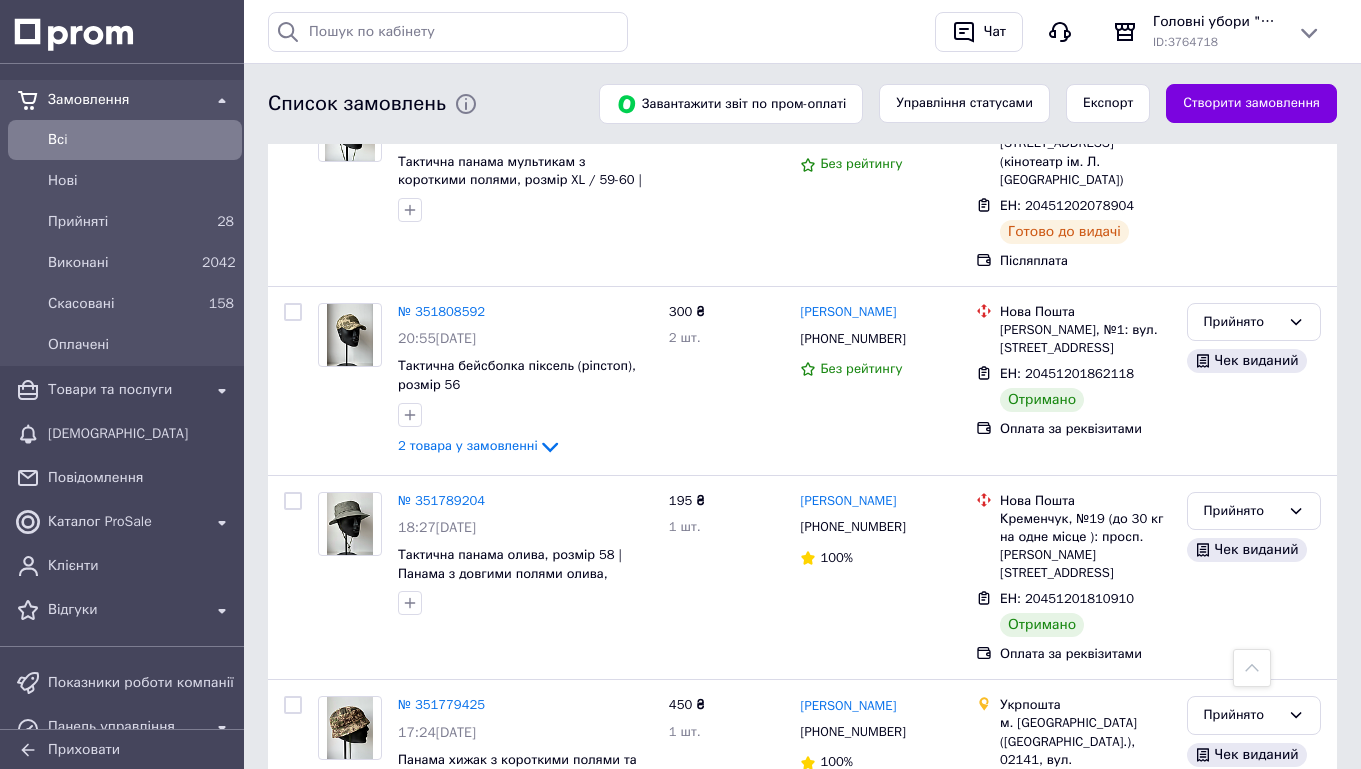 scroll, scrollTop: 2177, scrollLeft: 0, axis: vertical 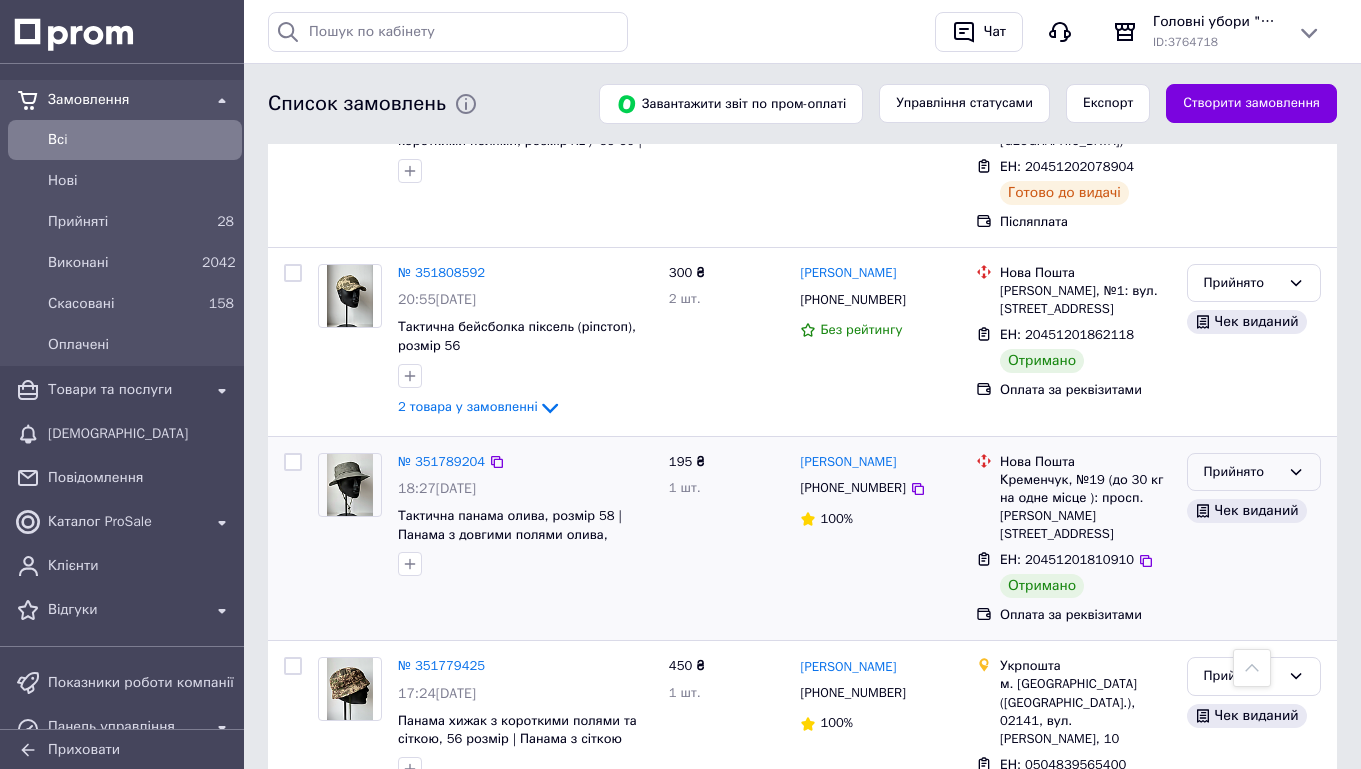 click on "Прийнято" at bounding box center [1242, 472] 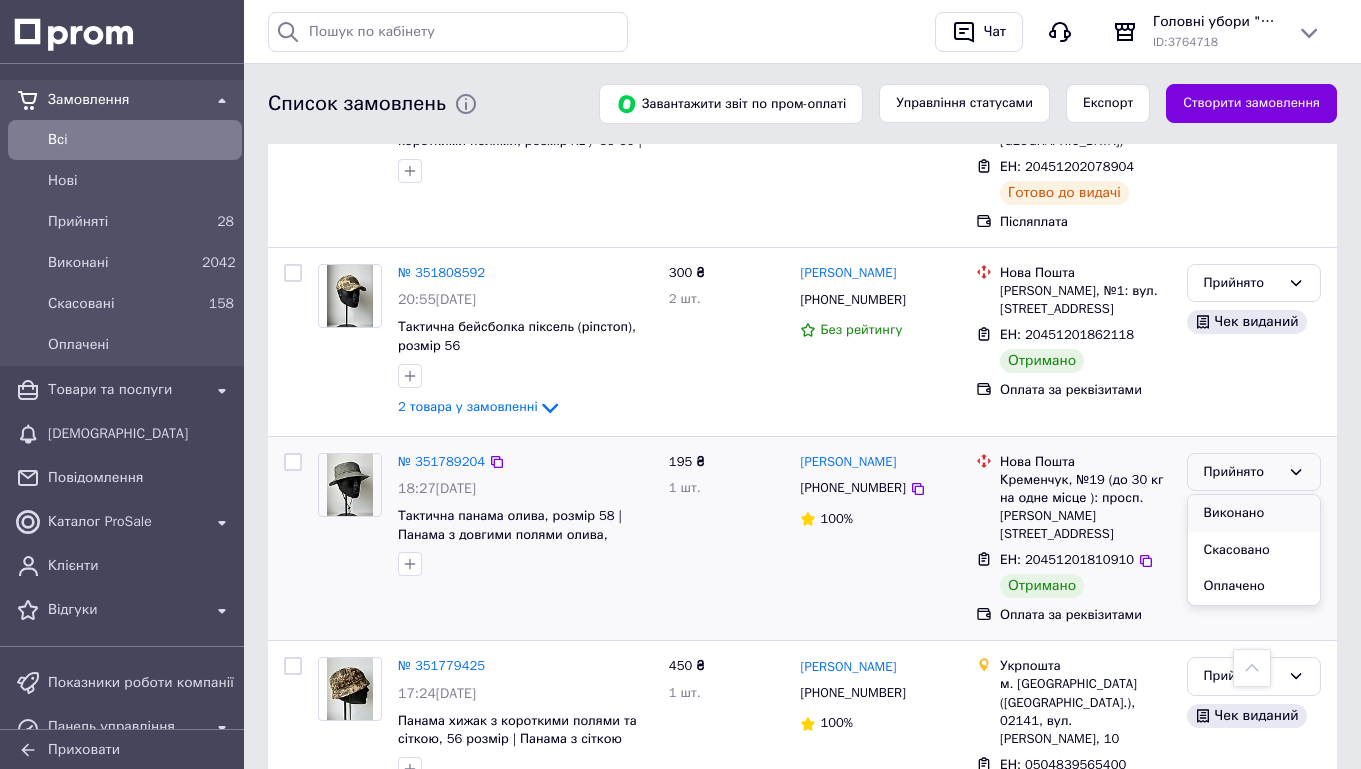 click on "Виконано" at bounding box center [1254, 513] 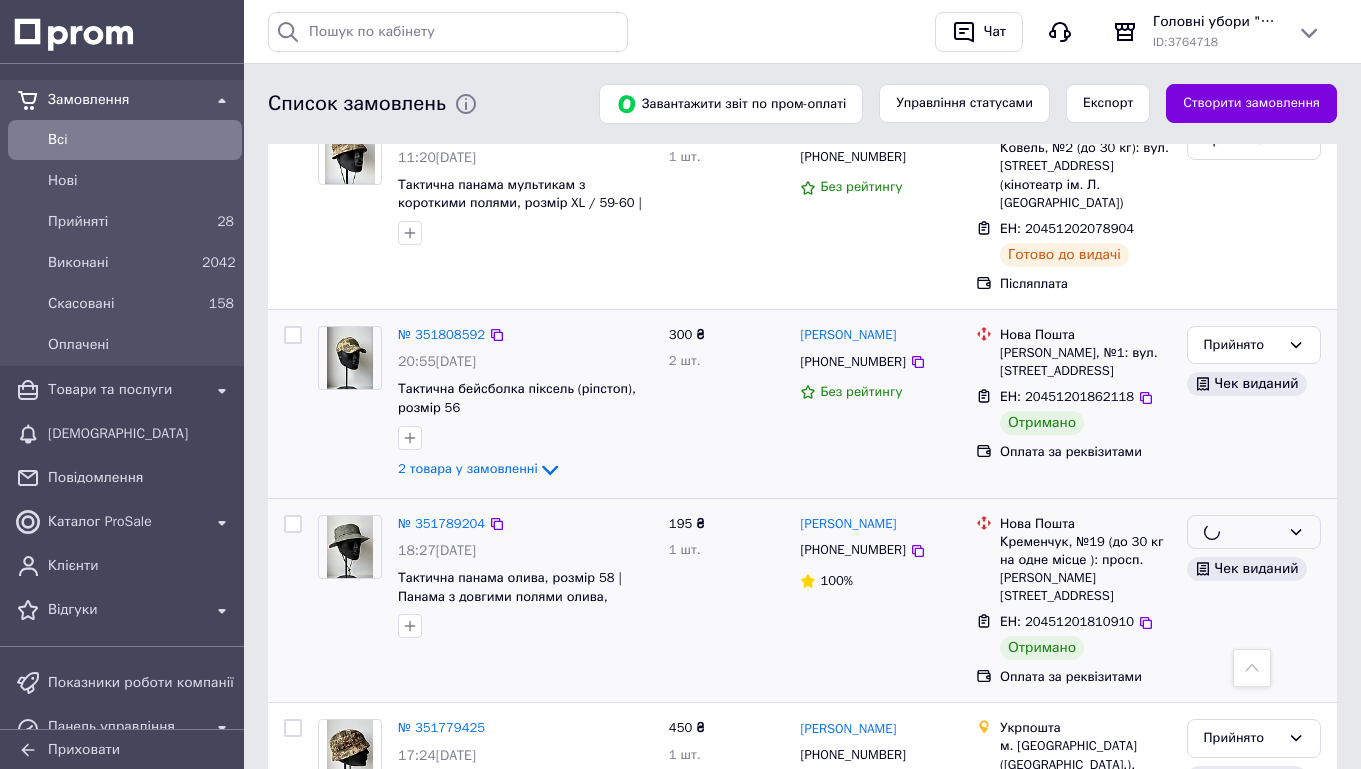scroll, scrollTop: 2107, scrollLeft: 0, axis: vertical 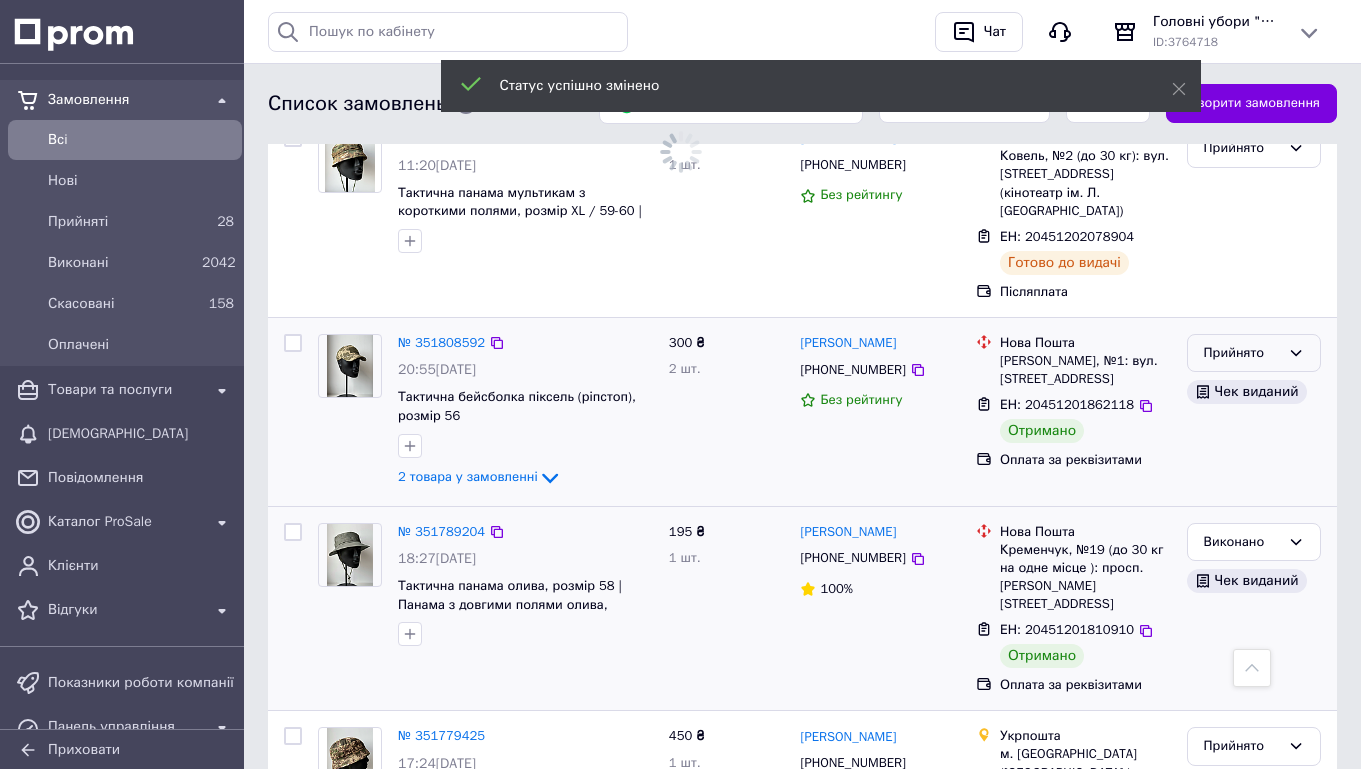 click on "Прийнято" at bounding box center (1242, 353) 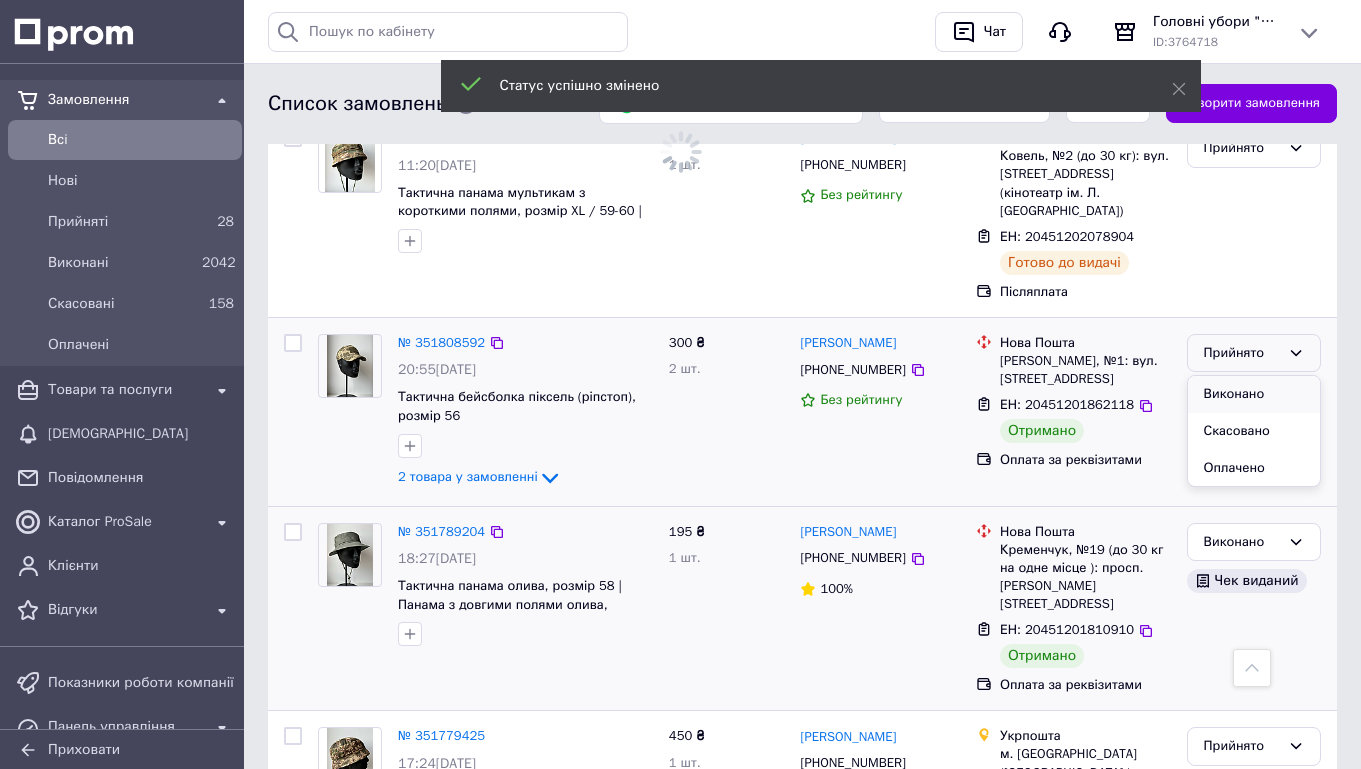 click on "Виконано" at bounding box center [1254, 394] 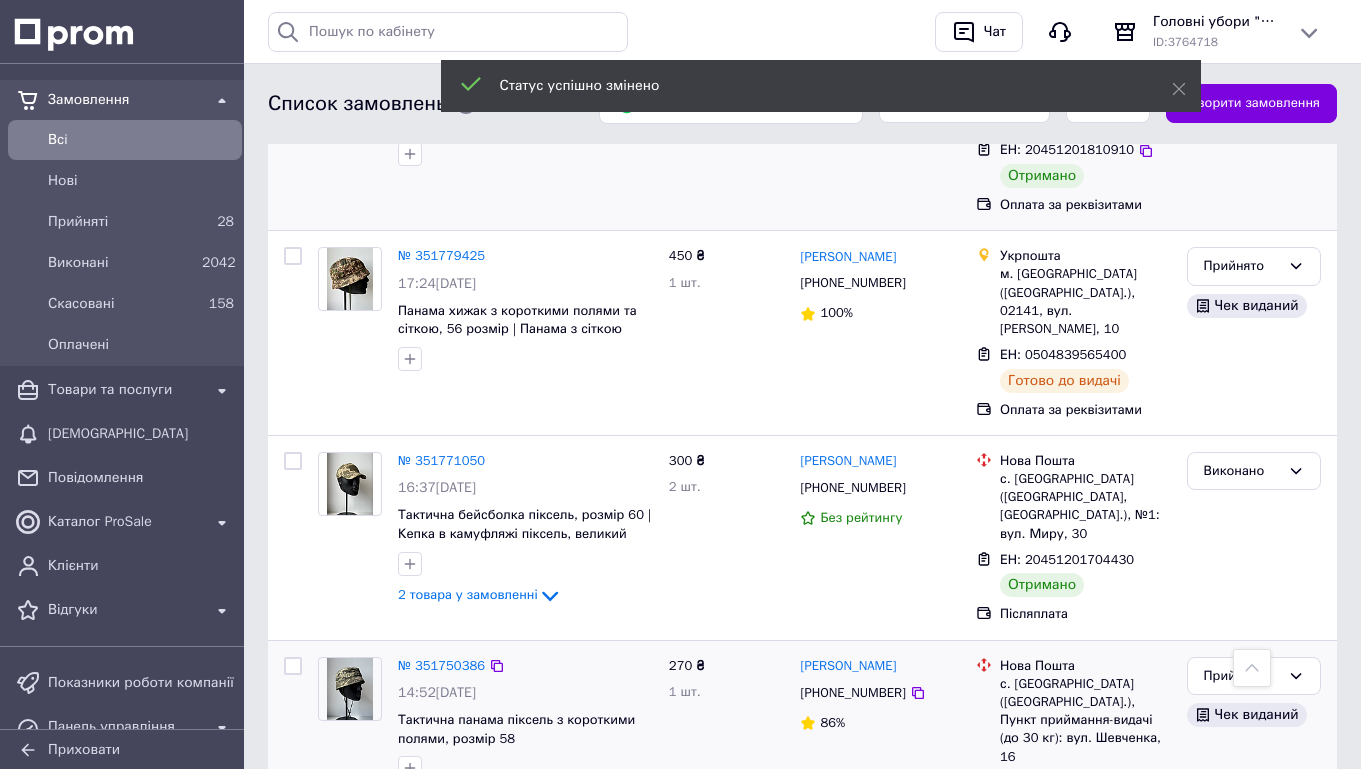 scroll, scrollTop: 2700, scrollLeft: 0, axis: vertical 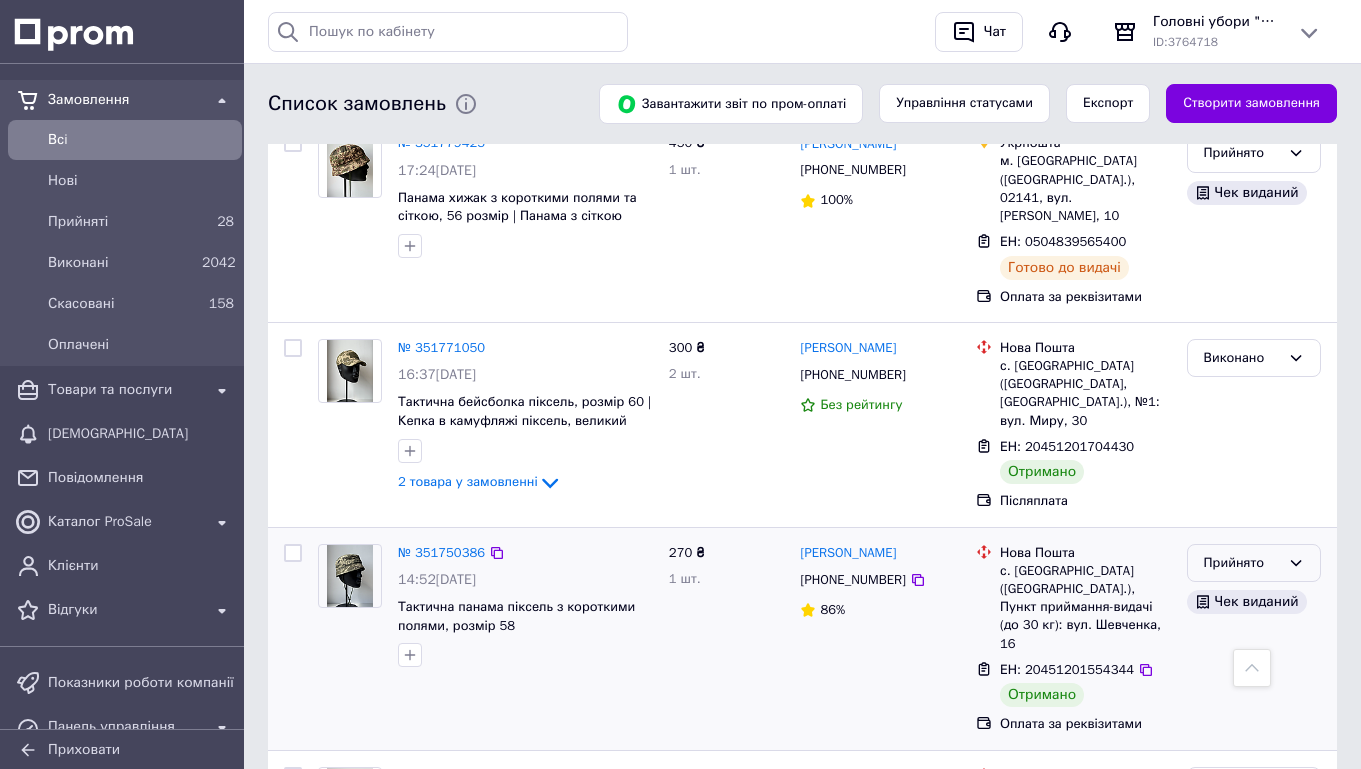 click on "Прийнято" at bounding box center (1242, 563) 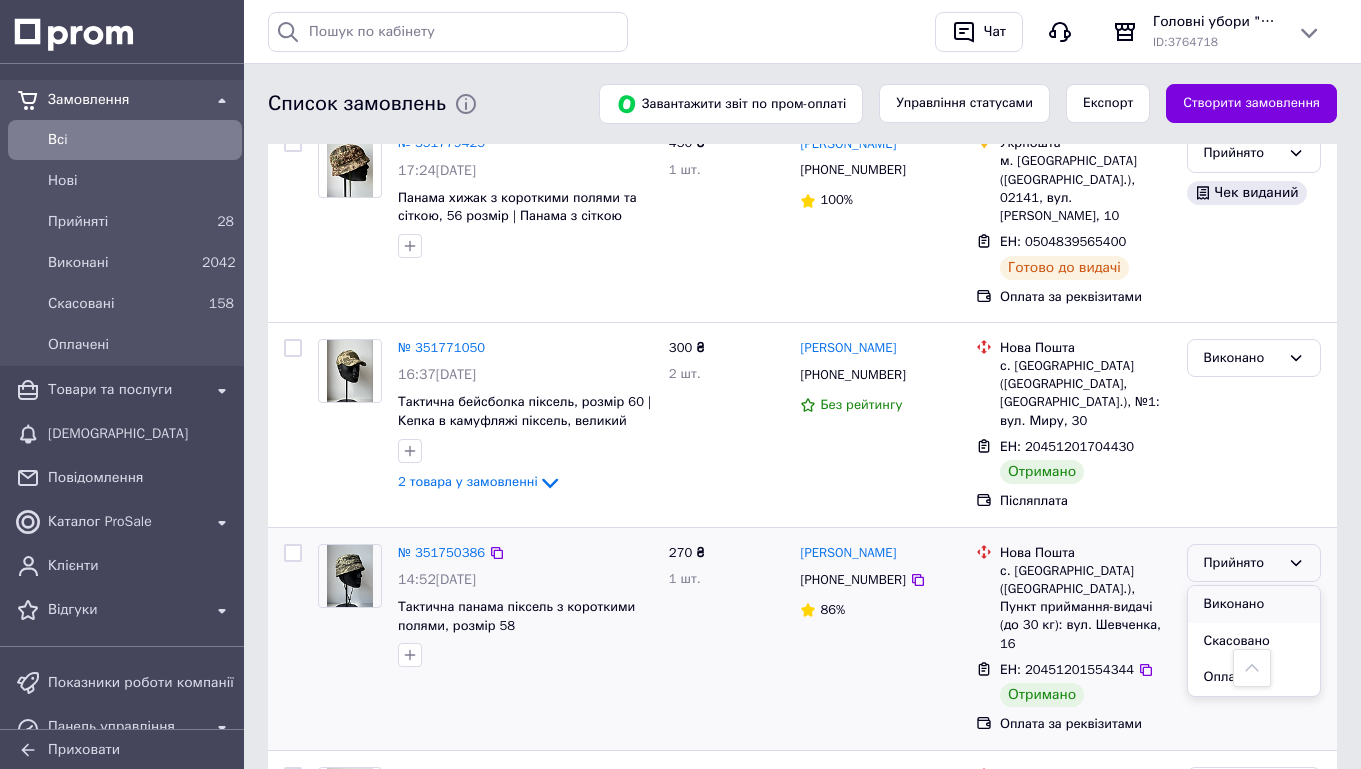 click on "Виконано" at bounding box center [1254, 604] 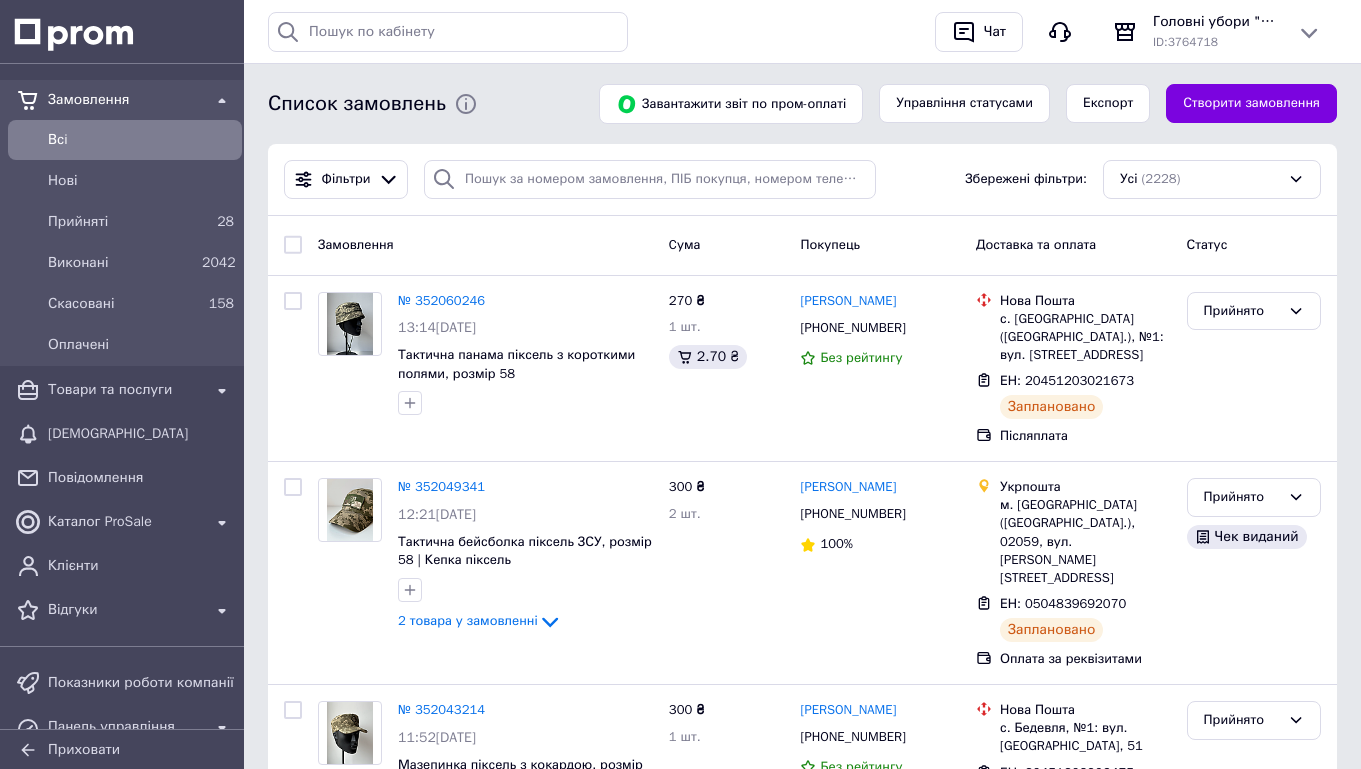 scroll, scrollTop: 0, scrollLeft: 0, axis: both 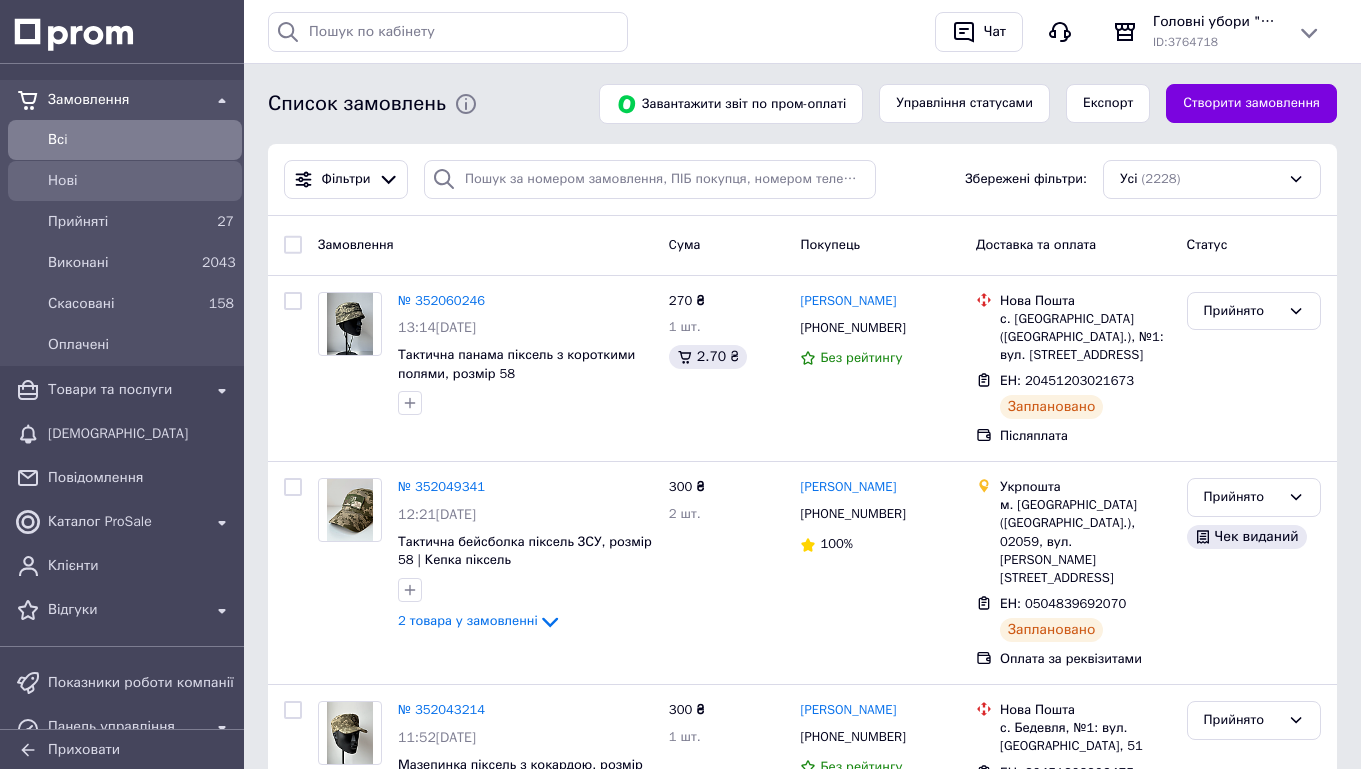 click on "Нові" at bounding box center (141, 181) 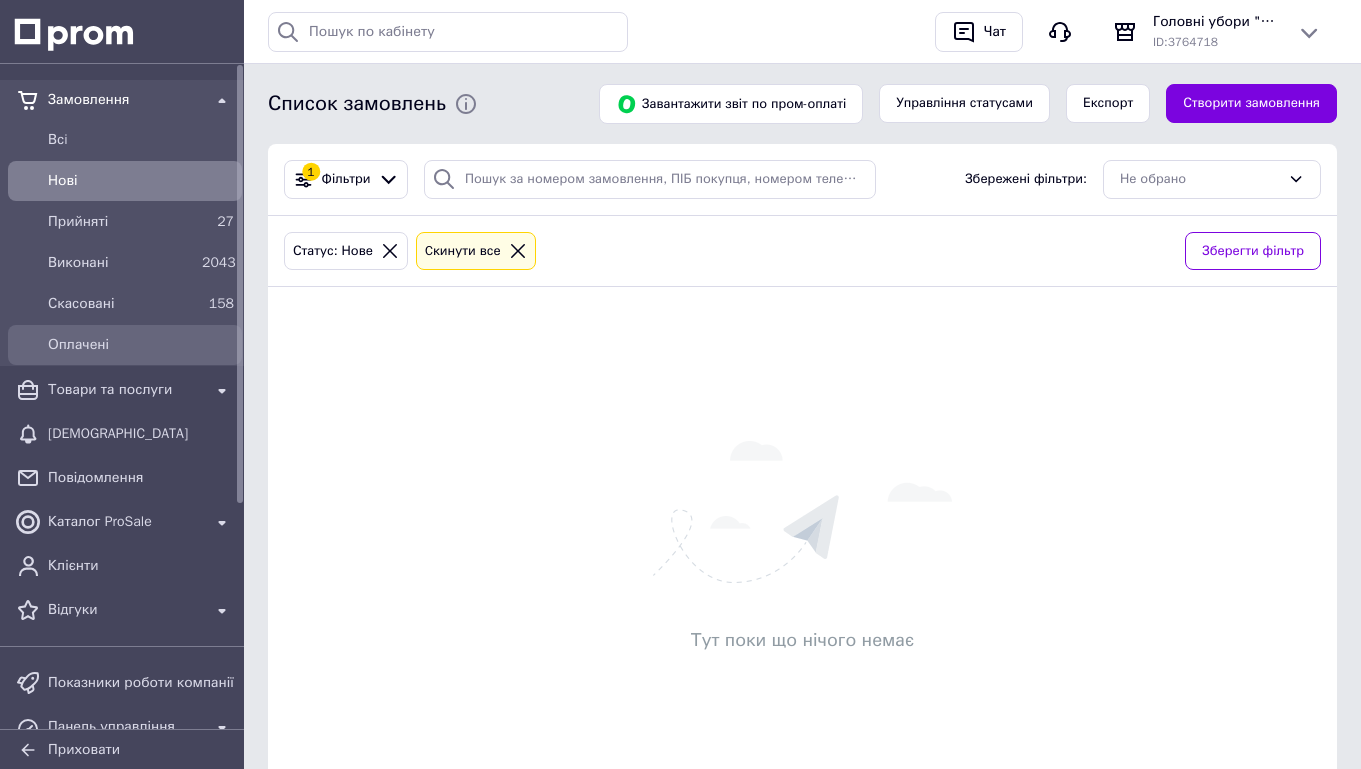 click on "Оплачені" at bounding box center [141, 345] 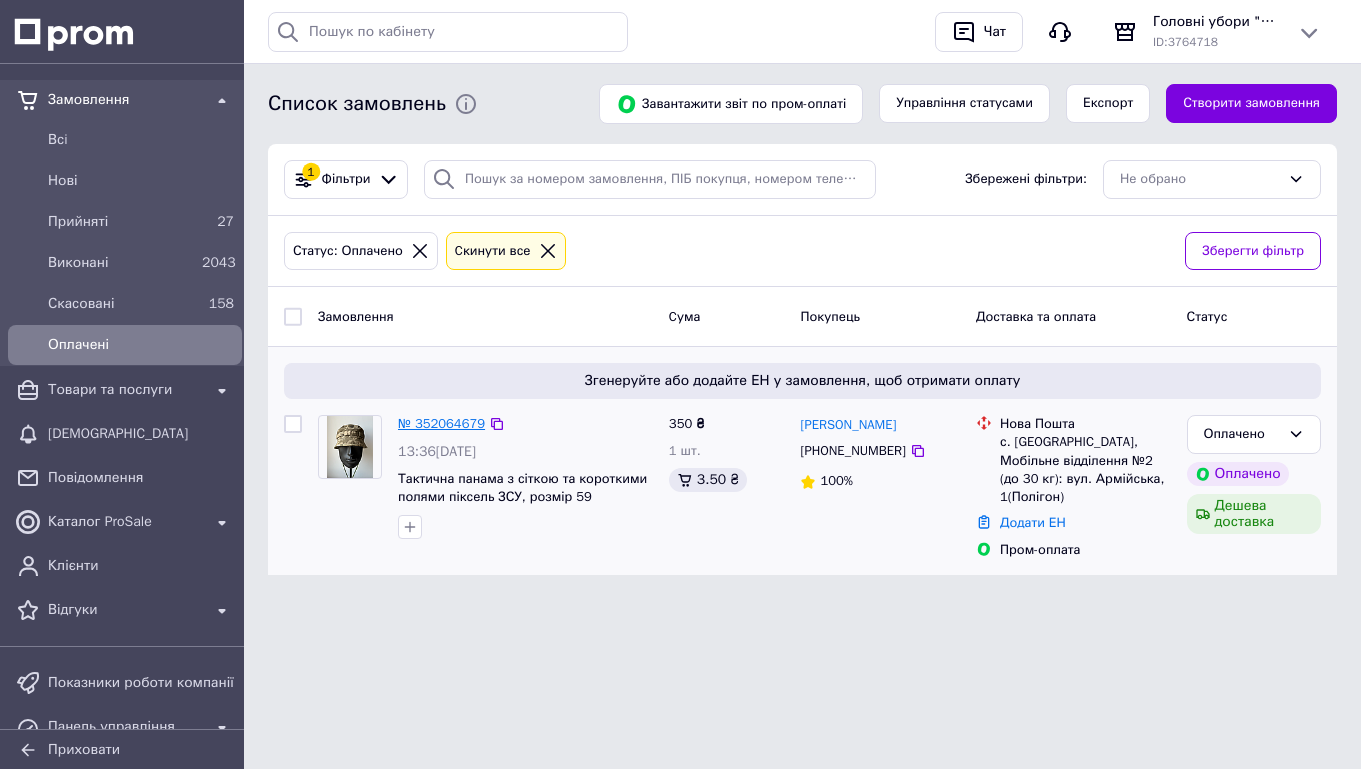 click on "№ 352064679" at bounding box center [441, 423] 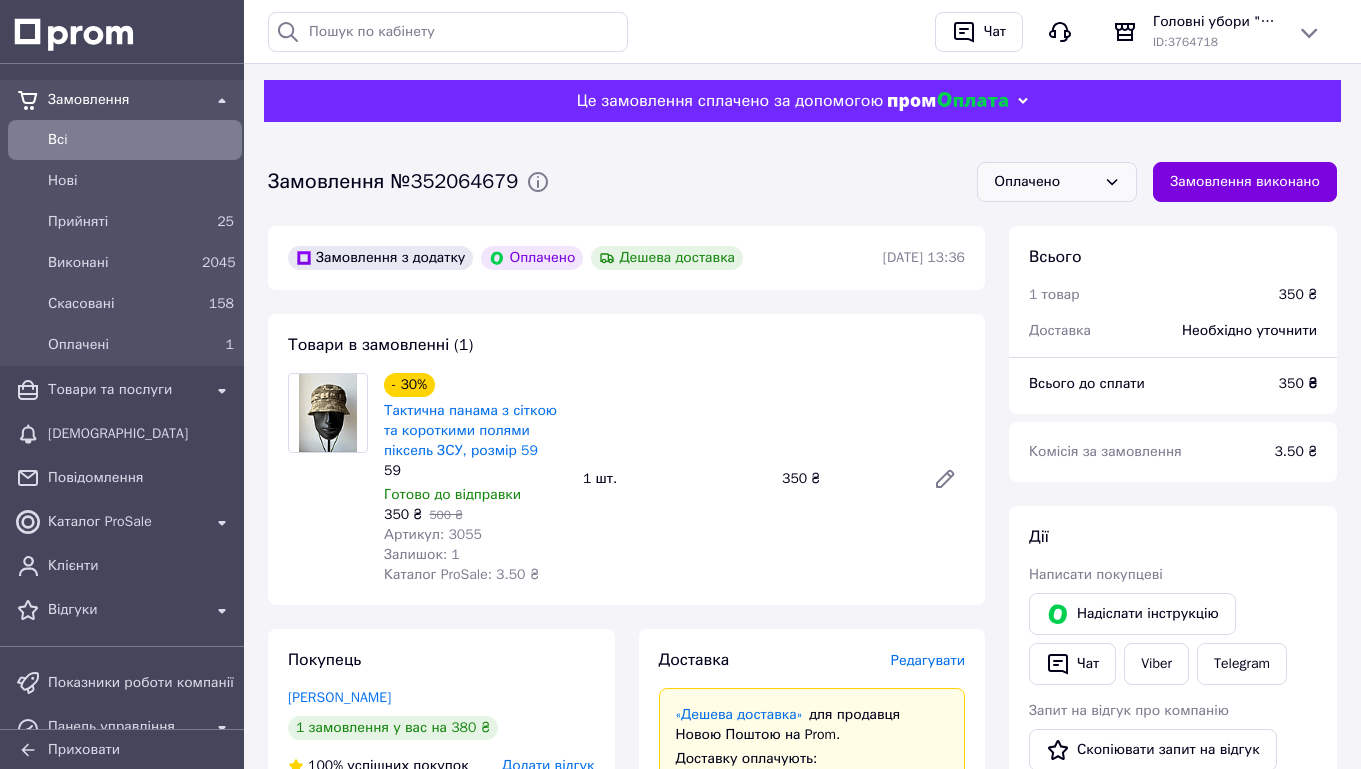 scroll, scrollTop: 56, scrollLeft: 0, axis: vertical 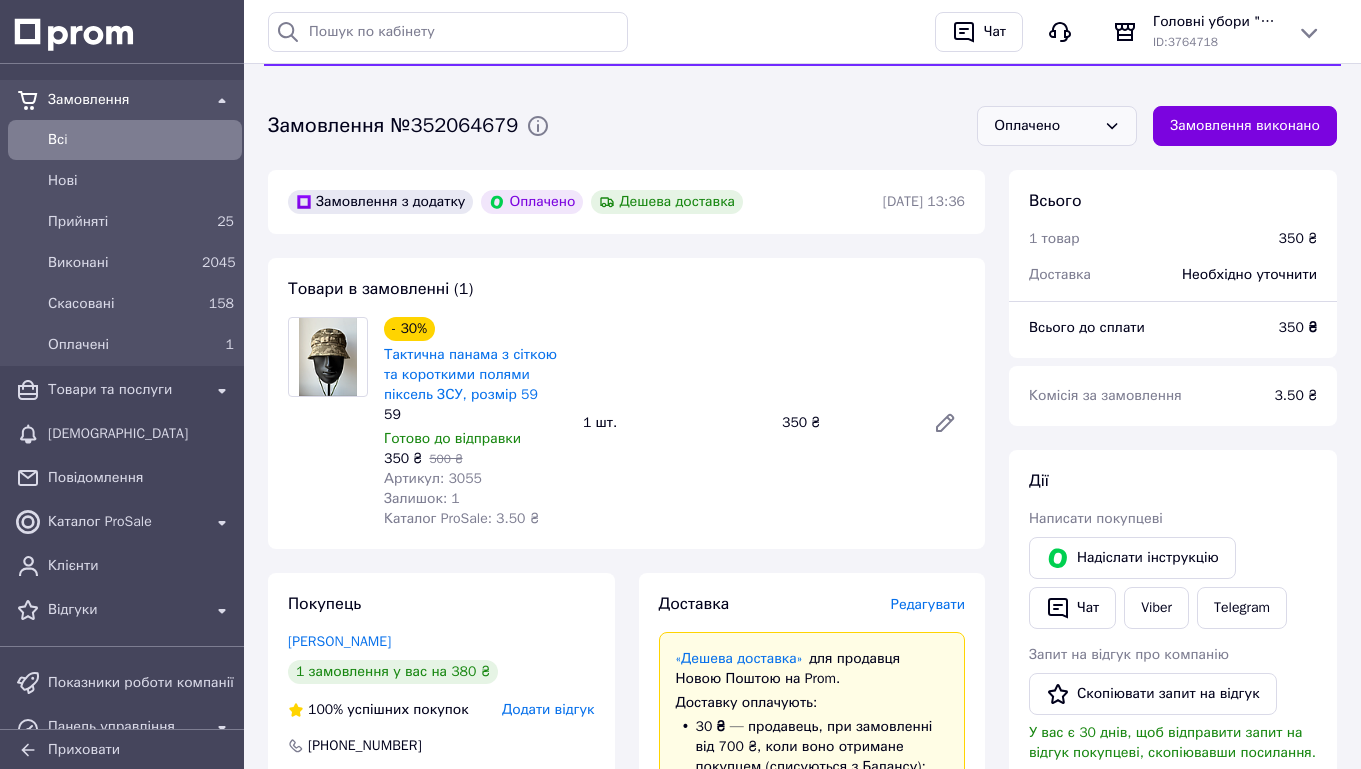 click on "Оплачено" at bounding box center (1045, 126) 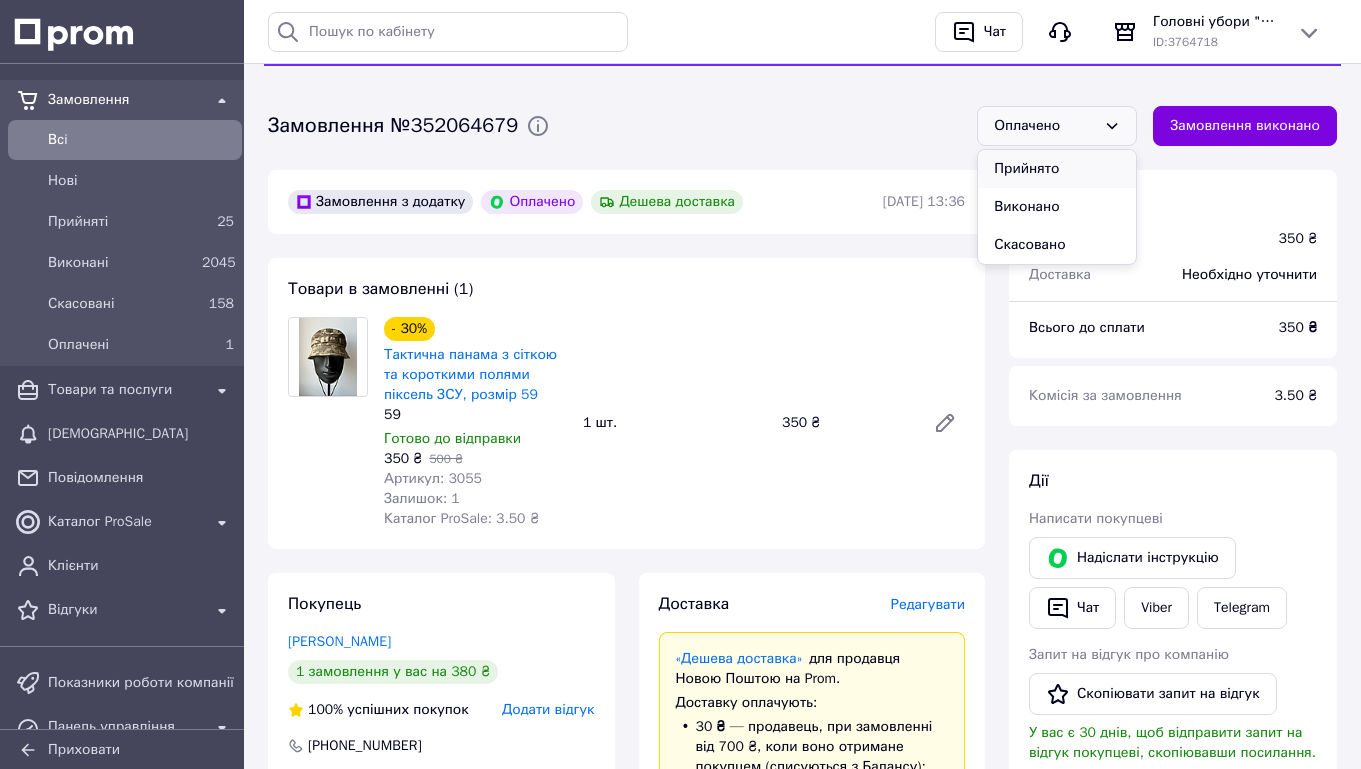 click on "Прийнято" at bounding box center (1057, 169) 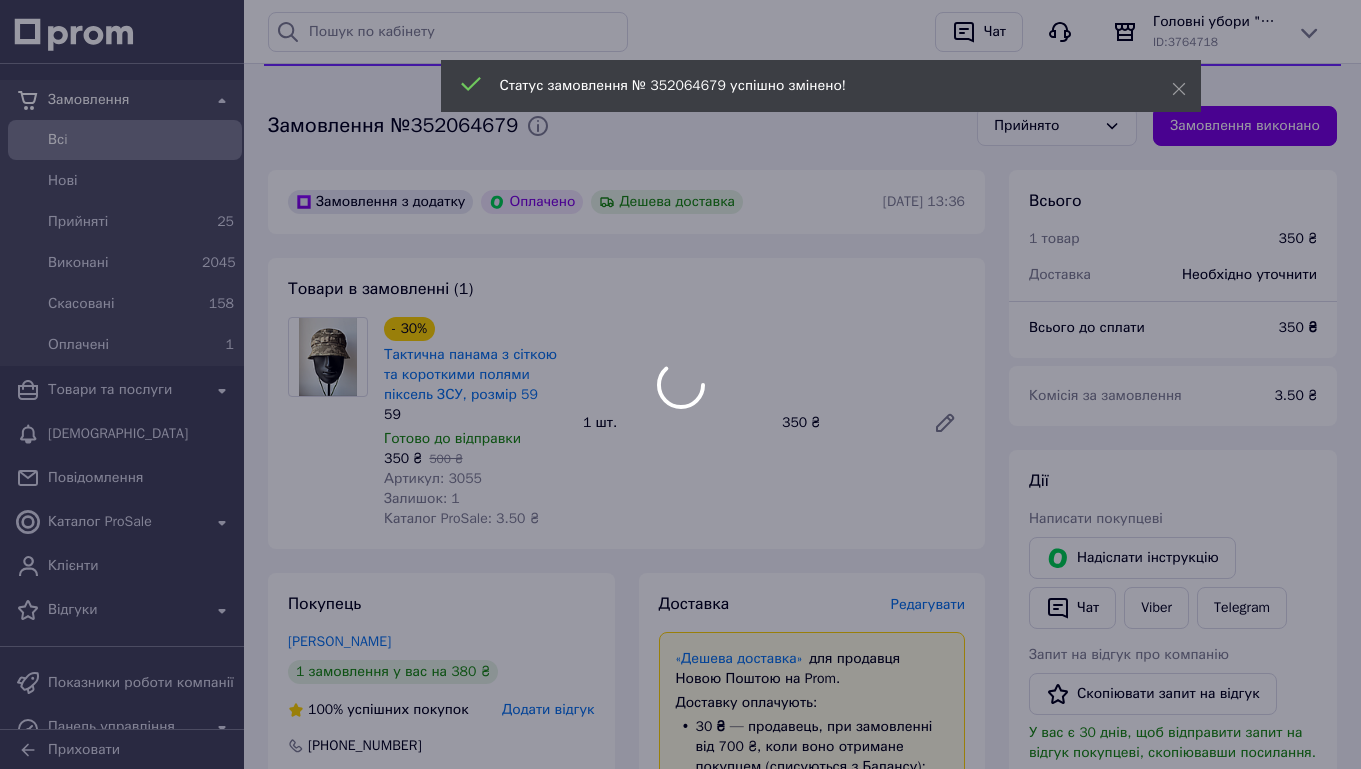 scroll, scrollTop: 155, scrollLeft: 0, axis: vertical 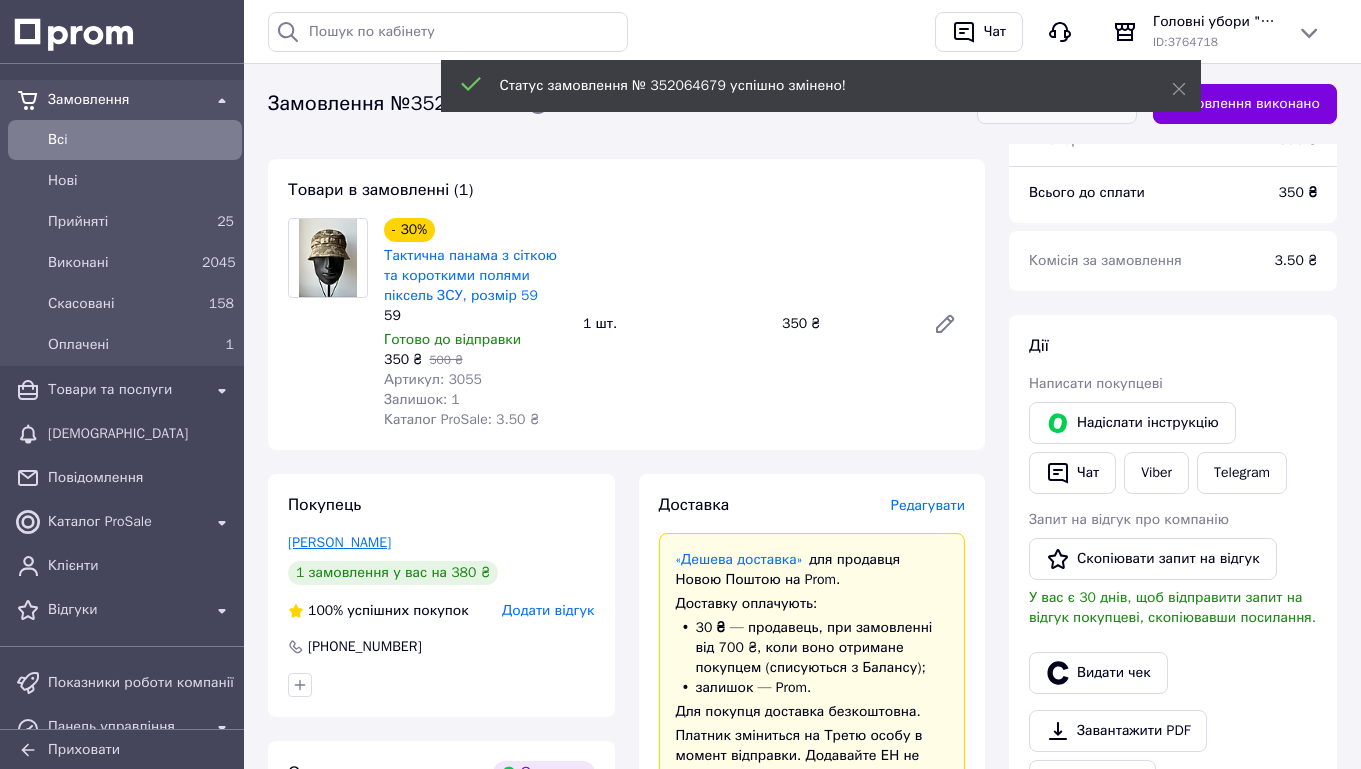 click on "[PERSON_NAME]" at bounding box center [339, 542] 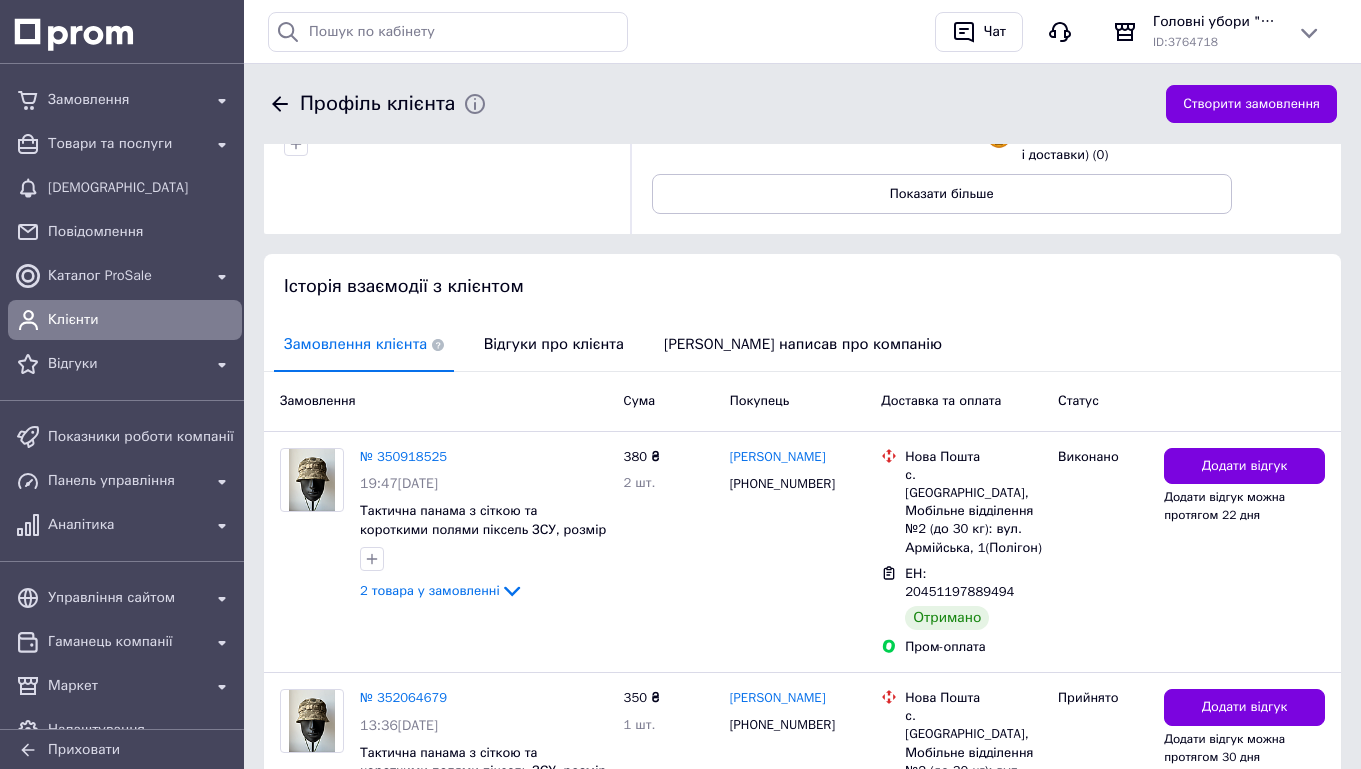 scroll, scrollTop: 413, scrollLeft: 0, axis: vertical 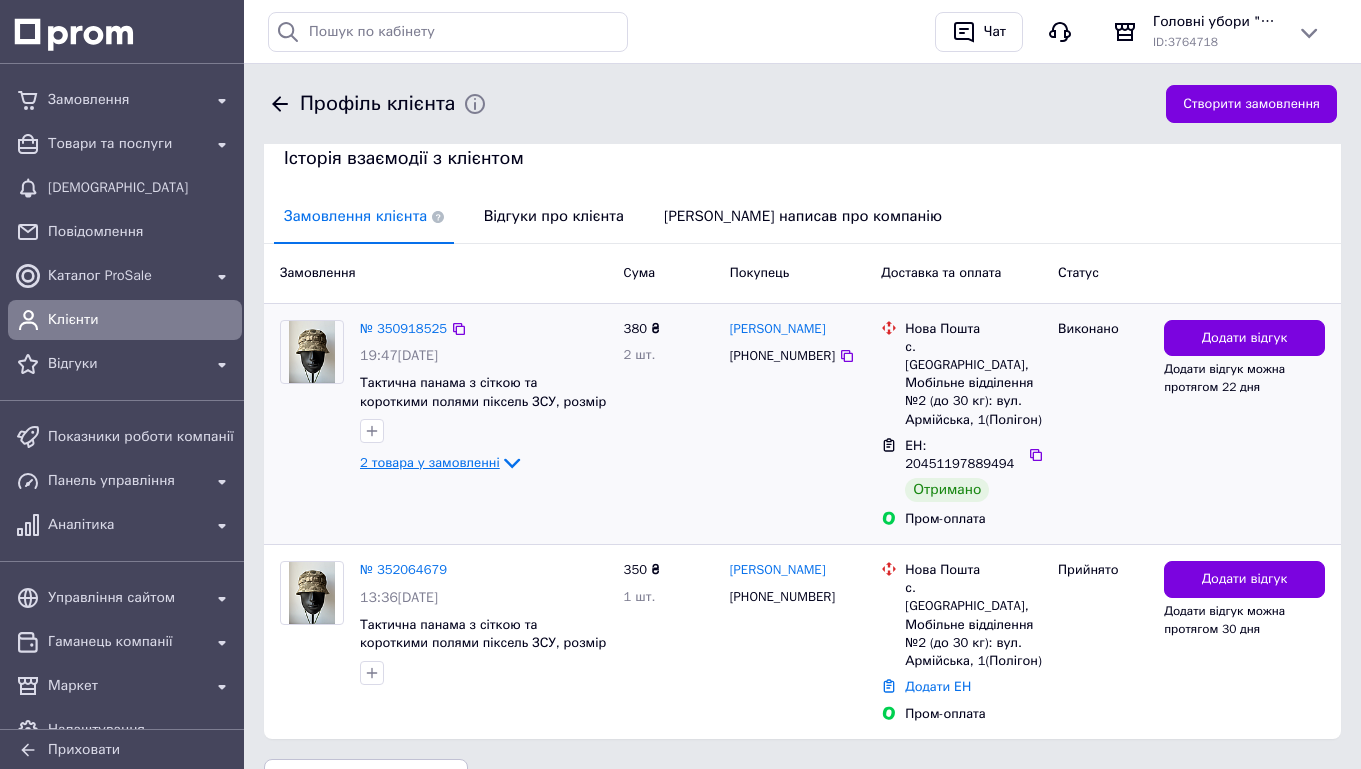 click on "2 товара у замовленні" at bounding box center (430, 462) 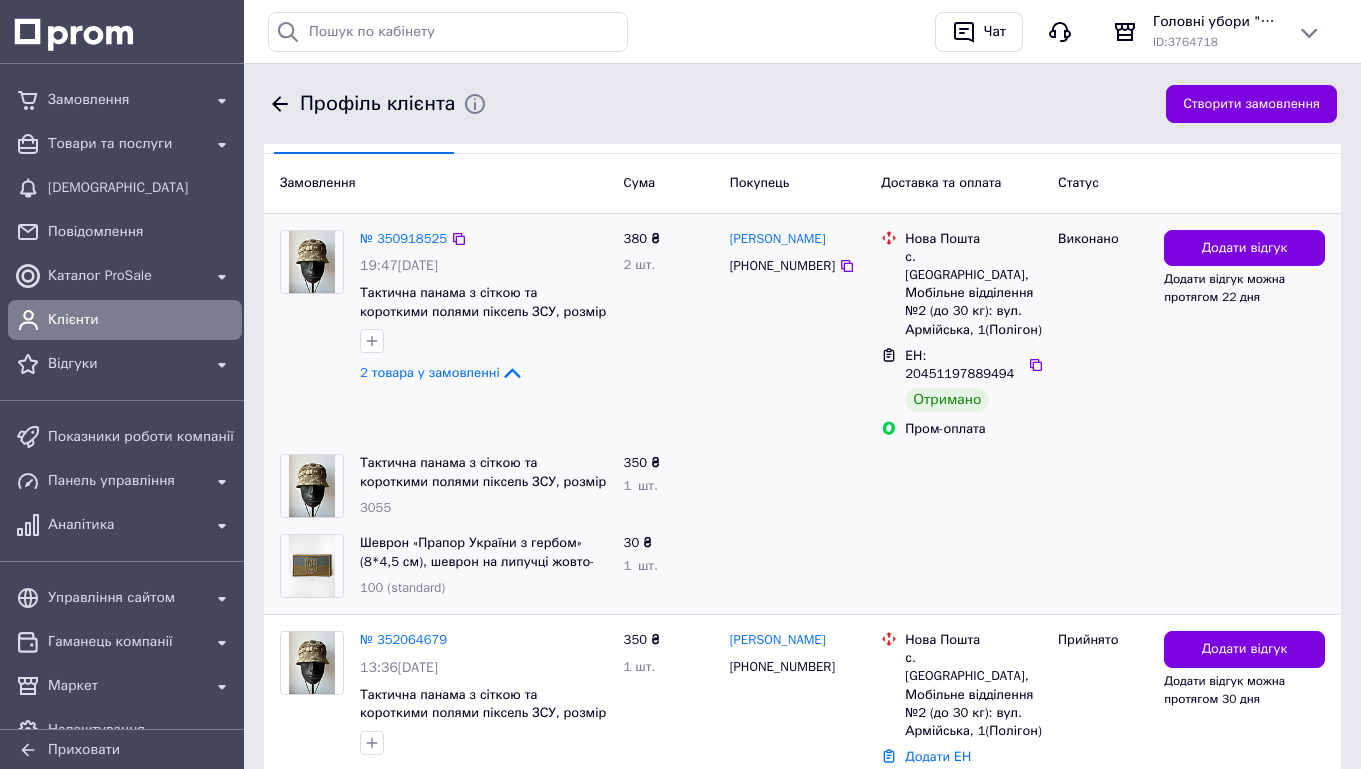 scroll, scrollTop: 556, scrollLeft: 0, axis: vertical 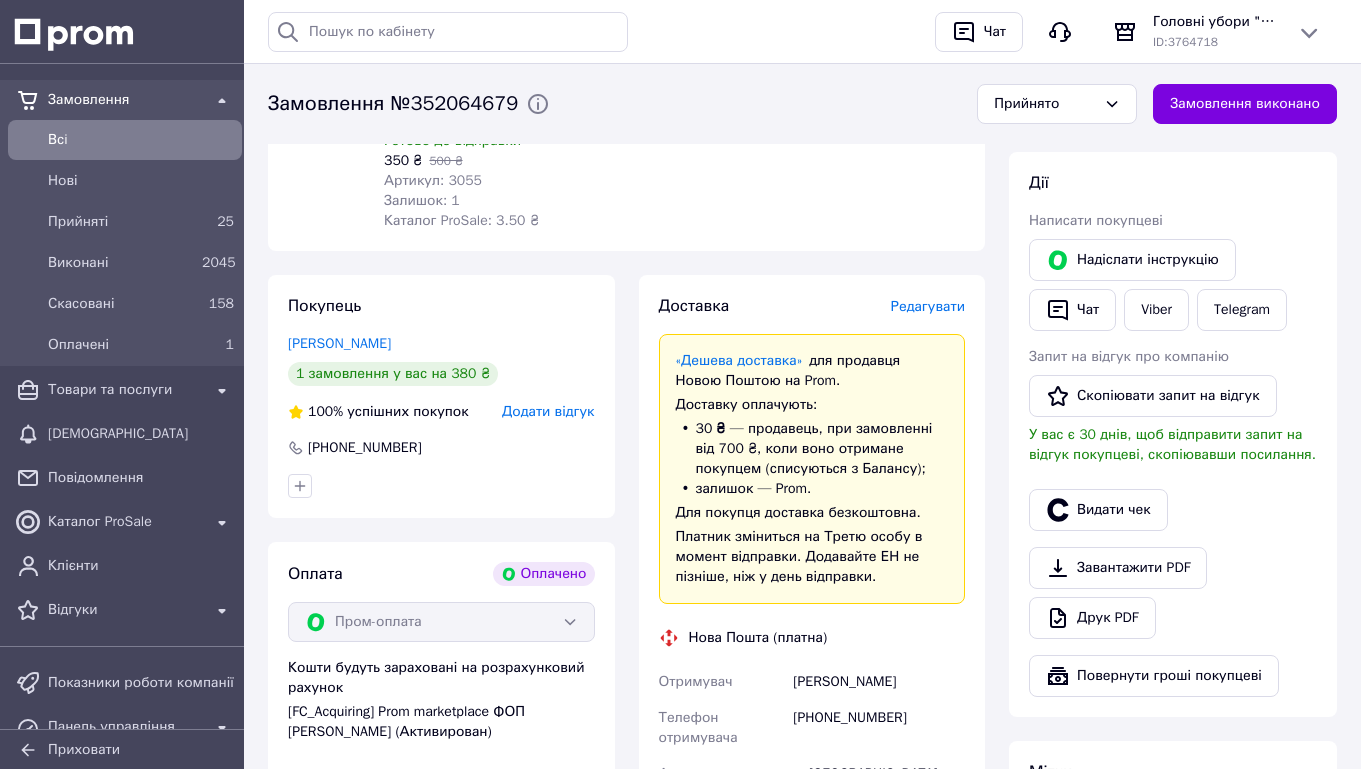 click on "[PERSON_NAME]" at bounding box center [441, 344] 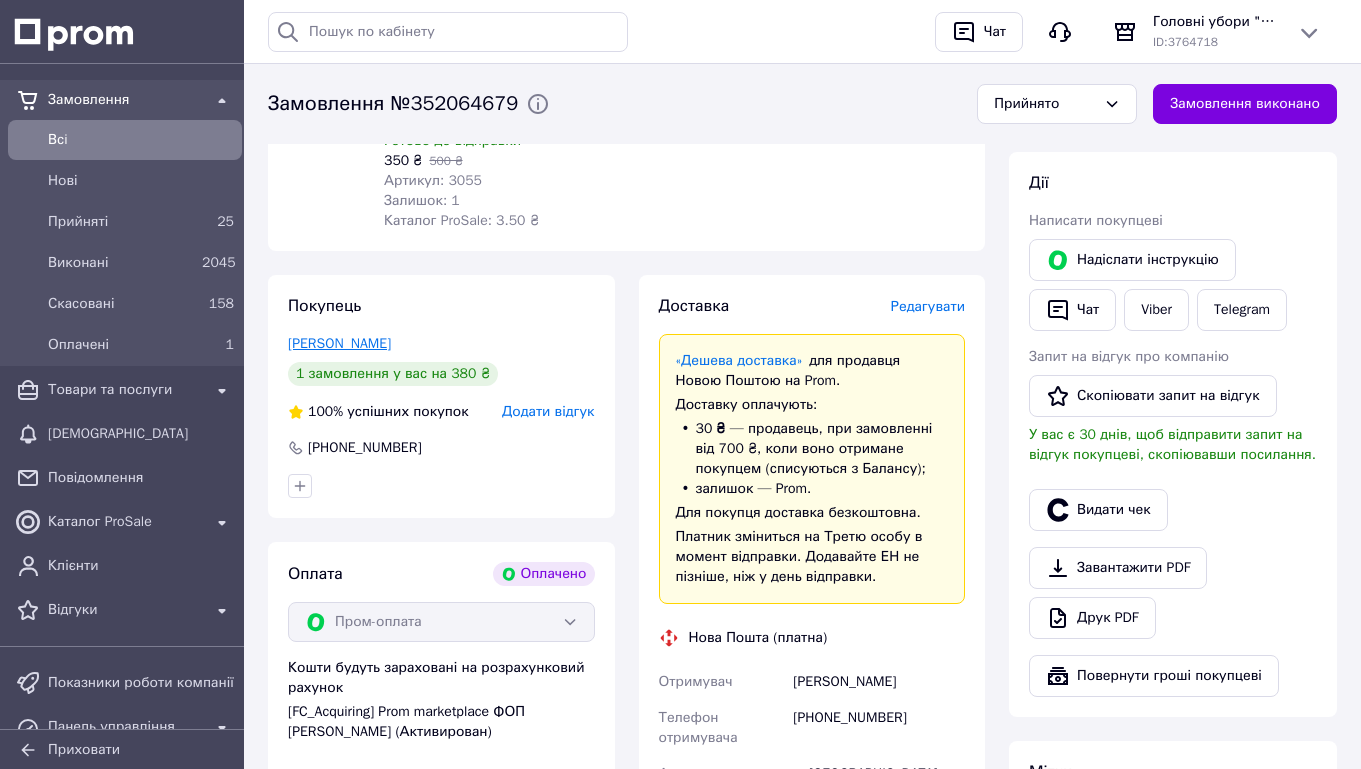 click on "[PERSON_NAME]" at bounding box center (339, 343) 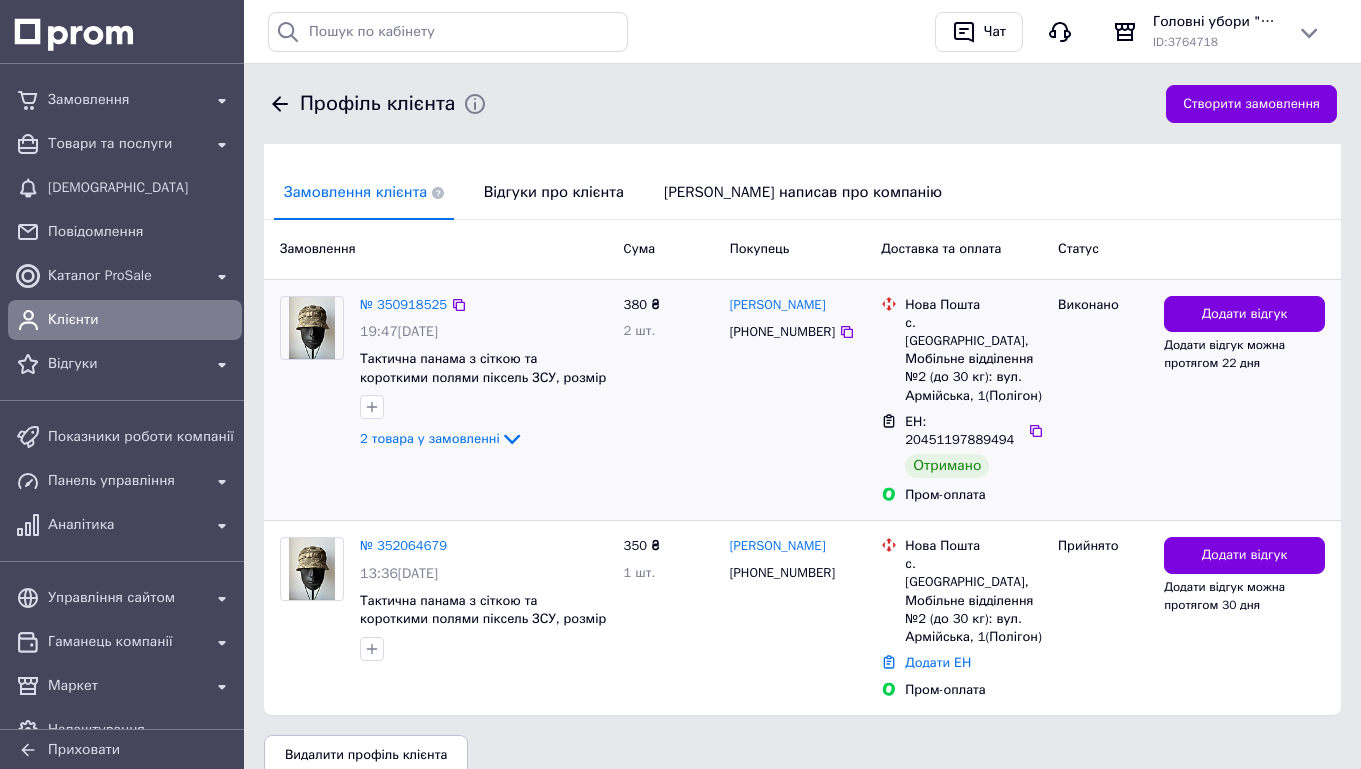 scroll, scrollTop: 438, scrollLeft: 0, axis: vertical 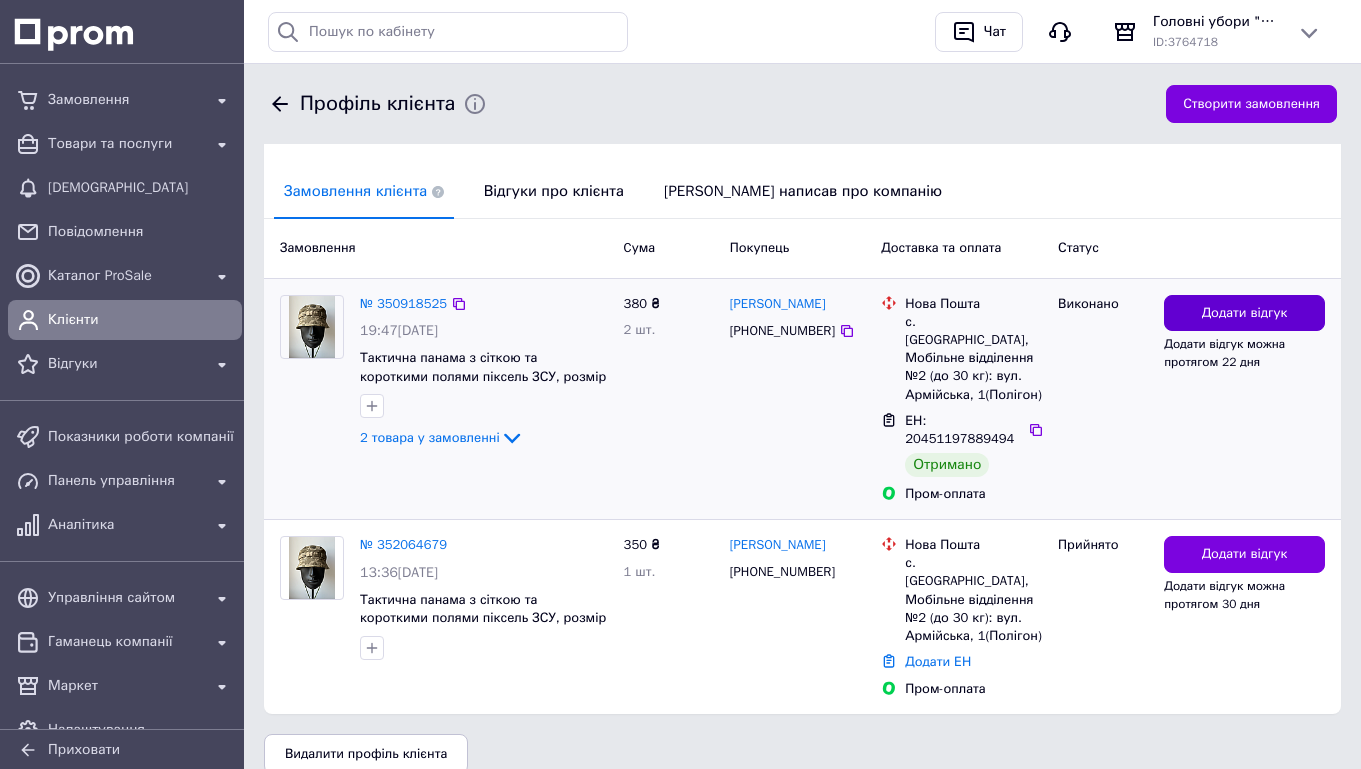 click on "Додати відгук" at bounding box center [1245, 313] 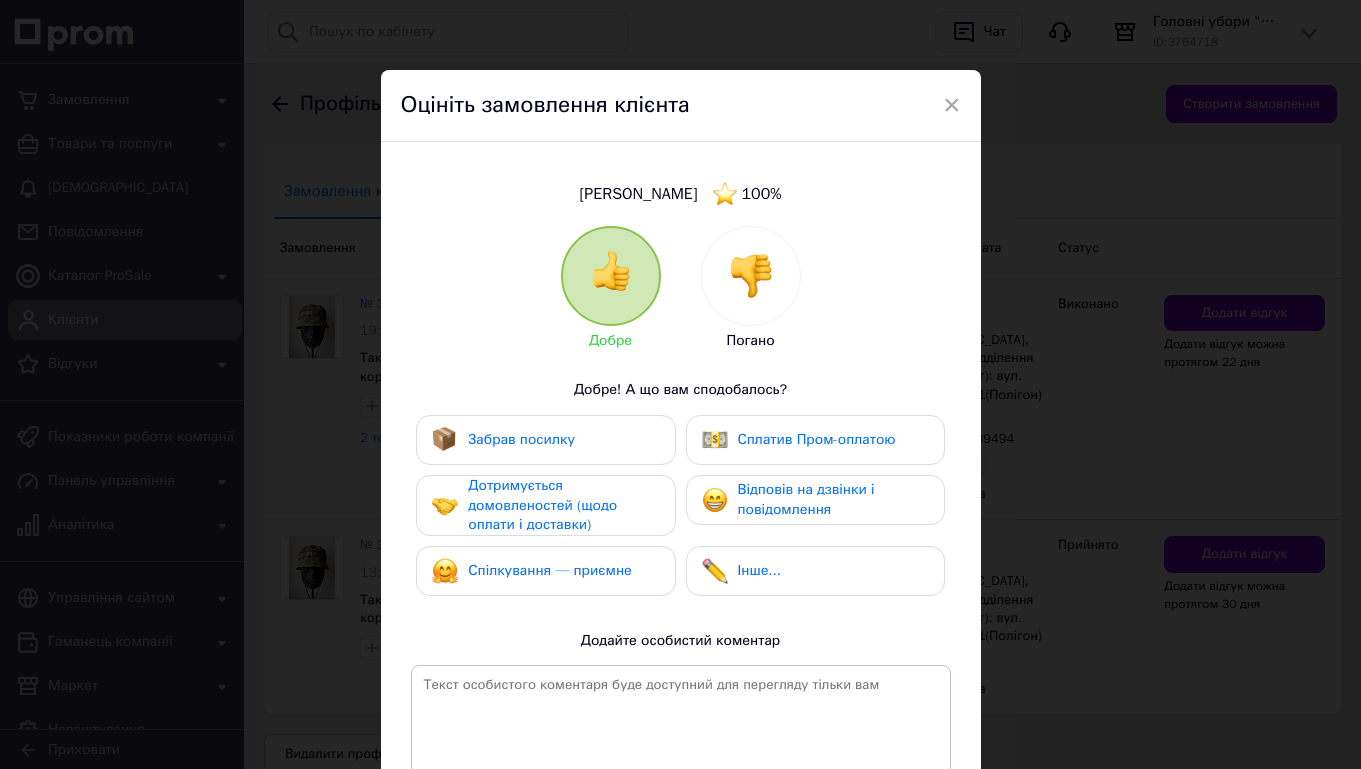 click on "Забрав посилку" at bounding box center (545, 440) 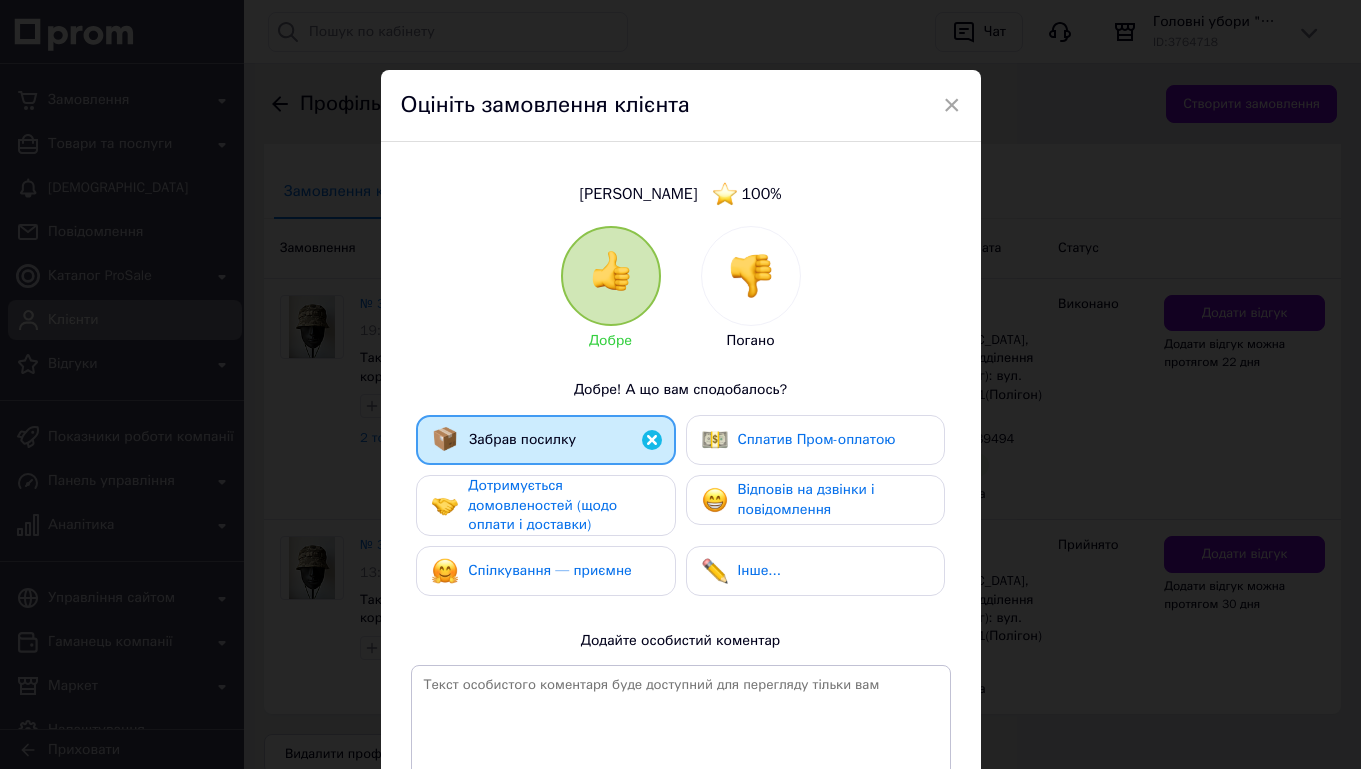 click on "Дотримується домовленостей (щодо оплати і доставки)" at bounding box center [563, 505] 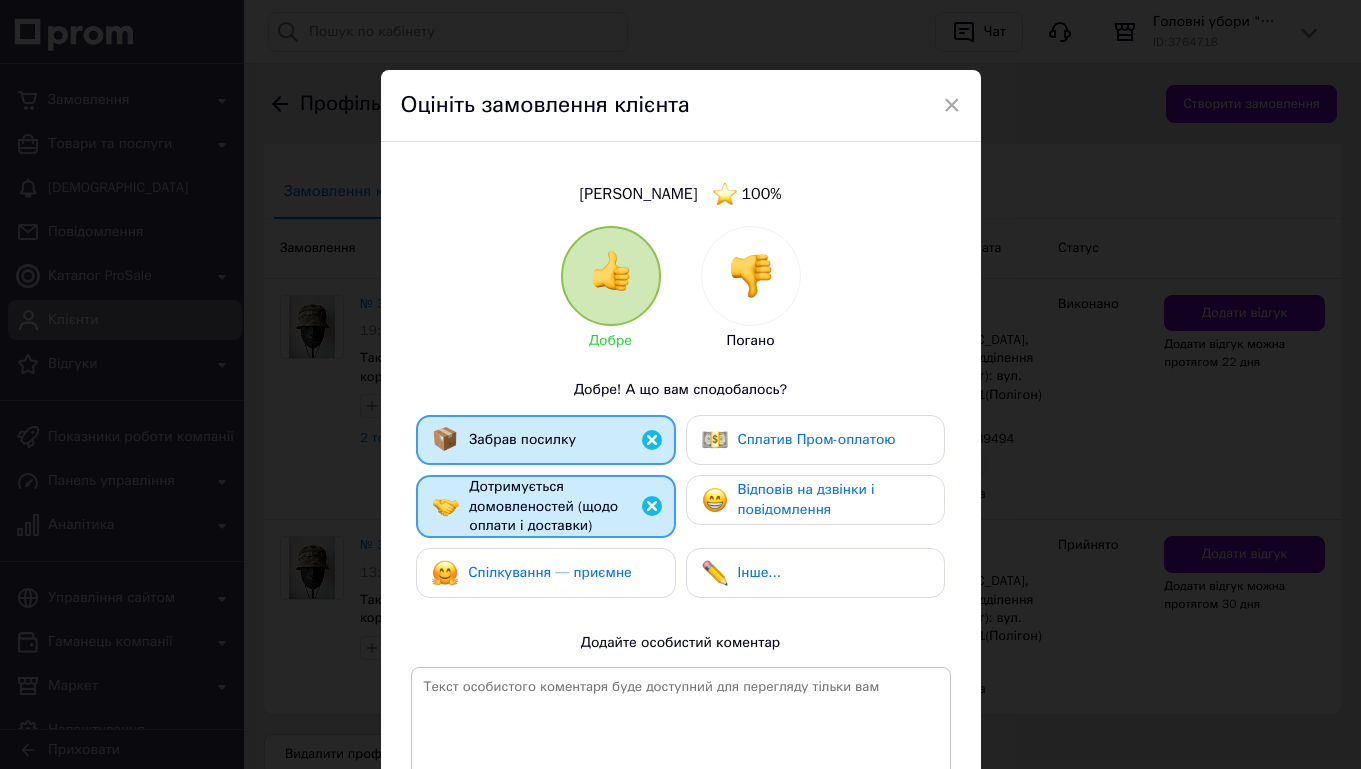 click on "Спілкування — приємне" at bounding box center [550, 572] 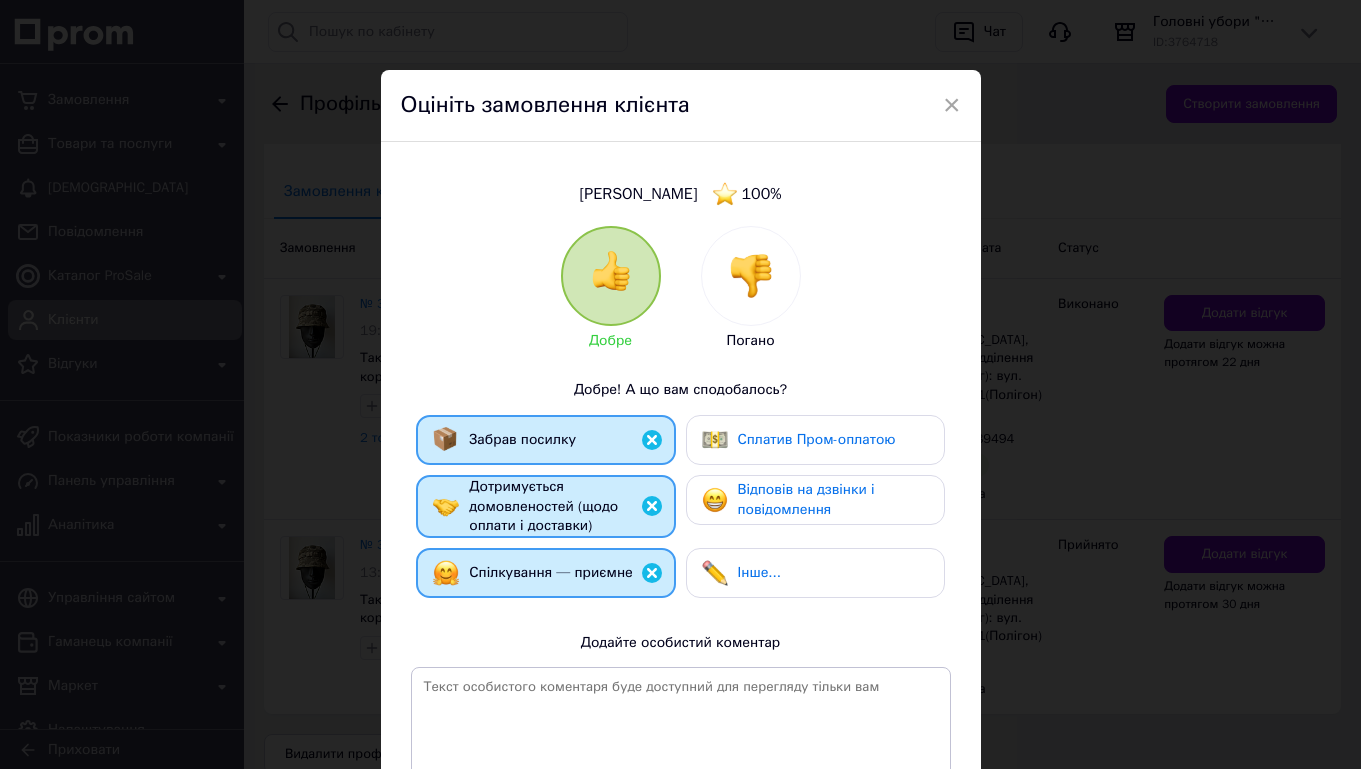 click on "Відповів на дзвінки і повідомлення" at bounding box center [806, 499] 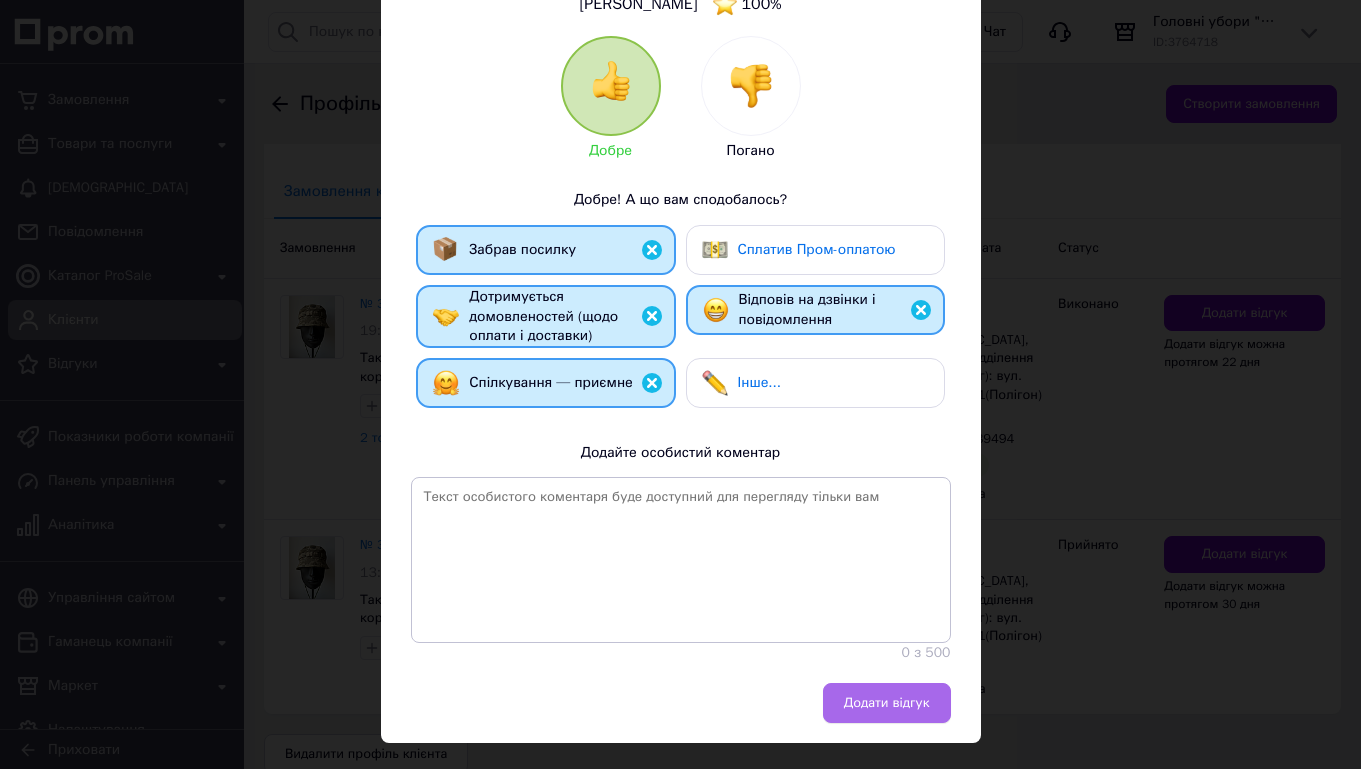 click on "Додати відгук" at bounding box center [887, 703] 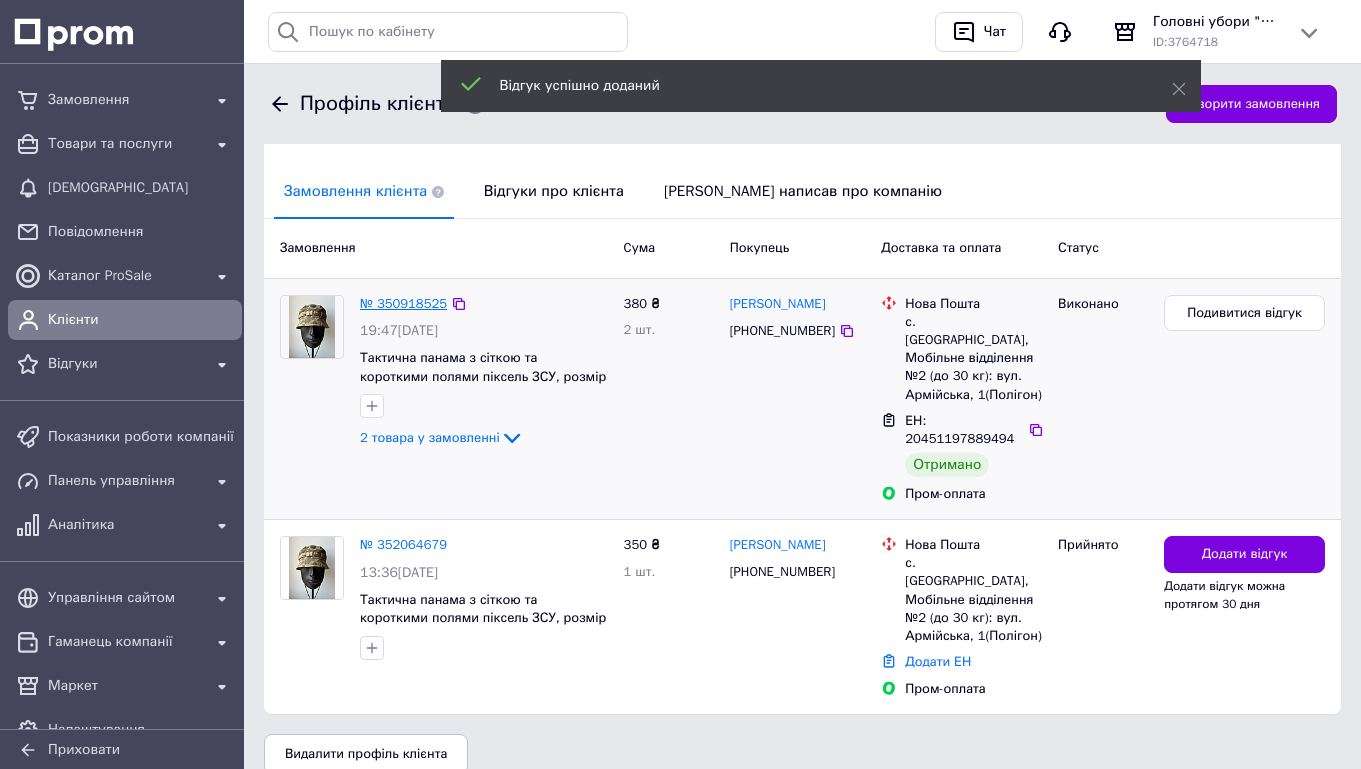 click on "№ 350918525" at bounding box center (403, 303) 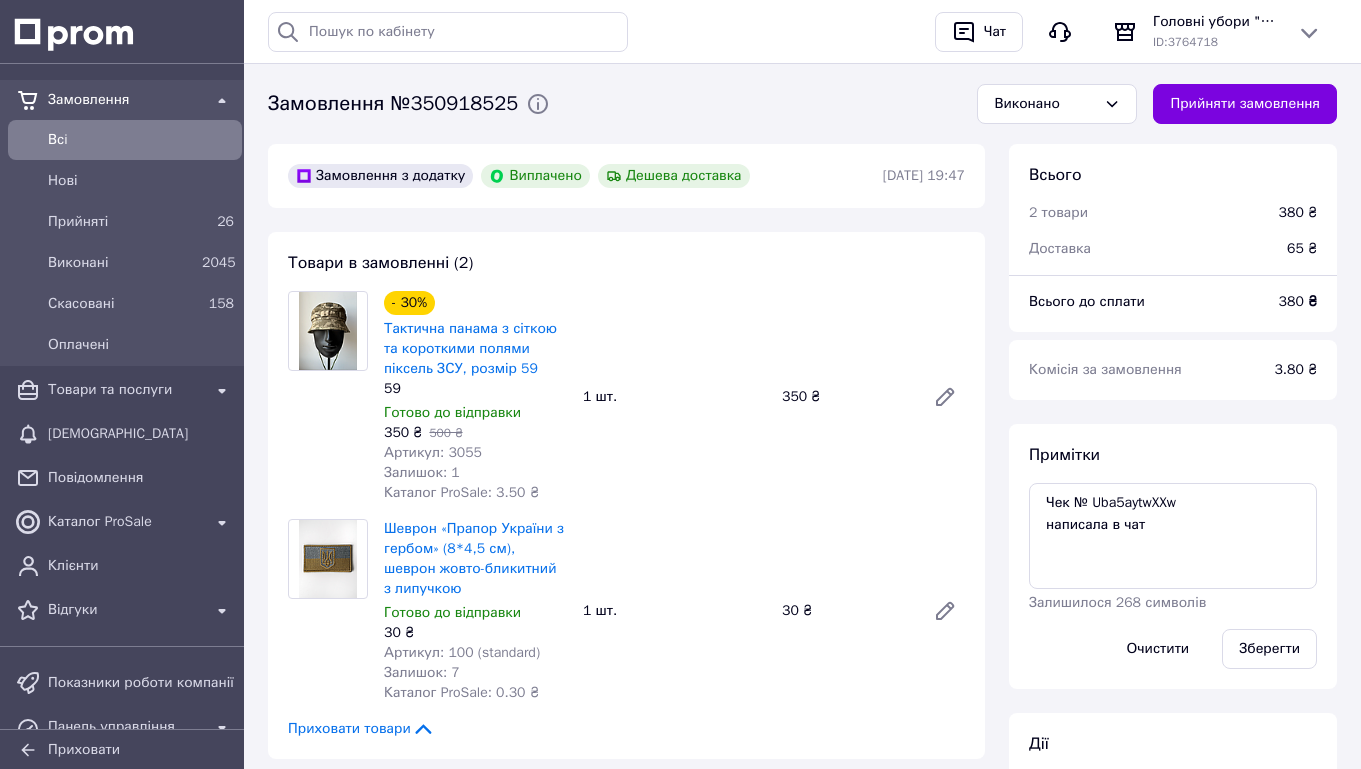 scroll, scrollTop: 256, scrollLeft: 0, axis: vertical 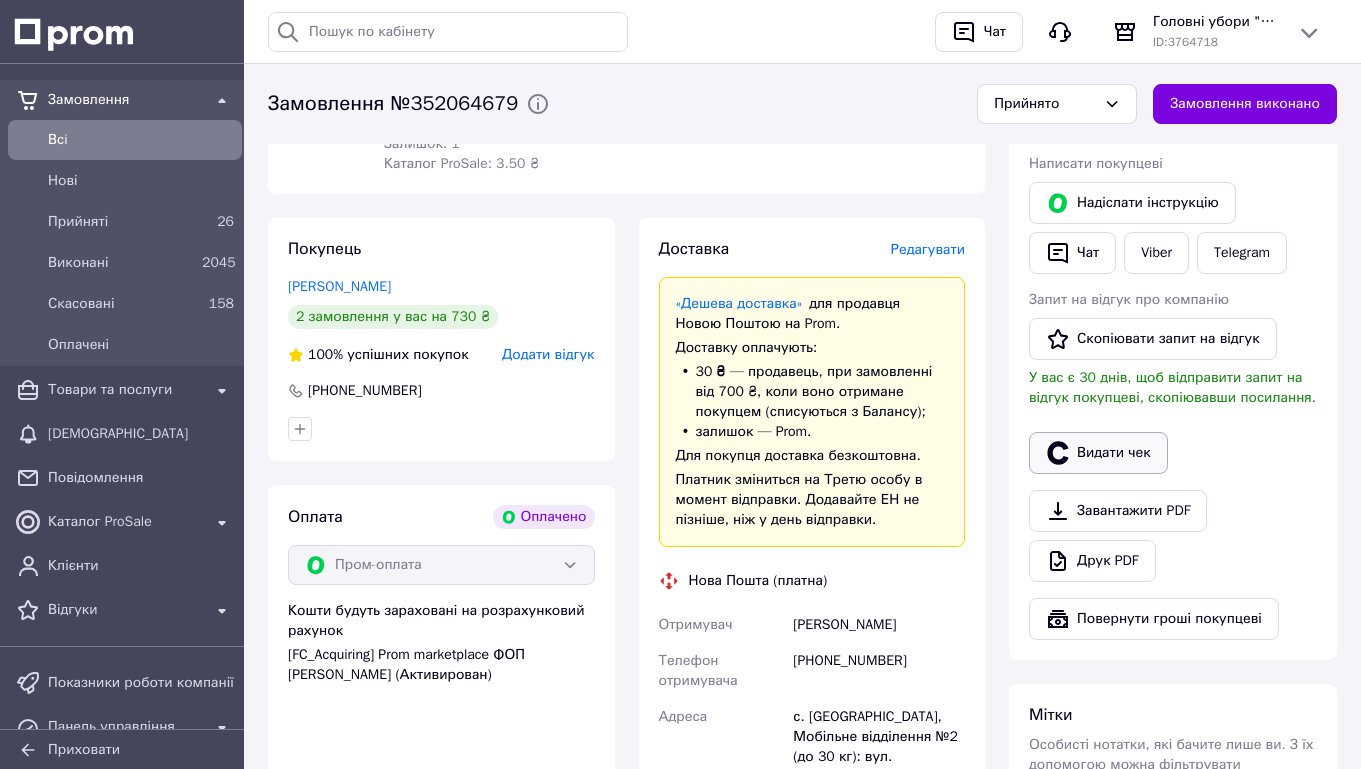 click on "Видати чек" at bounding box center (1098, 453) 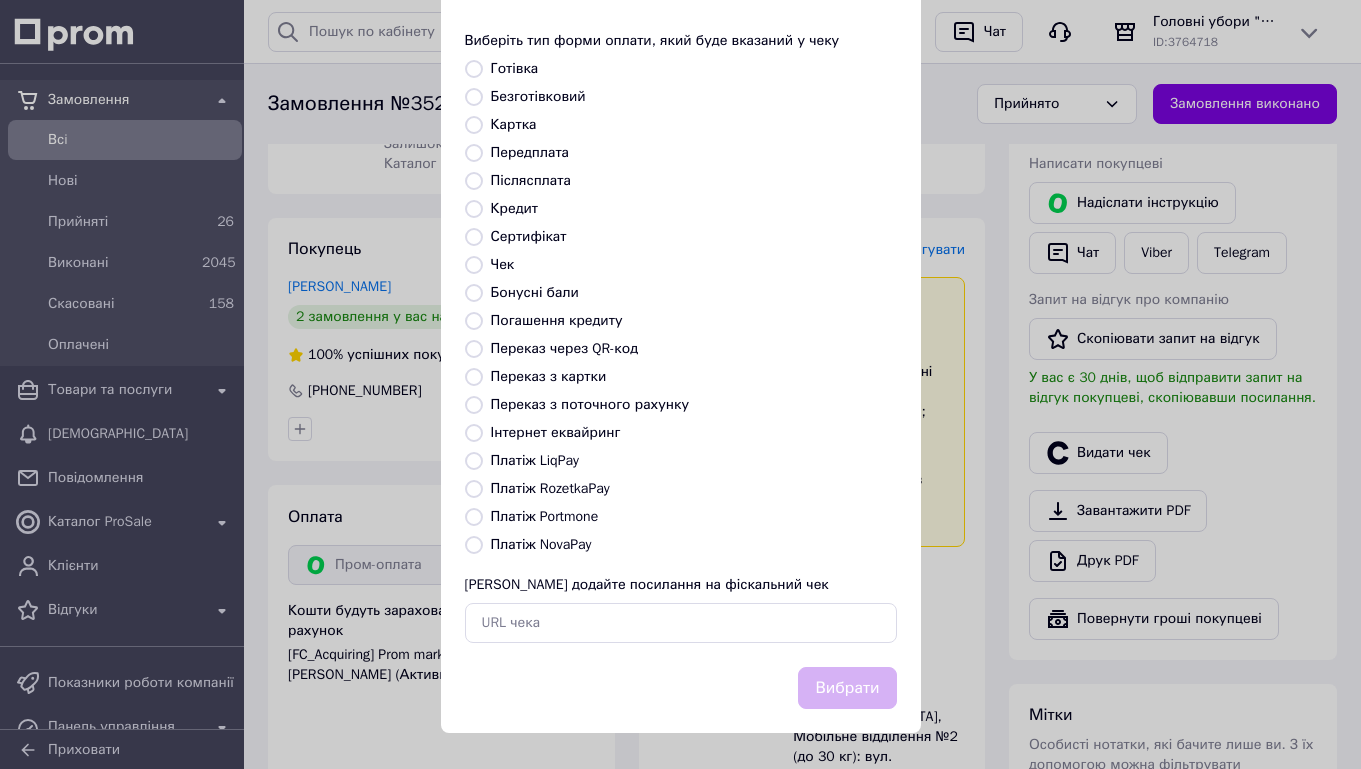 scroll, scrollTop: 89, scrollLeft: 0, axis: vertical 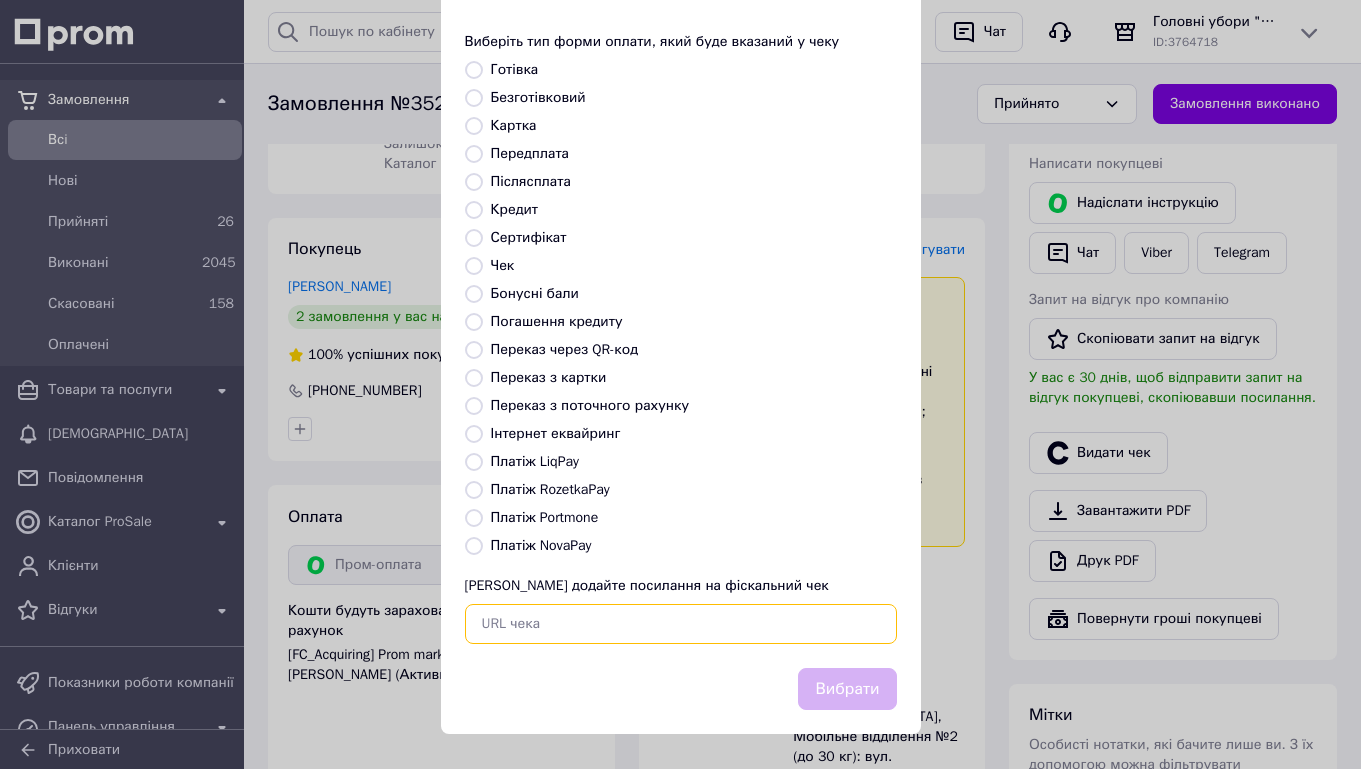 click at bounding box center [681, 624] 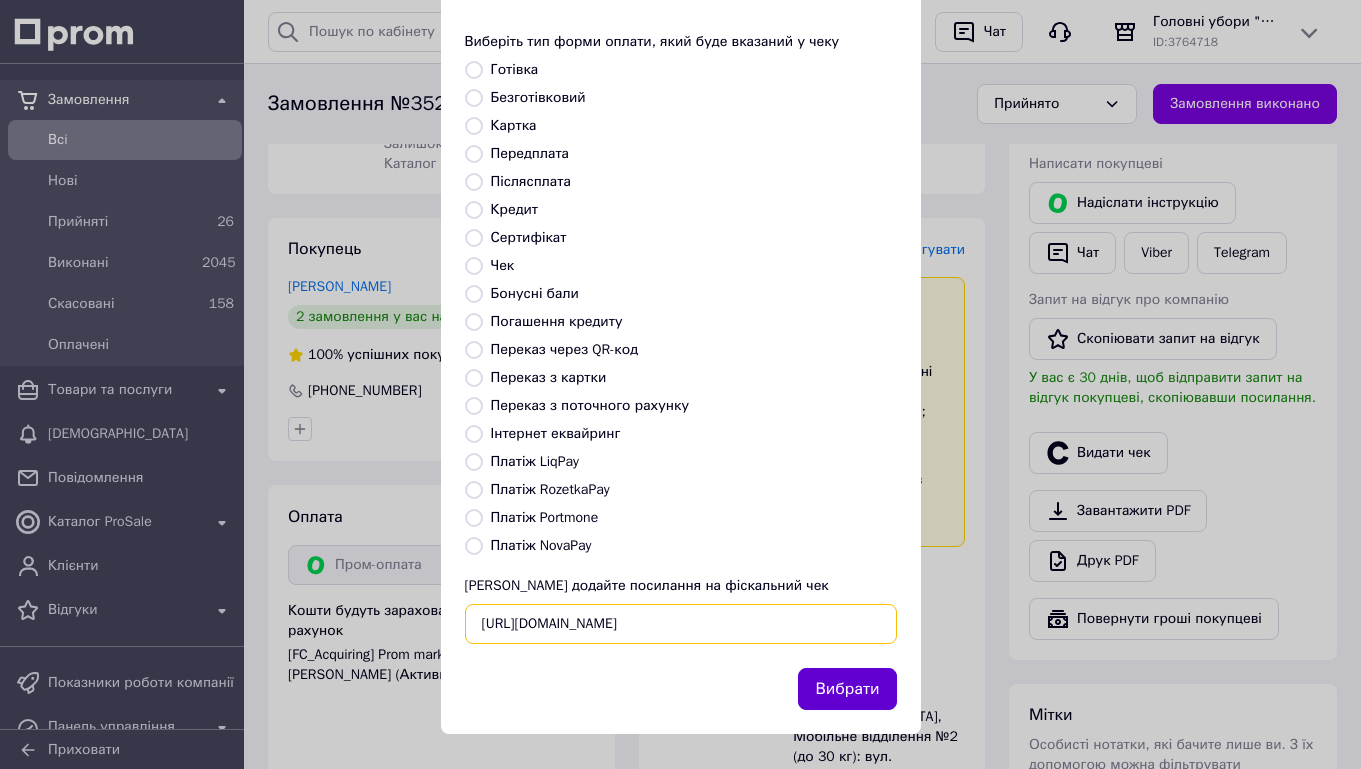 type on "[URL][DOMAIN_NAME]" 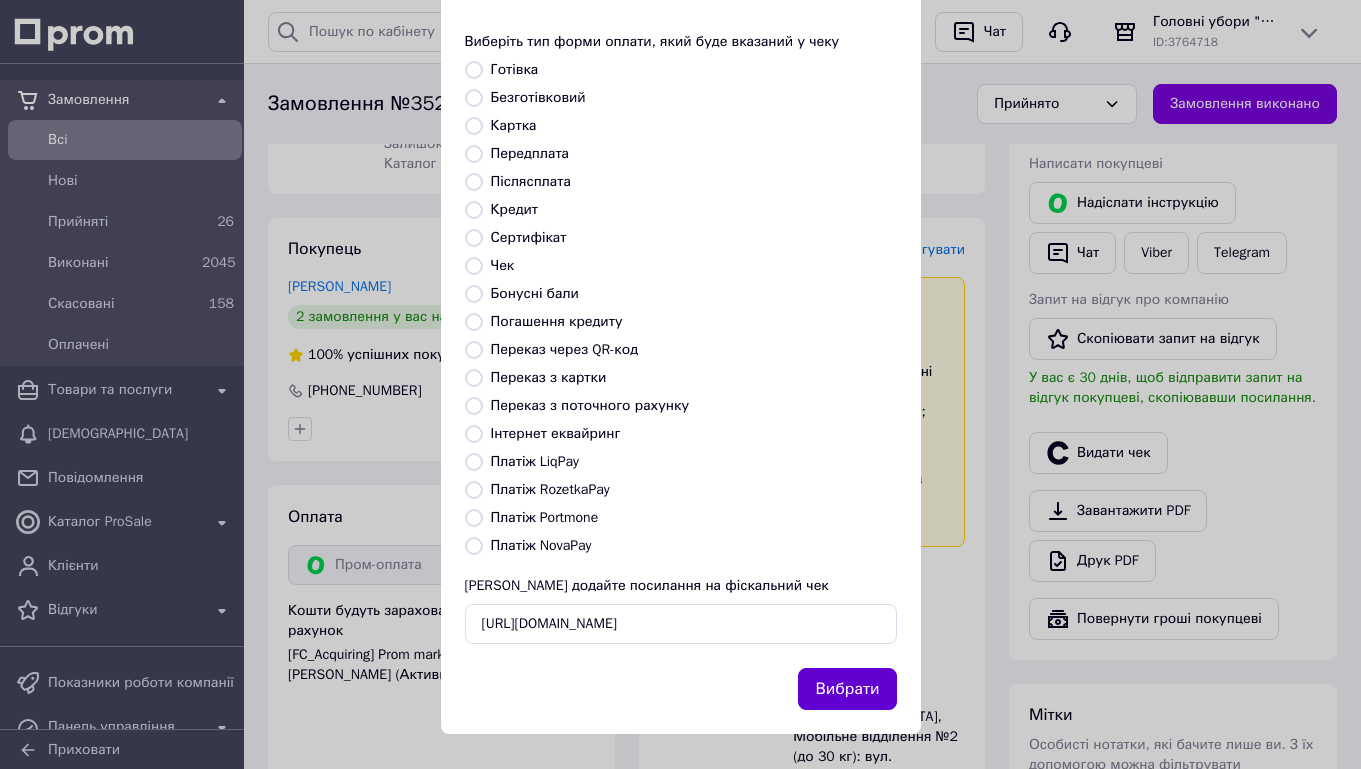 click on "Вибрати" at bounding box center [847, 689] 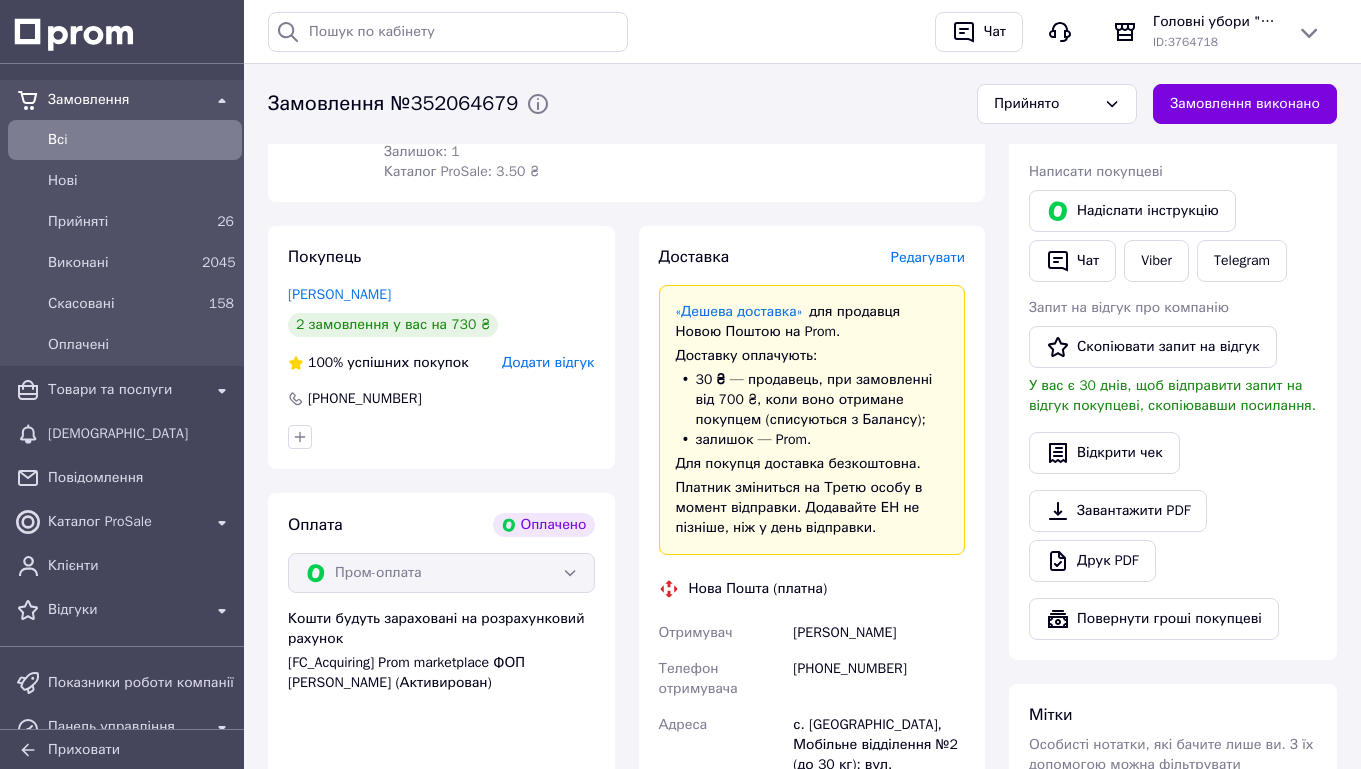 scroll, scrollTop: 398, scrollLeft: 0, axis: vertical 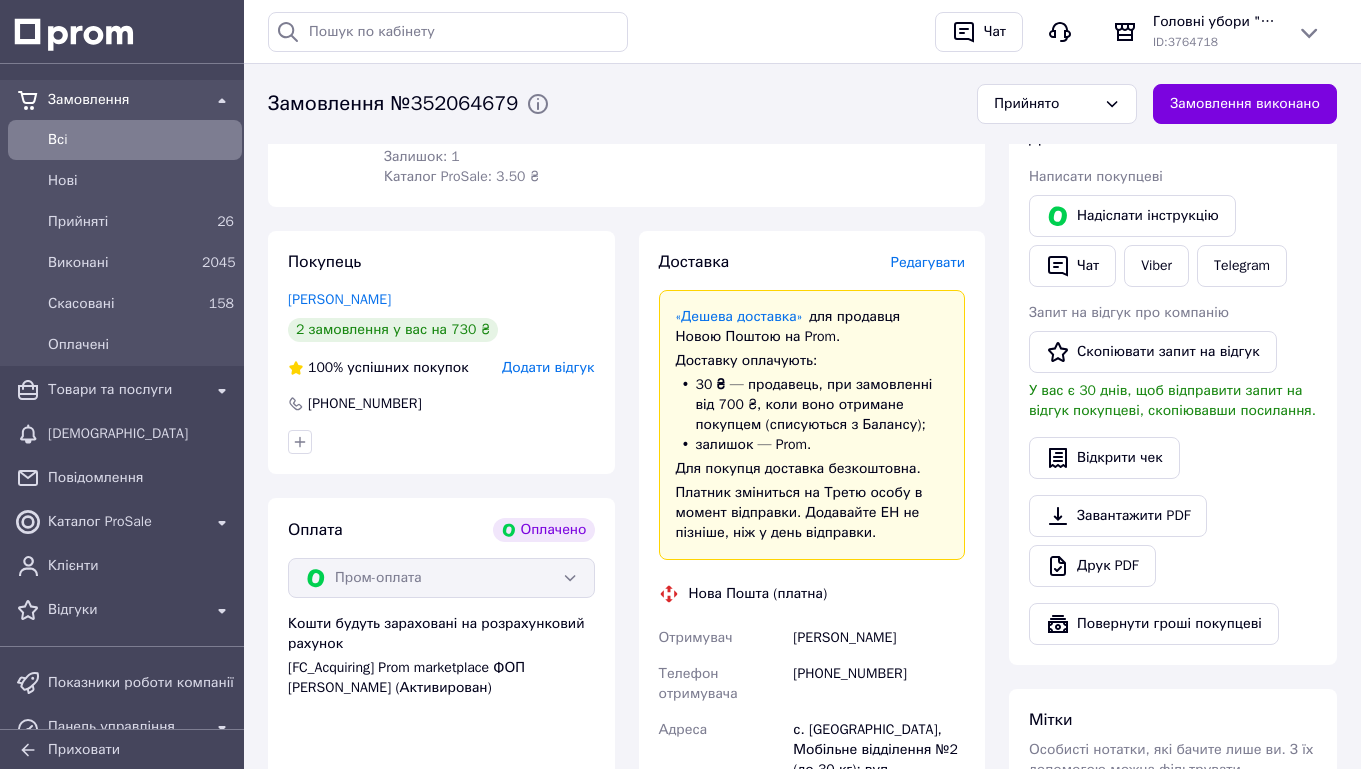 drag, startPoint x: 862, startPoint y: 636, endPoint x: 927, endPoint y: 635, distance: 65.00769 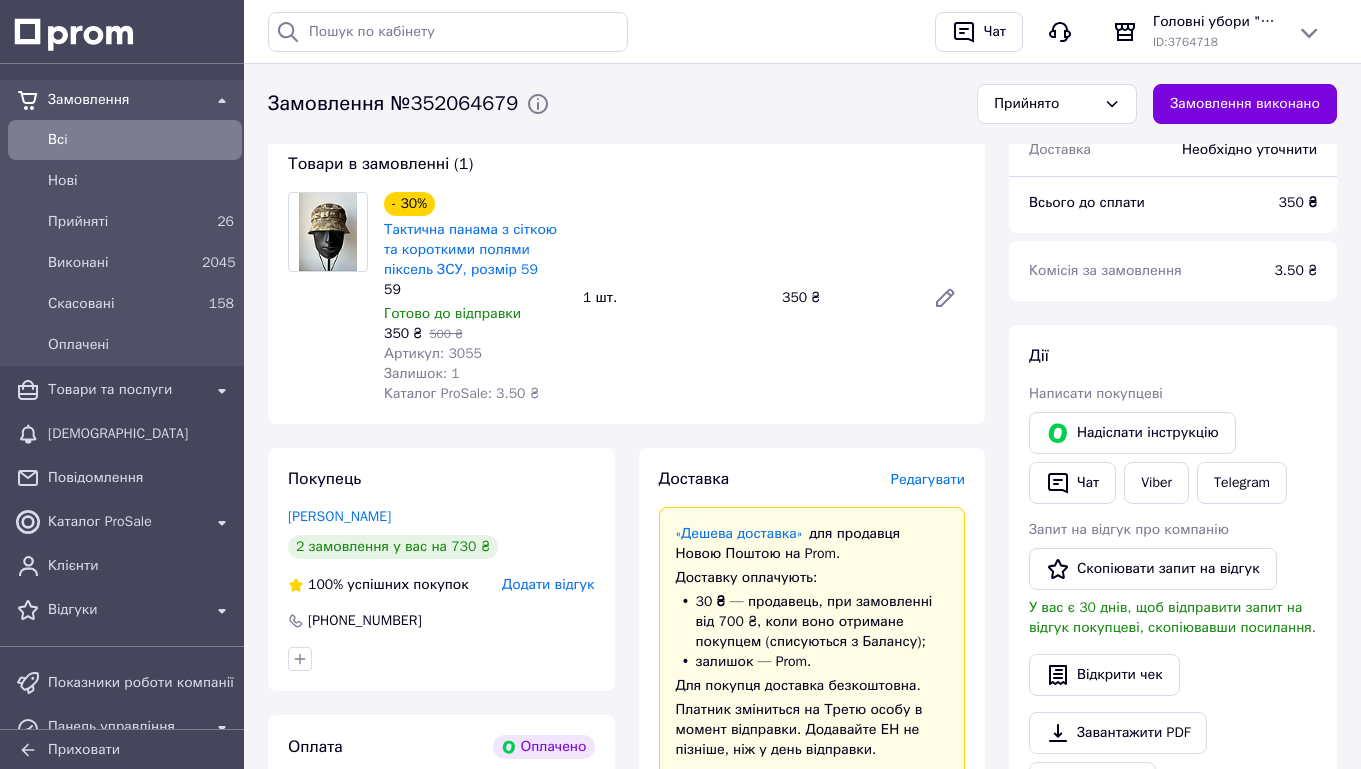 scroll, scrollTop: 175, scrollLeft: 0, axis: vertical 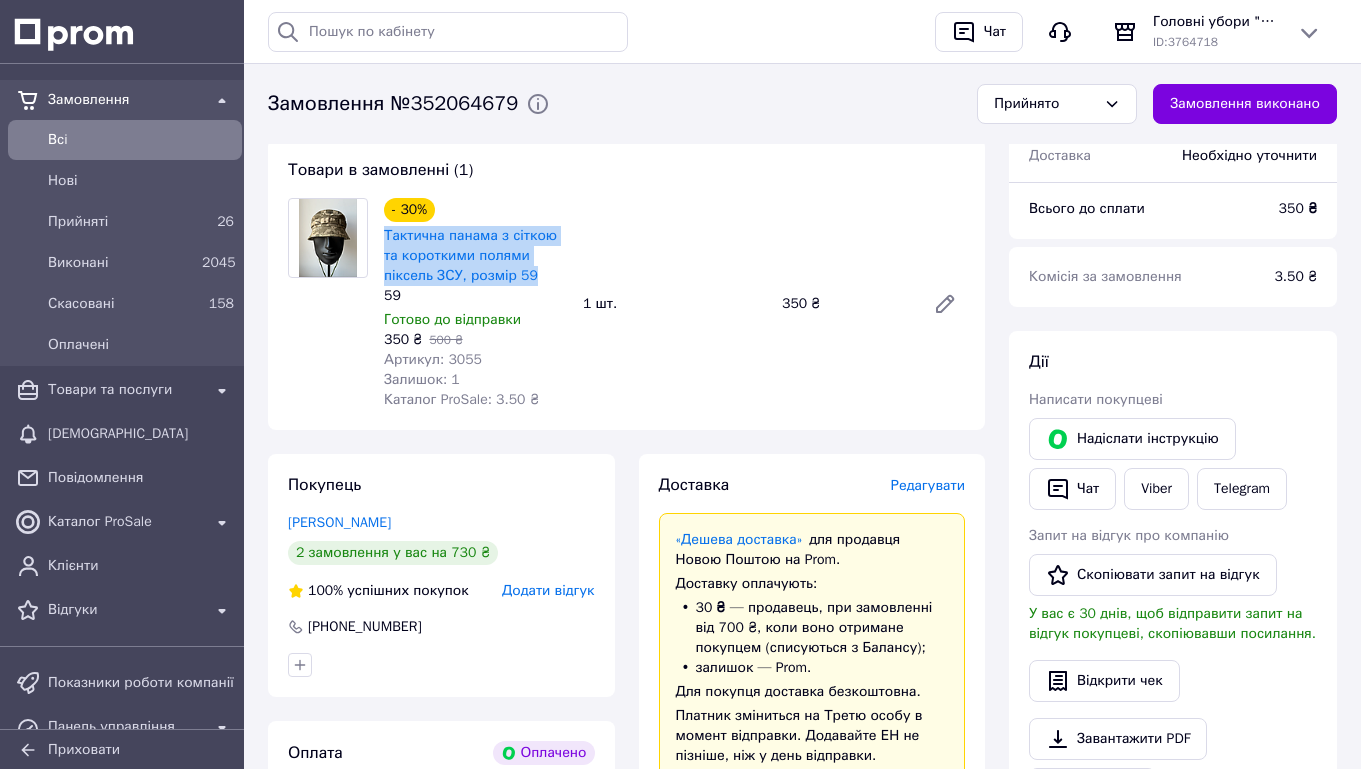 drag, startPoint x: 382, startPoint y: 229, endPoint x: 538, endPoint y: 276, distance: 162.92636 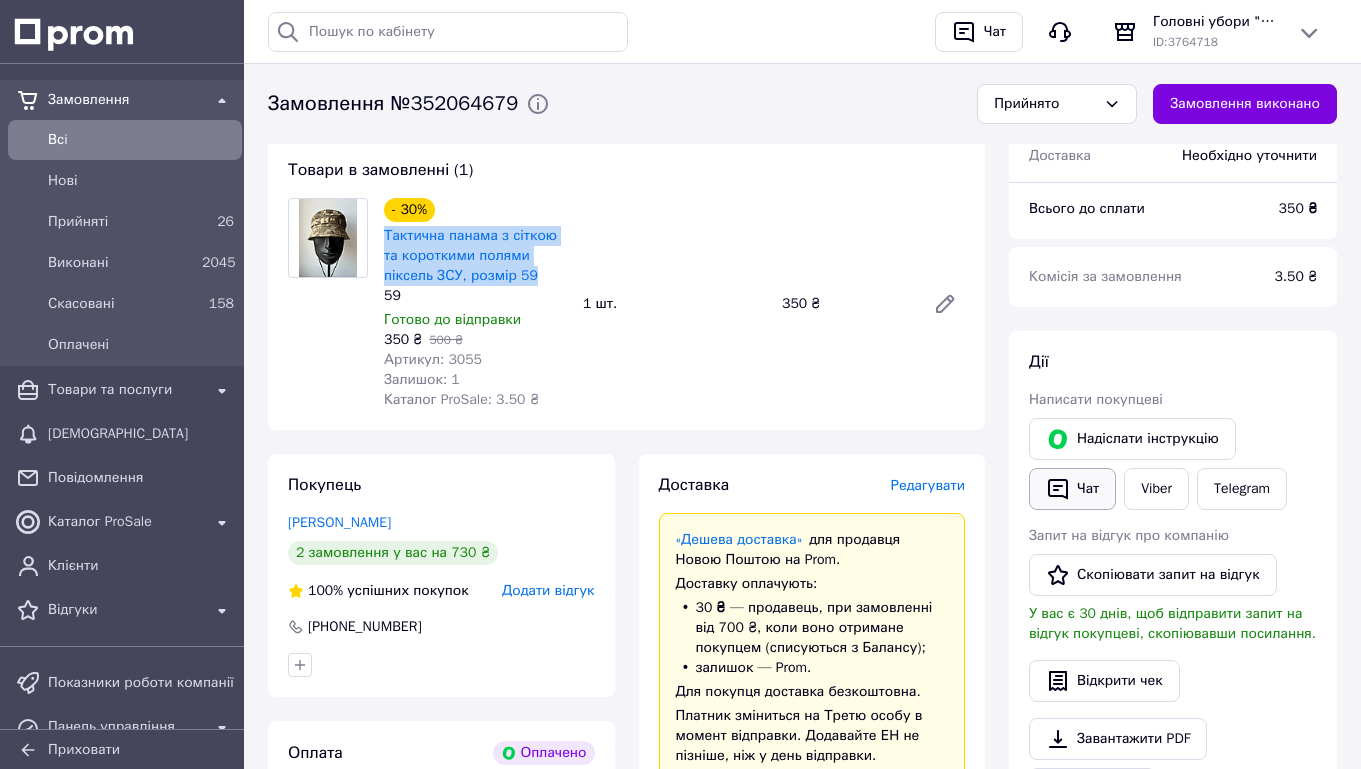 click on "Чат" at bounding box center (1072, 489) 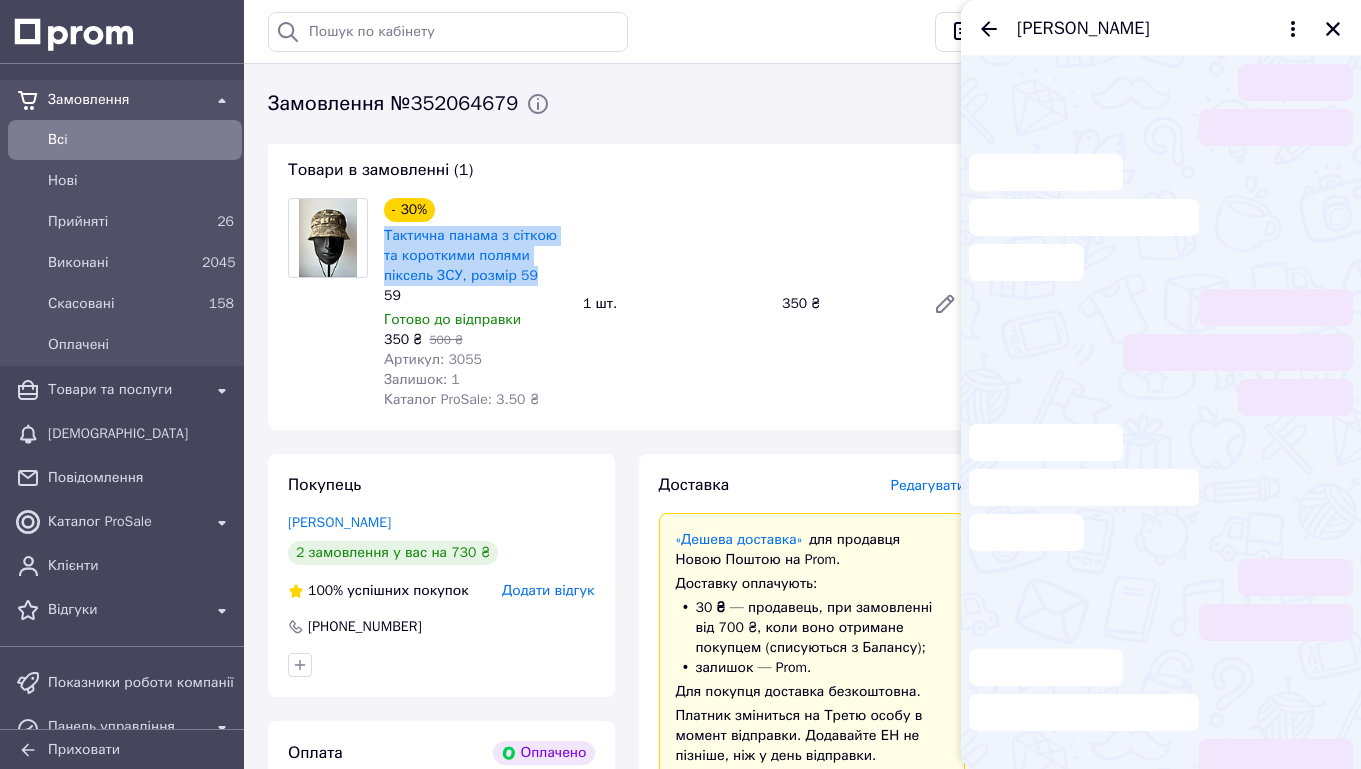 scroll, scrollTop: 541, scrollLeft: 0, axis: vertical 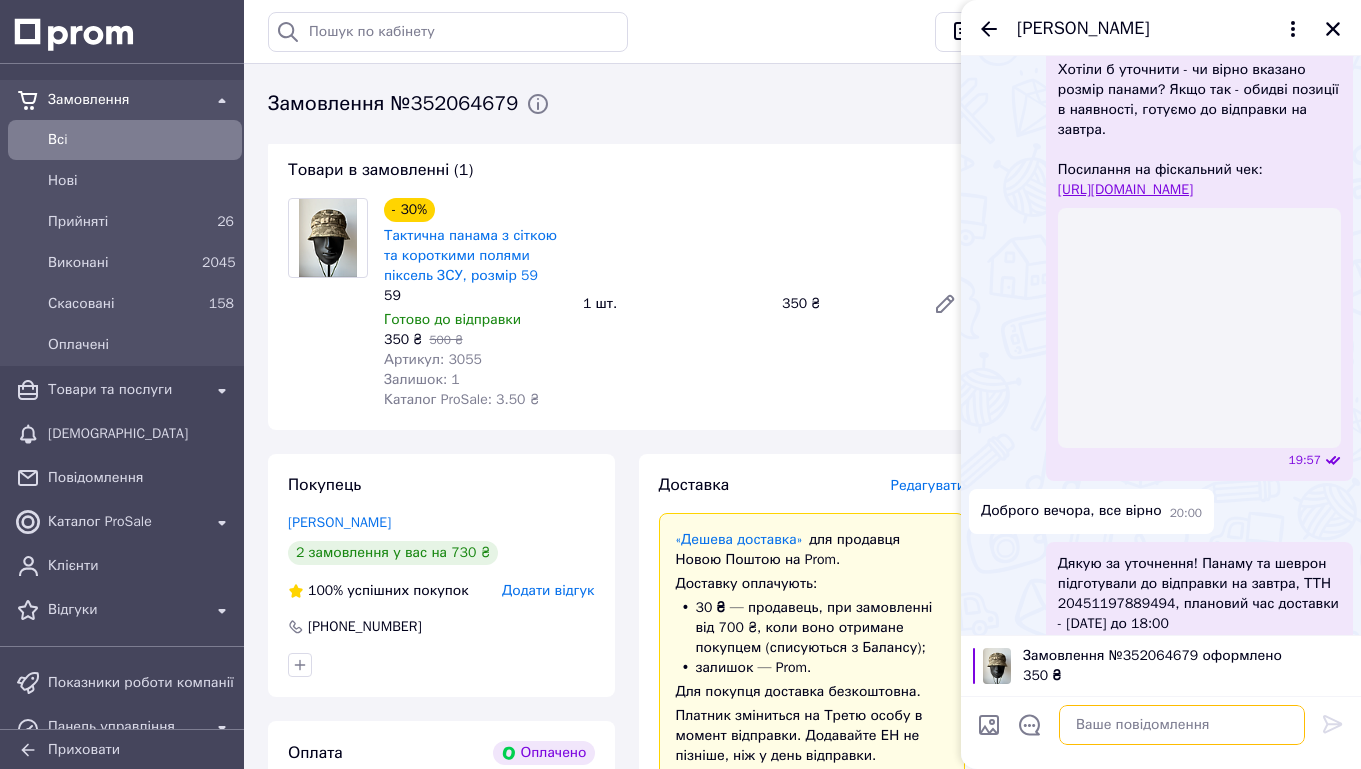 click at bounding box center [1182, 725] 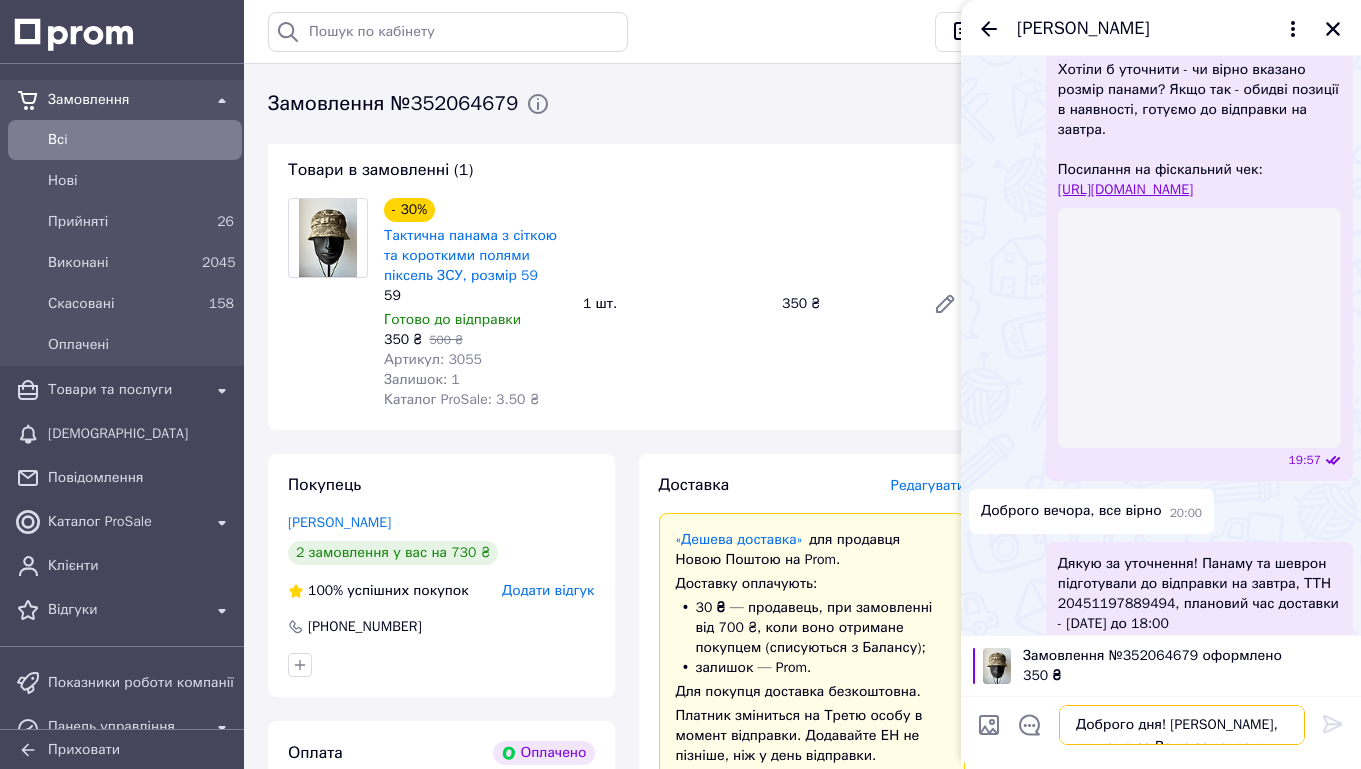 scroll, scrollTop: 64, scrollLeft: 0, axis: vertical 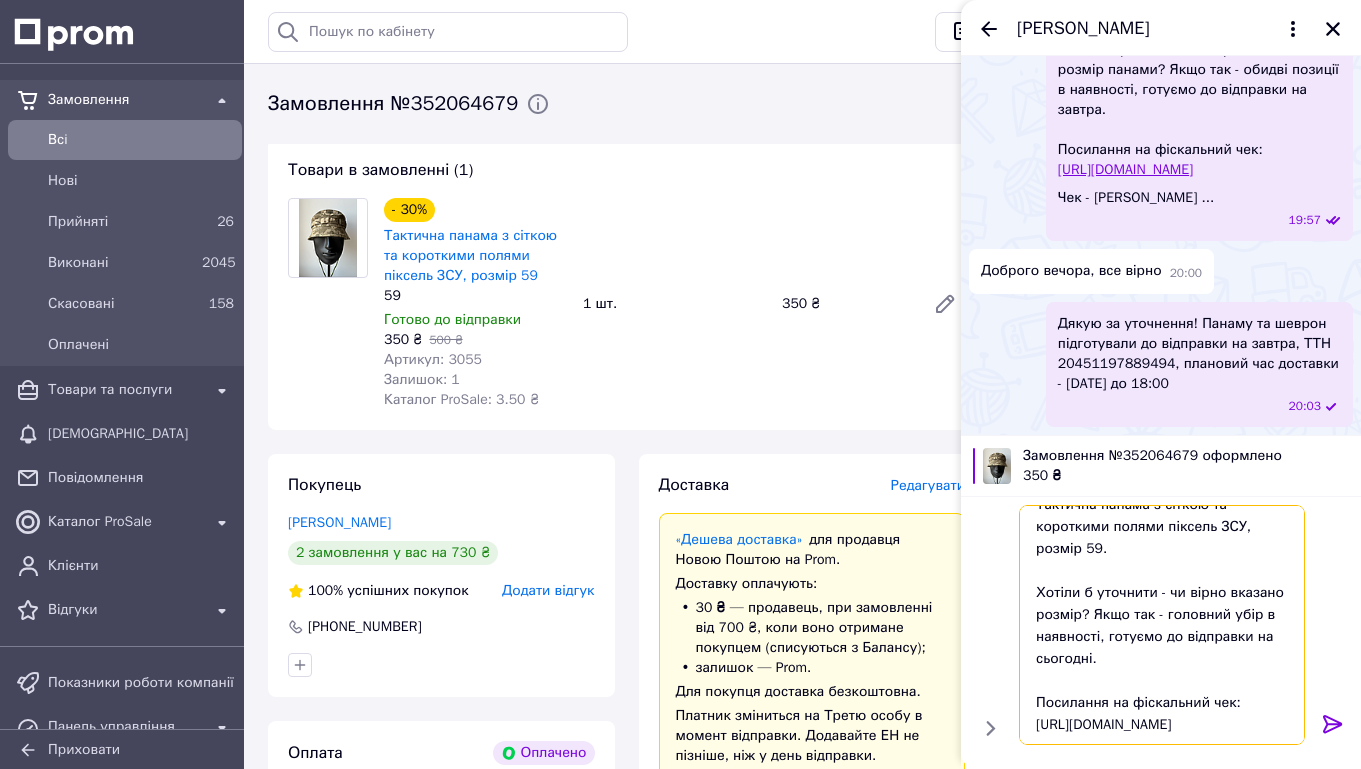 type on "Доброго дня! [PERSON_NAME], дякуємо за Ваше замовлення - Тактична панама з сіткою та короткими полями піксель ЗСУ, розмір 59.
Хотіли б уточнити - чи вірно вказано розмір? Якщо так - головний убір в наявності, готуємо до відправки на сьогодні.
Посилання на фіскальний чек:
[URL][DOMAIN_NAME]" 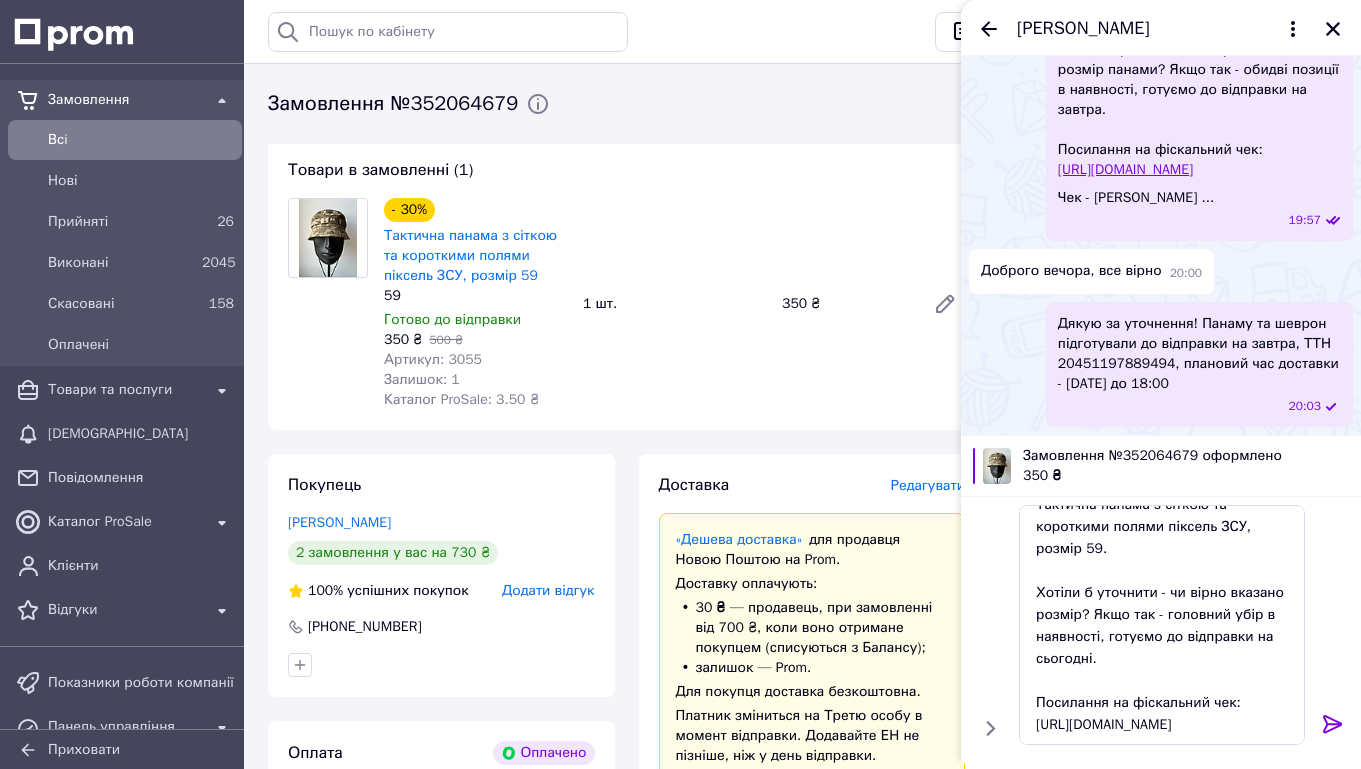 click 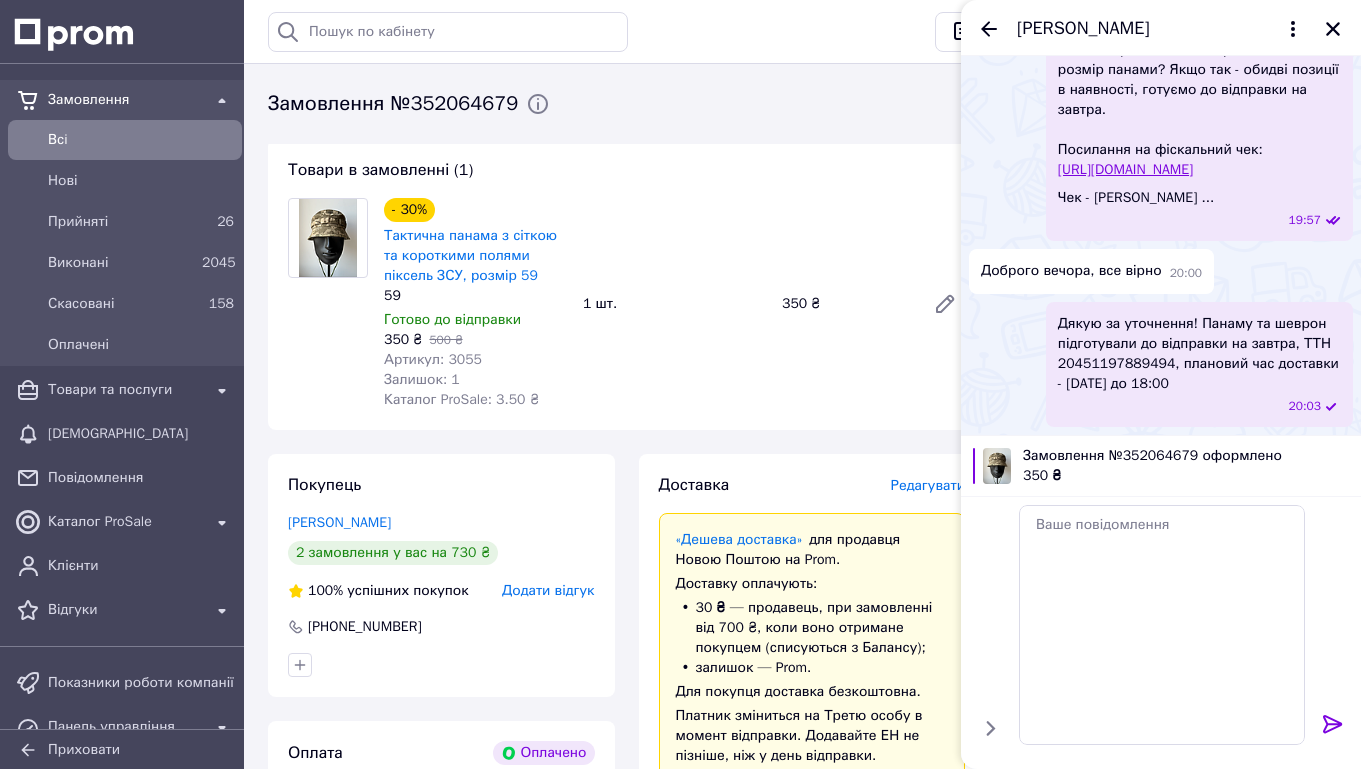 scroll, scrollTop: 0, scrollLeft: 0, axis: both 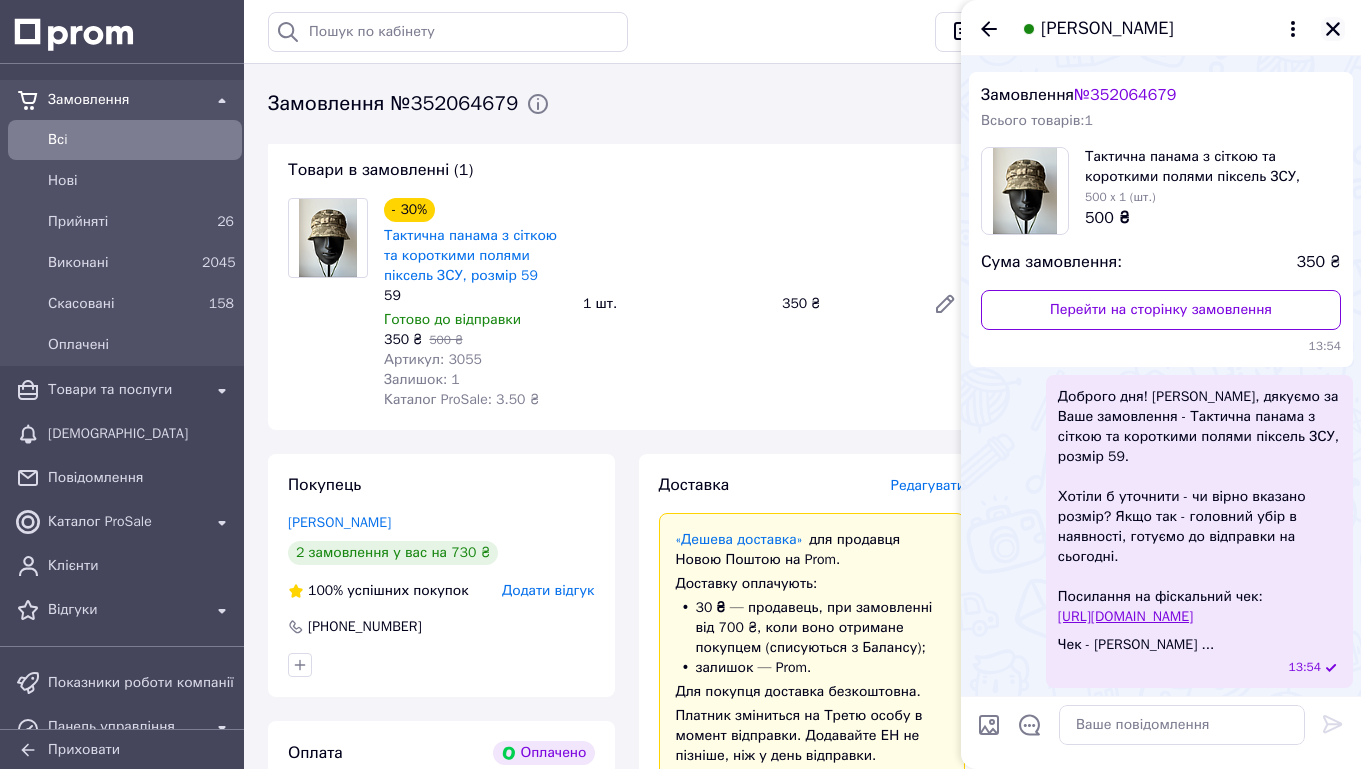 click 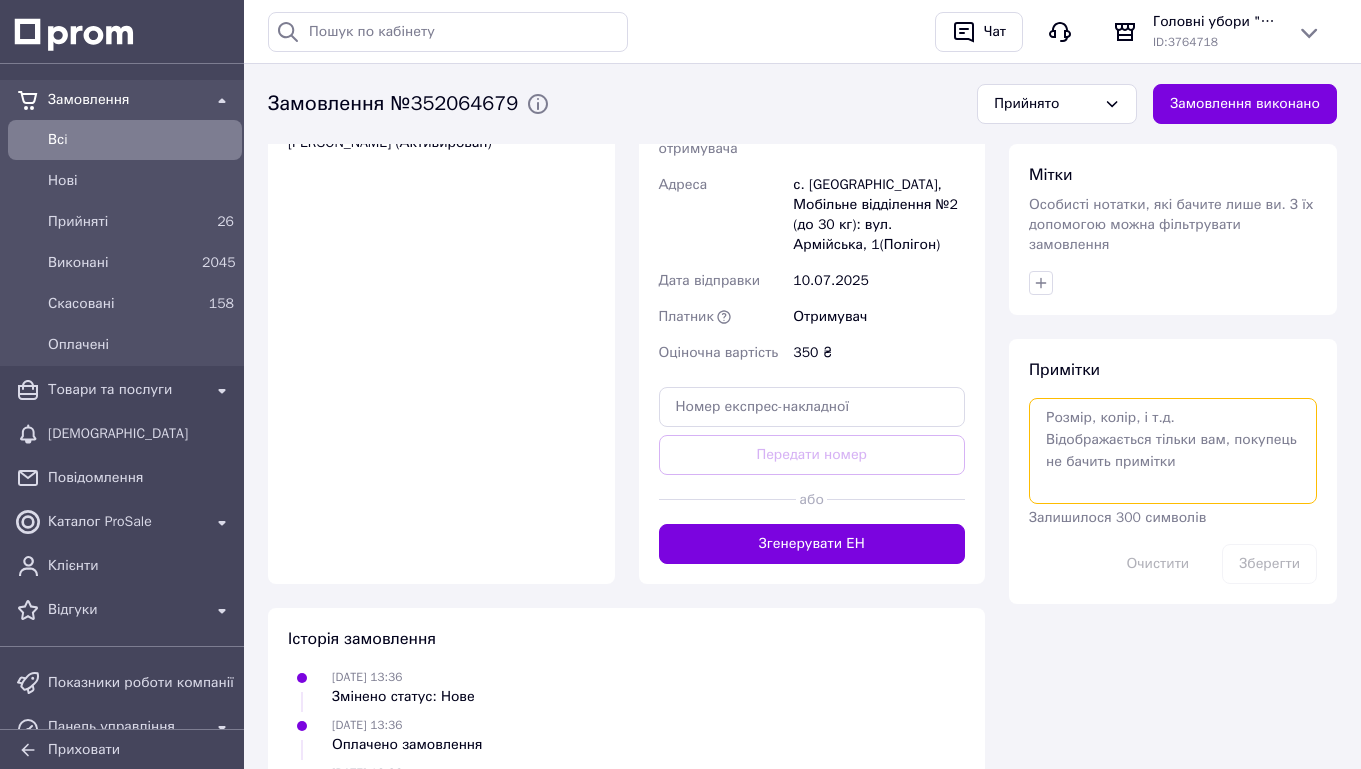 click at bounding box center [1173, 451] 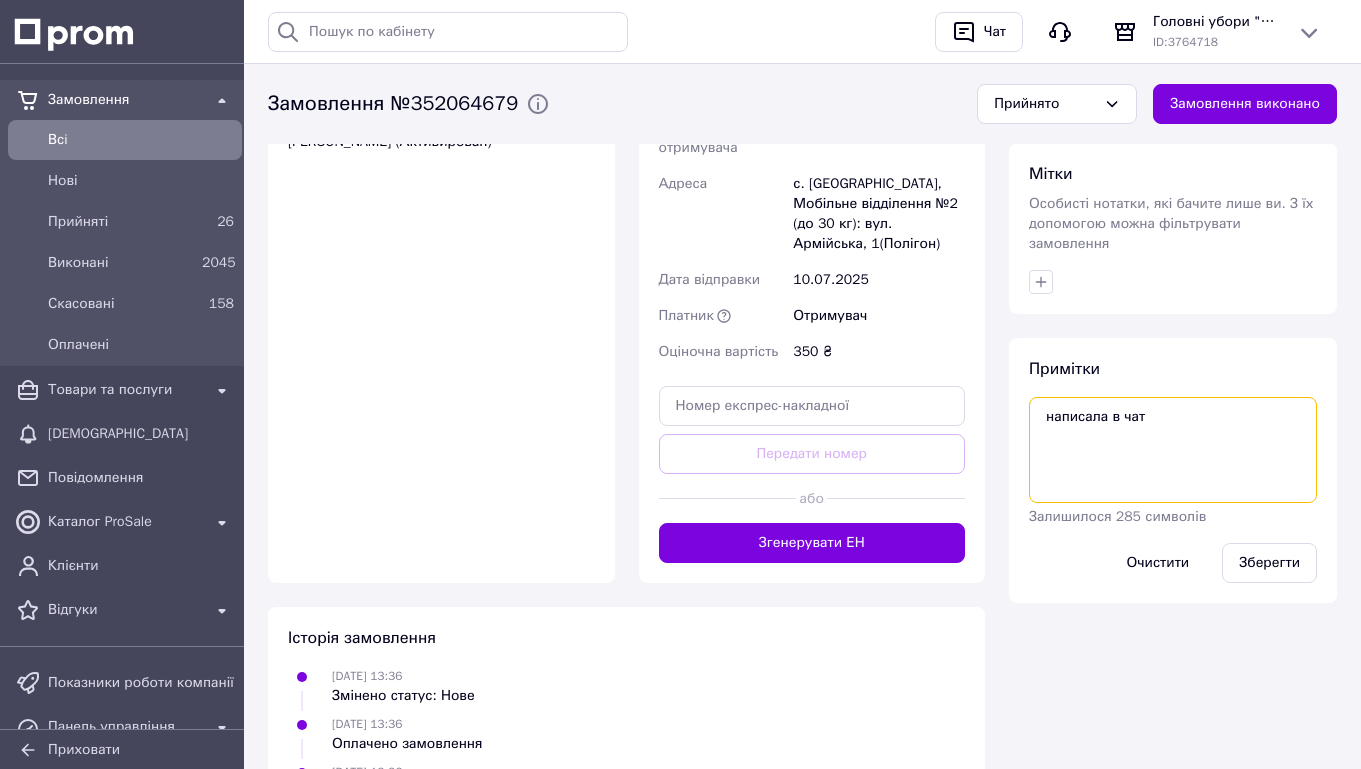 paste on "Чек № 5Qp5PYJfFIE" 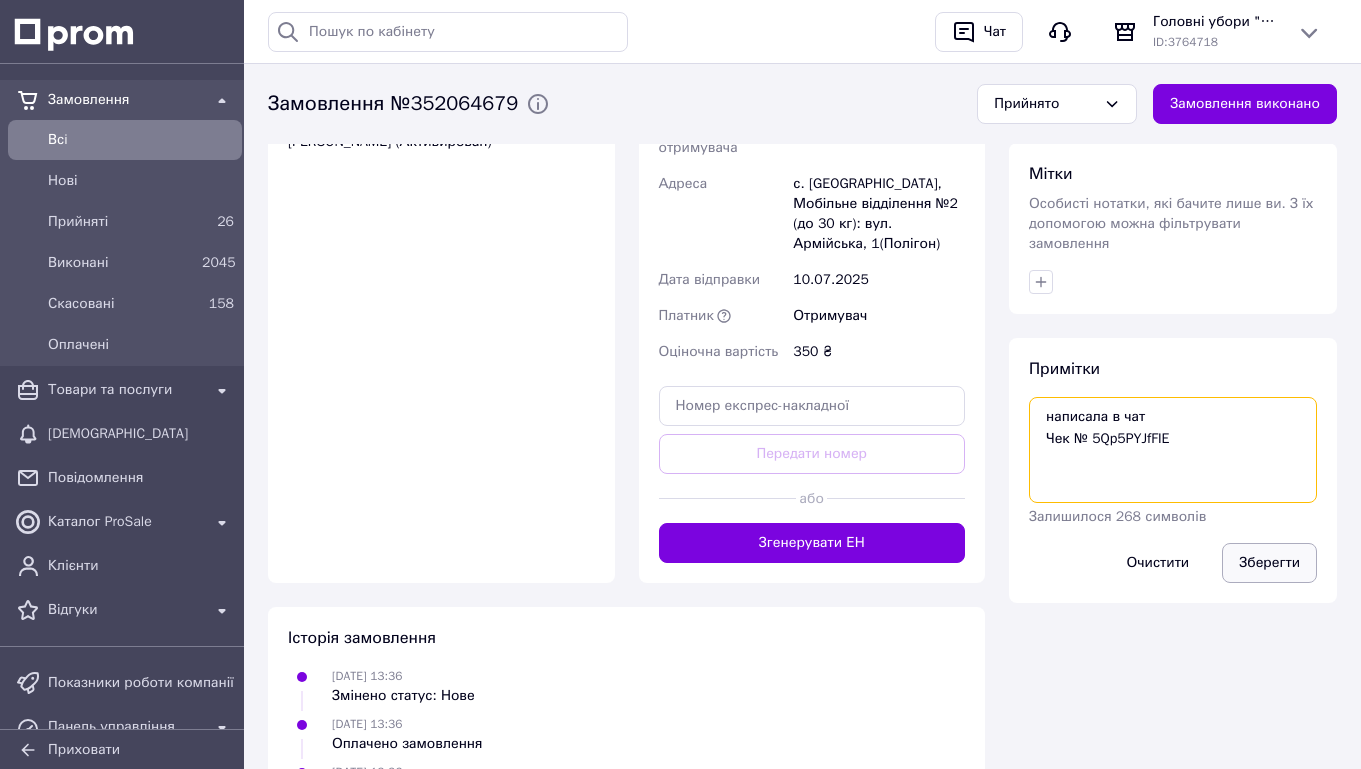 type on "написала в чат
Чек № 5Qp5PYJfFIE" 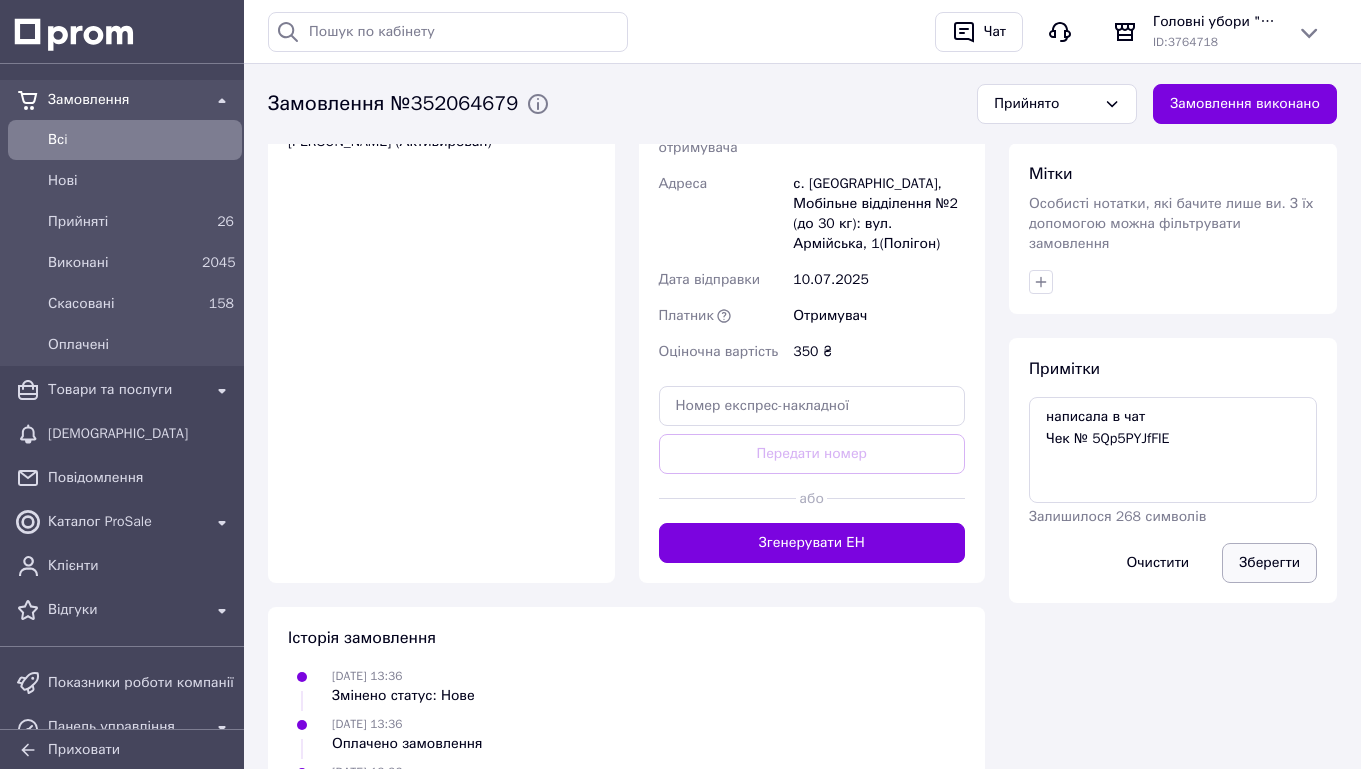 click on "Зберегти" at bounding box center [1269, 563] 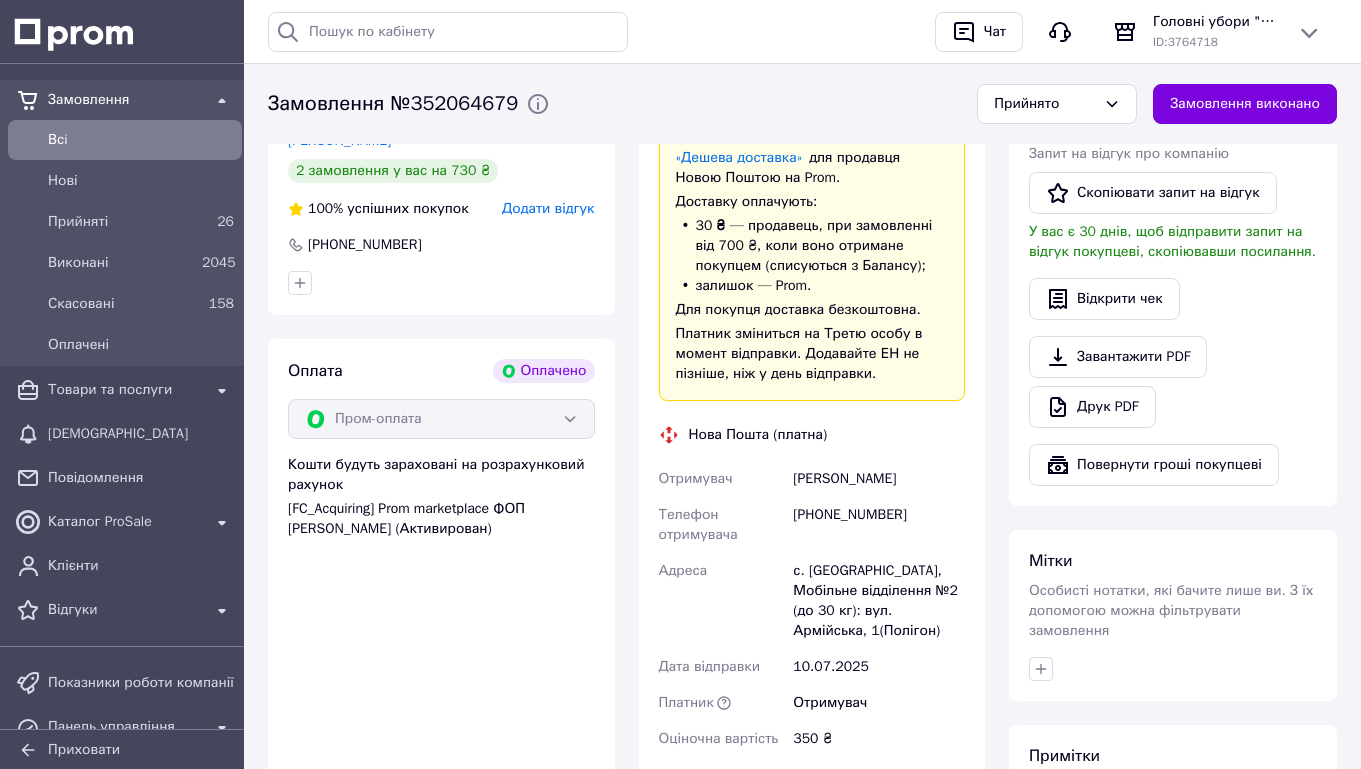 scroll, scrollTop: 558, scrollLeft: 0, axis: vertical 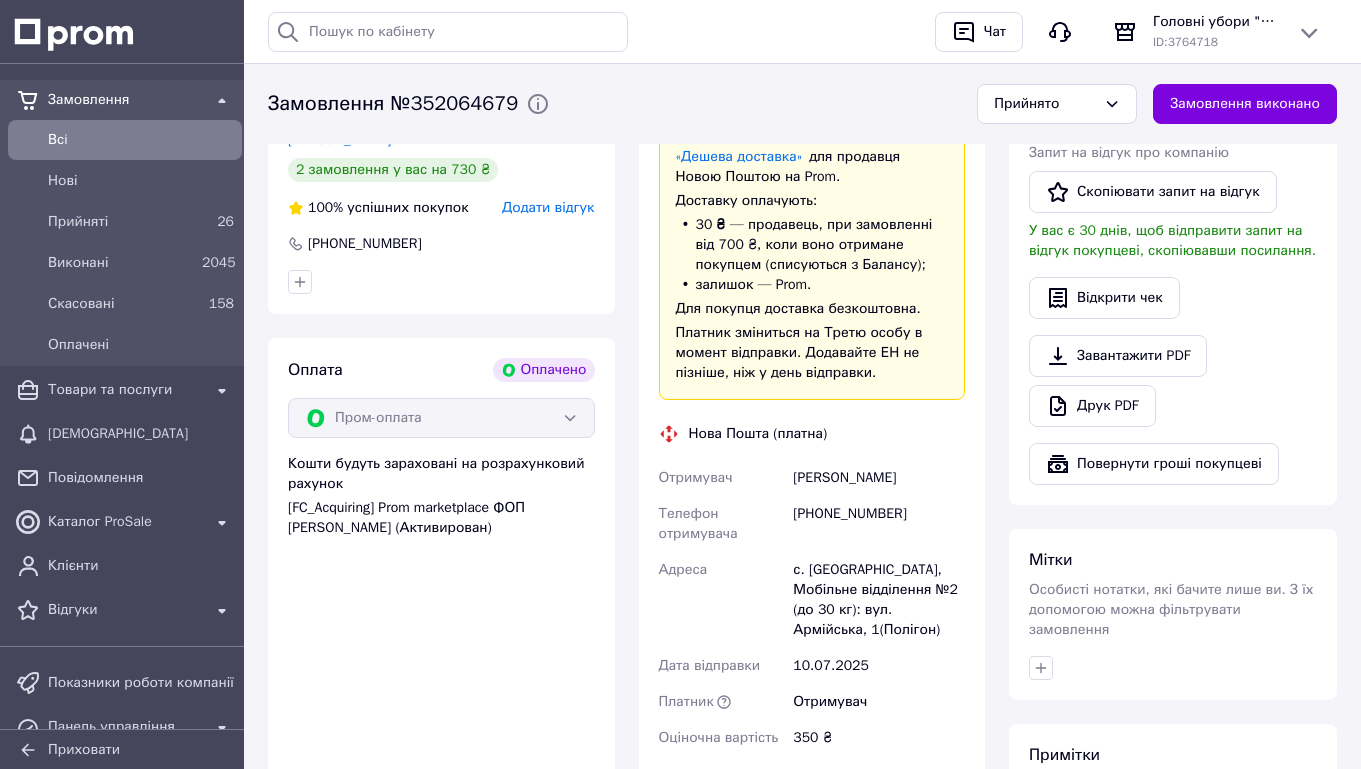 drag, startPoint x: 796, startPoint y: 475, endPoint x: 923, endPoint y: 477, distance: 127.01575 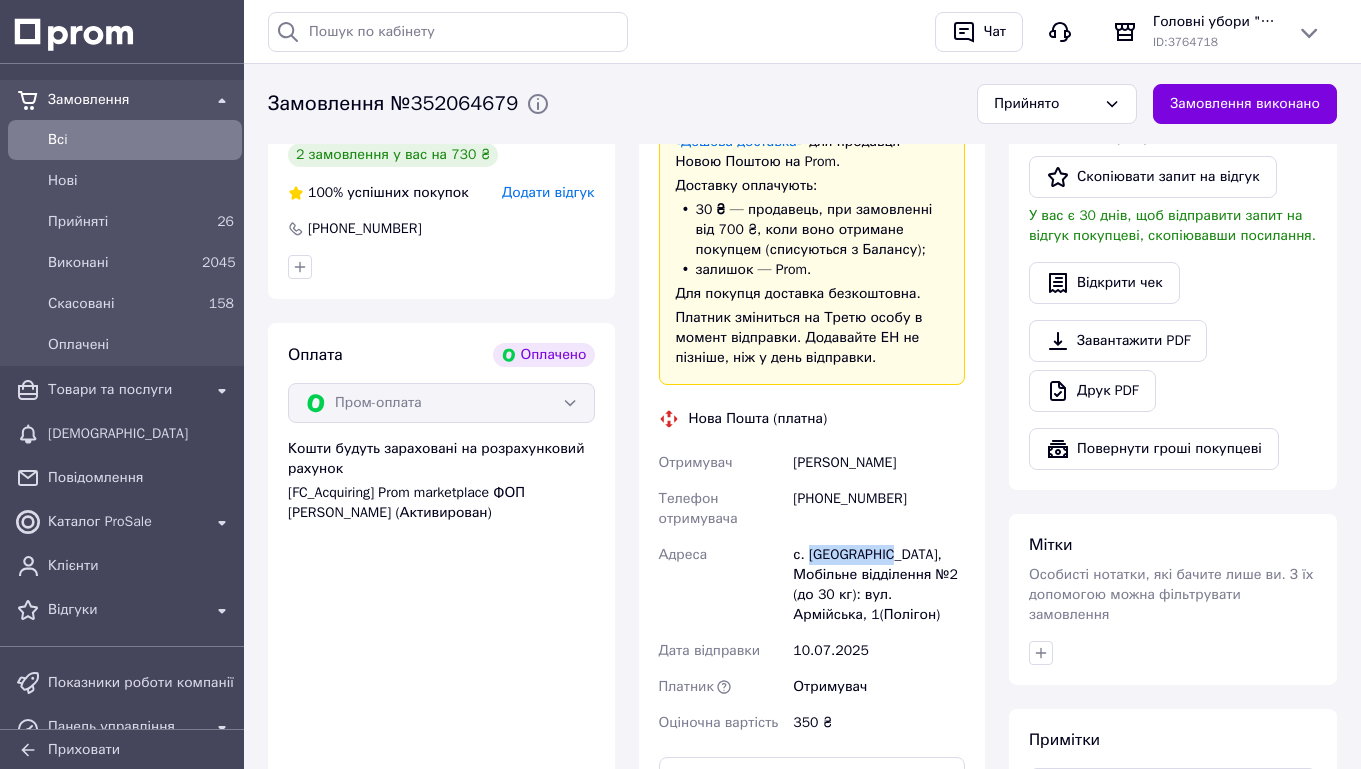 drag, startPoint x: 810, startPoint y: 557, endPoint x: 905, endPoint y: 556, distance: 95.005264 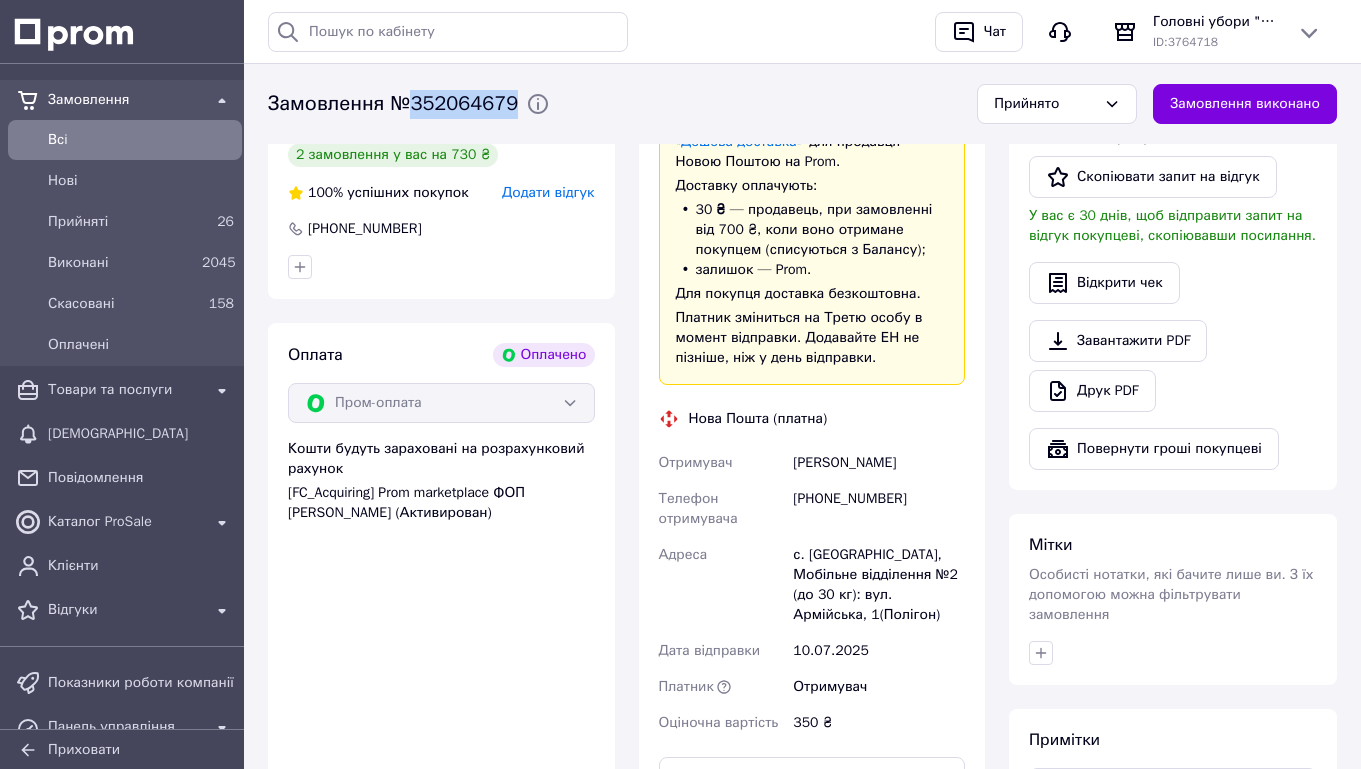drag, startPoint x: 418, startPoint y: 107, endPoint x: 532, endPoint y: 107, distance: 114 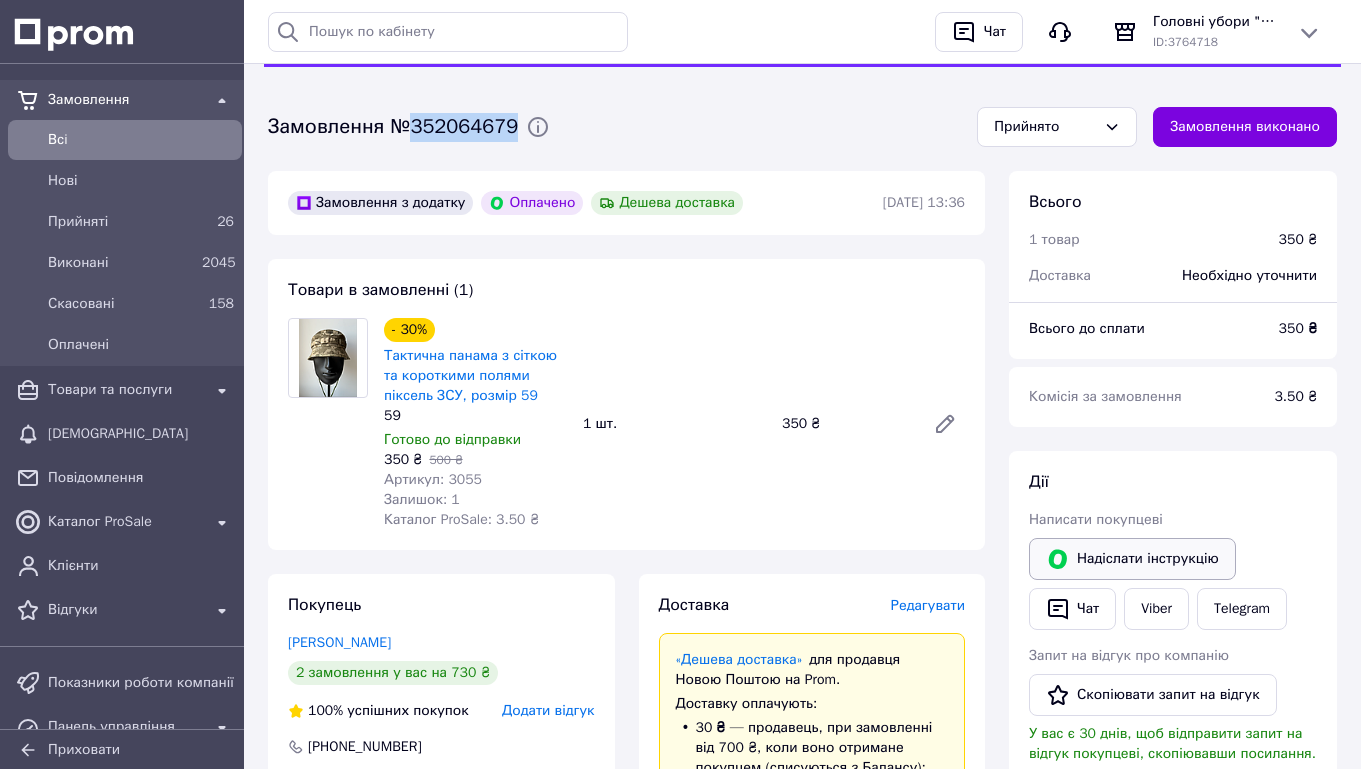 scroll, scrollTop: 74, scrollLeft: 0, axis: vertical 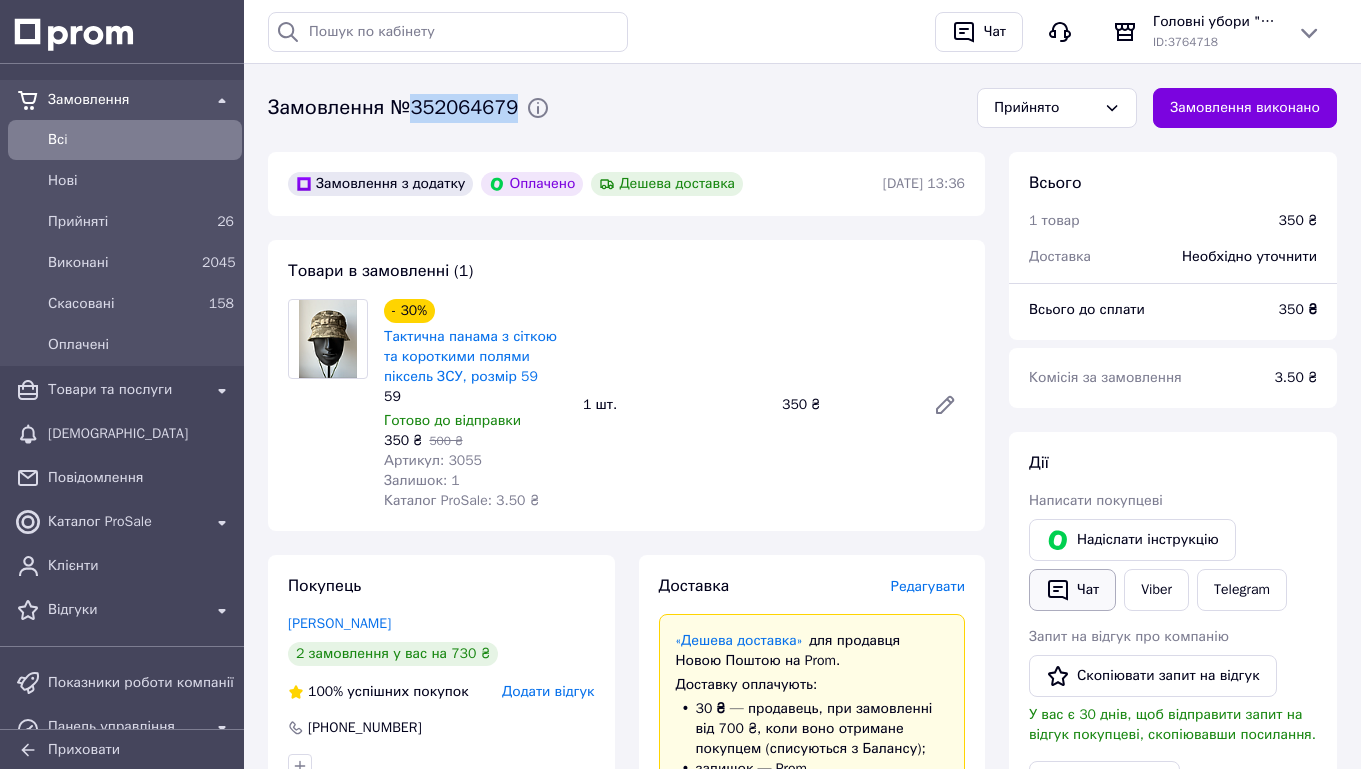 click on "Чат" at bounding box center [1072, 590] 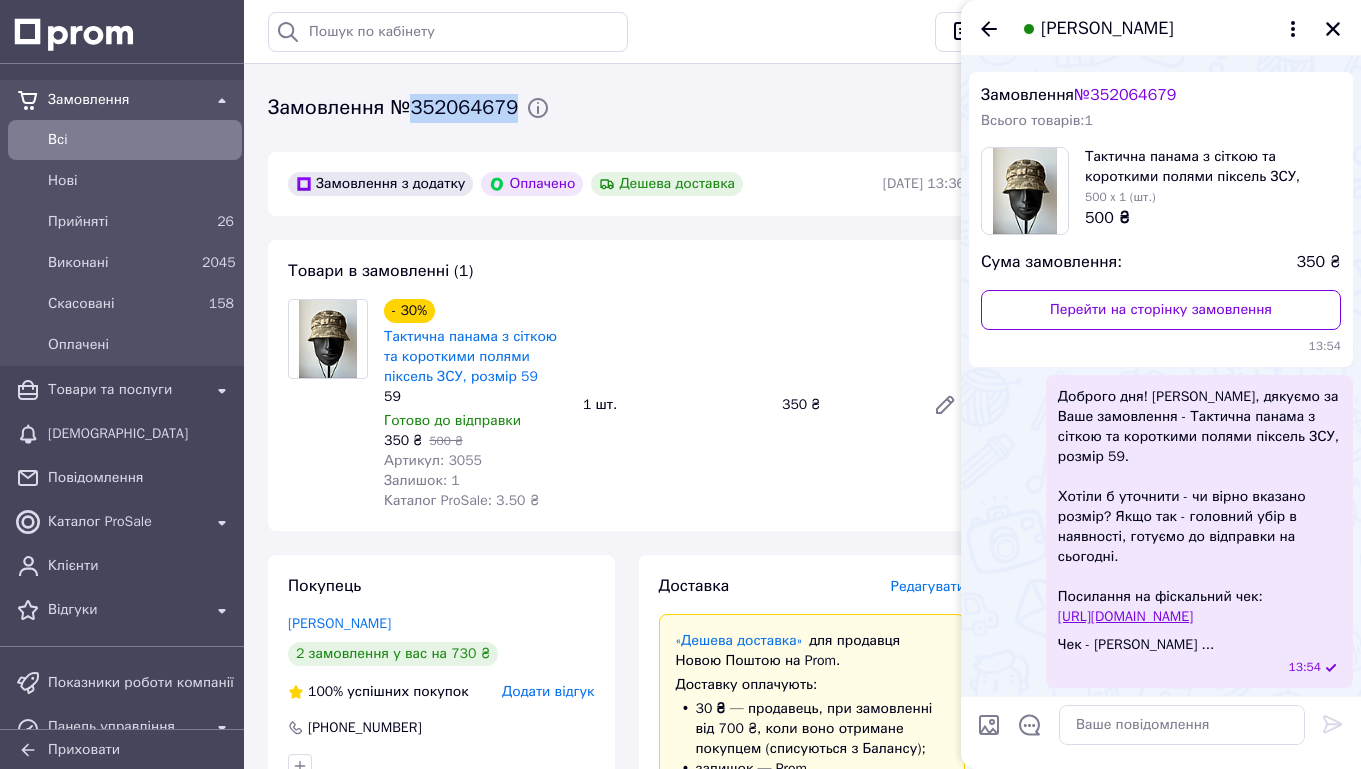 scroll, scrollTop: 1055, scrollLeft: 0, axis: vertical 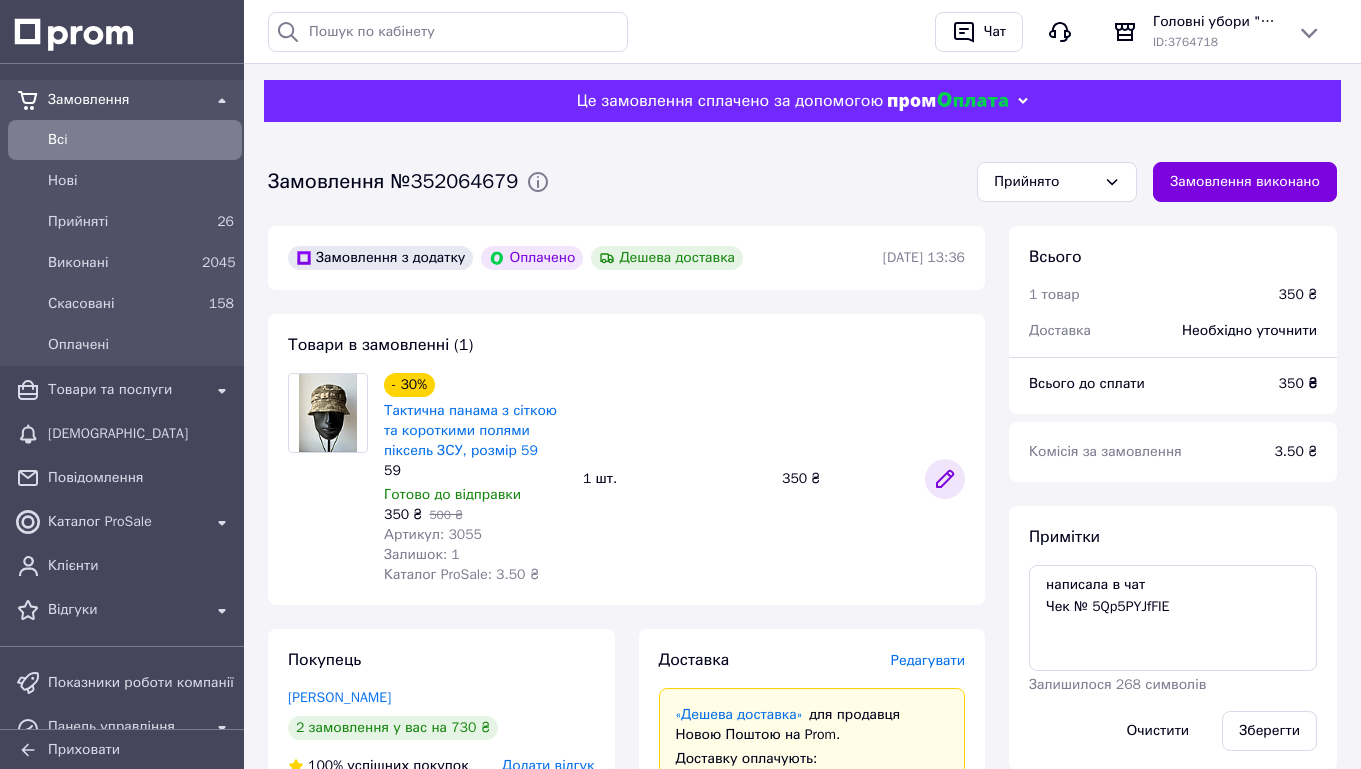 click 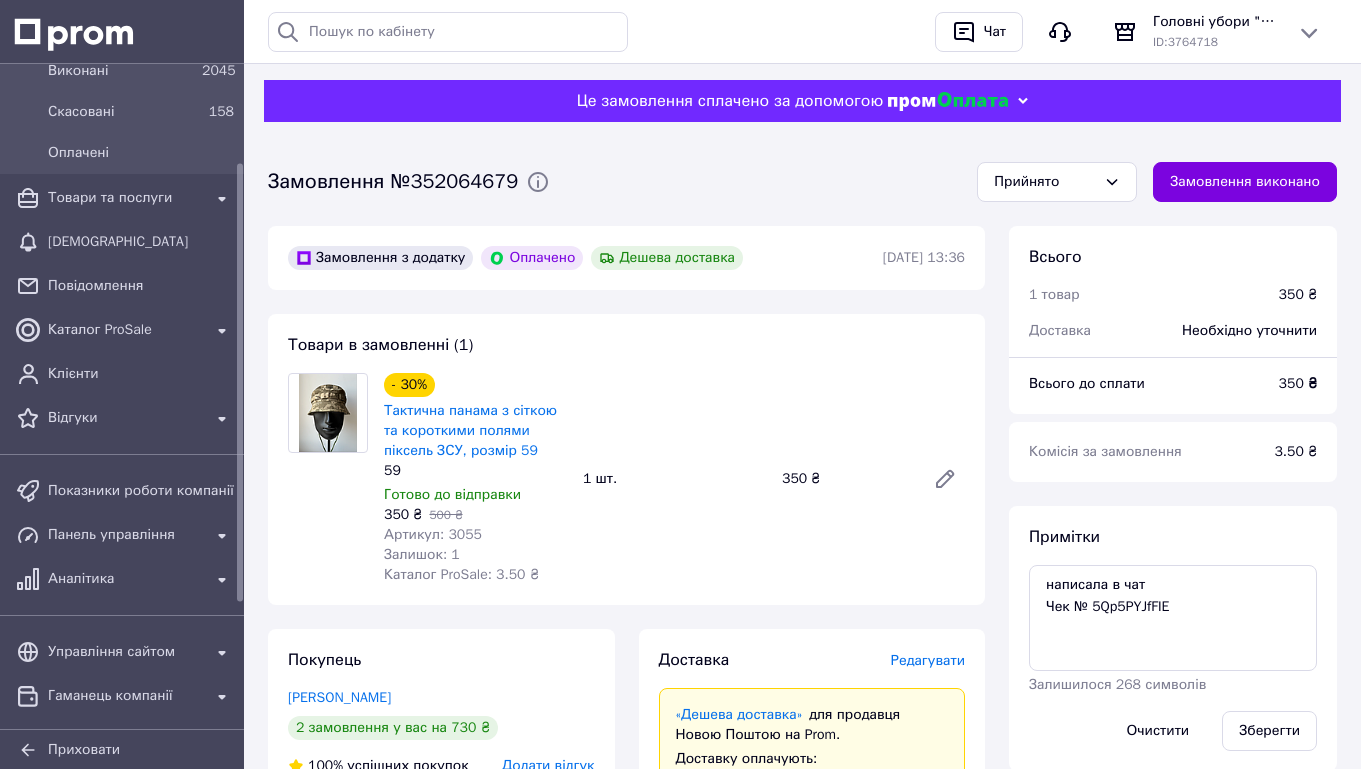 scroll, scrollTop: 193, scrollLeft: 0, axis: vertical 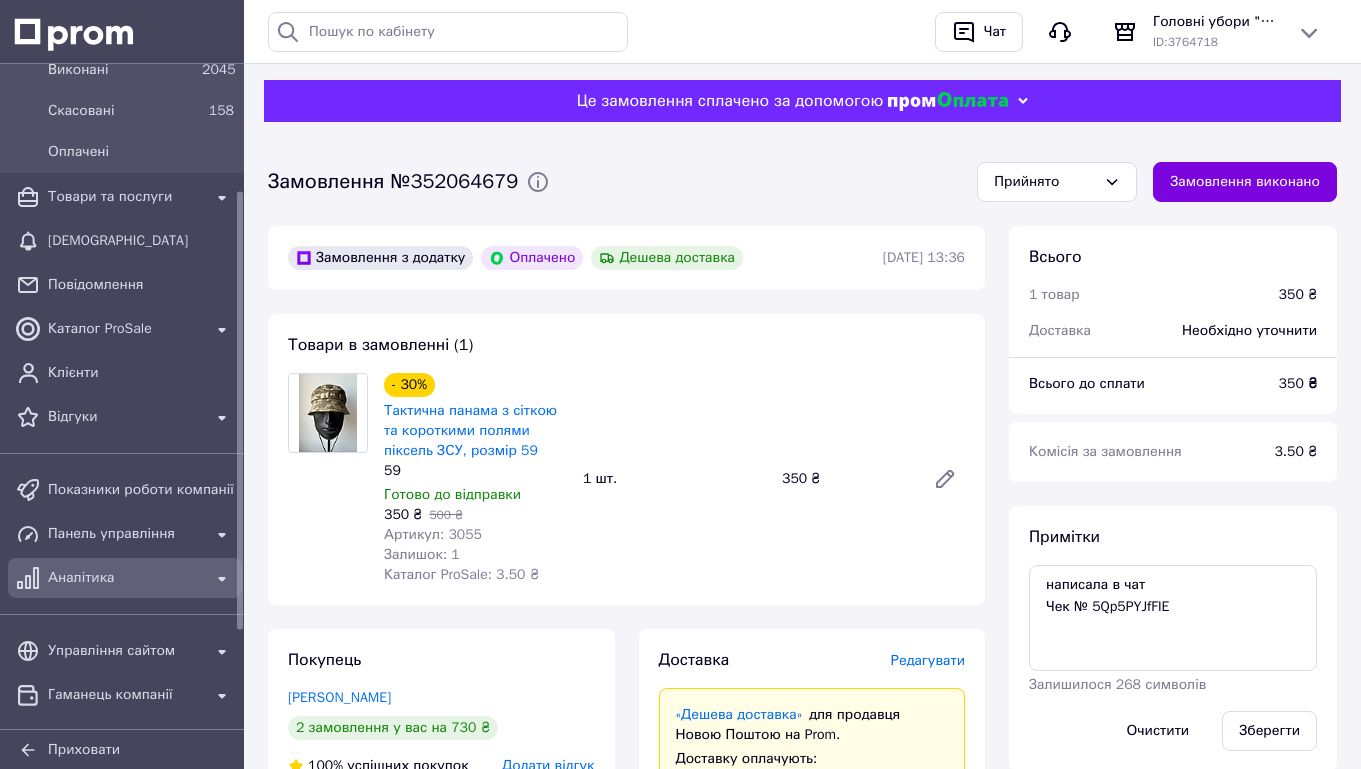 click on "Аналітика" at bounding box center [125, 578] 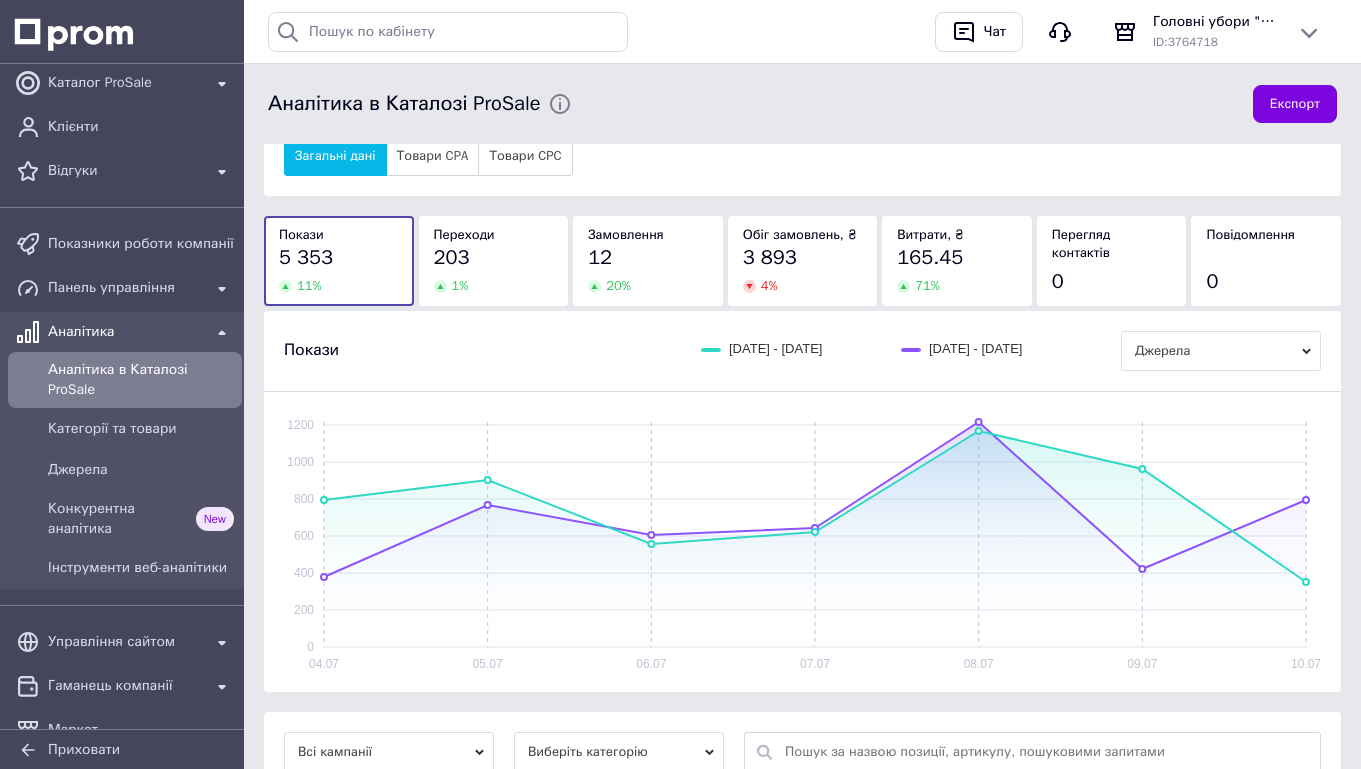 scroll, scrollTop: 106, scrollLeft: 0, axis: vertical 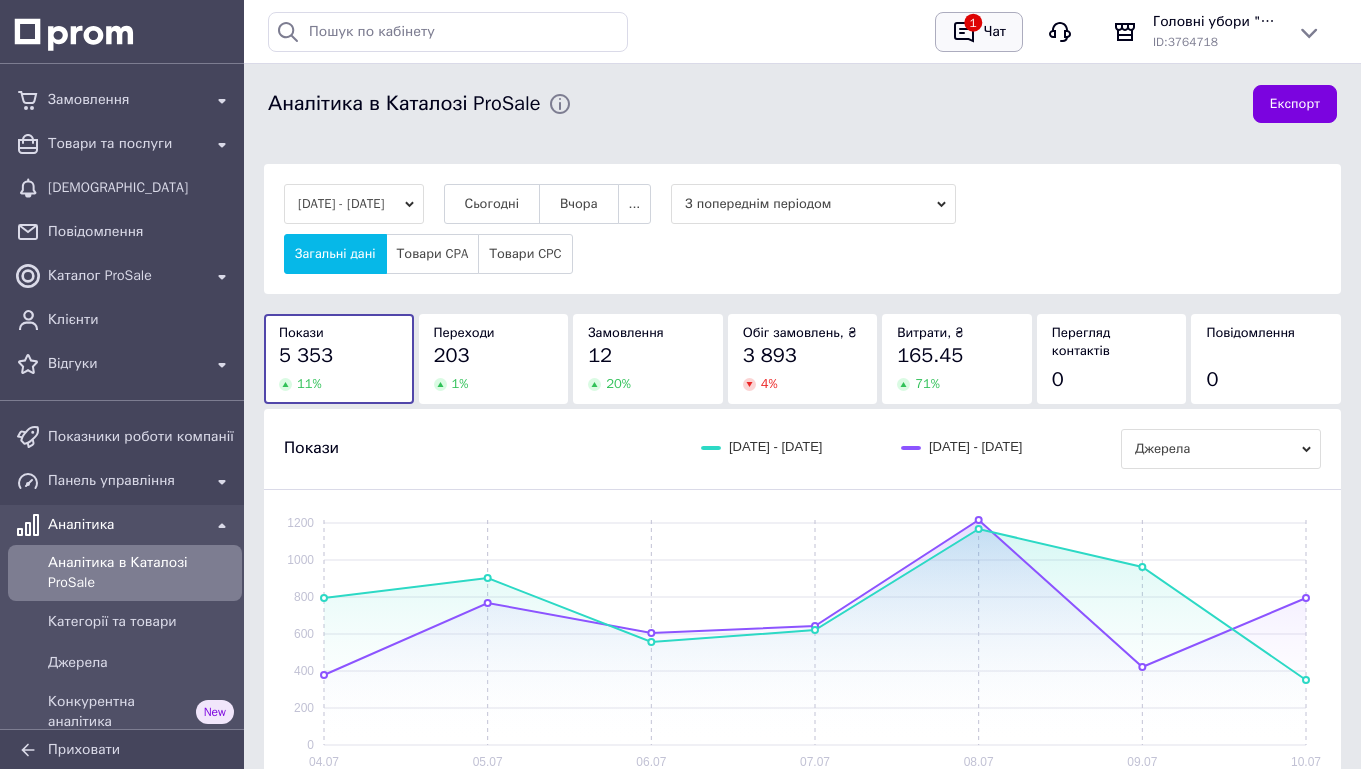click on "Чат" at bounding box center (995, 32) 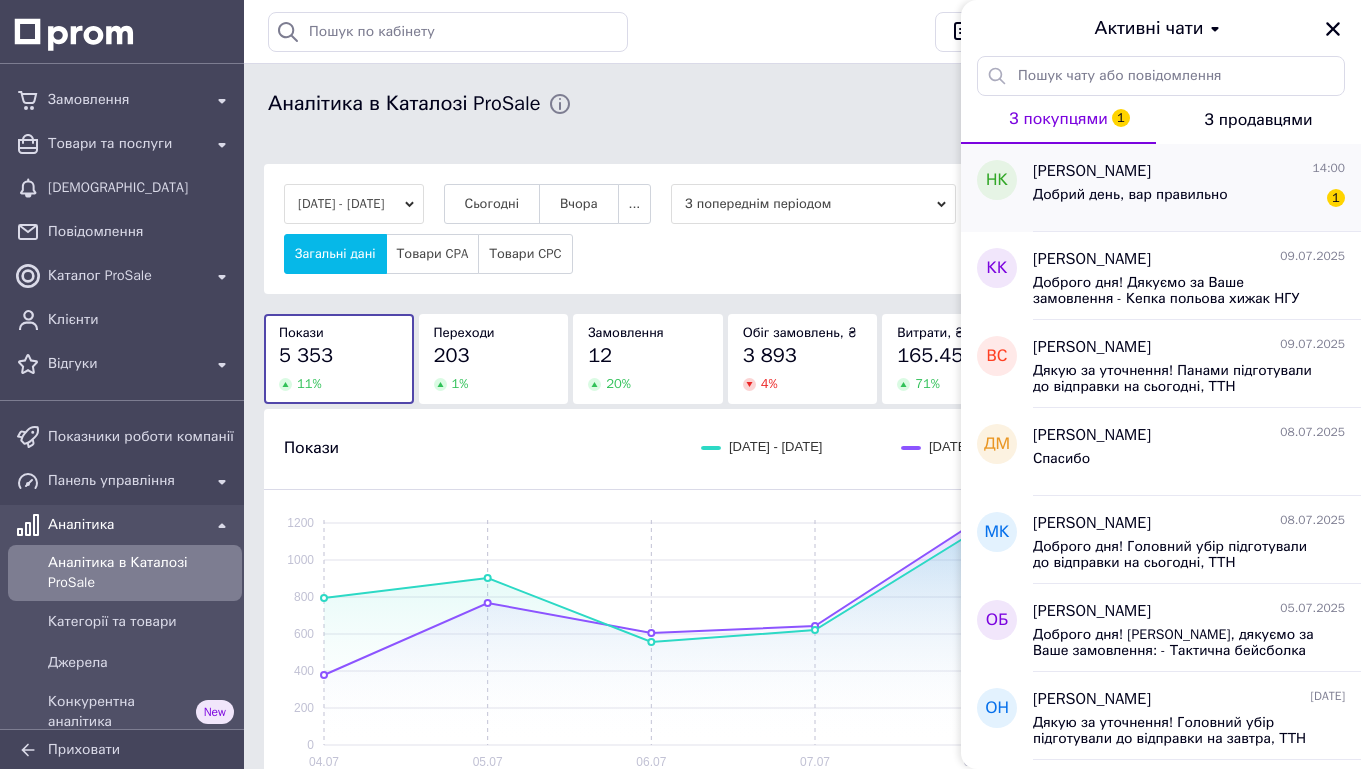 click on "Добрий день, вар правильно" at bounding box center [1130, 195] 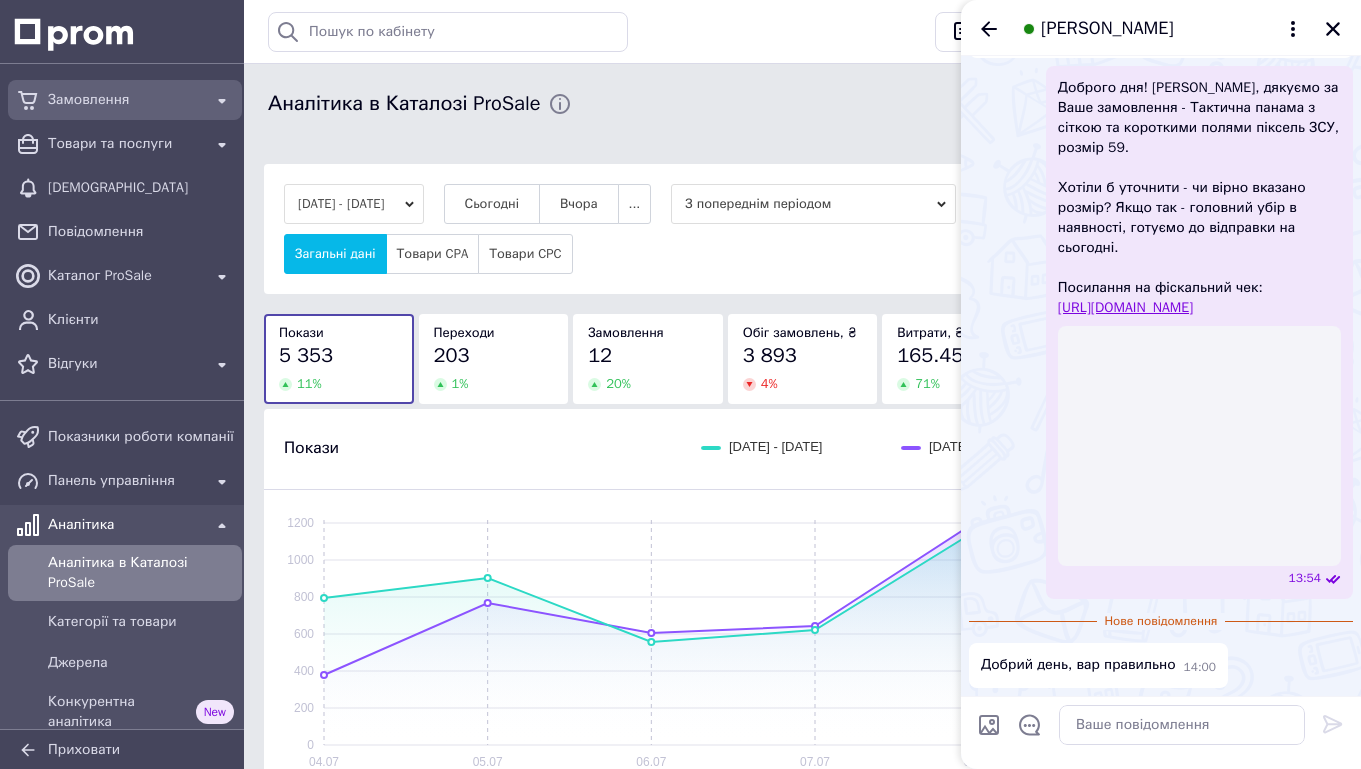 click on "Замовлення" at bounding box center [125, 100] 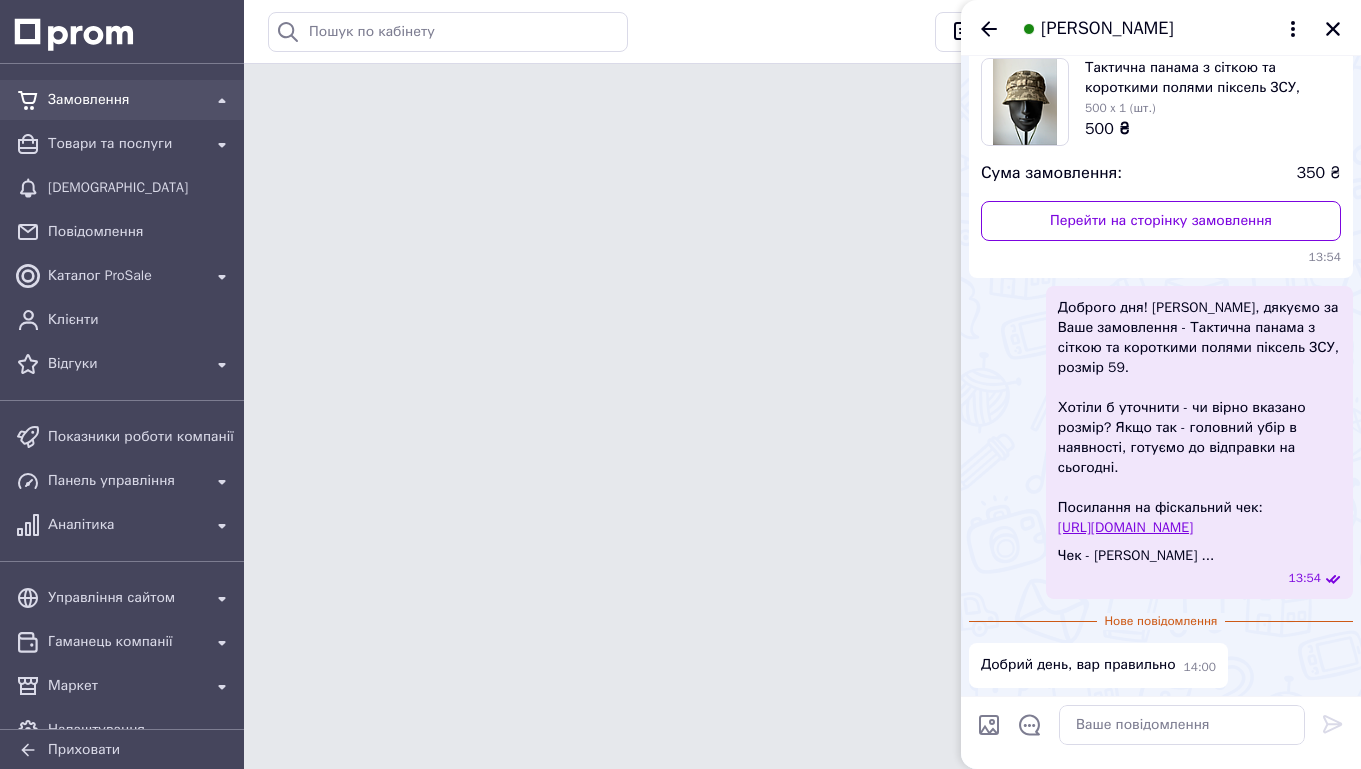 scroll, scrollTop: 1144, scrollLeft: 0, axis: vertical 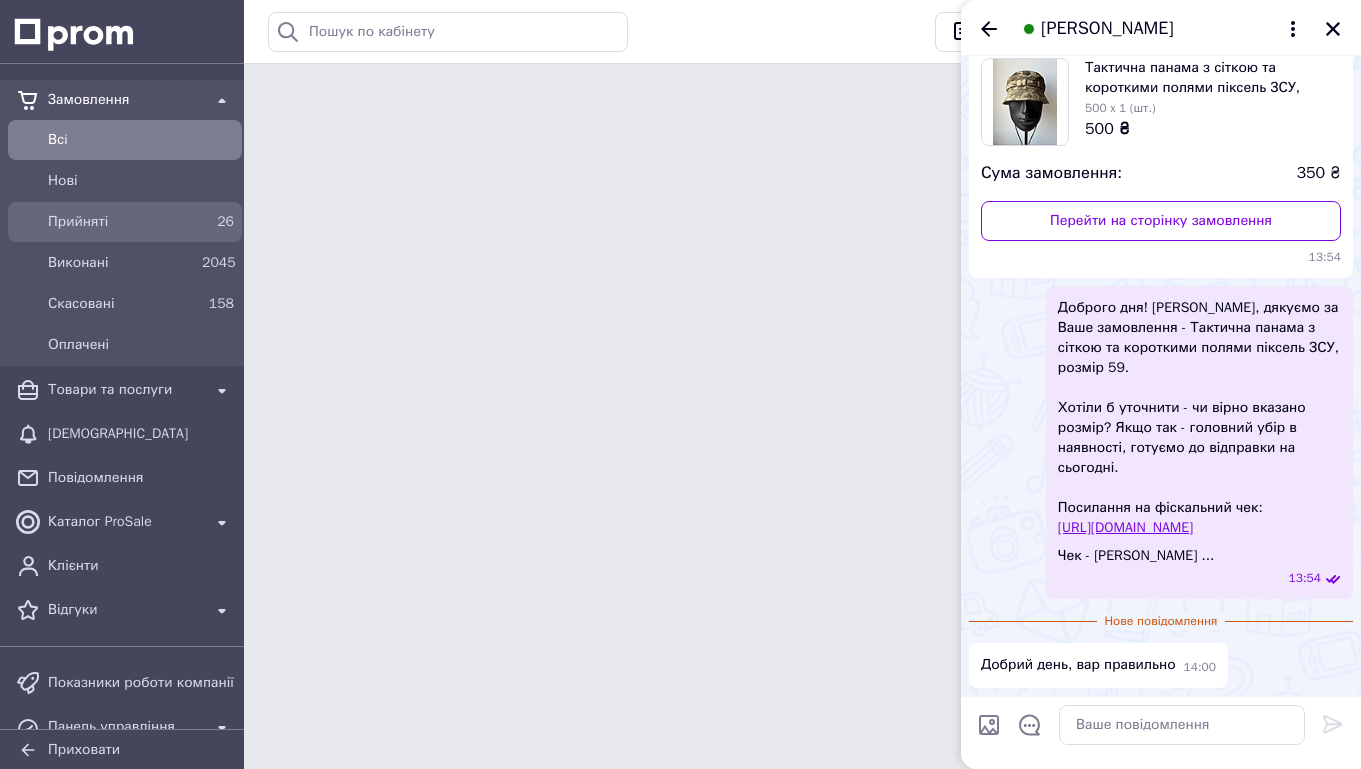 click on "Прийняті" at bounding box center (121, 222) 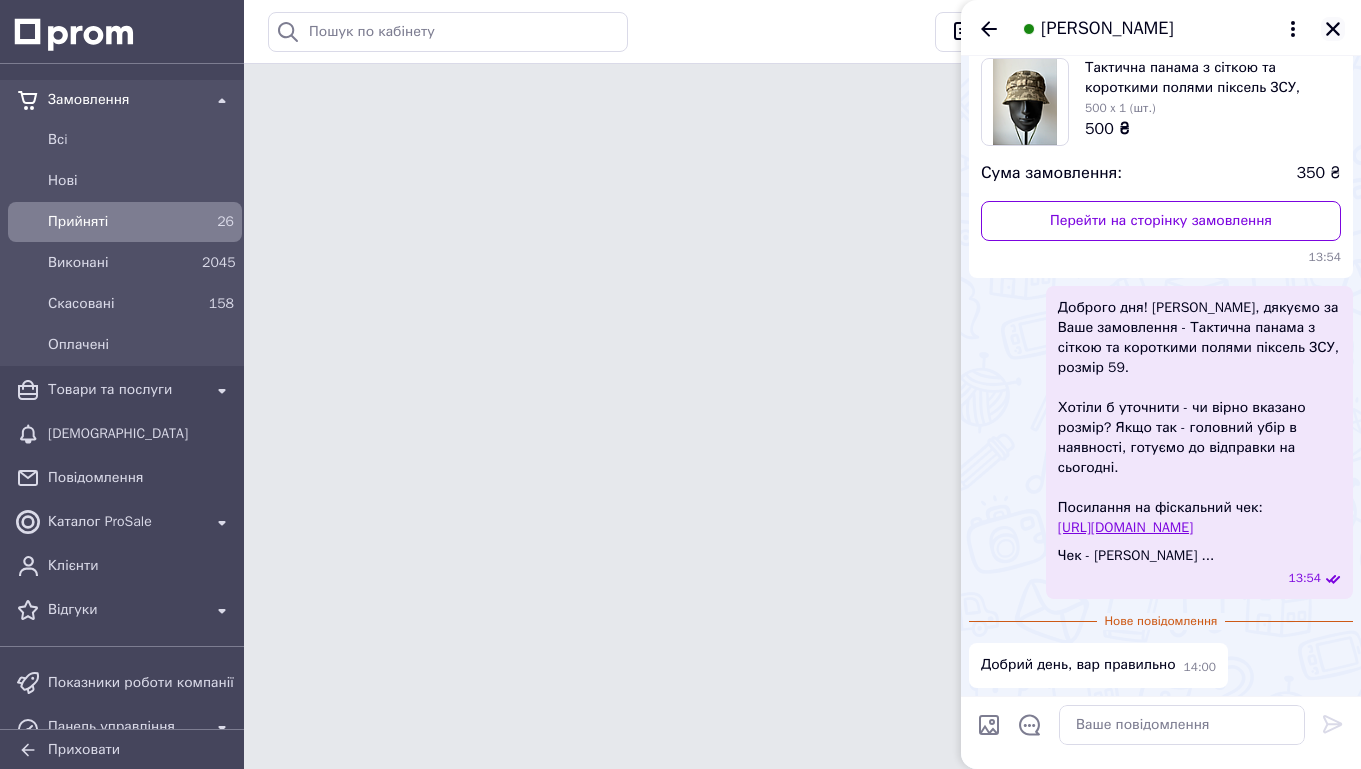 click 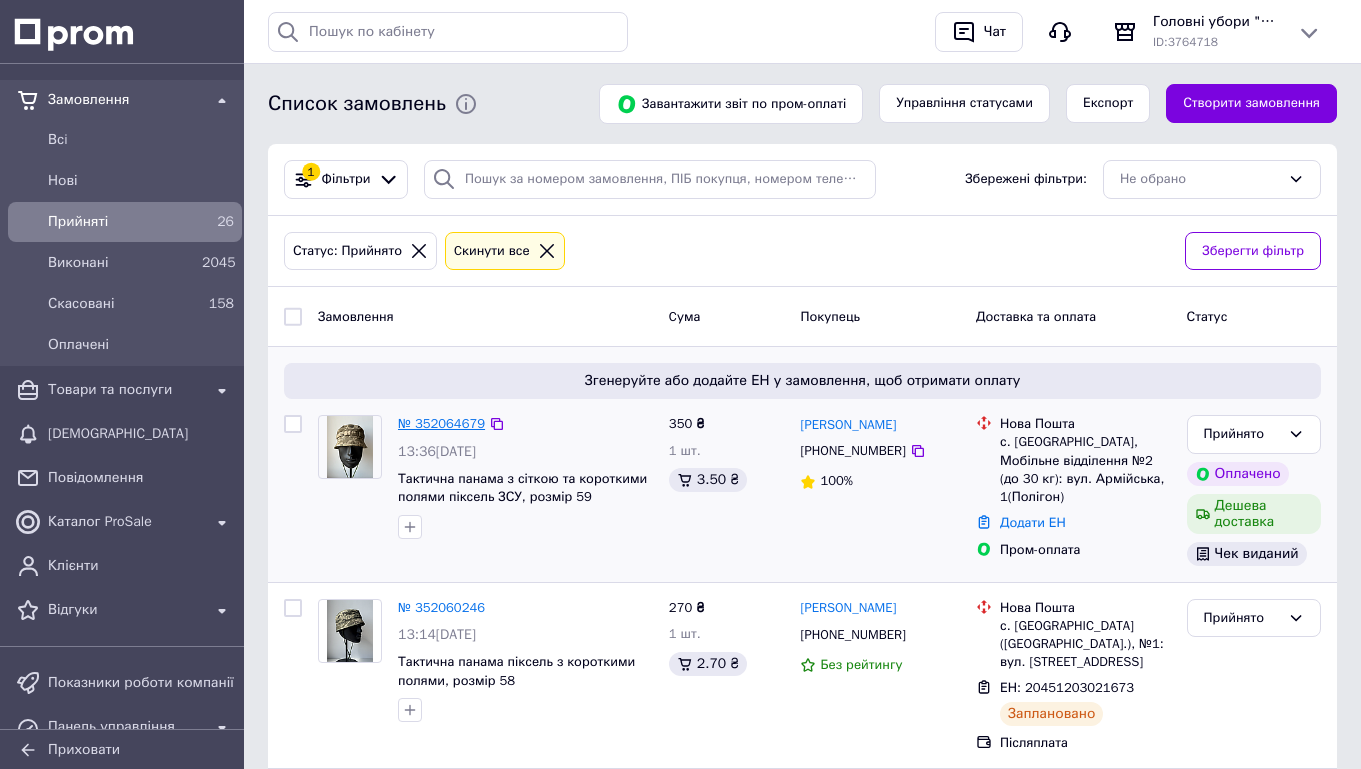 click on "№ 352064679" at bounding box center [441, 423] 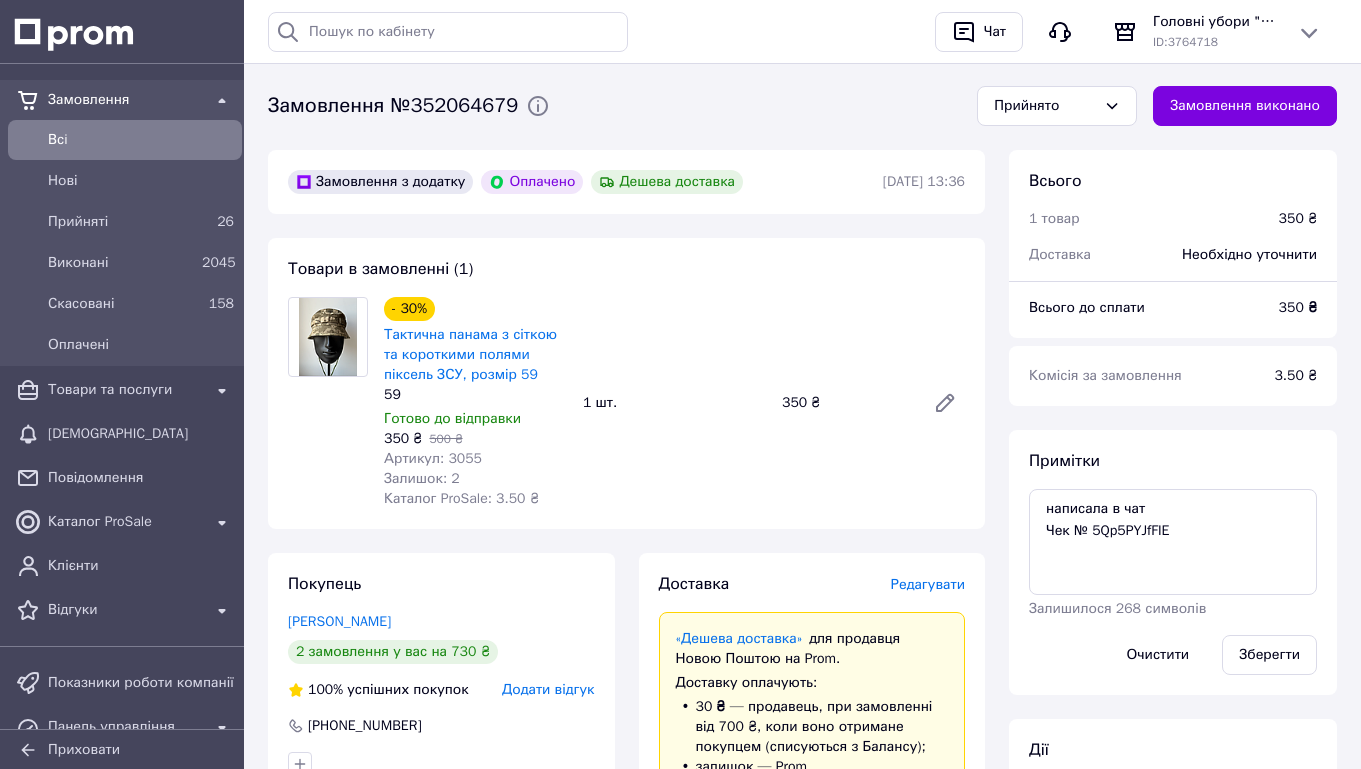 scroll, scrollTop: 76, scrollLeft: 0, axis: vertical 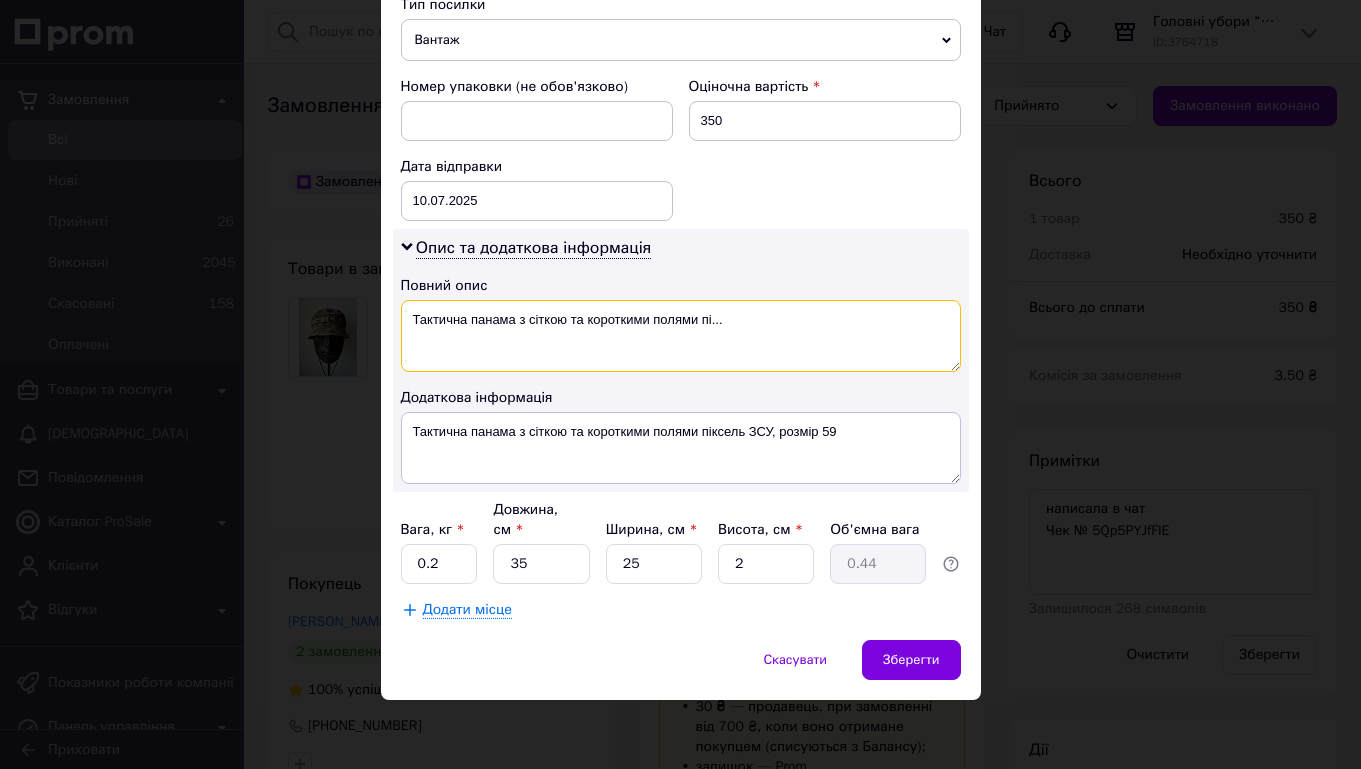 drag, startPoint x: 693, startPoint y: 319, endPoint x: 743, endPoint y: 319, distance: 50 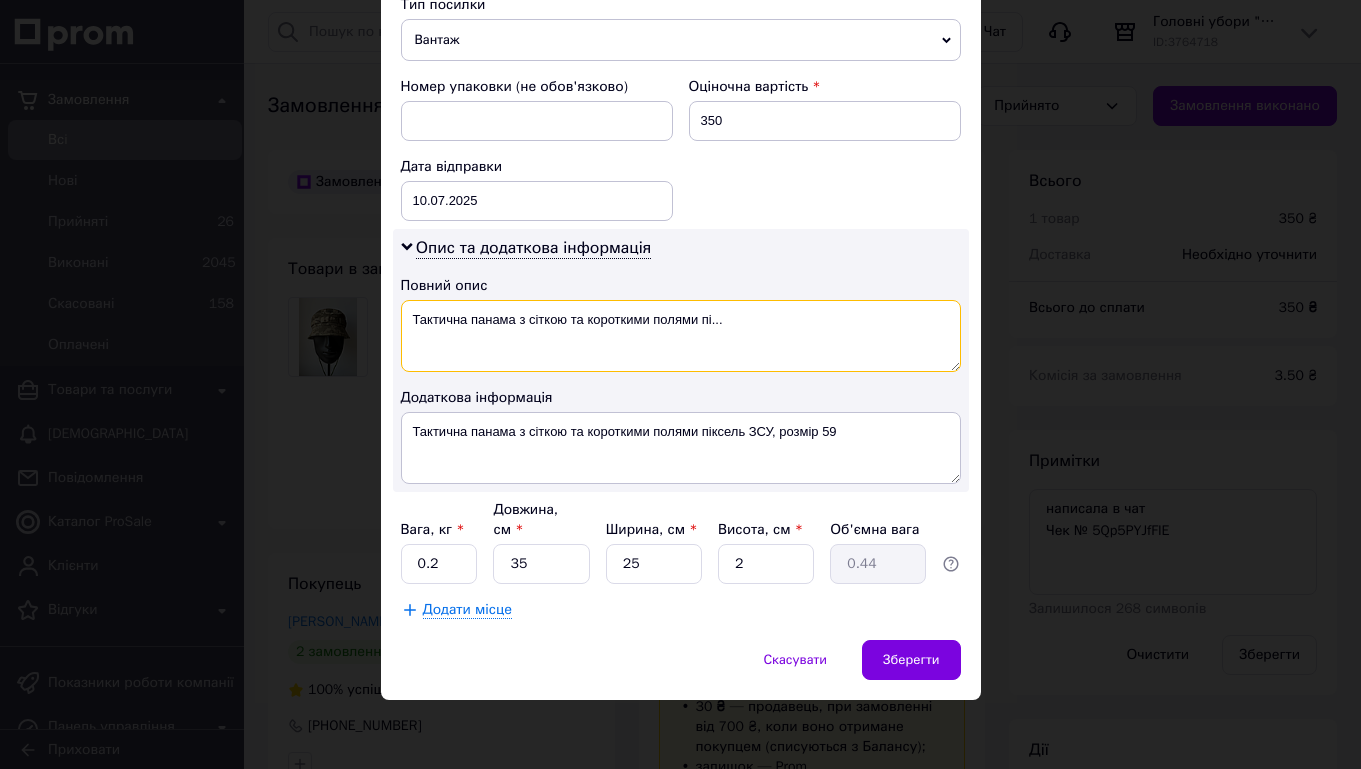 click on "Тактична панама з сіткою та короткими полями пі..." at bounding box center [681, 336] 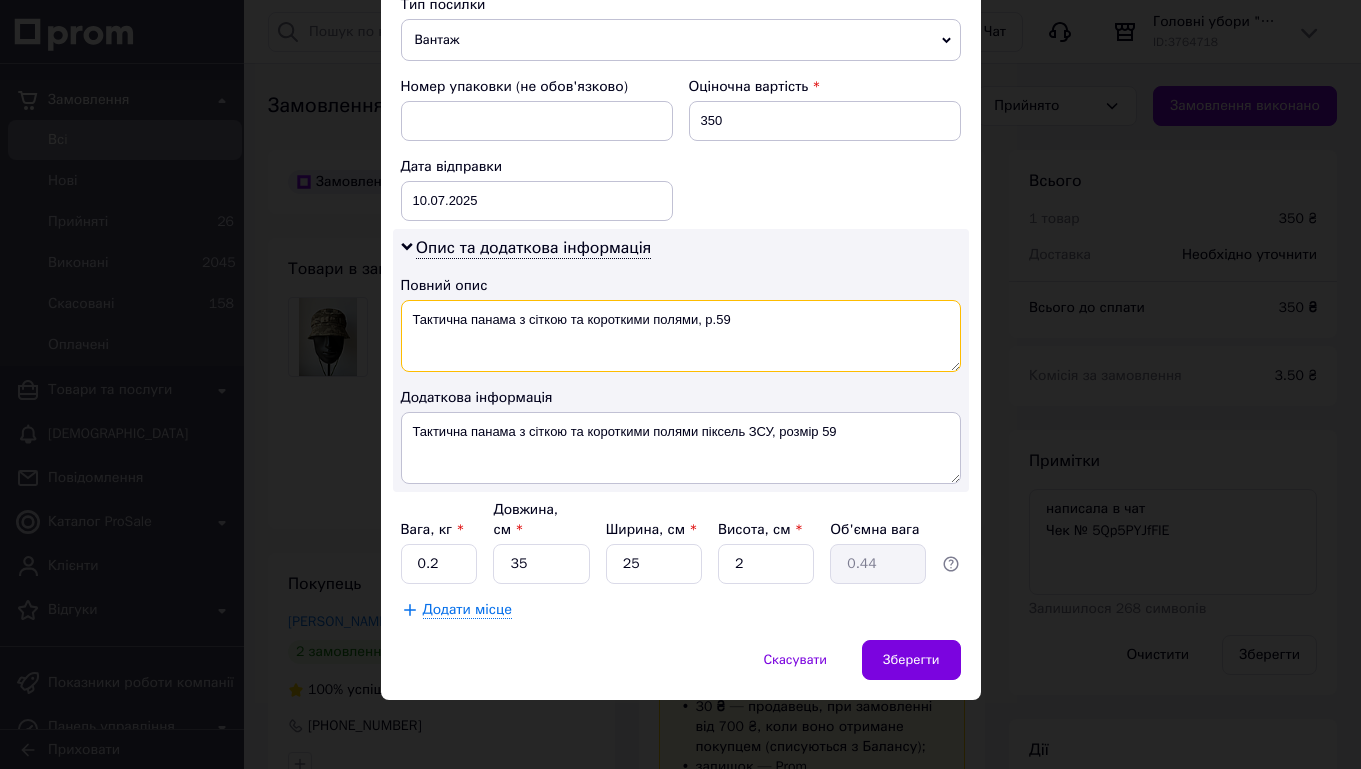 type on "Тактична панама з сіткою та короткими полями, р.59" 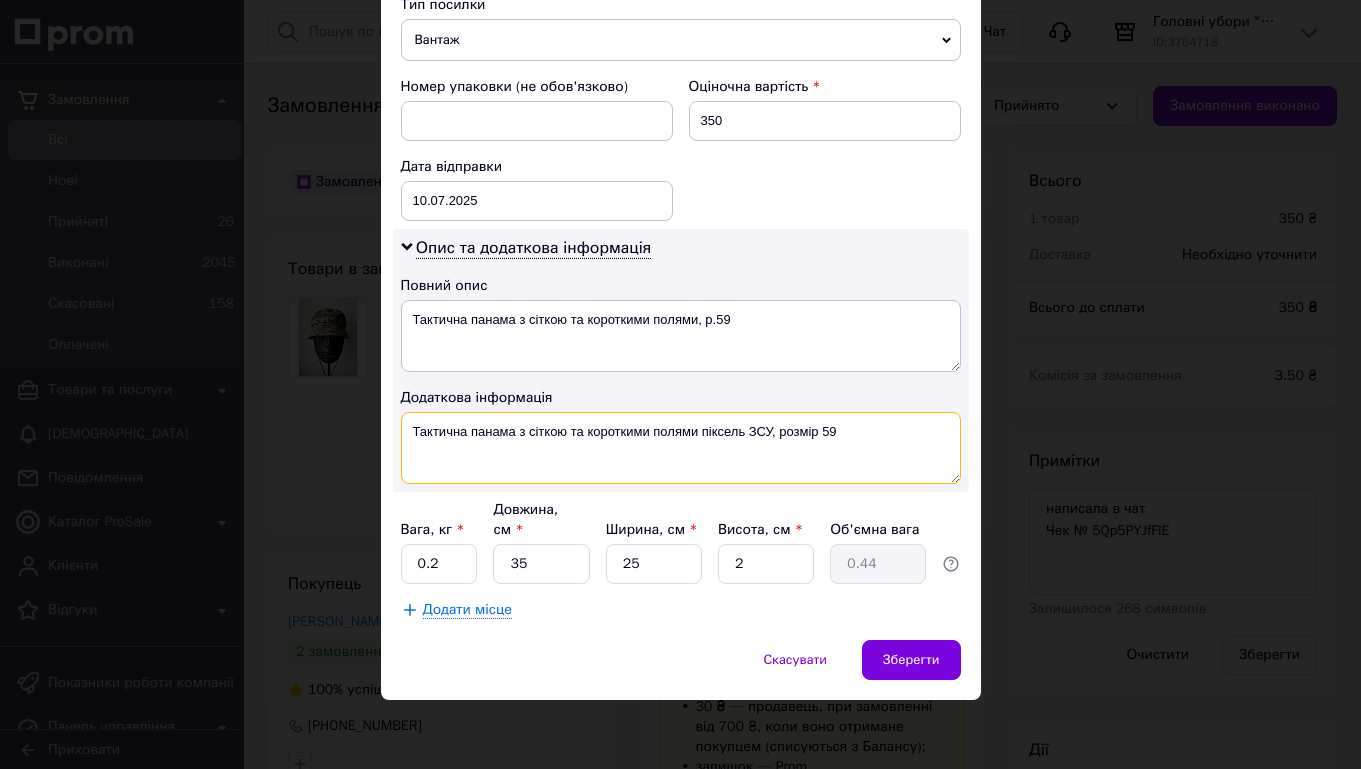 click on "Тактична панама з сіткою та короткими полями піксель ЗСУ, розмір 59" at bounding box center (681, 448) 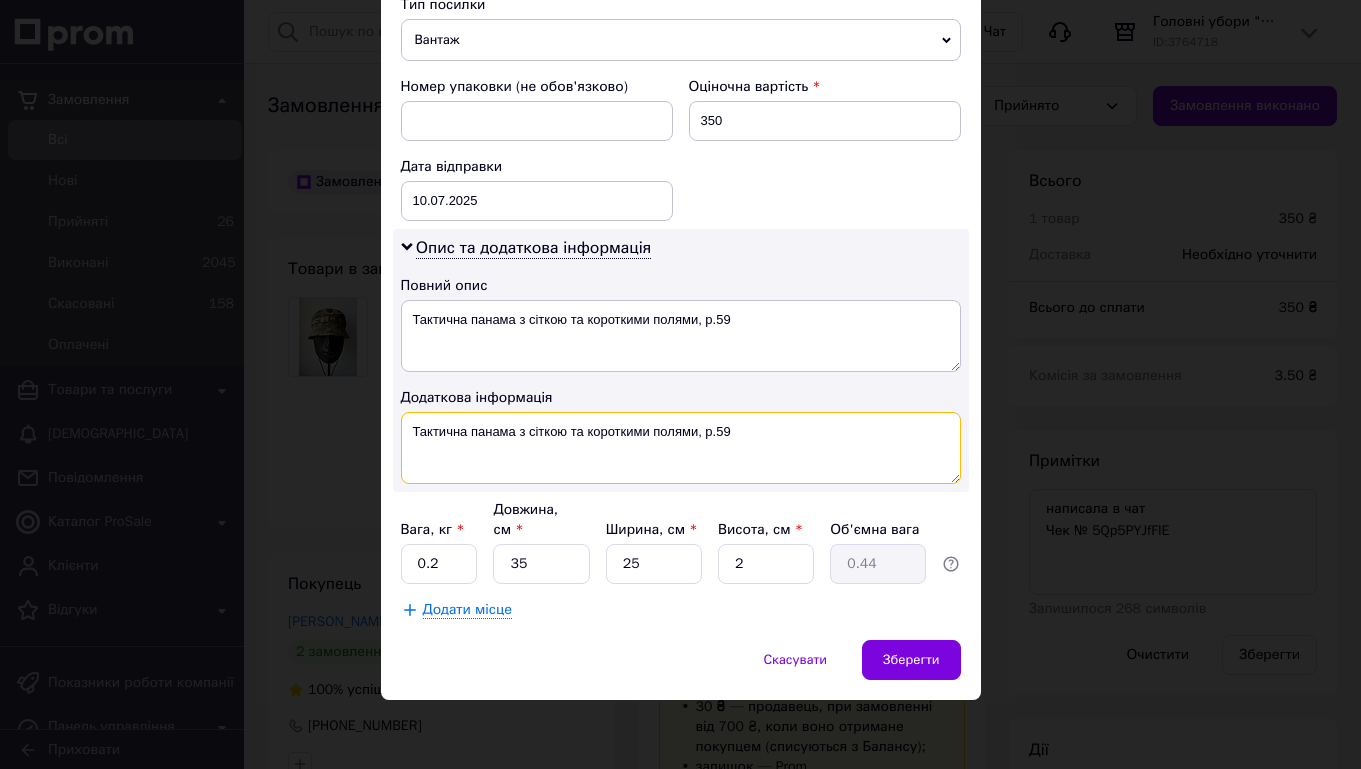 type on "Тактична панама з сіткою та короткими полями, р.59" 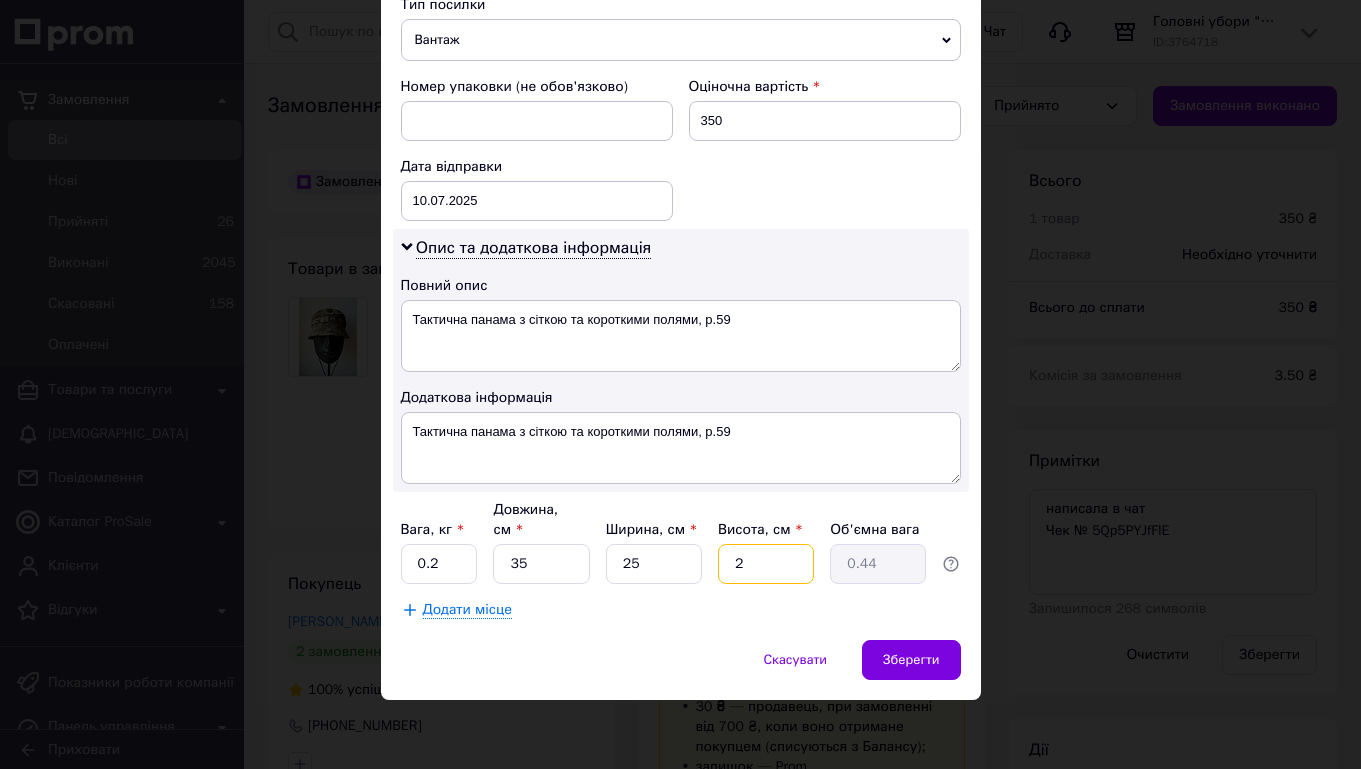 drag, startPoint x: 770, startPoint y: 571, endPoint x: 736, endPoint y: 551, distance: 39.446167 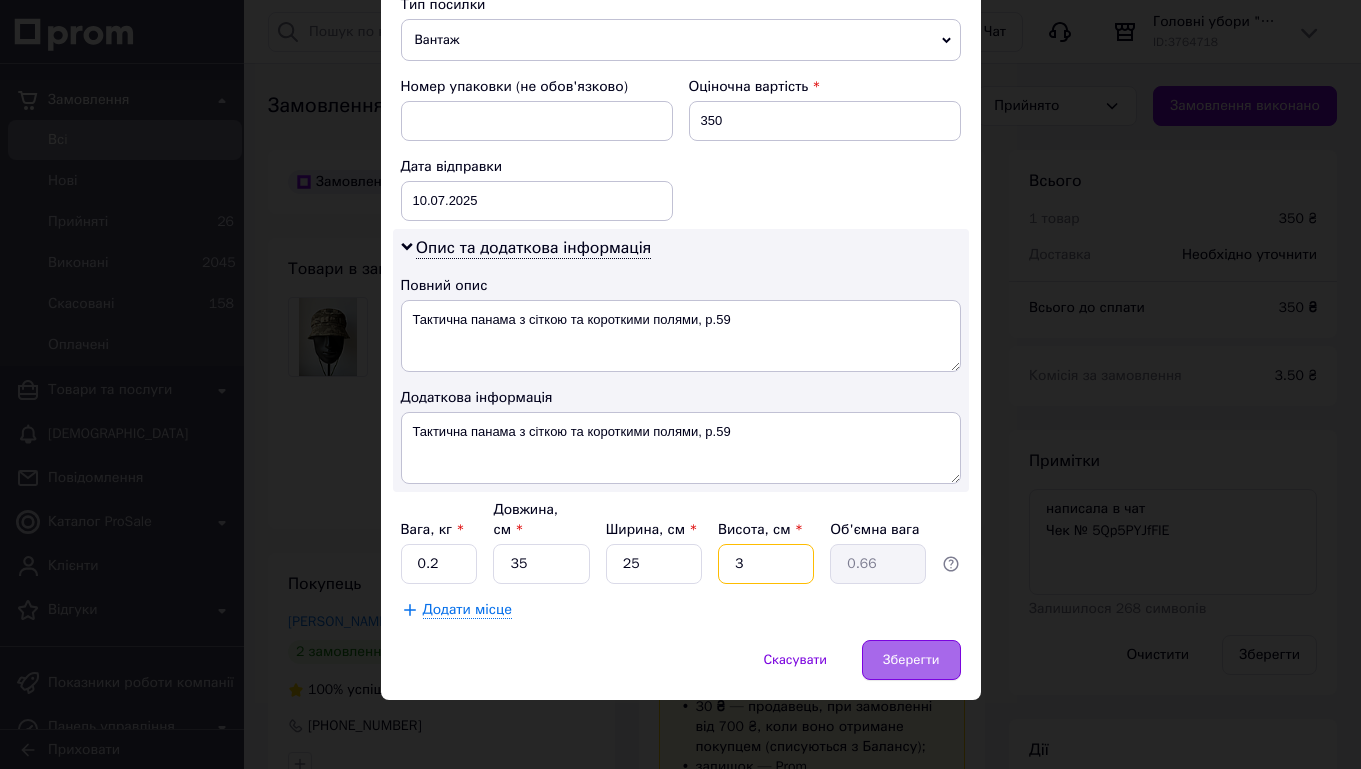 type on "3" 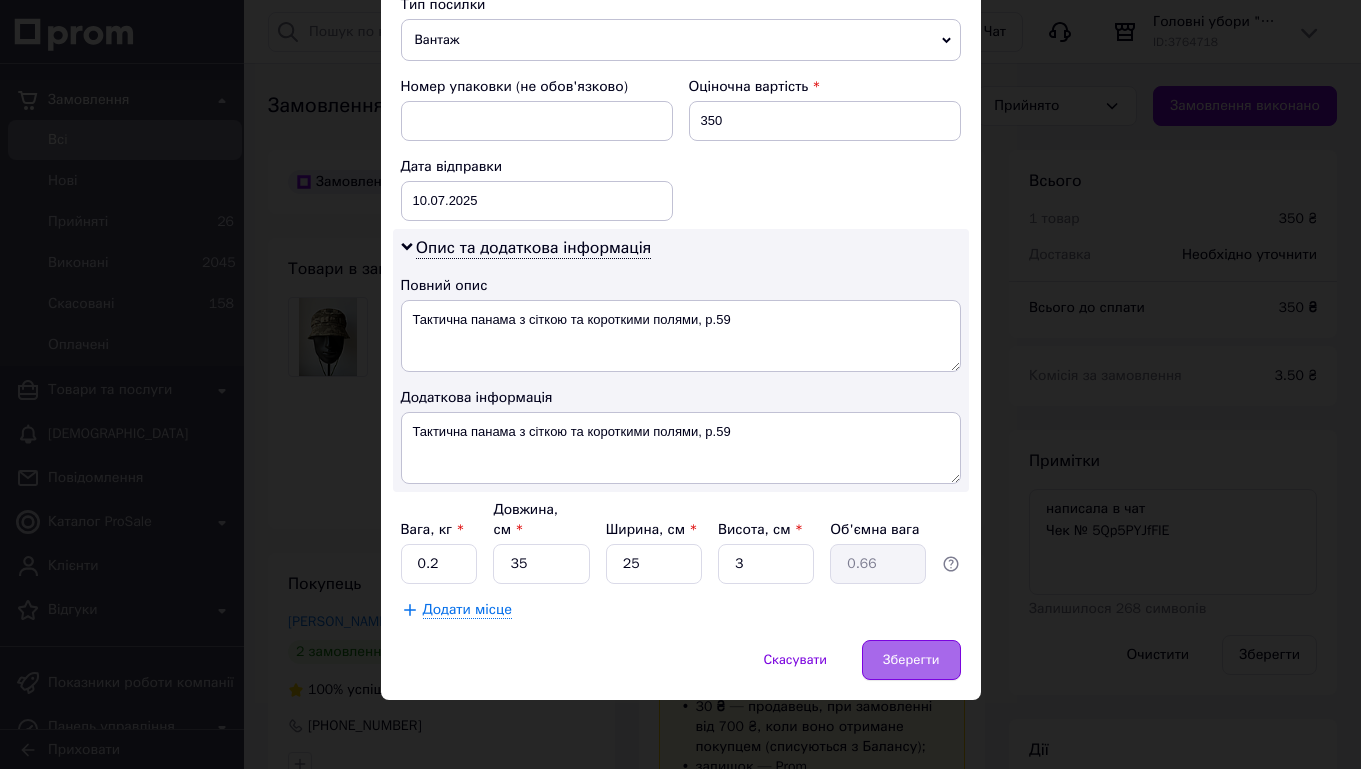 click on "Зберегти" at bounding box center [911, 660] 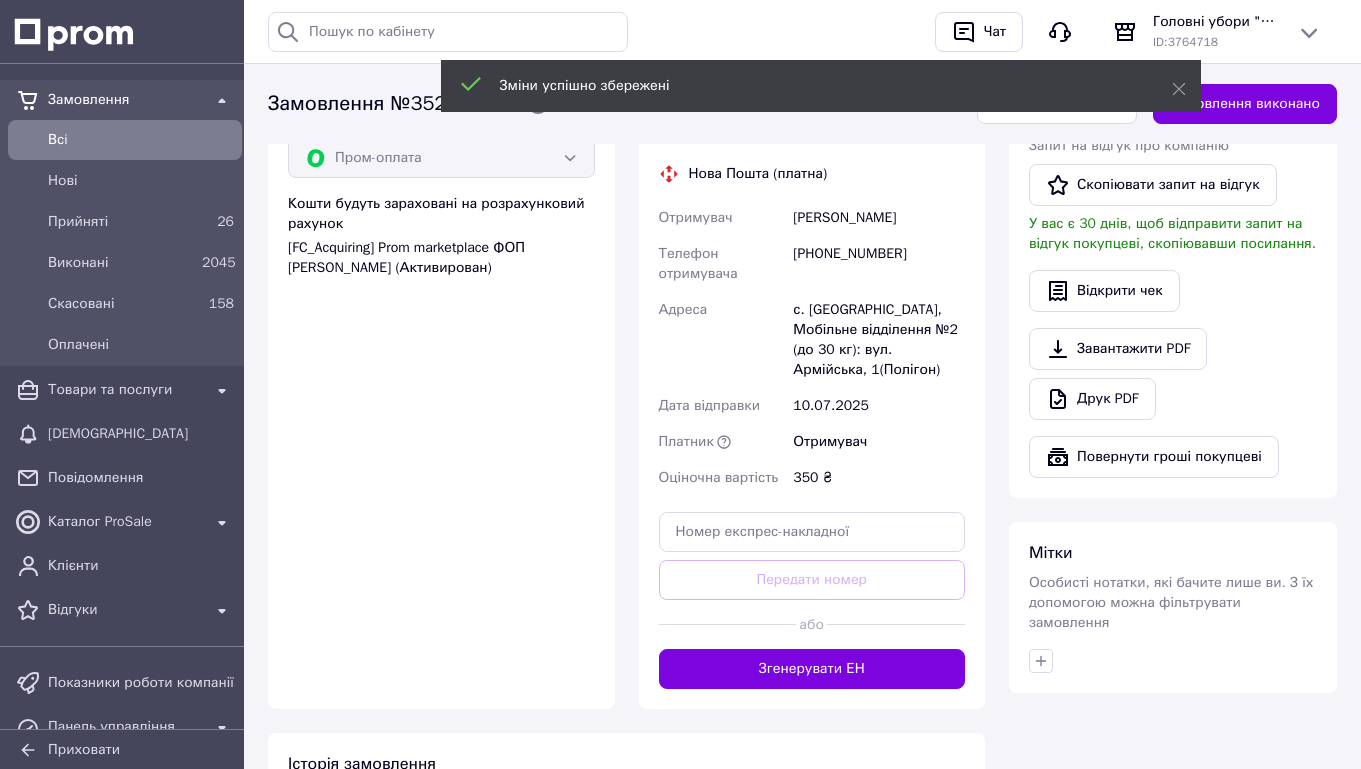 scroll, scrollTop: 824, scrollLeft: 0, axis: vertical 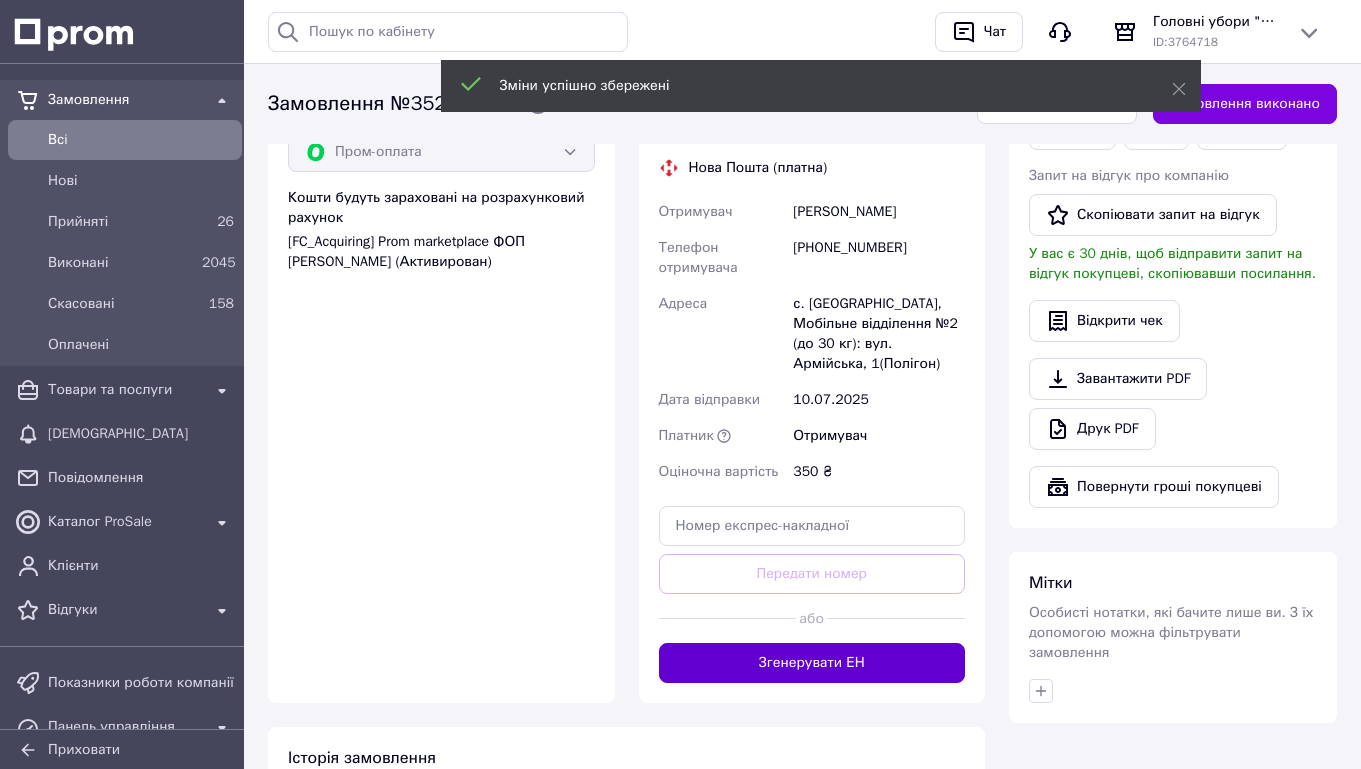 click on "Згенерувати ЕН" at bounding box center (812, 663) 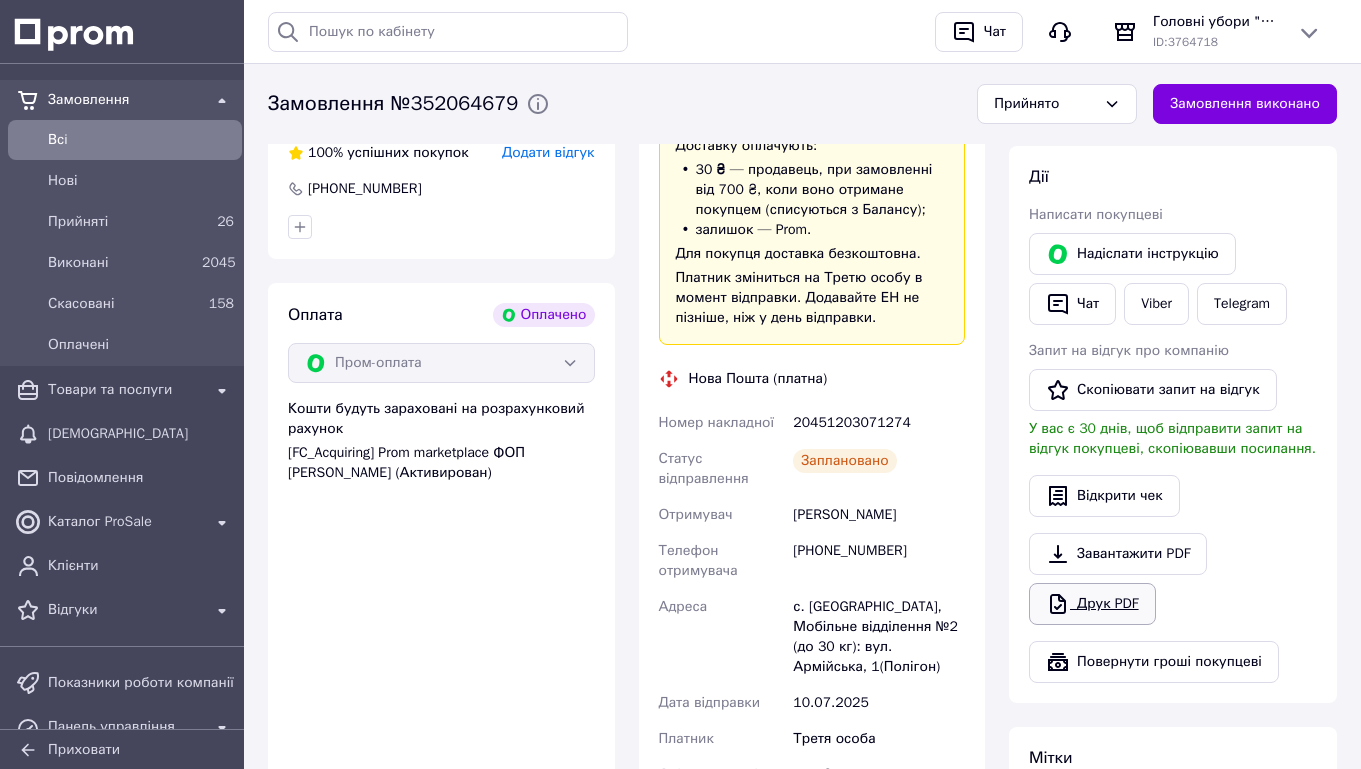 scroll, scrollTop: 616, scrollLeft: 0, axis: vertical 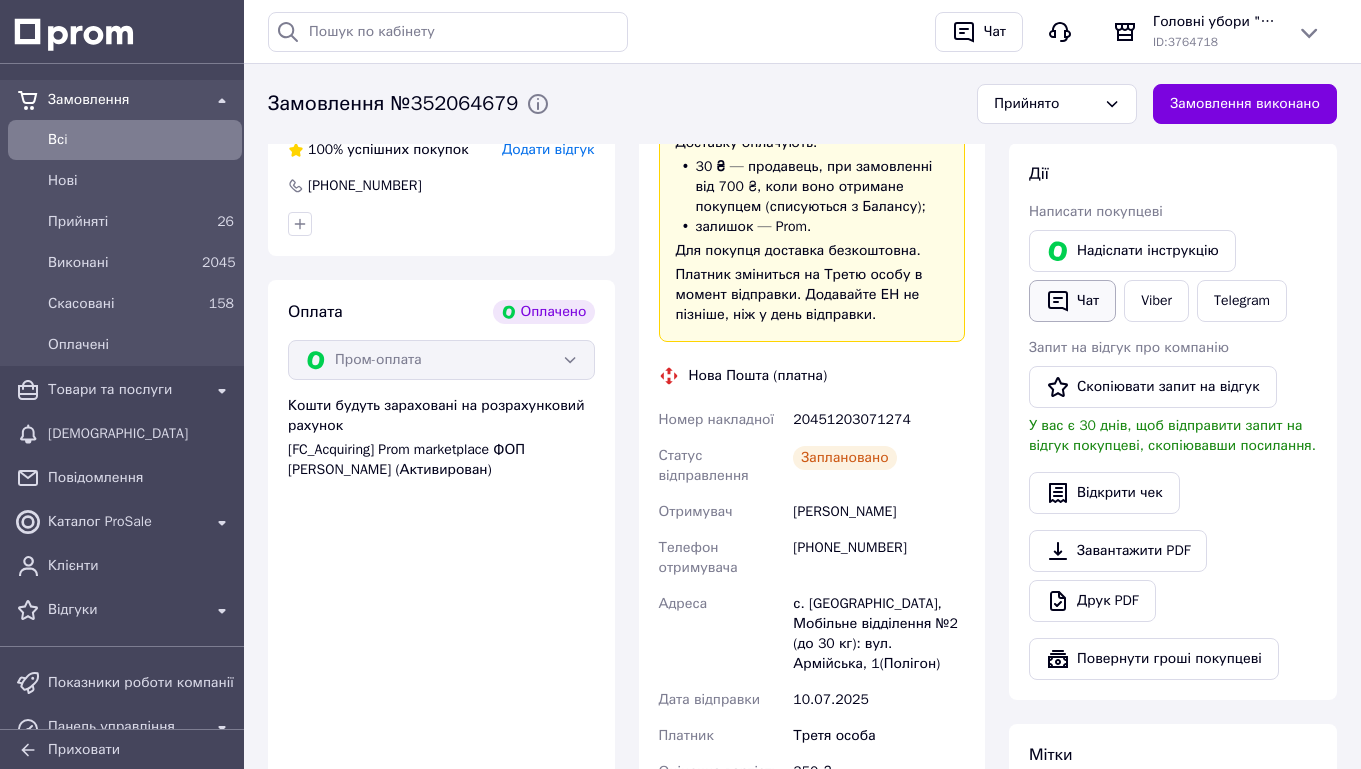 click on "Чат" at bounding box center (1072, 301) 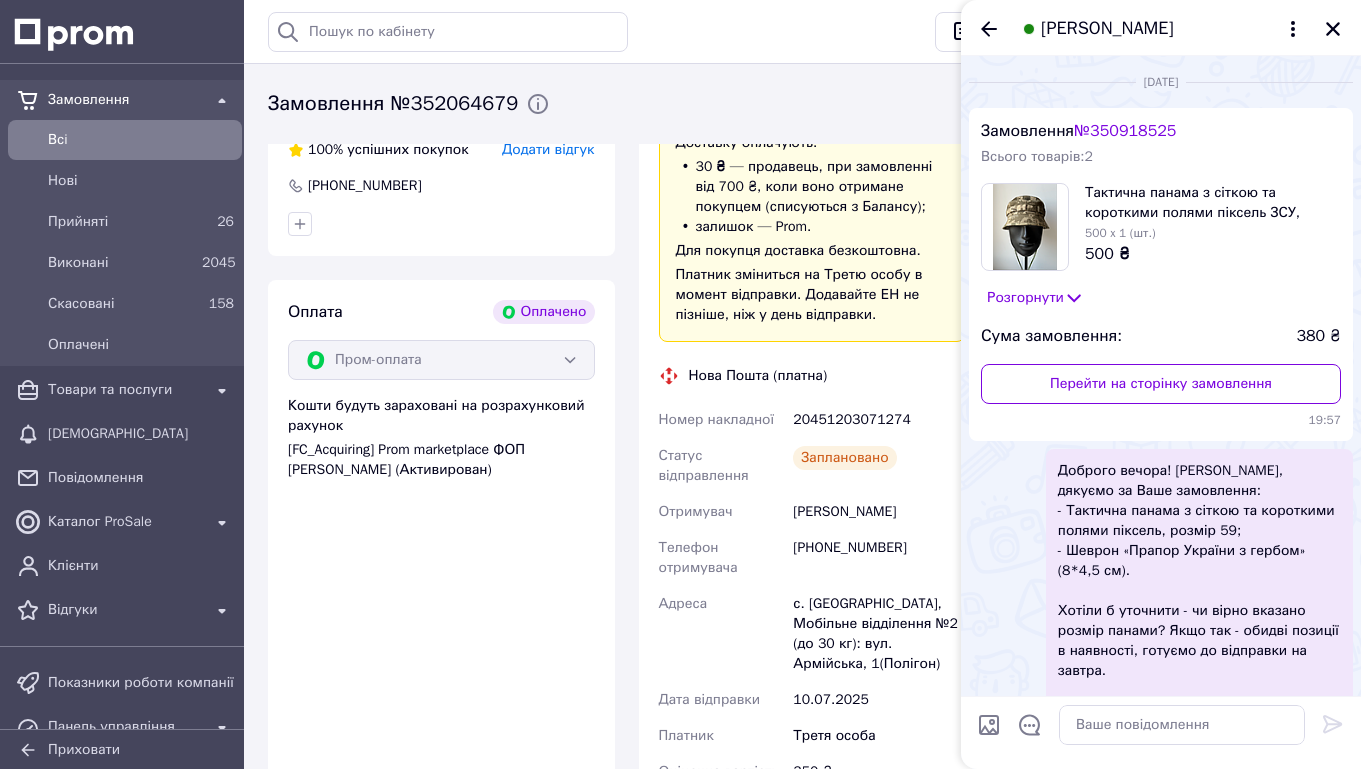 scroll, scrollTop: 1108, scrollLeft: 0, axis: vertical 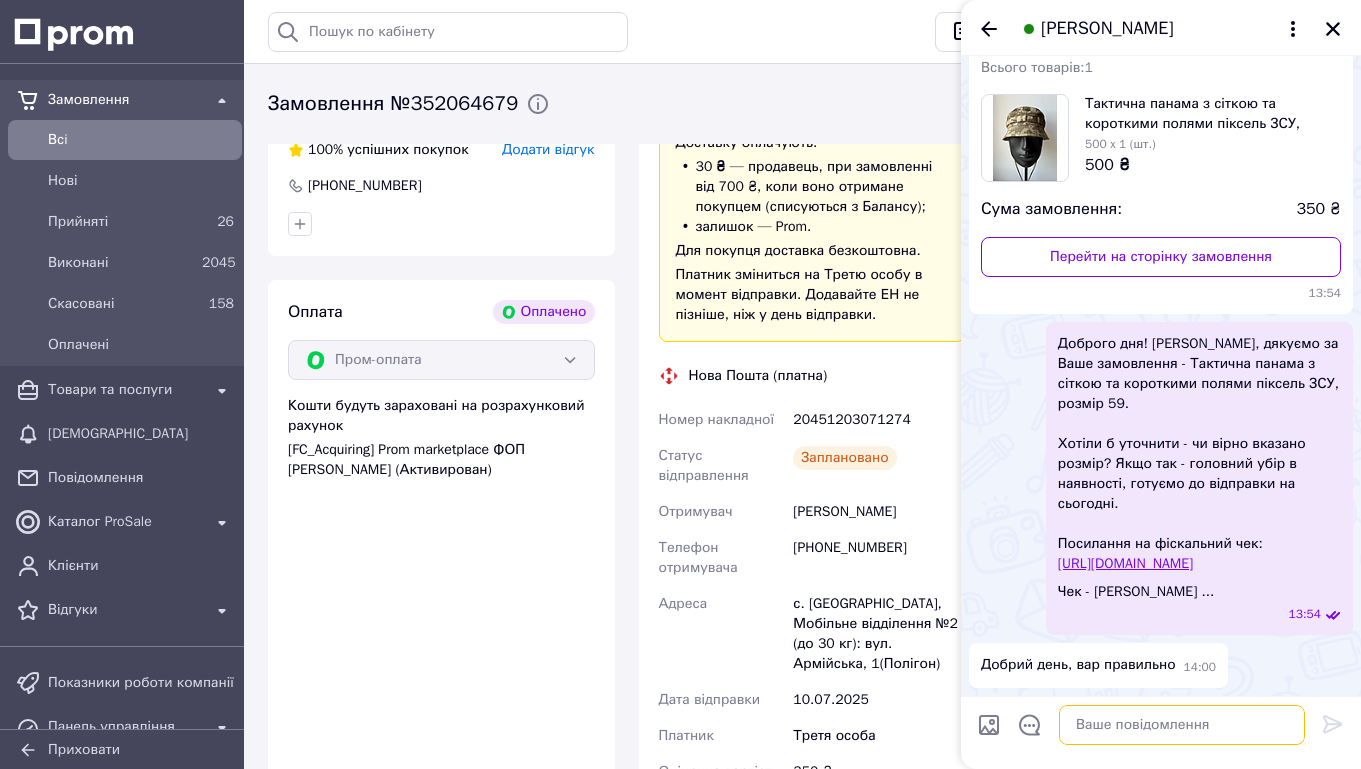 click at bounding box center (1182, 725) 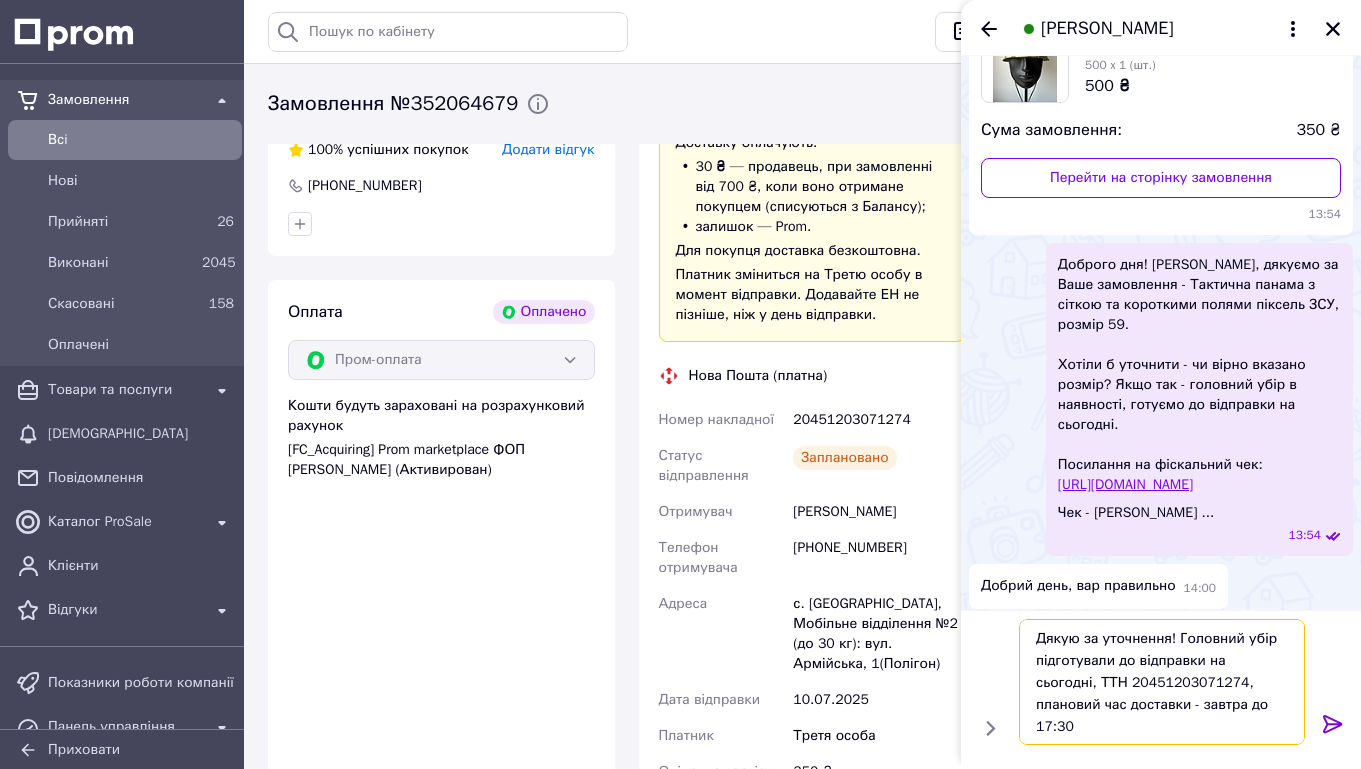 drag, startPoint x: 1182, startPoint y: 641, endPoint x: 1277, endPoint y: 638, distance: 95.047356 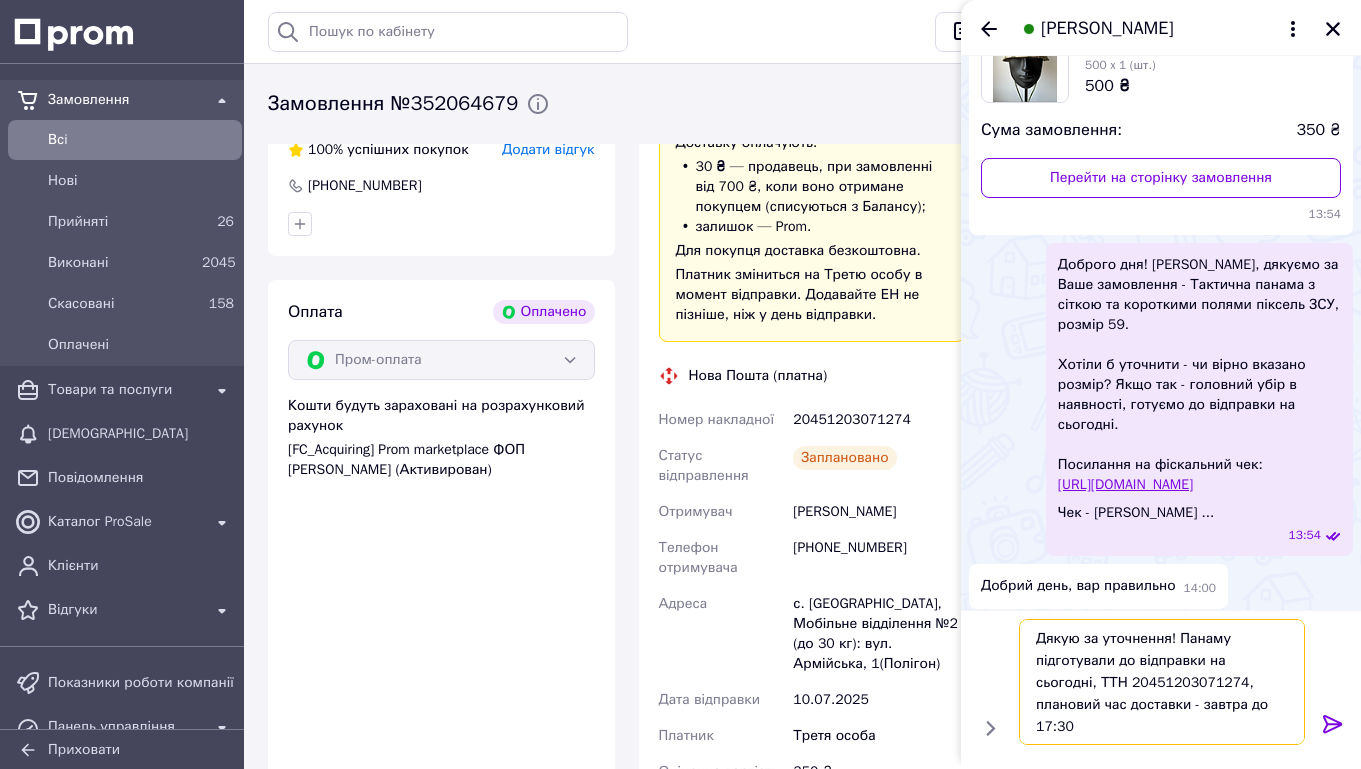 type on "Дякую за уточнення! Панаму підготували до відправки на сьогодні, ТТН 20451203071274, плановий час доставки - завтра до 17:30" 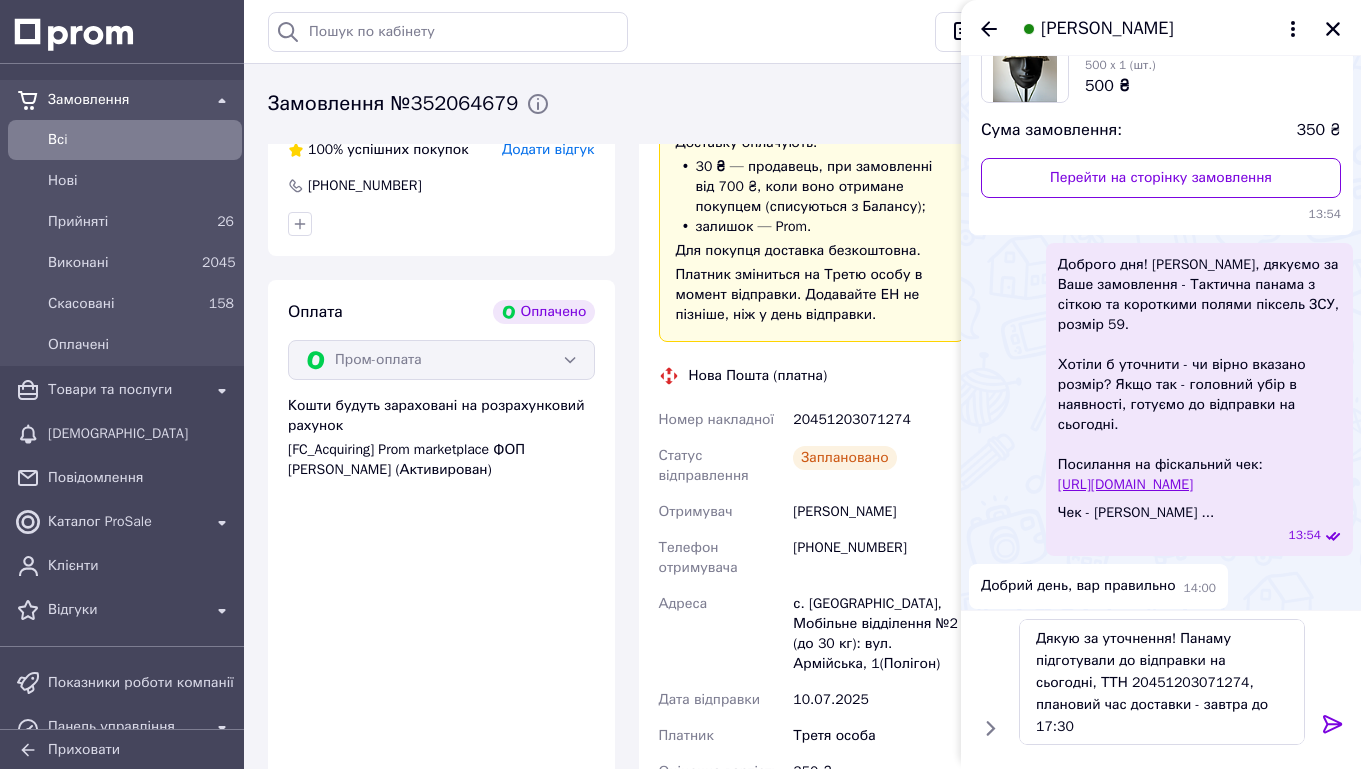 click 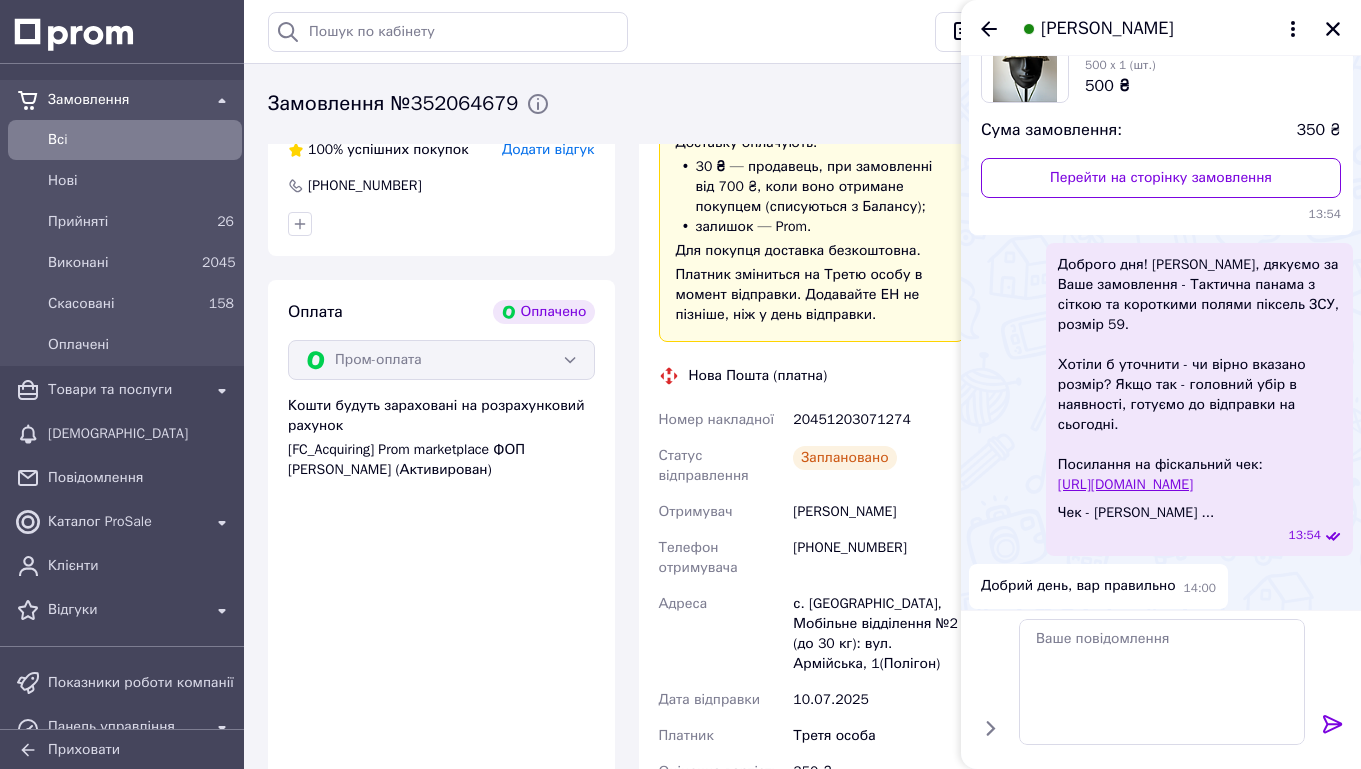scroll, scrollTop: 1241, scrollLeft: 0, axis: vertical 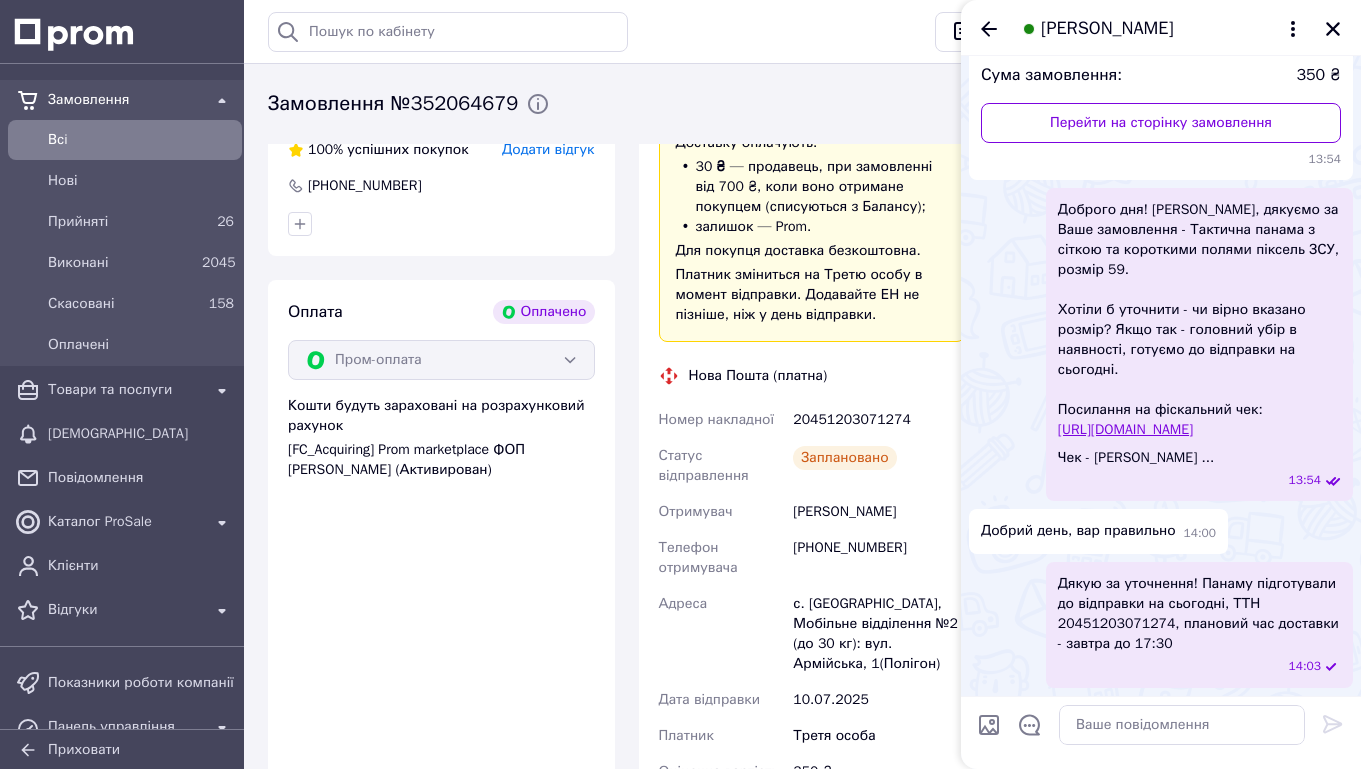 click 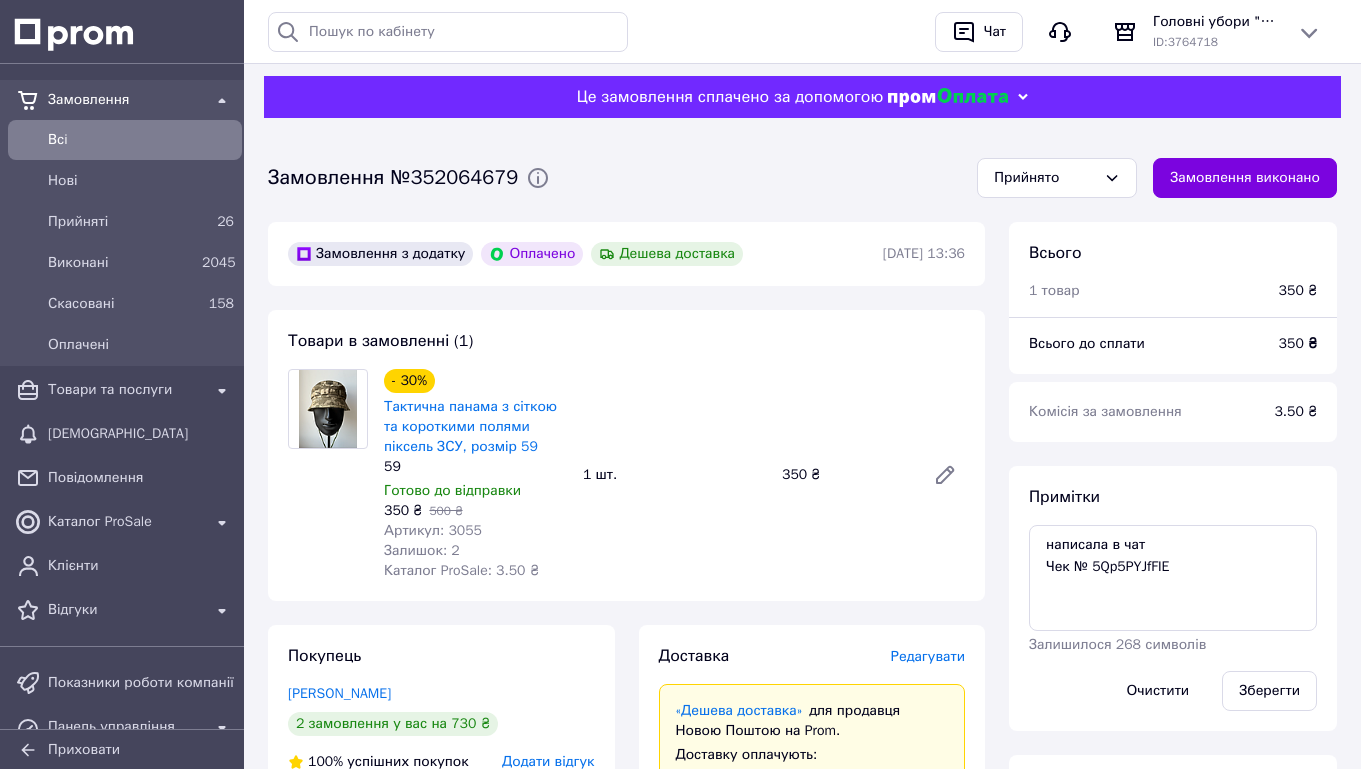 scroll, scrollTop: 6, scrollLeft: 0, axis: vertical 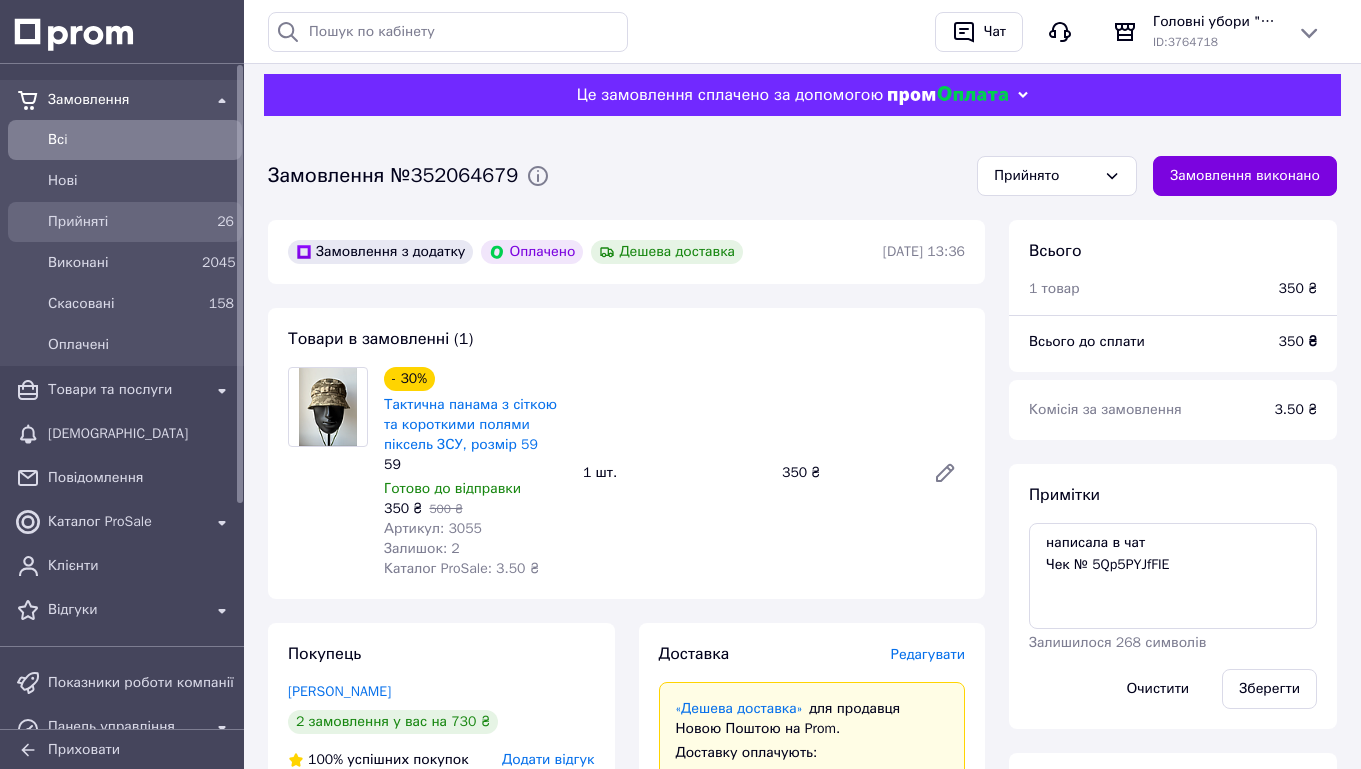 click on "Прийняті" at bounding box center [121, 222] 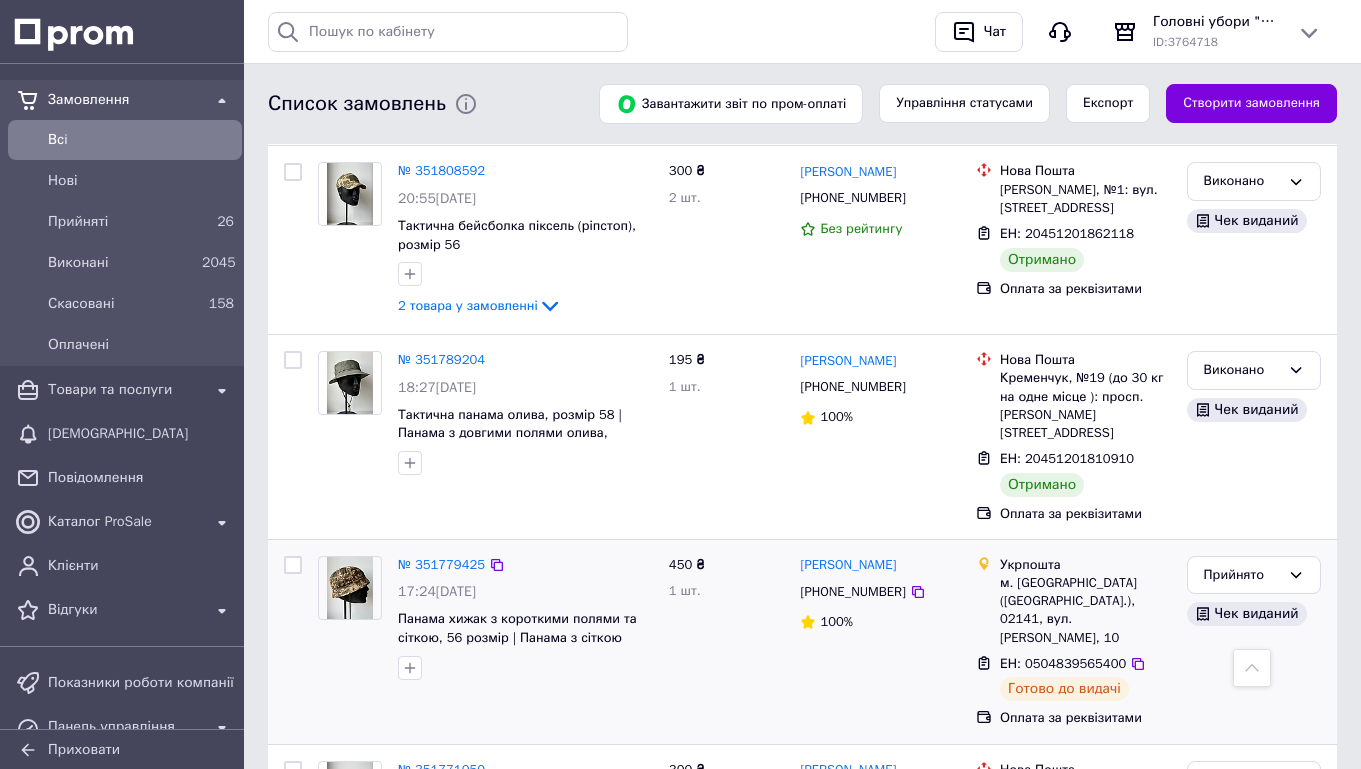 scroll, scrollTop: 2535, scrollLeft: 0, axis: vertical 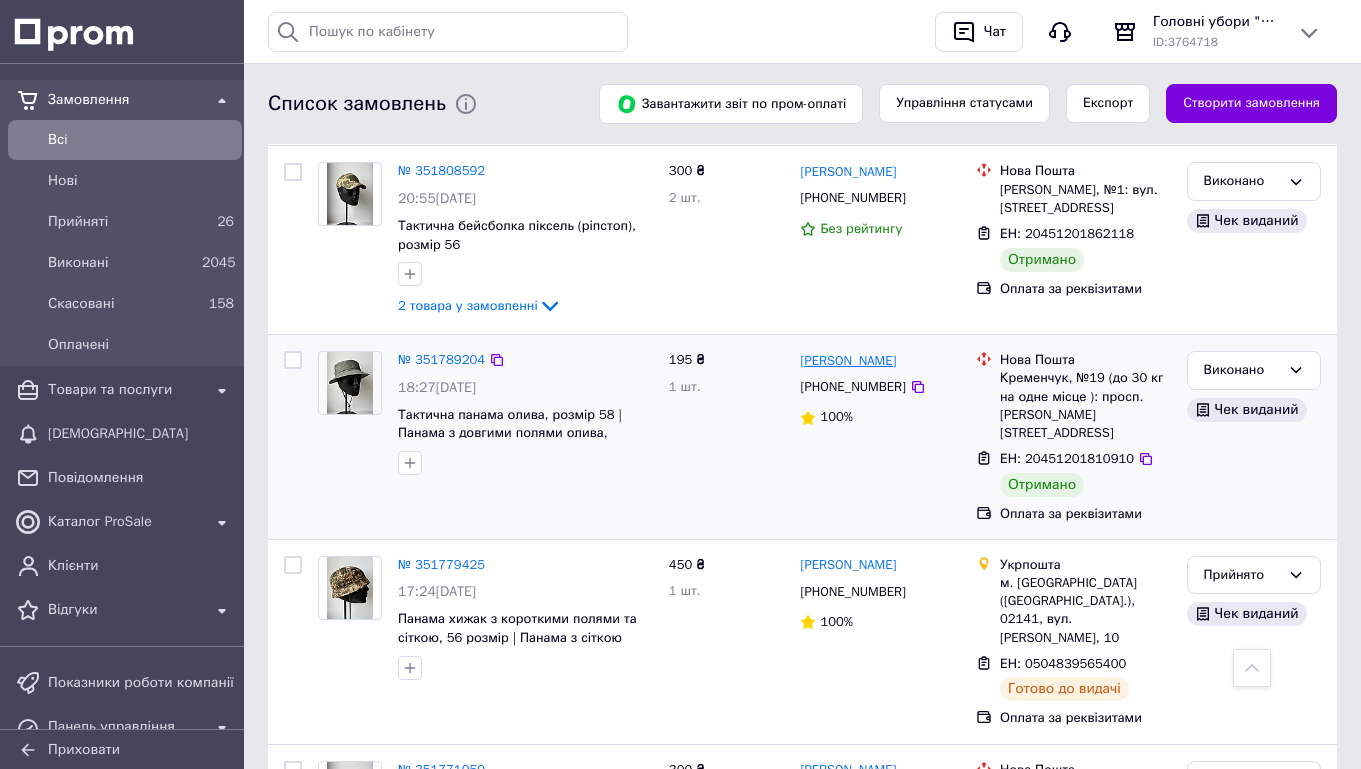 click on "[PERSON_NAME]" at bounding box center (848, 361) 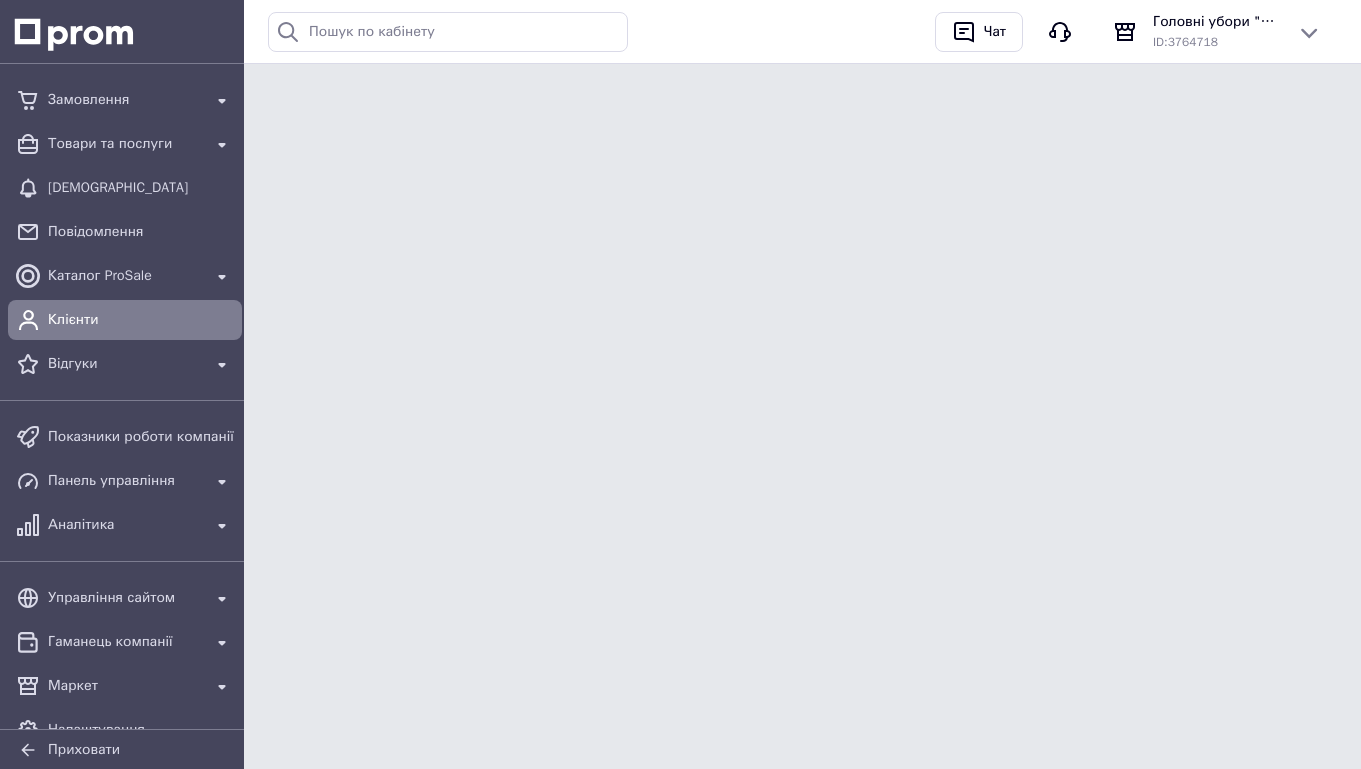 scroll, scrollTop: 0, scrollLeft: 0, axis: both 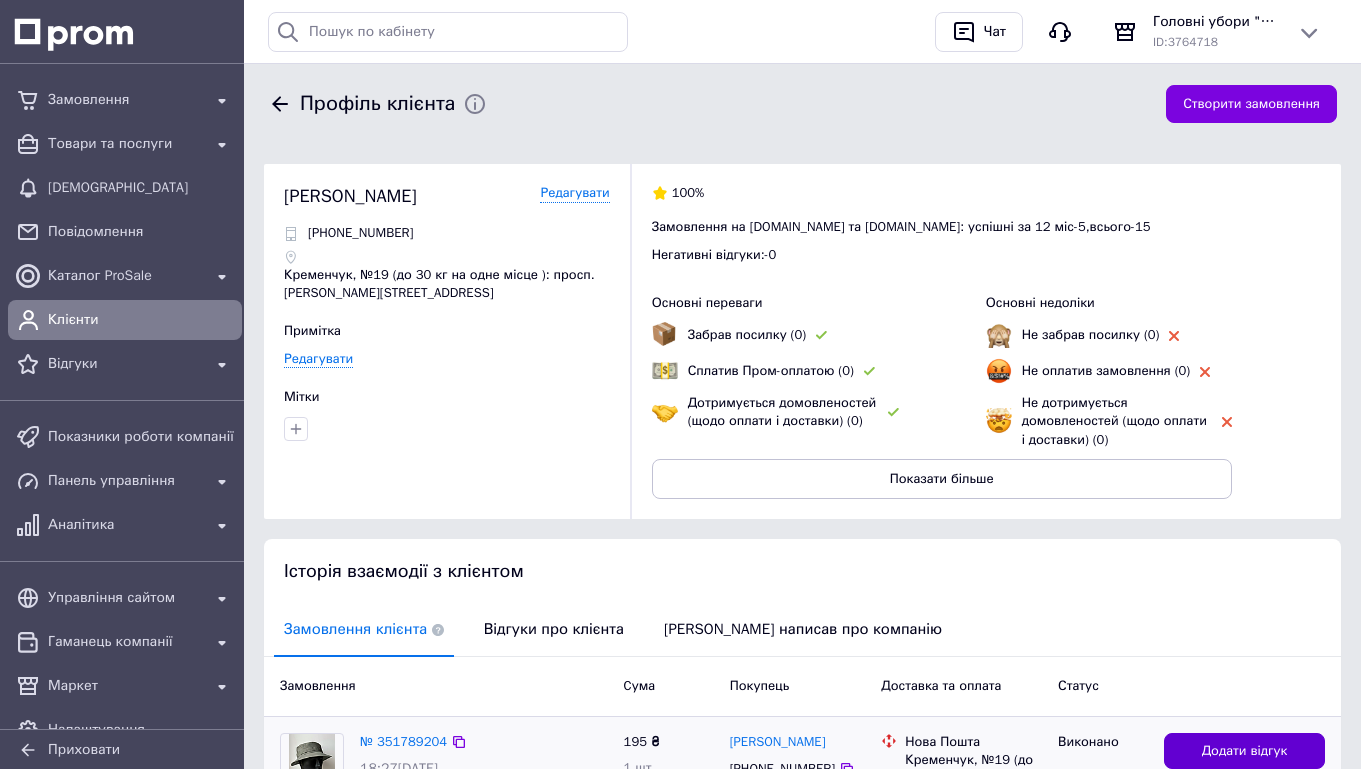 click on "Додати відгук" at bounding box center [1245, 751] 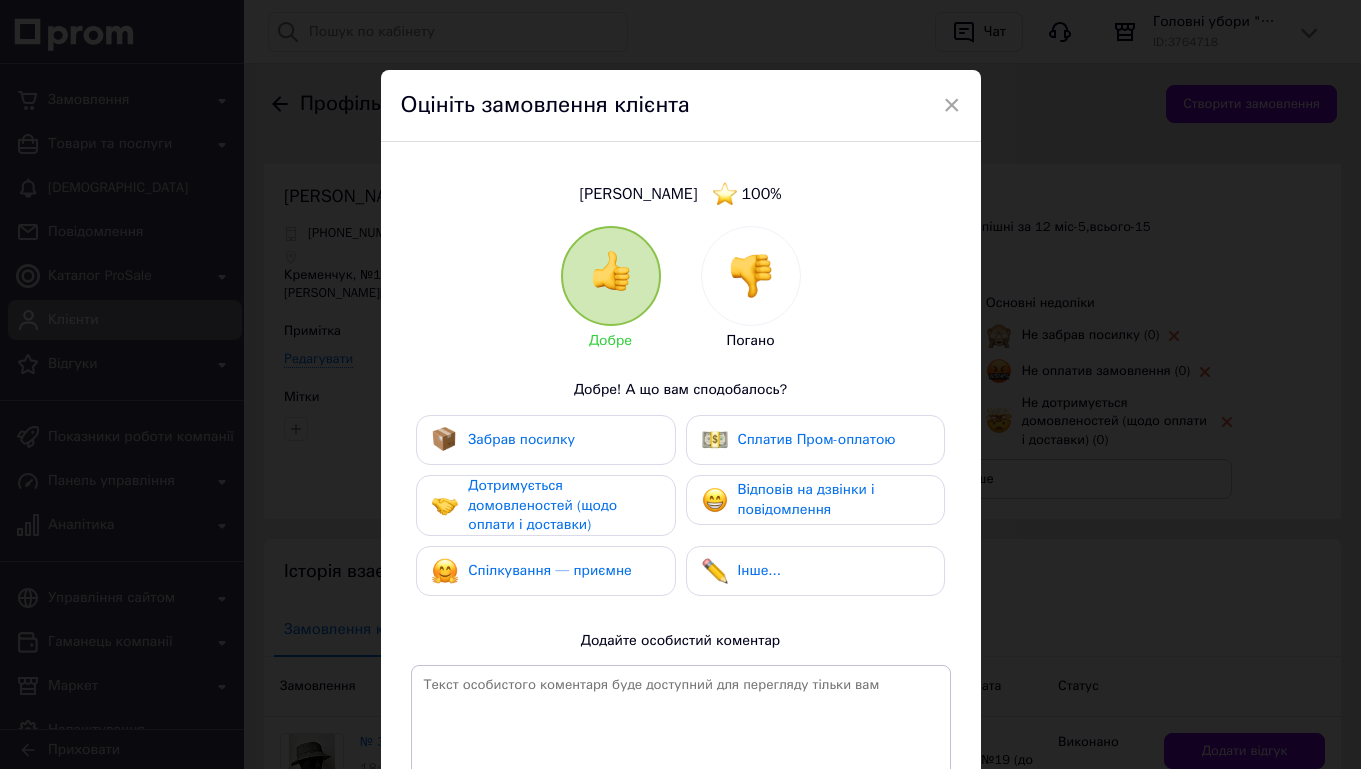 click on "Забрав посилку" at bounding box center [545, 440] 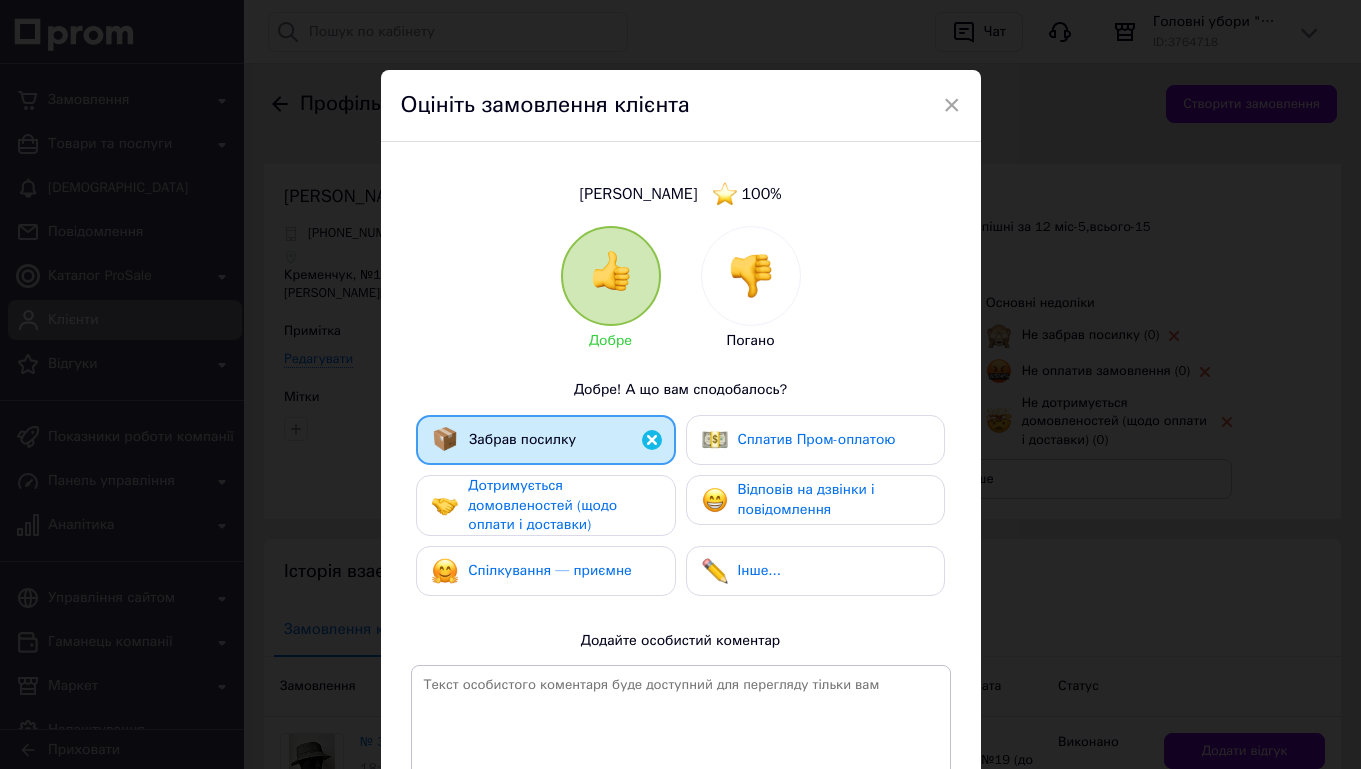 click on "Дотримується домовленостей (щодо оплати і доставки)" at bounding box center (563, 505) 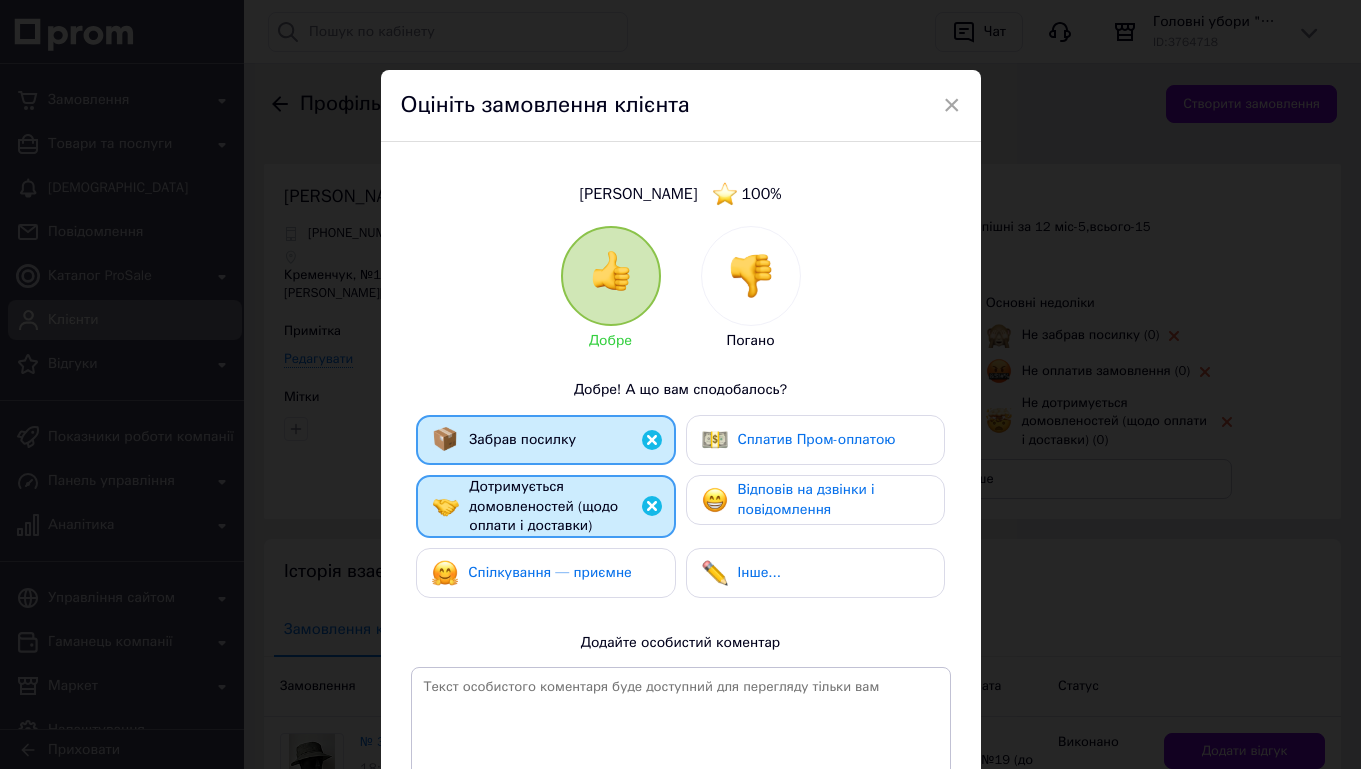 click on "Спілкування — приємне" at bounding box center (545, 573) 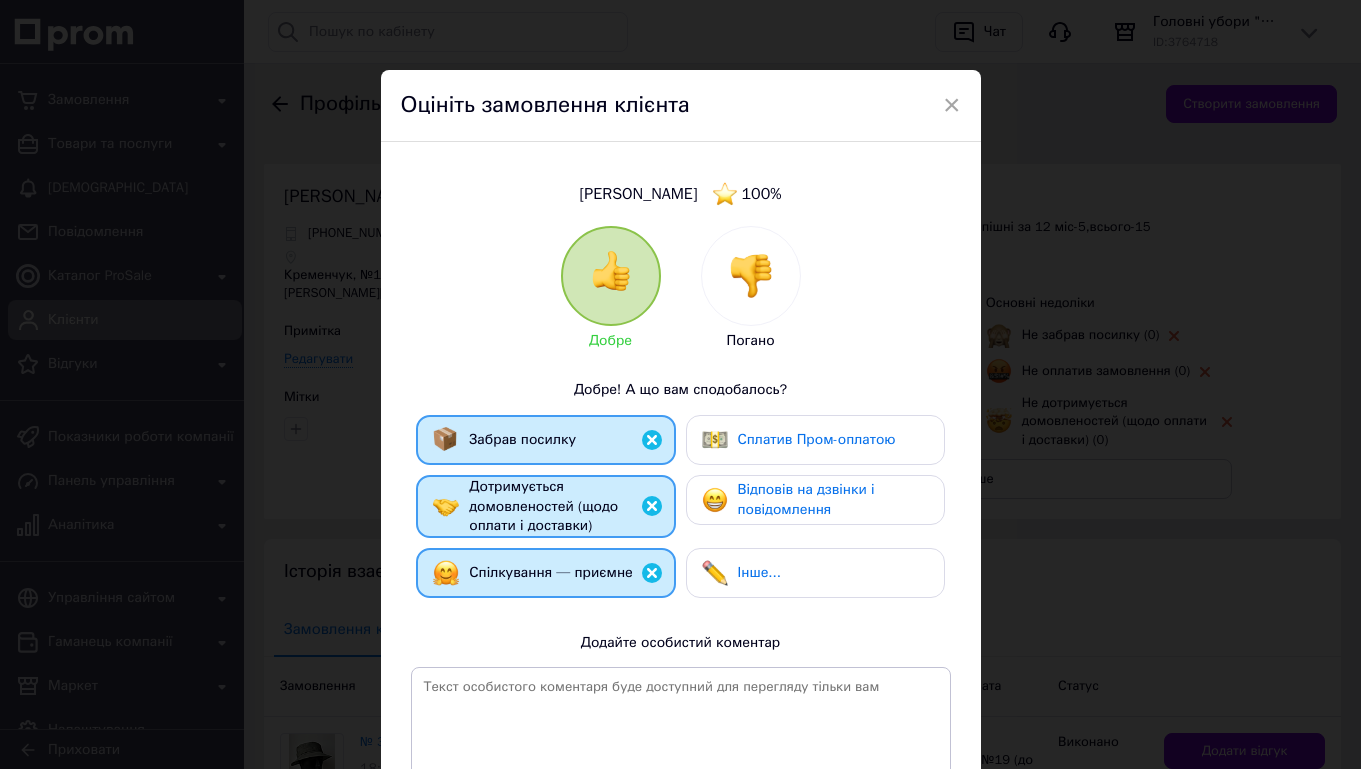 click on "Відповів на дзвінки і повідомлення" at bounding box center (806, 499) 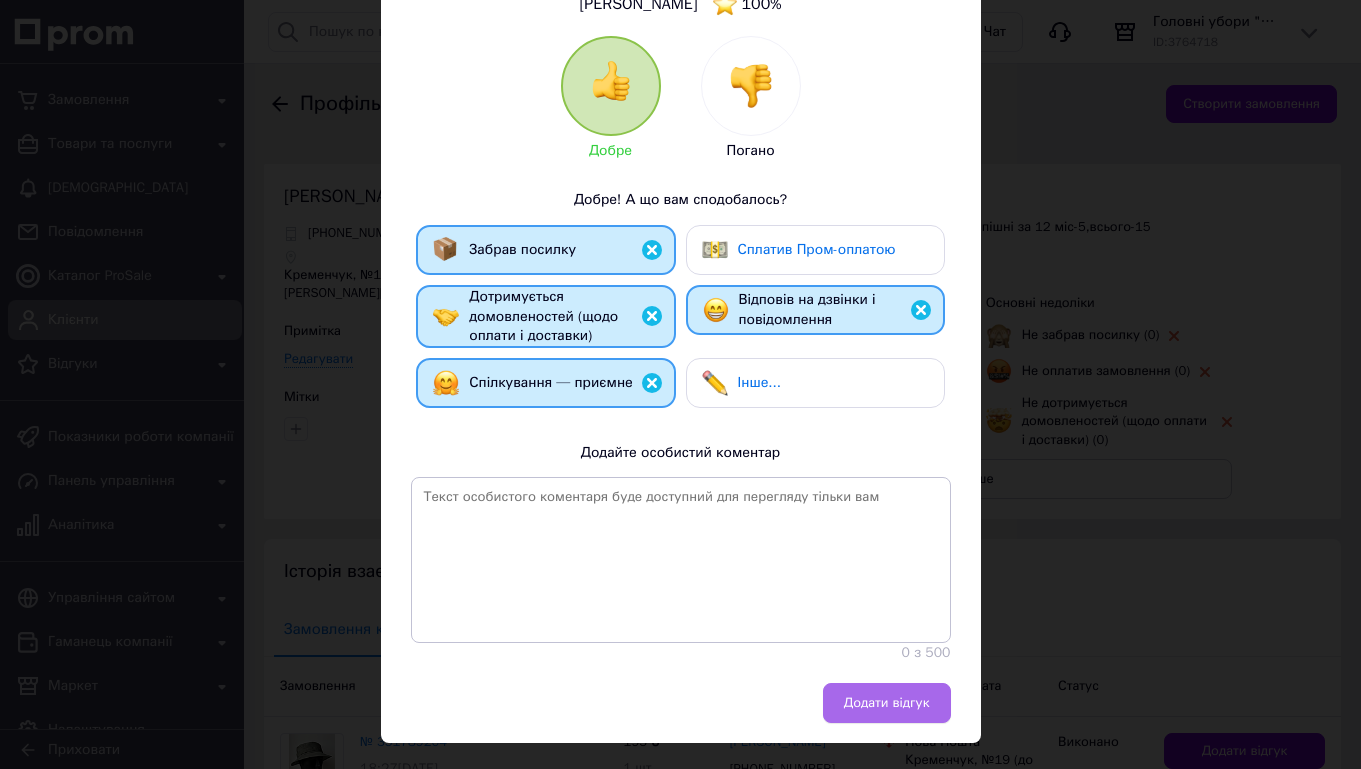 click on "Додати відгук" at bounding box center (887, 703) 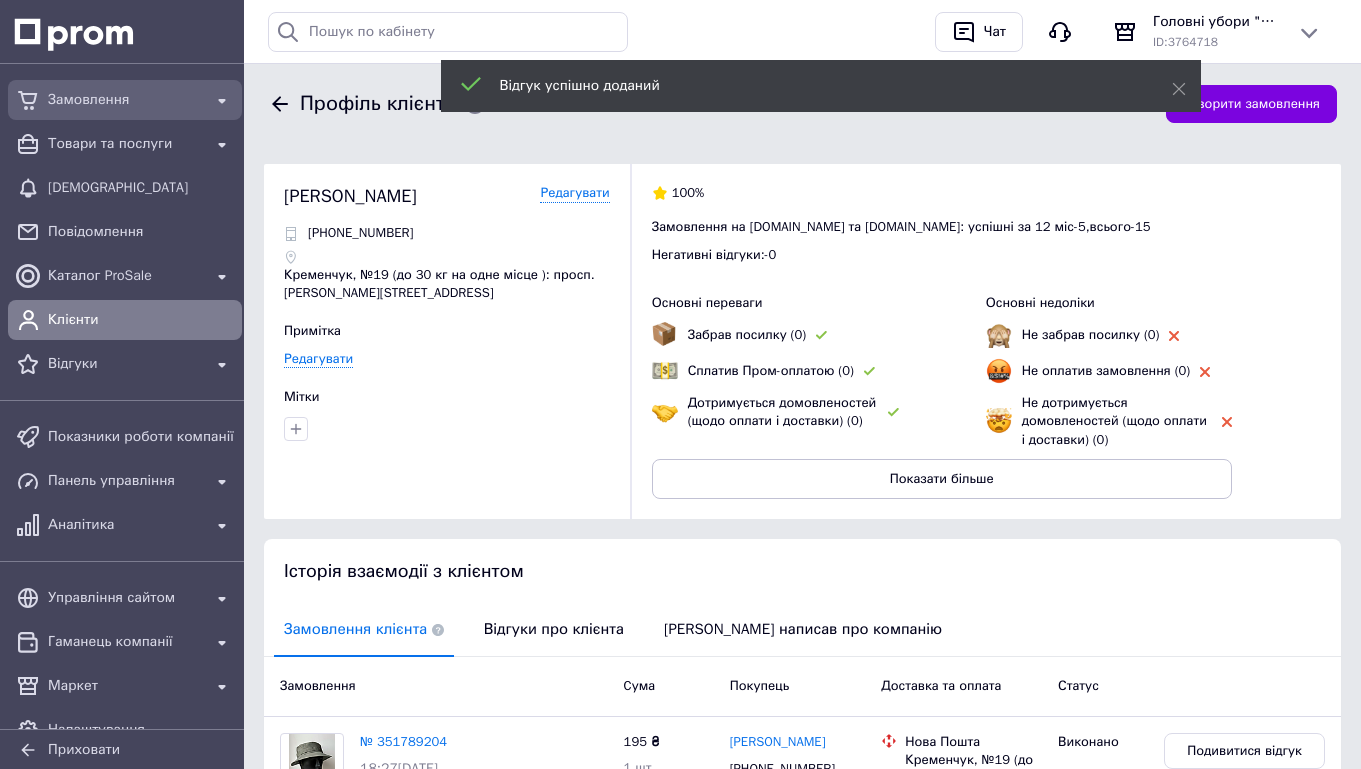 scroll, scrollTop: -1, scrollLeft: 0, axis: vertical 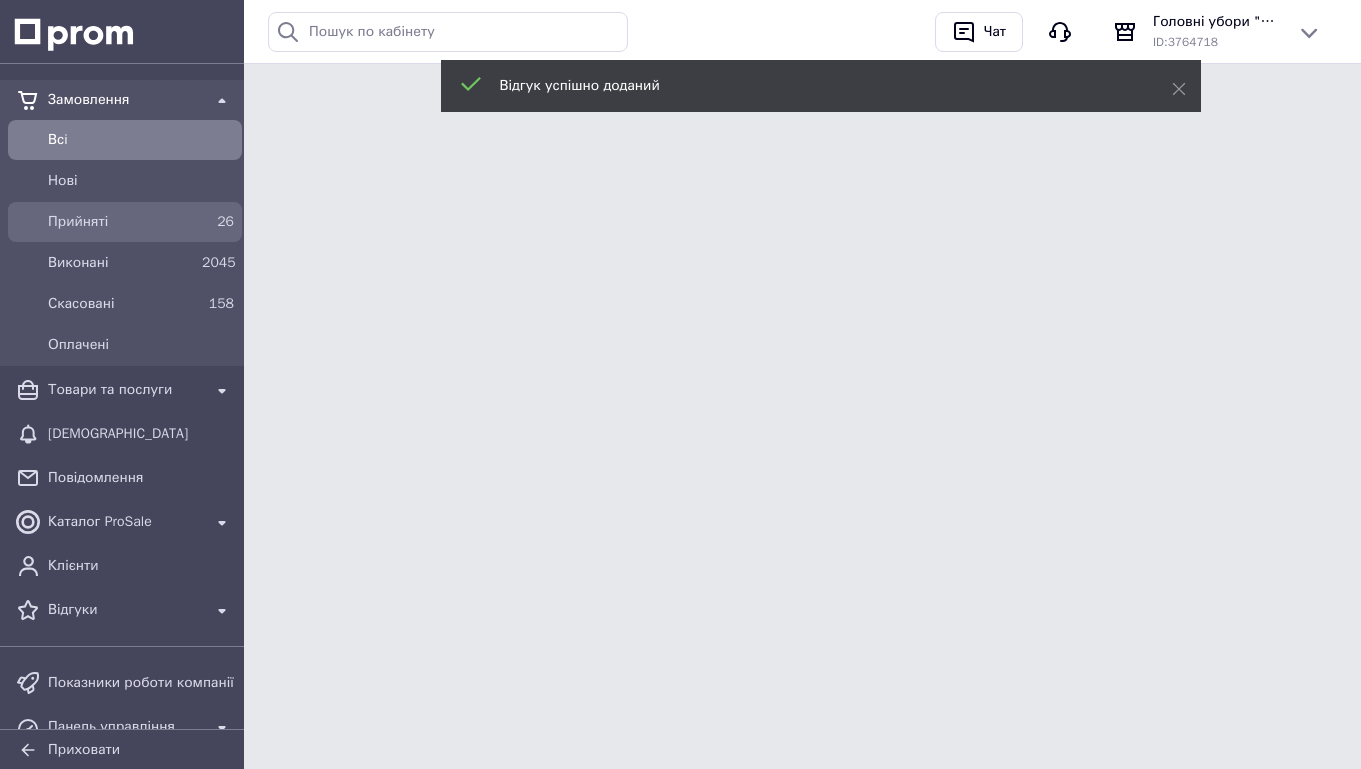 click on "Прийняті" at bounding box center (121, 222) 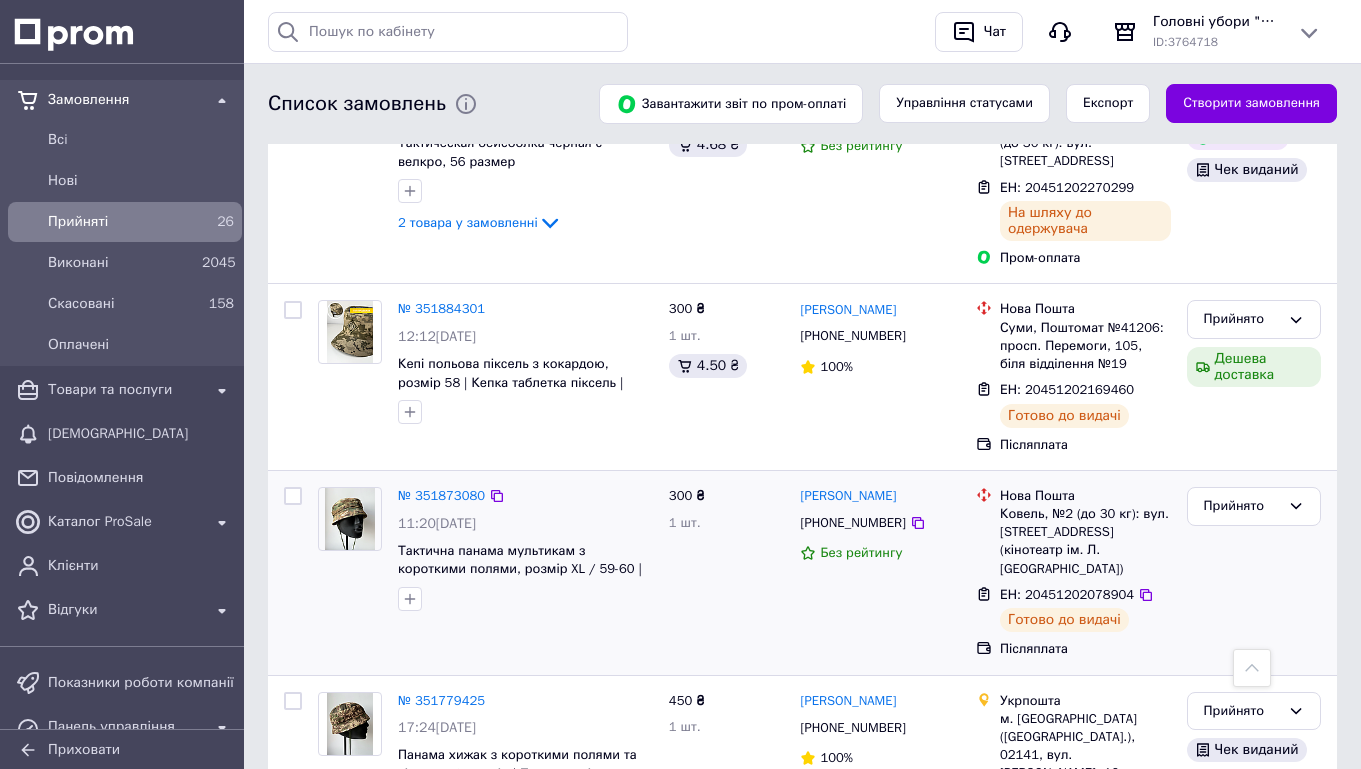scroll, scrollTop: 1738, scrollLeft: 0, axis: vertical 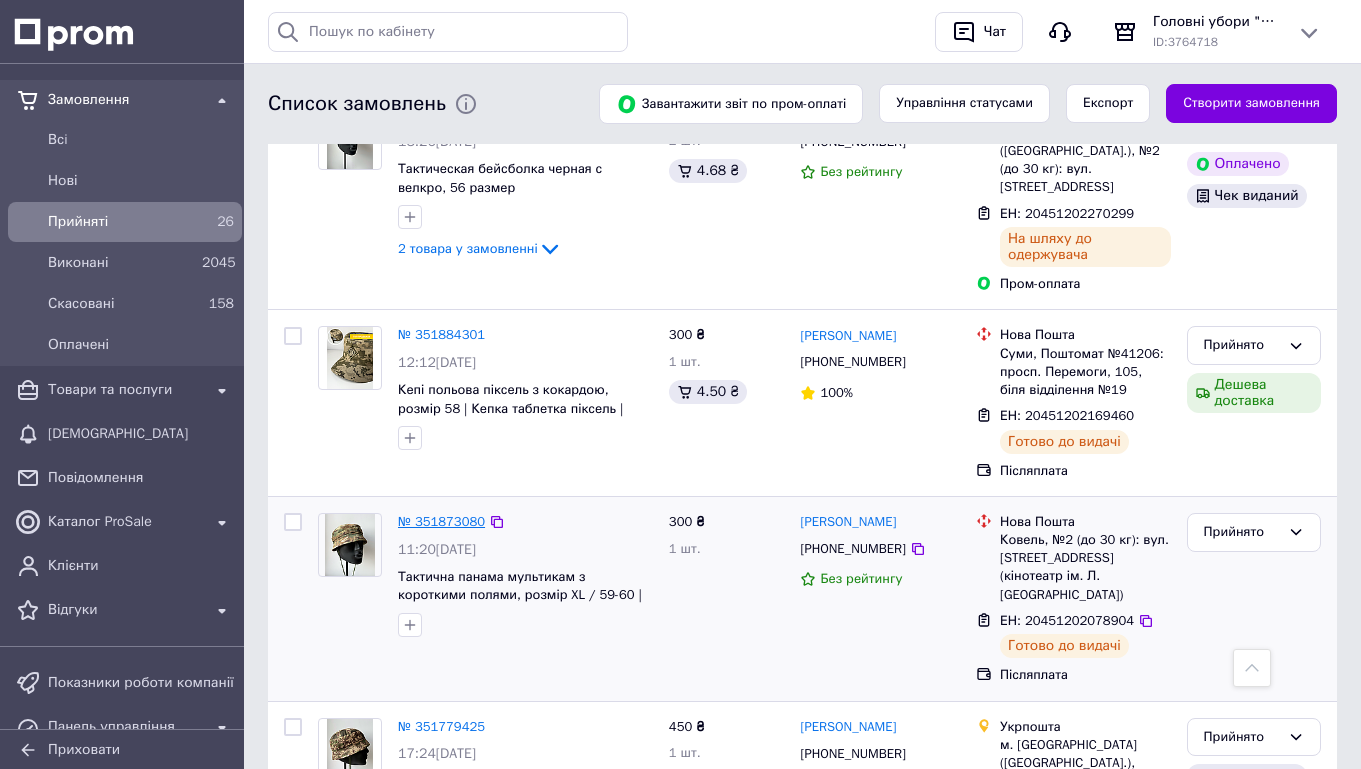 click on "№ 351873080" at bounding box center [441, 521] 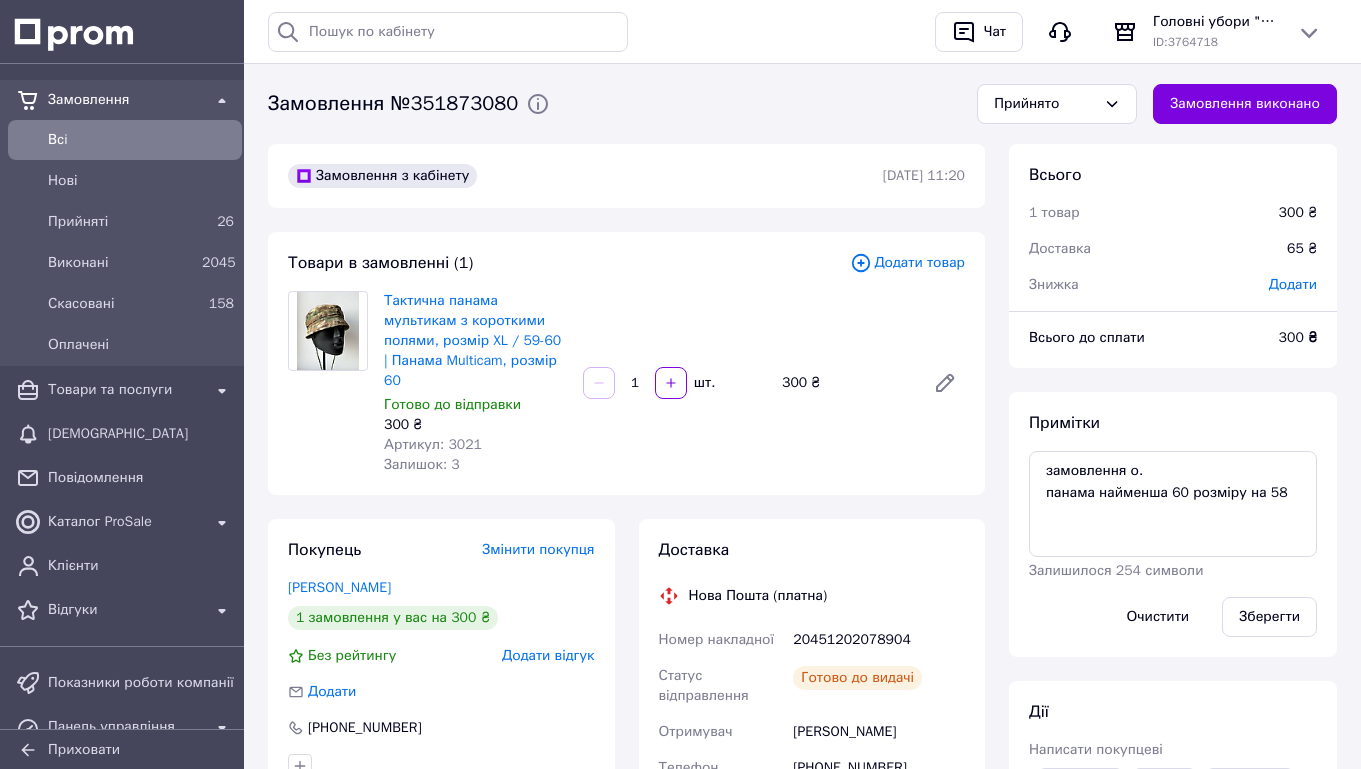 scroll, scrollTop: 0, scrollLeft: 0, axis: both 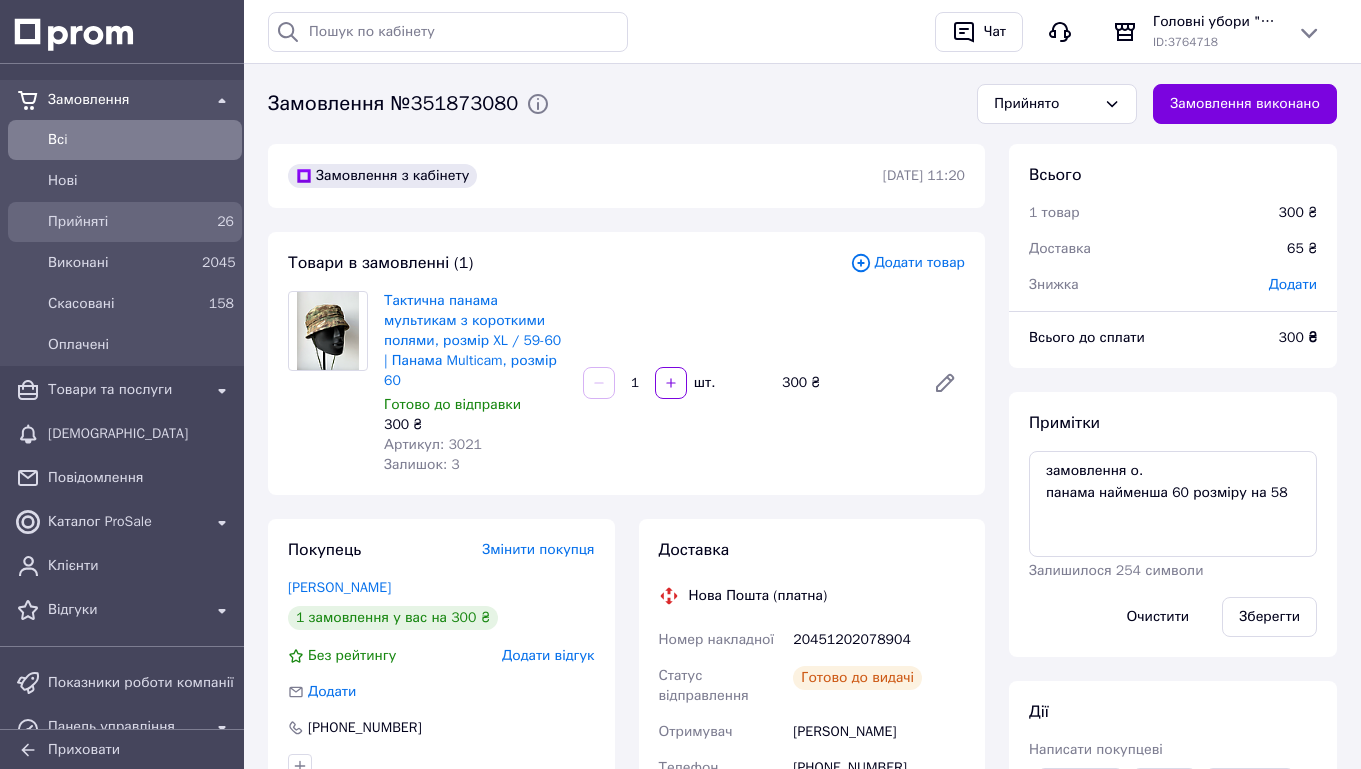 click on "Прийняті" at bounding box center (121, 222) 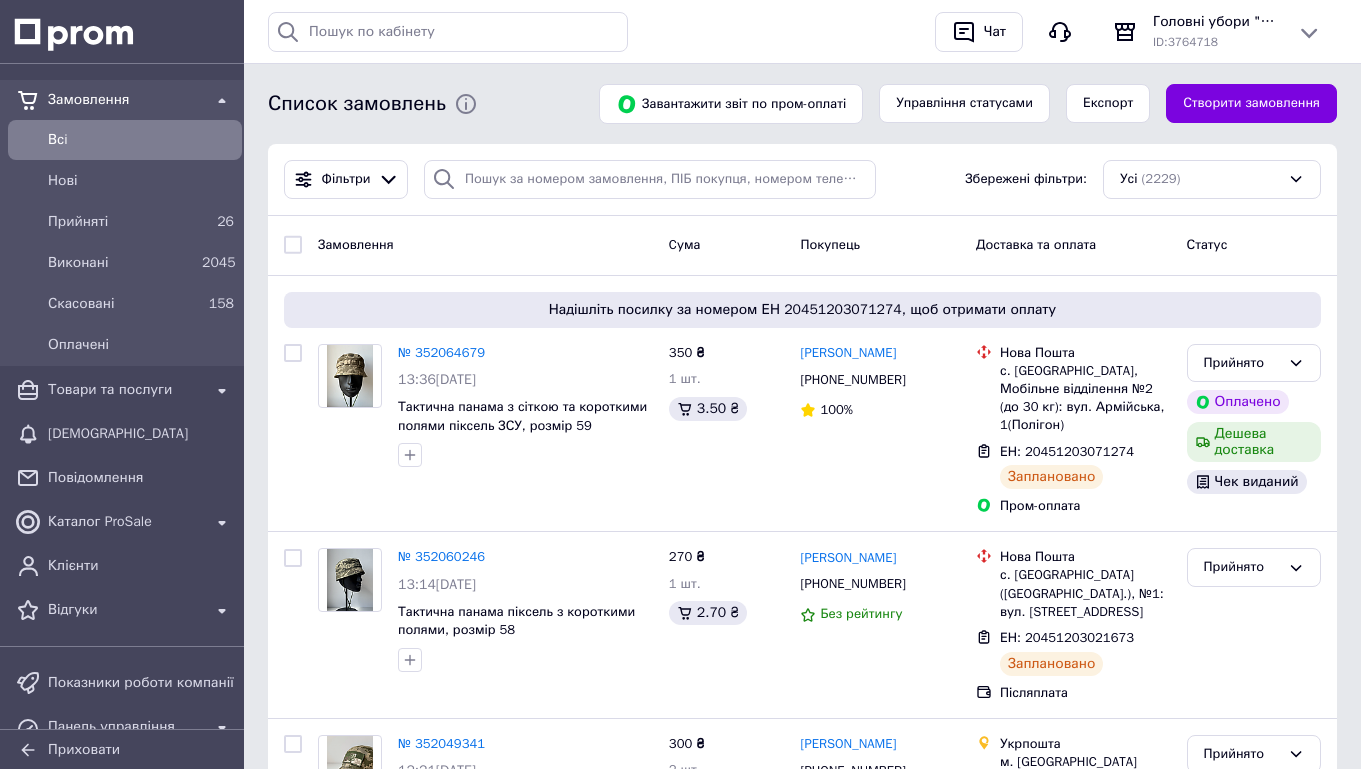 scroll, scrollTop: 10, scrollLeft: 0, axis: vertical 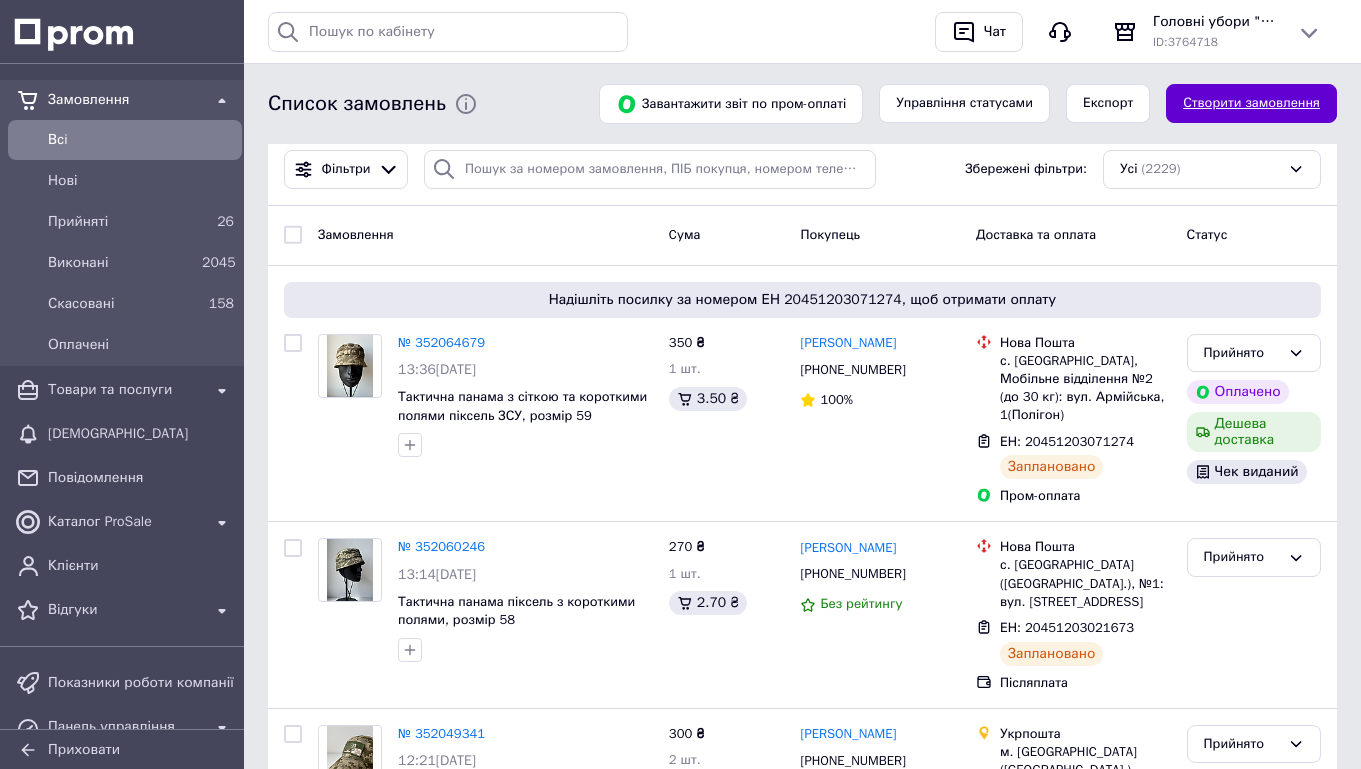 click on "Створити замовлення" at bounding box center [1251, 103] 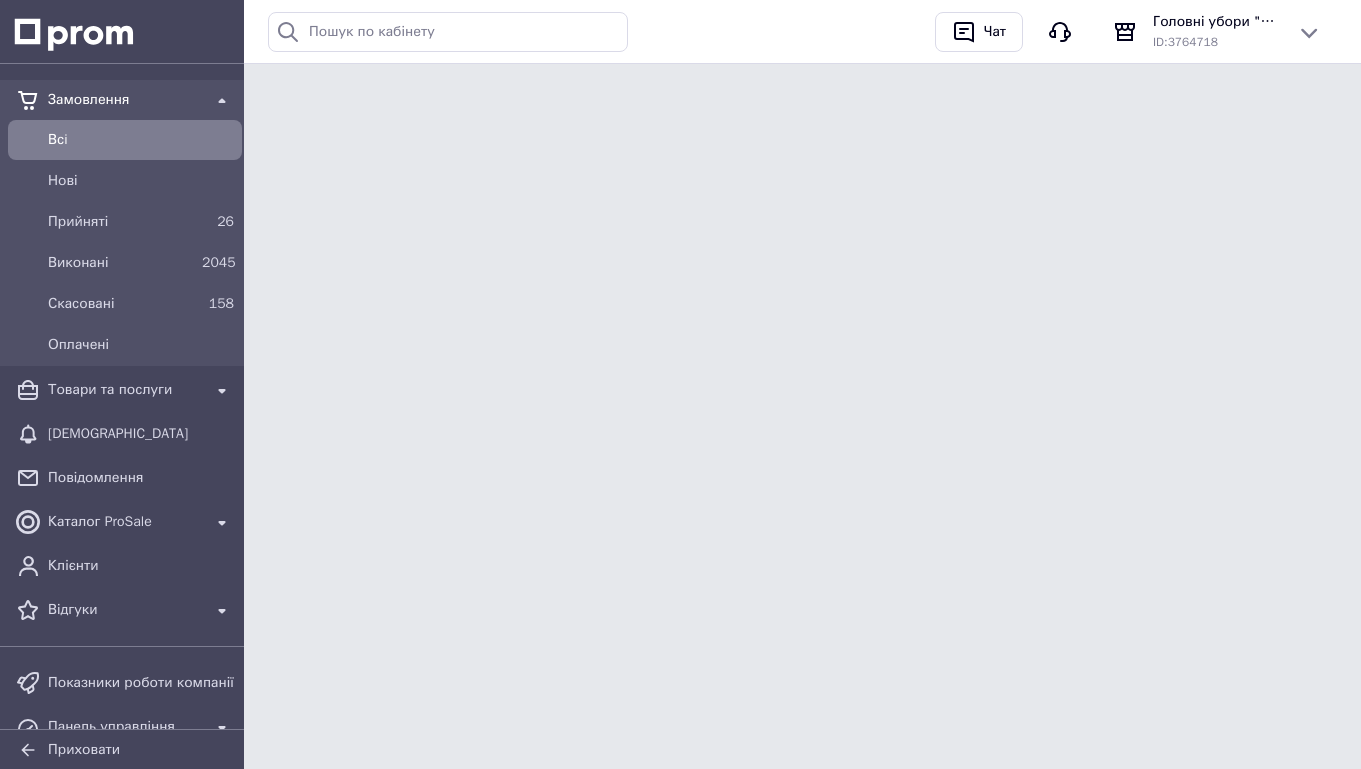 scroll, scrollTop: 0, scrollLeft: 0, axis: both 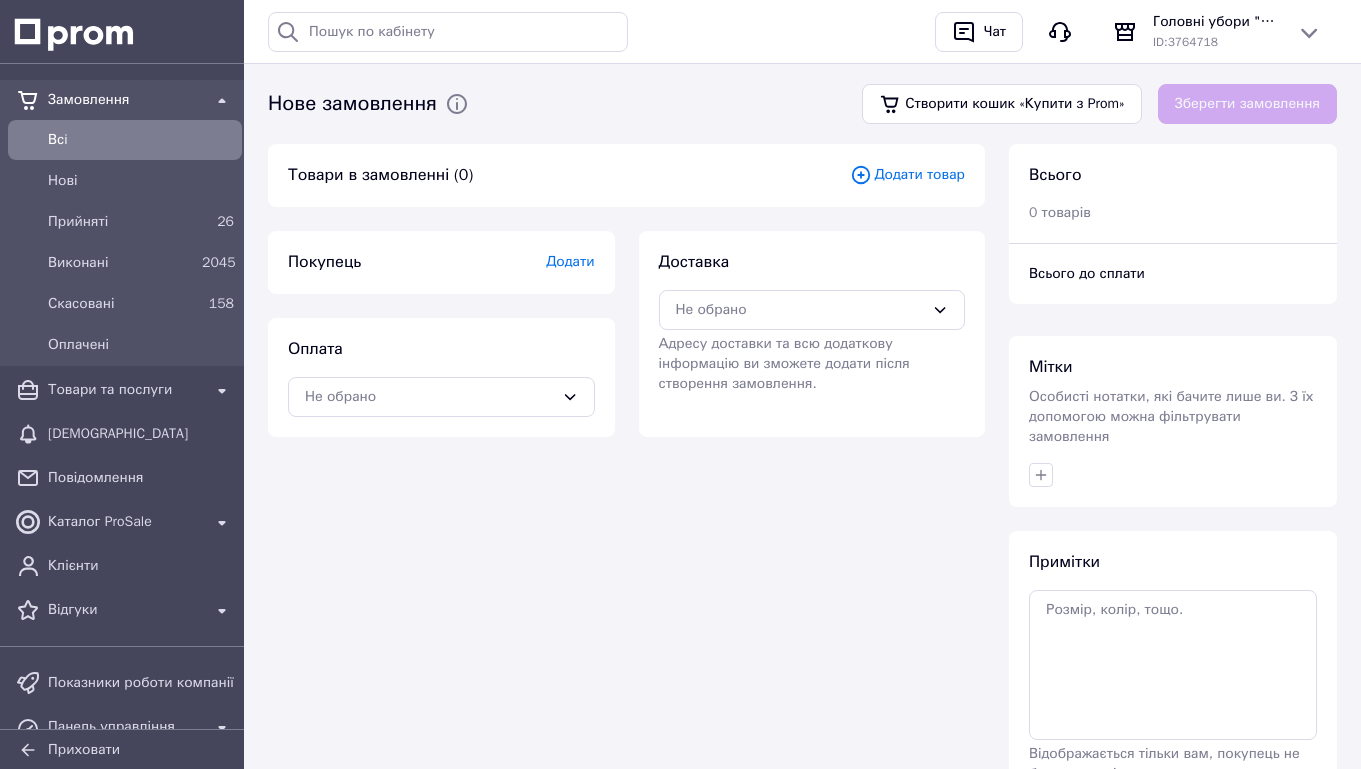 click on "Додати товар" at bounding box center [907, 175] 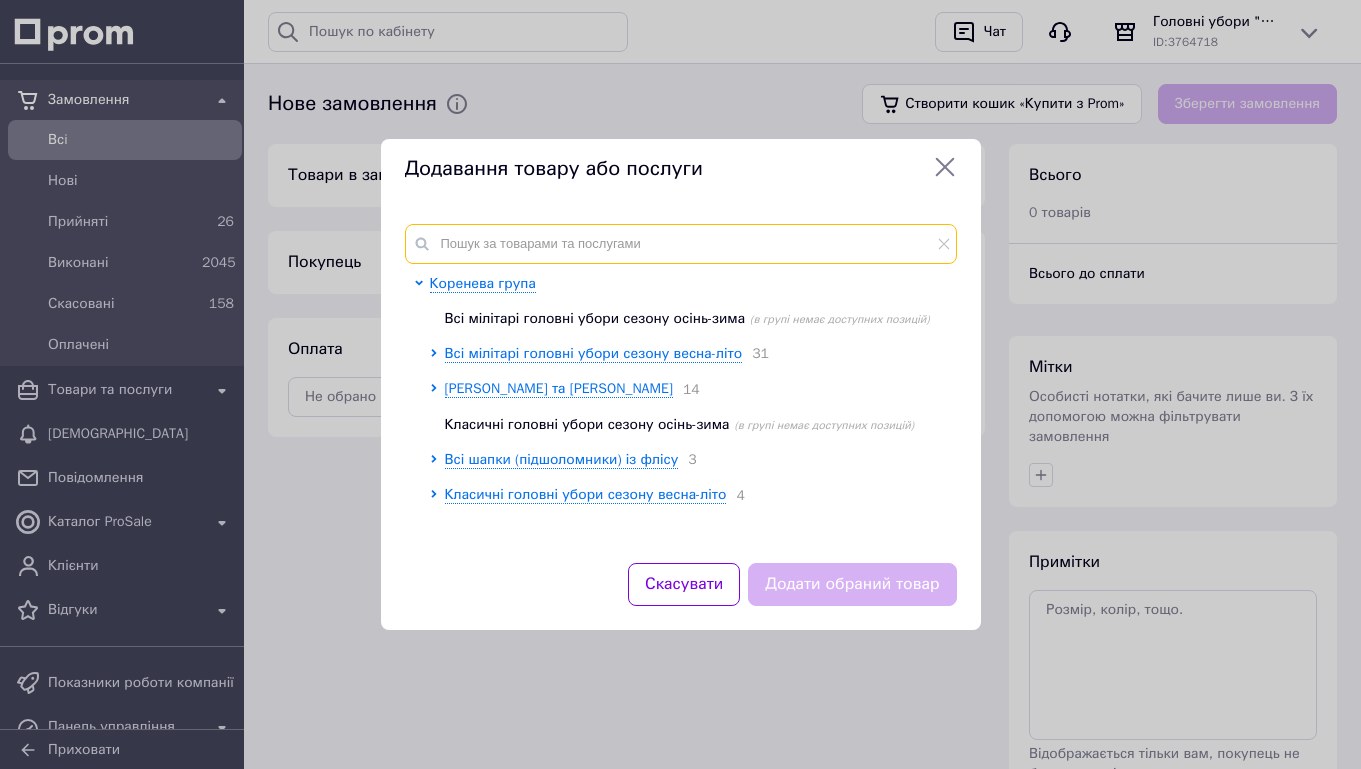 click at bounding box center [681, 244] 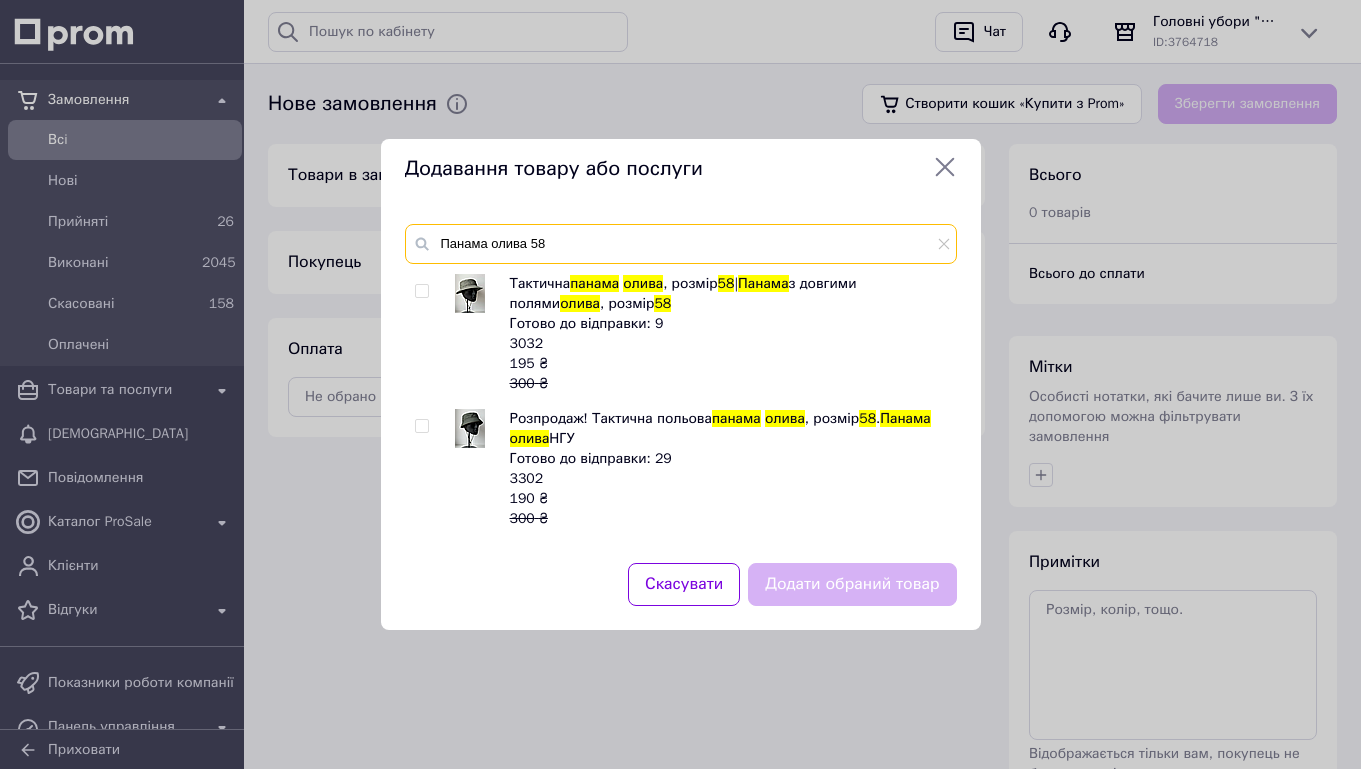 type on "Панама олива 58" 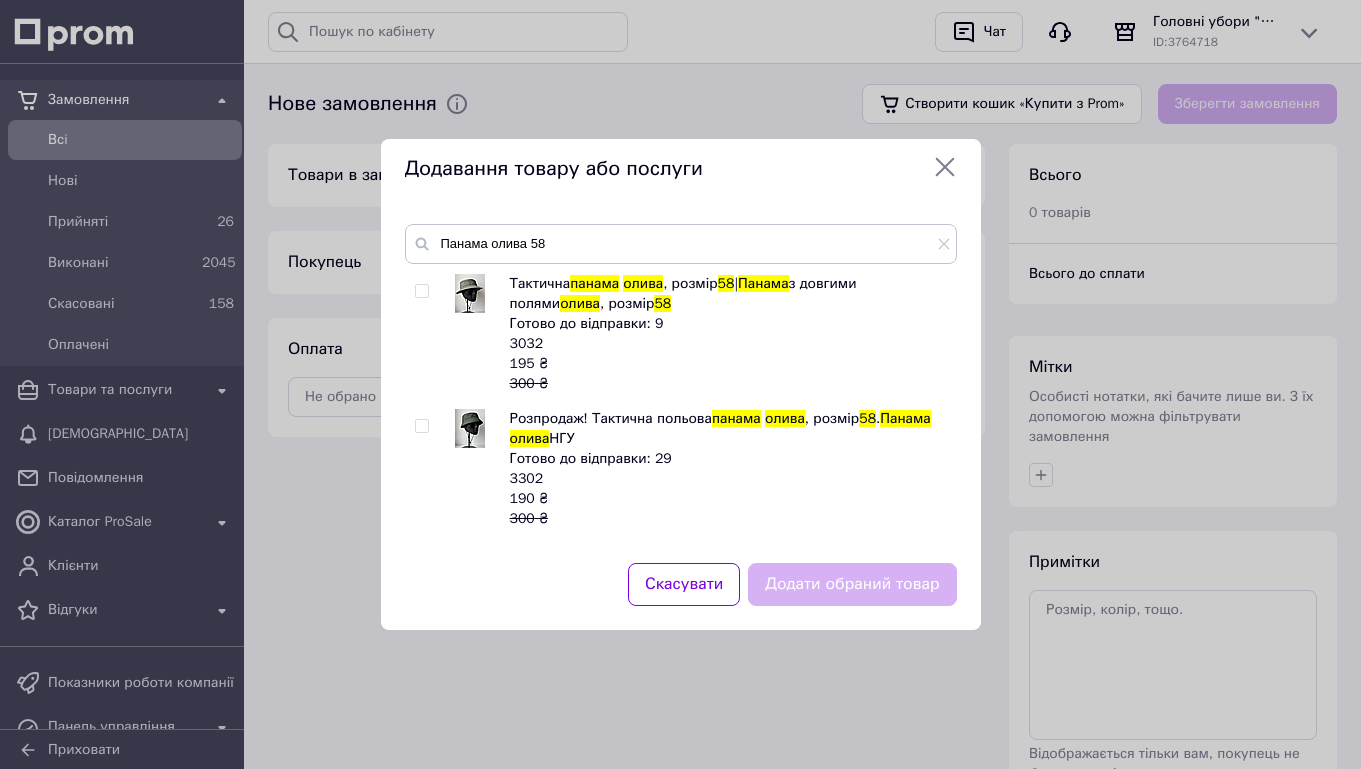 click at bounding box center (421, 291) 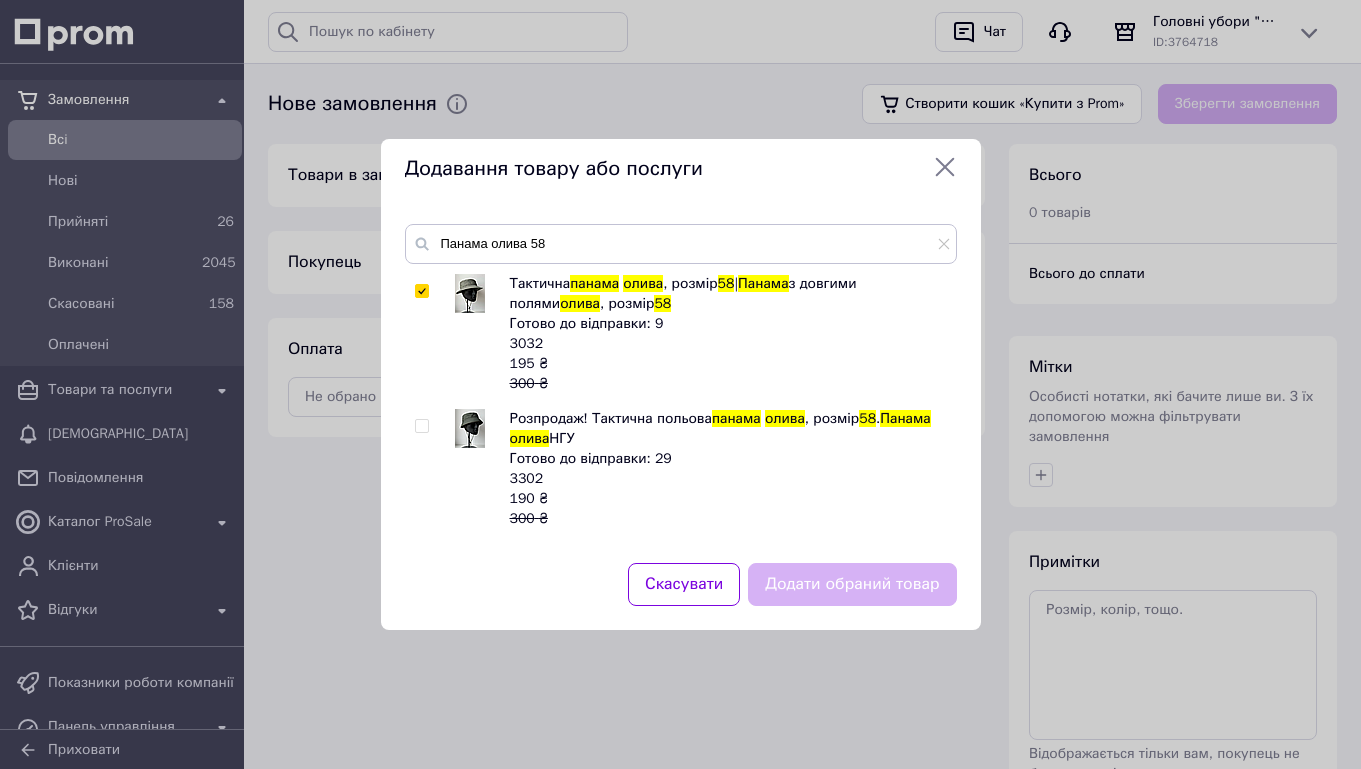 checkbox on "true" 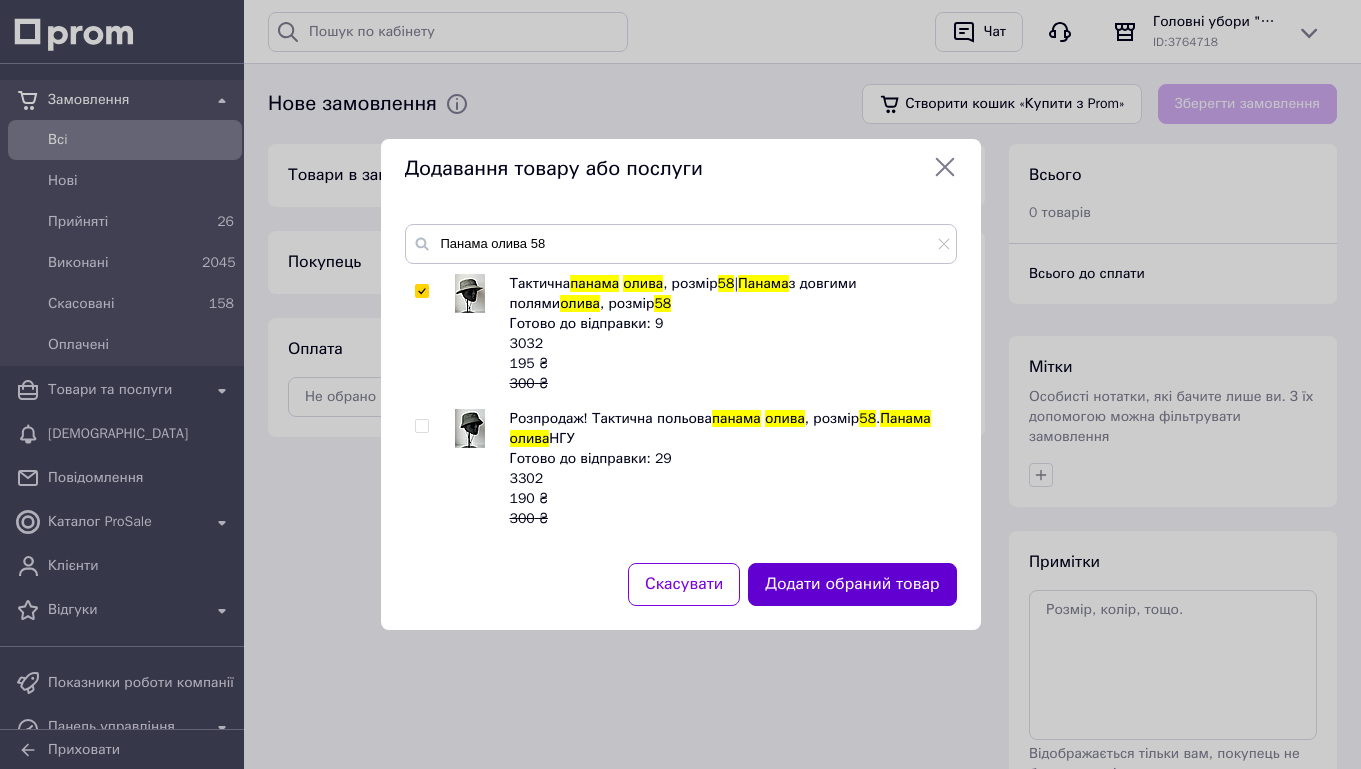 click on "Додати обраний товар" at bounding box center (852, 584) 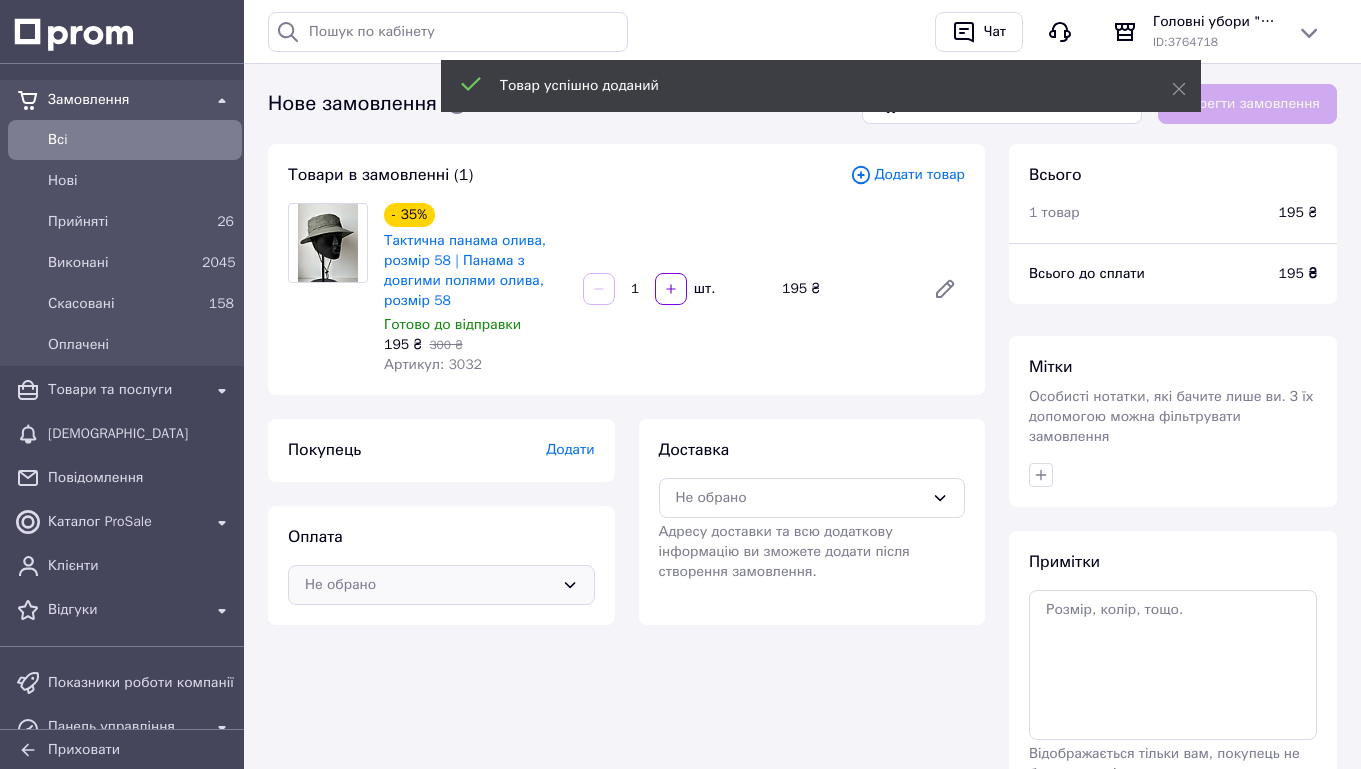click on "Не обрано" at bounding box center [429, 585] 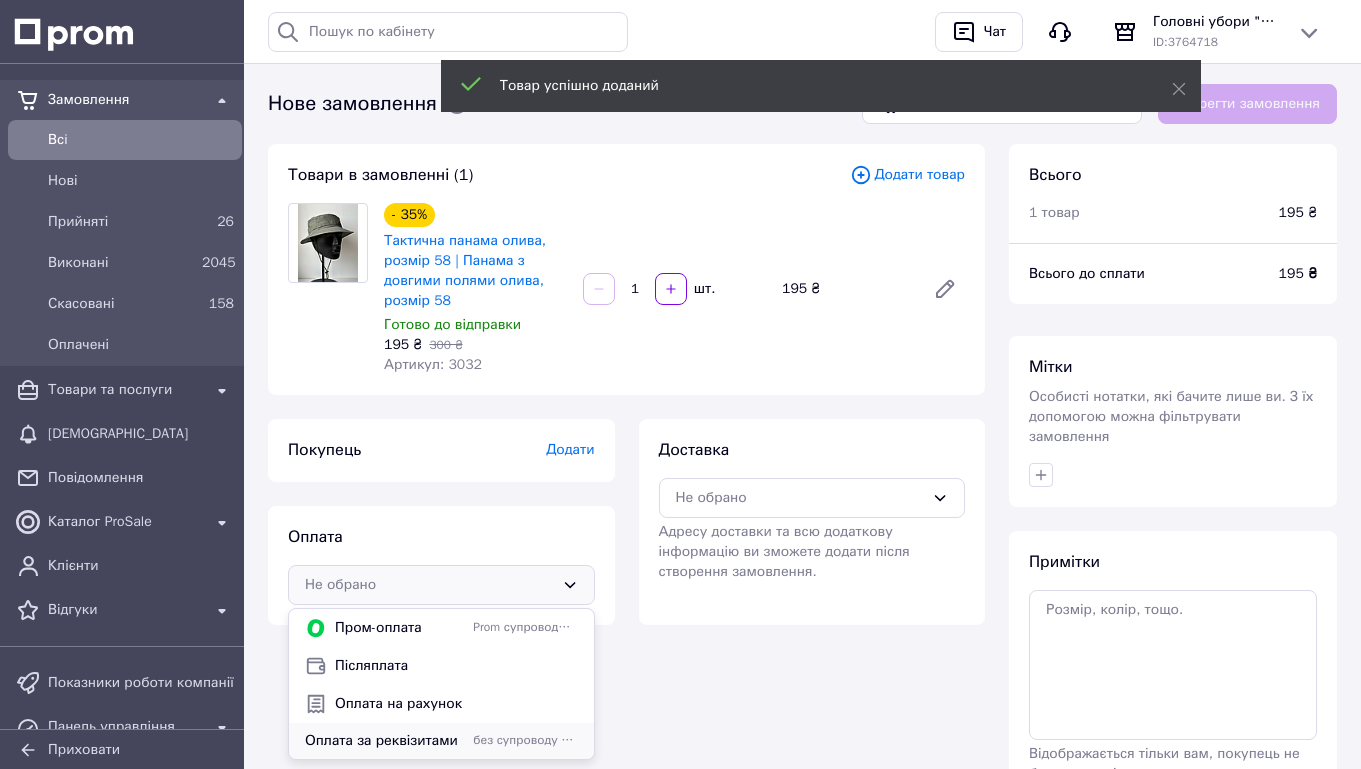 click on "без супроводу Prom" at bounding box center (525, 740) 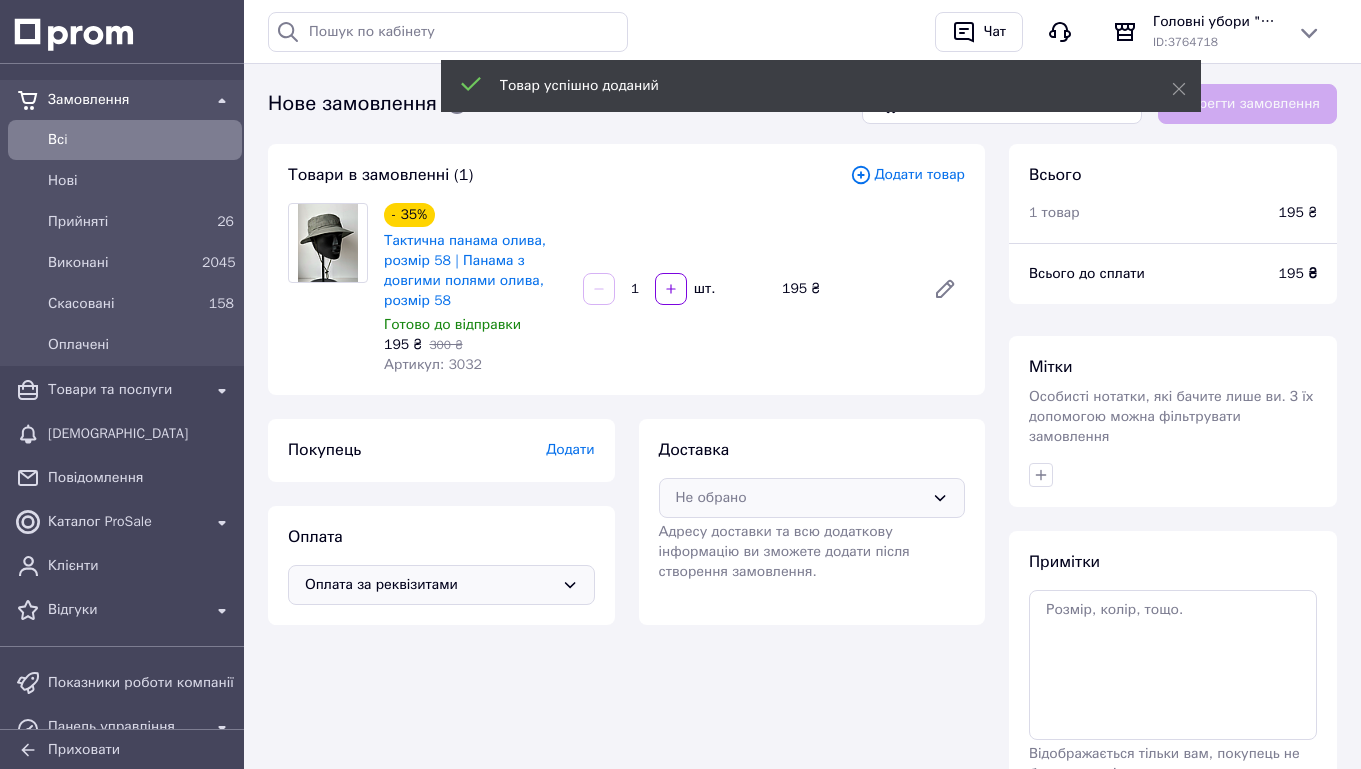 click on "Не обрано" at bounding box center [812, 498] 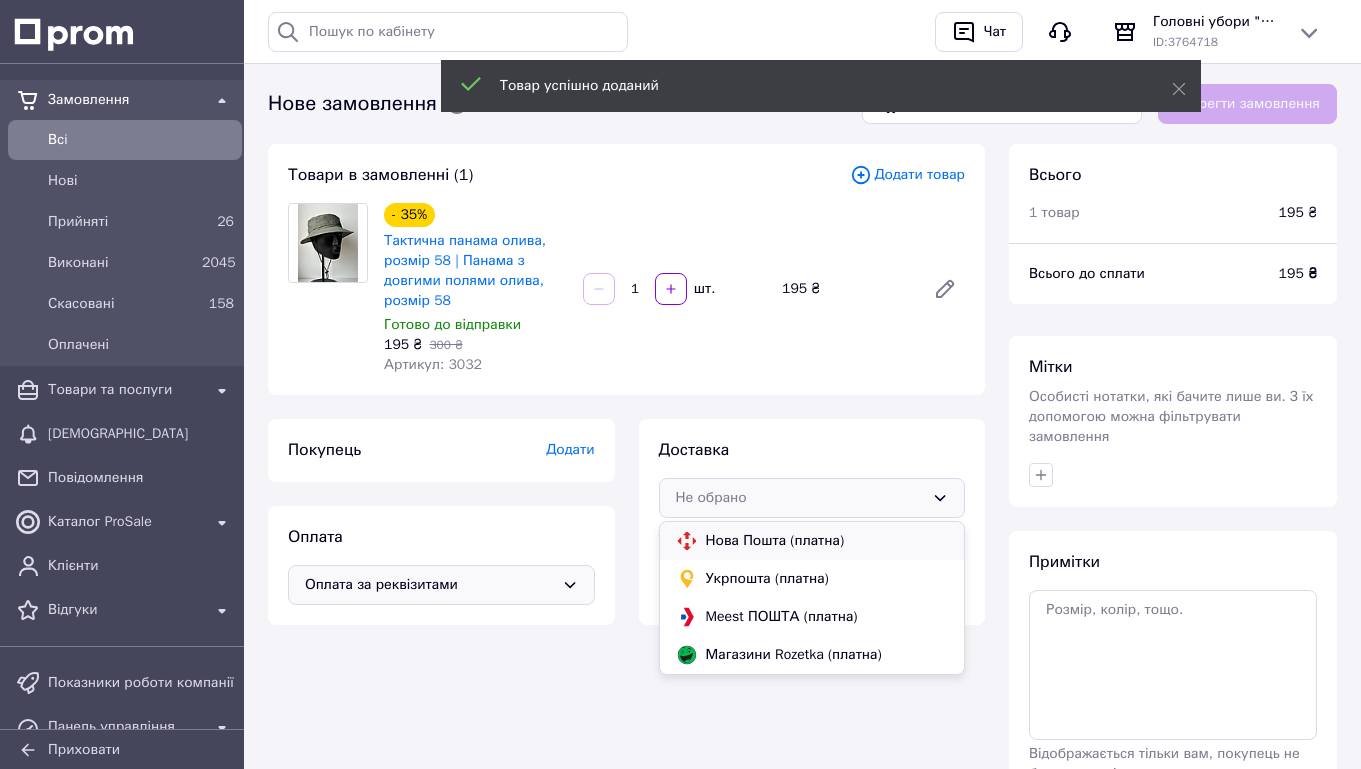 click on "Нова Пошта (платна)" at bounding box center [827, 541] 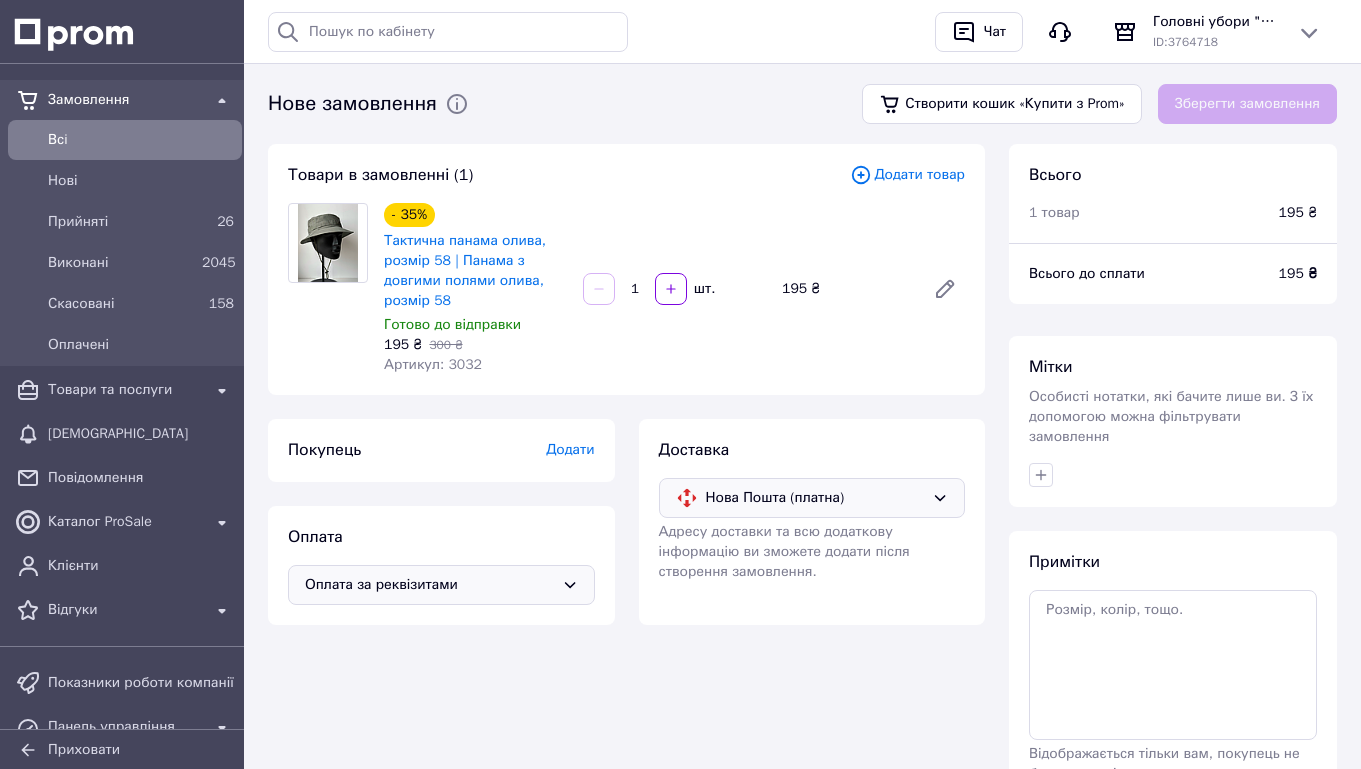 click on "Додати" at bounding box center [570, 449] 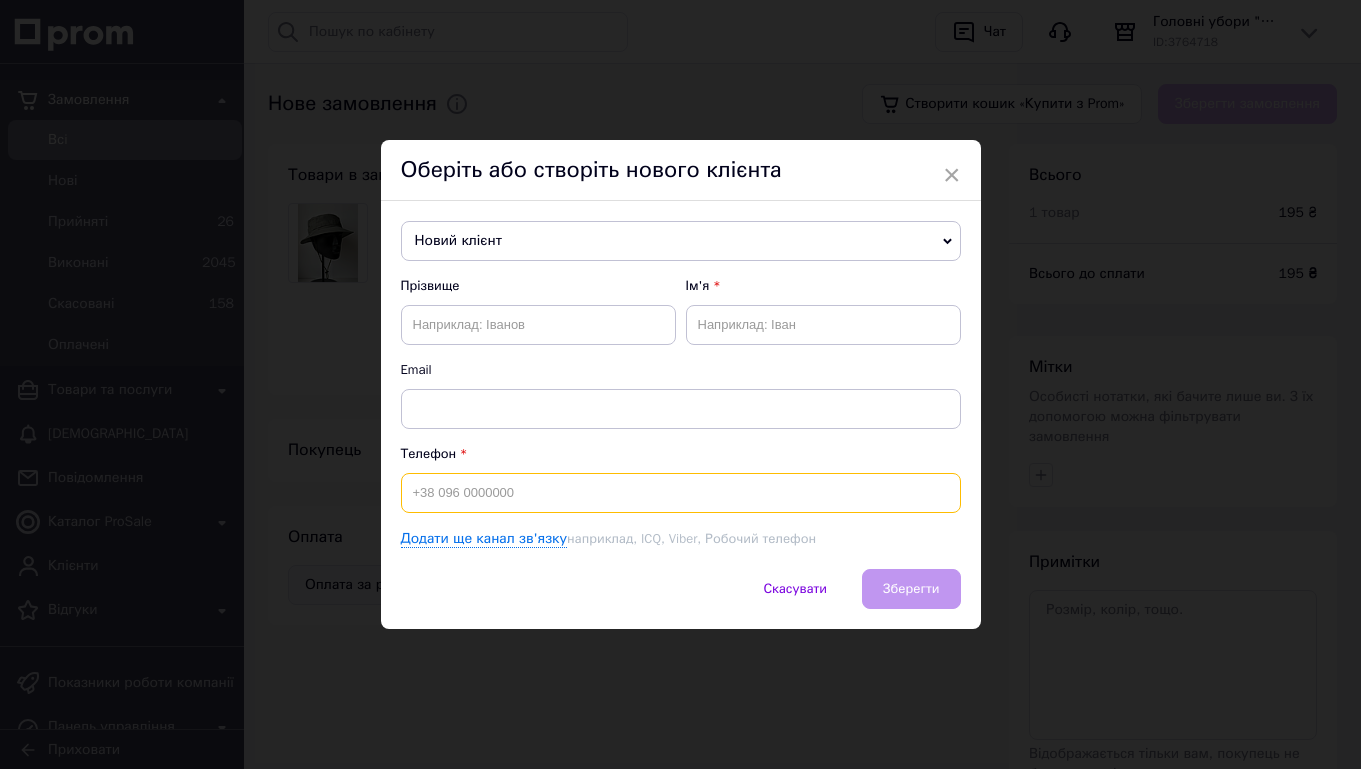 paste on "+380967908585" 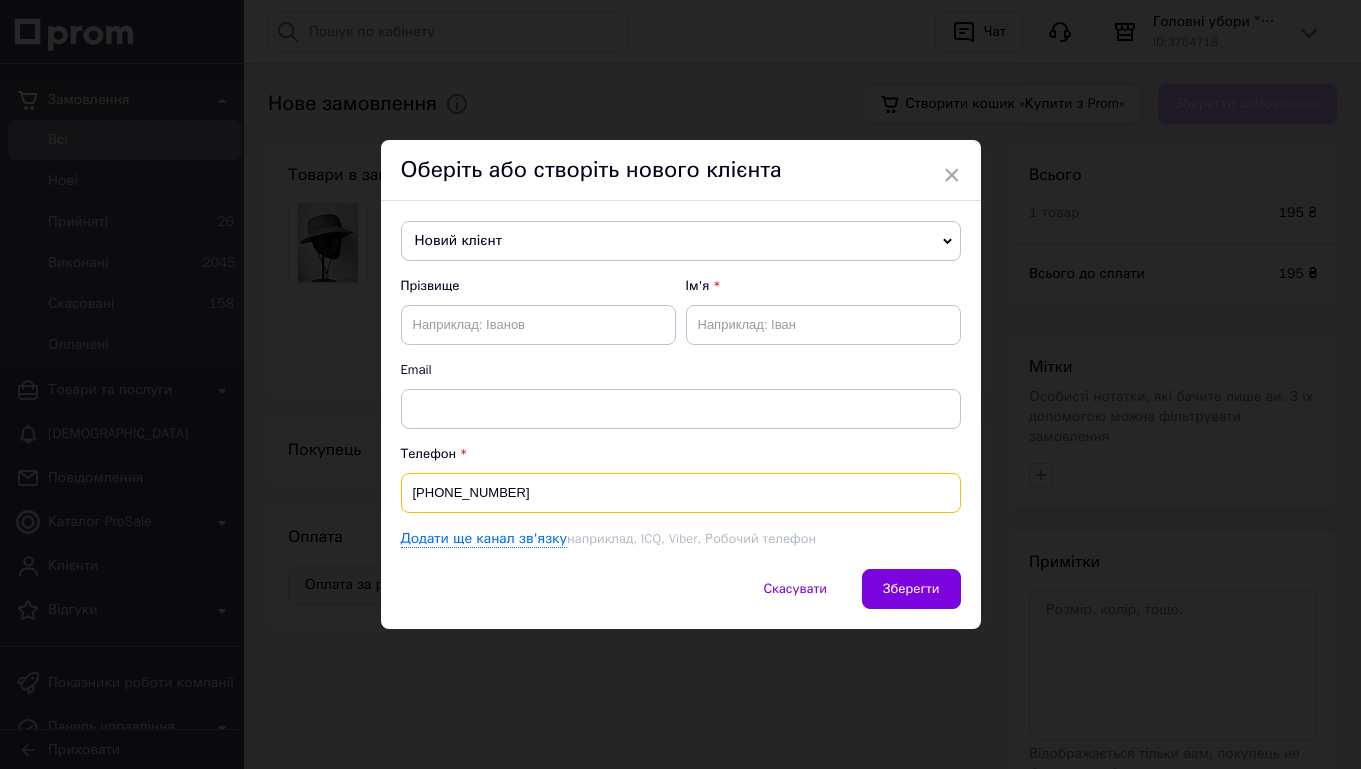 type on "+380967908585" 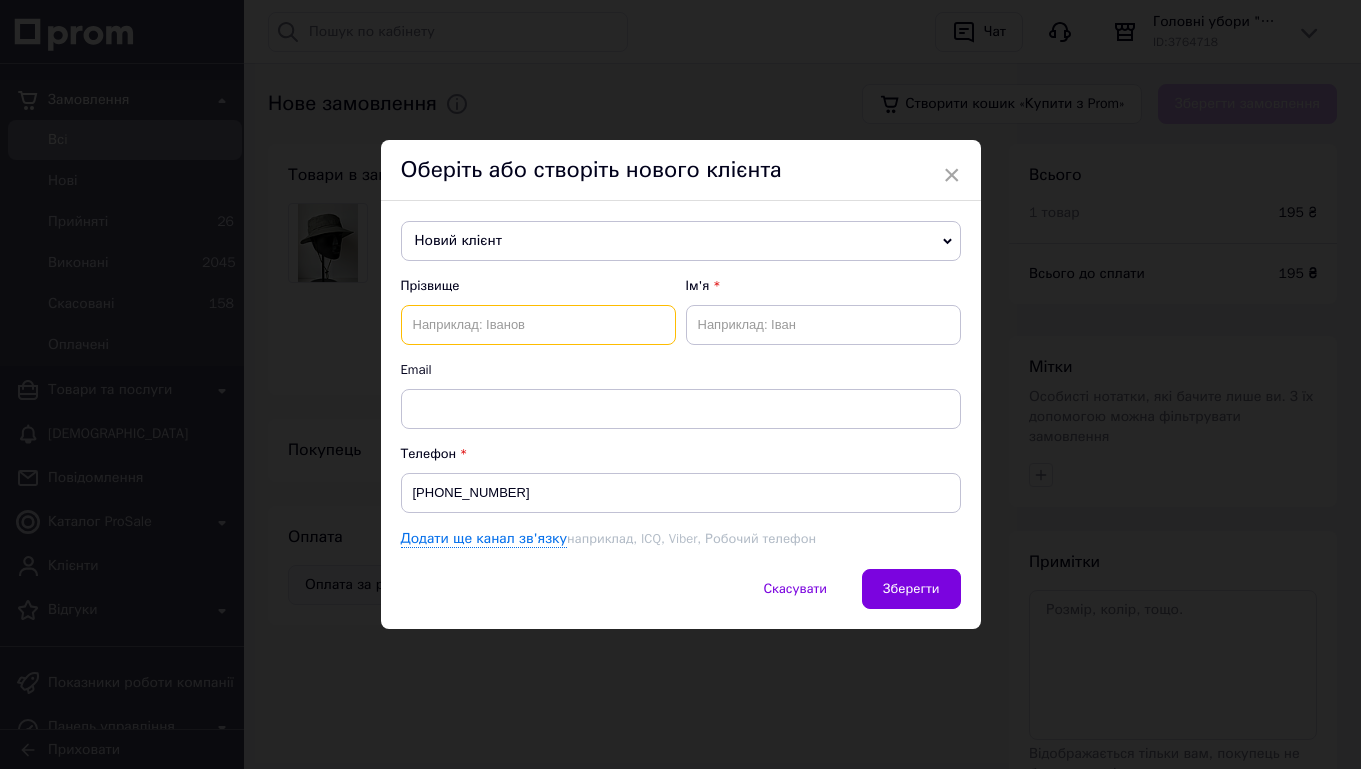 paste on "Домарацький-Редько Євгеній" 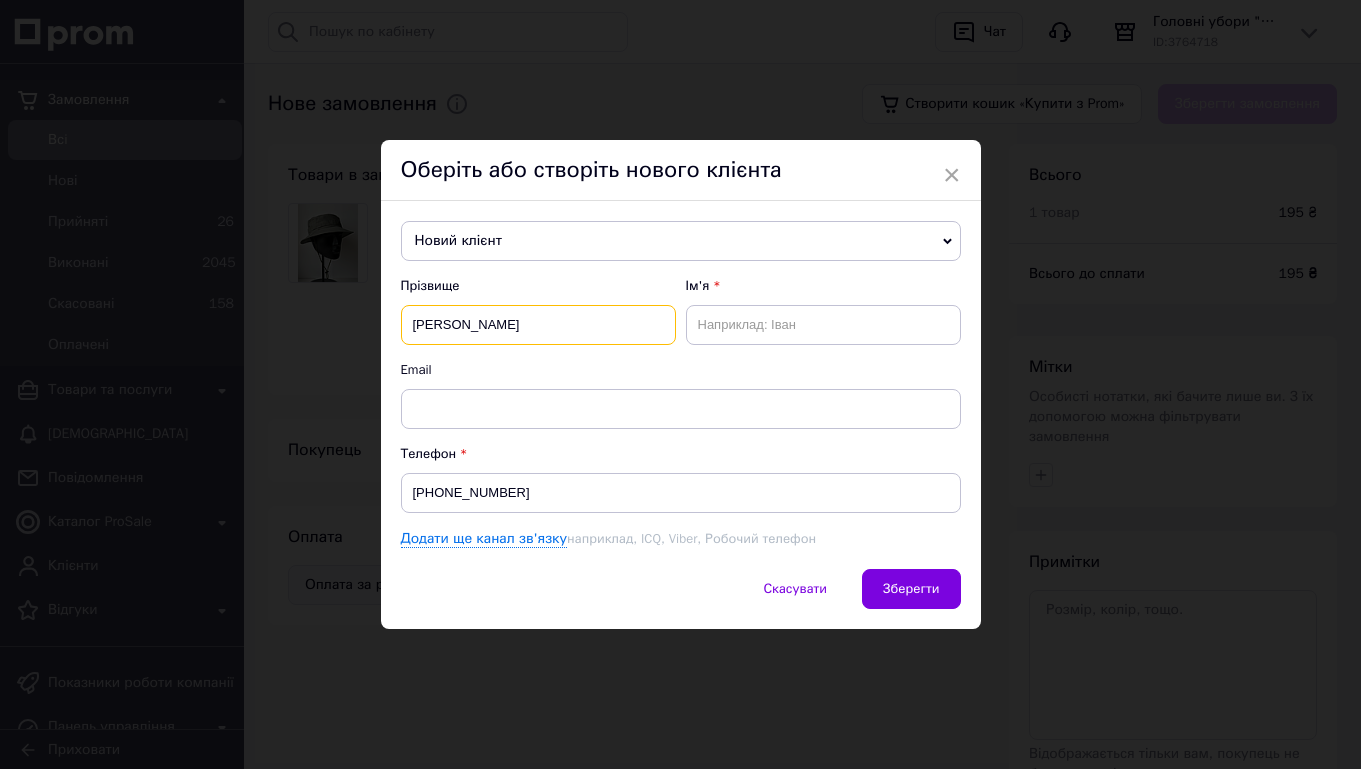 drag, startPoint x: 540, startPoint y: 325, endPoint x: 608, endPoint y: 325, distance: 68 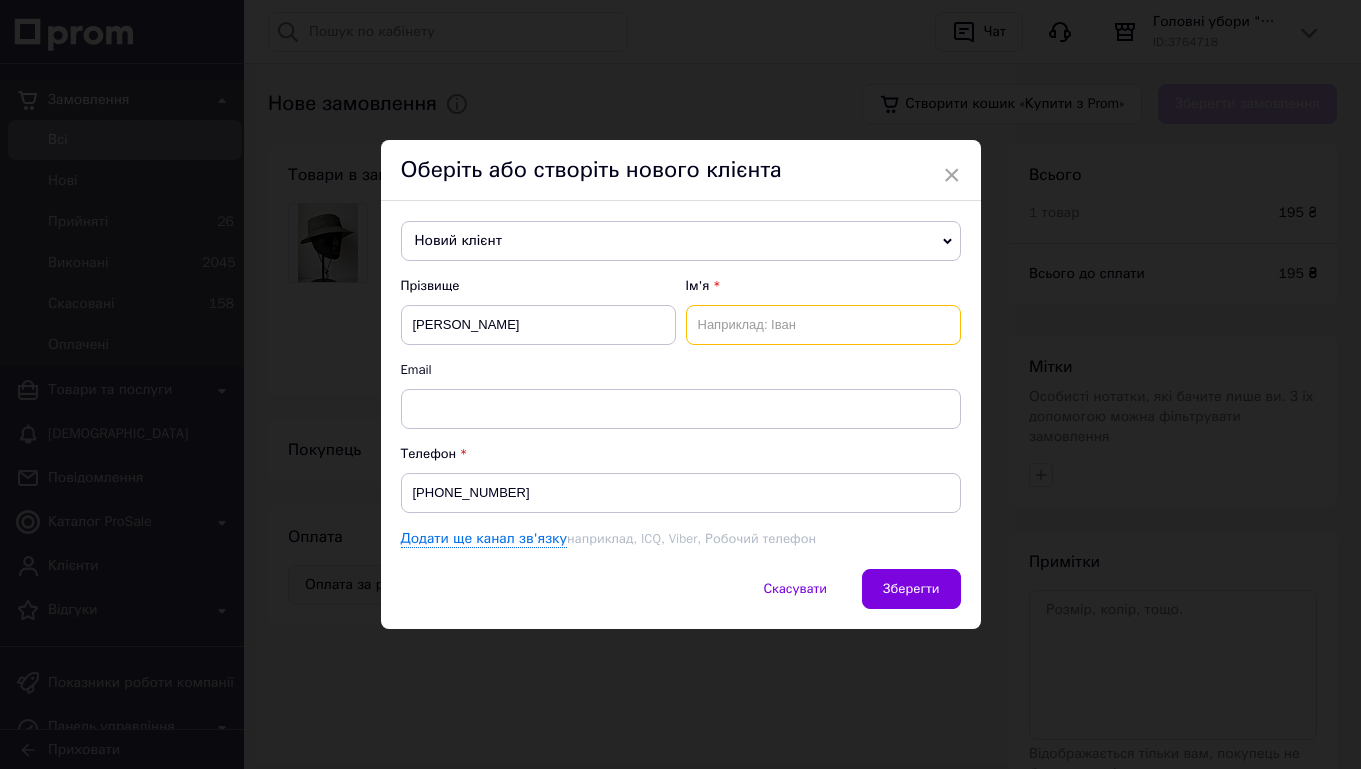 paste on "Євгеній" 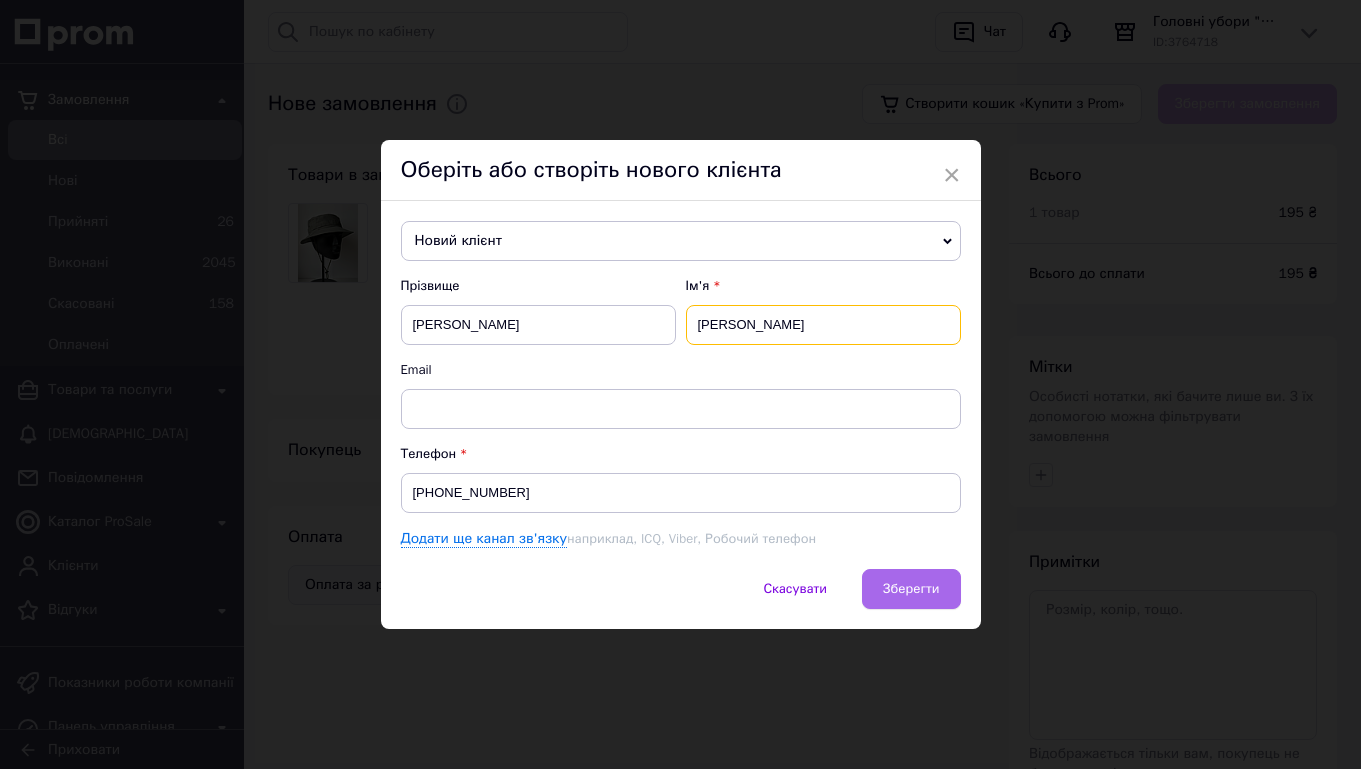 type on "Євгеній" 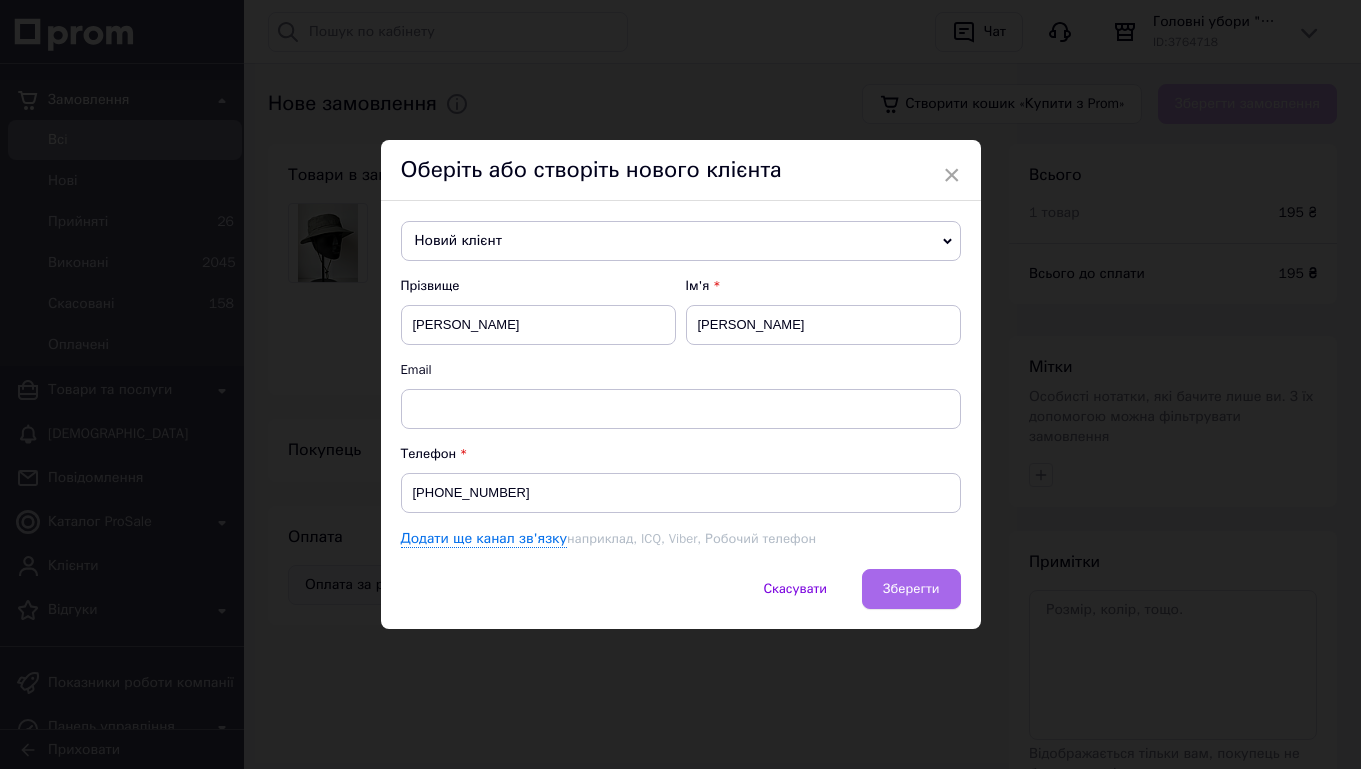 click on "Зберегти" at bounding box center [911, 589] 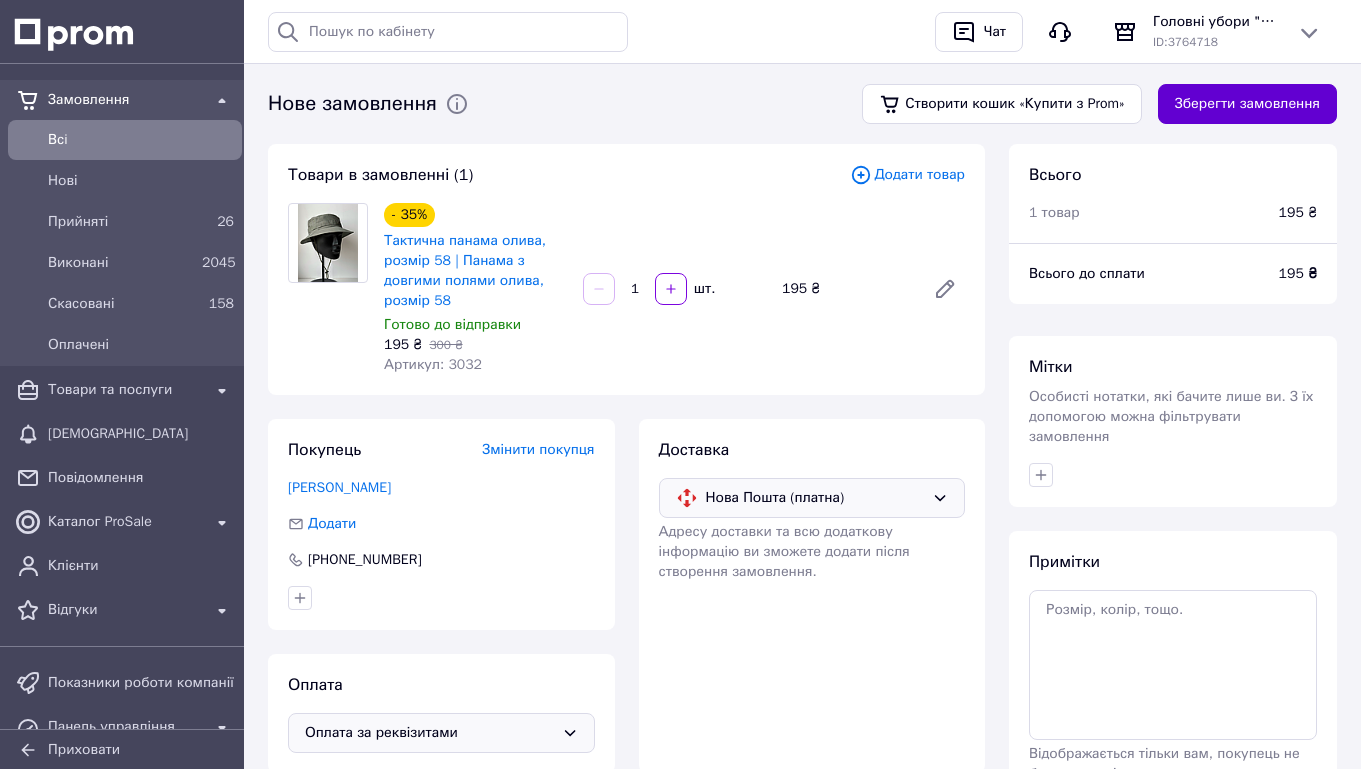 click on "Зберегти замовлення" at bounding box center [1247, 104] 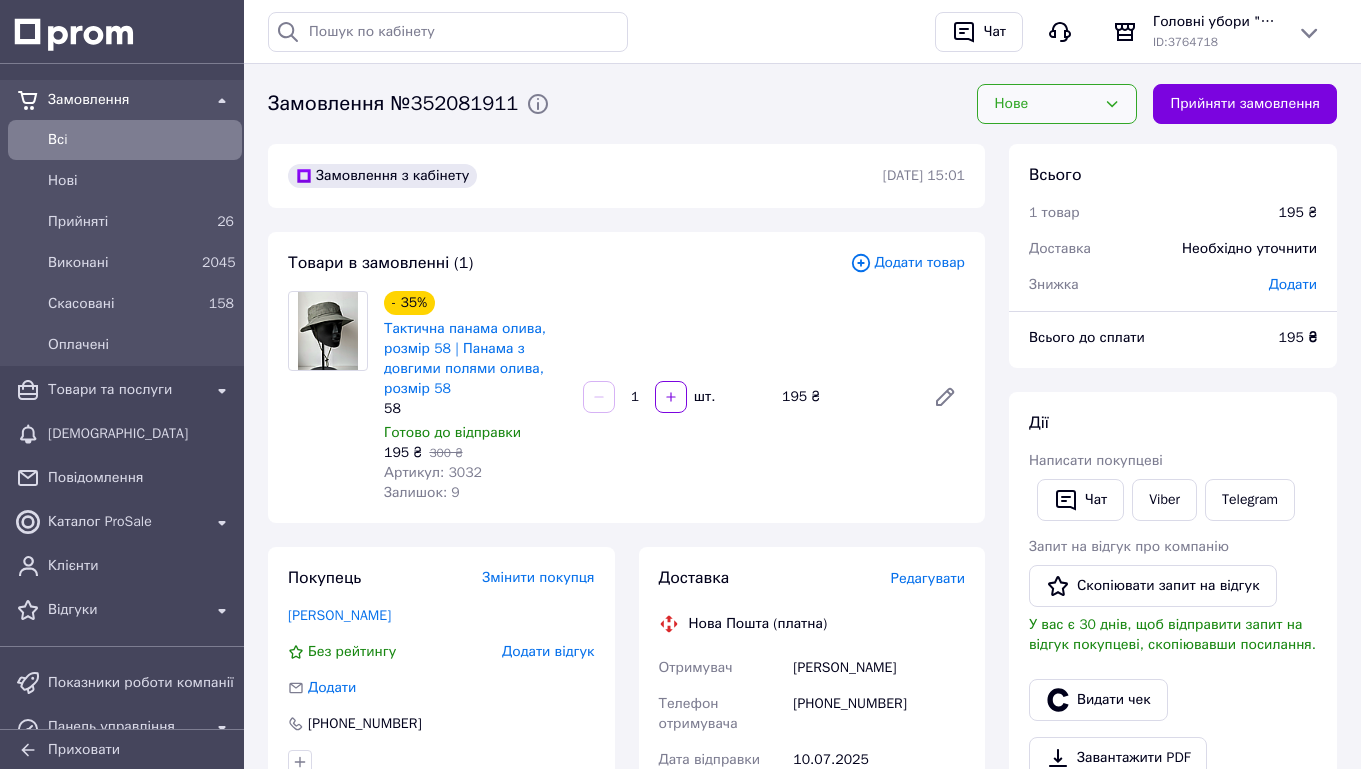 click on "Нове" at bounding box center [1057, 104] 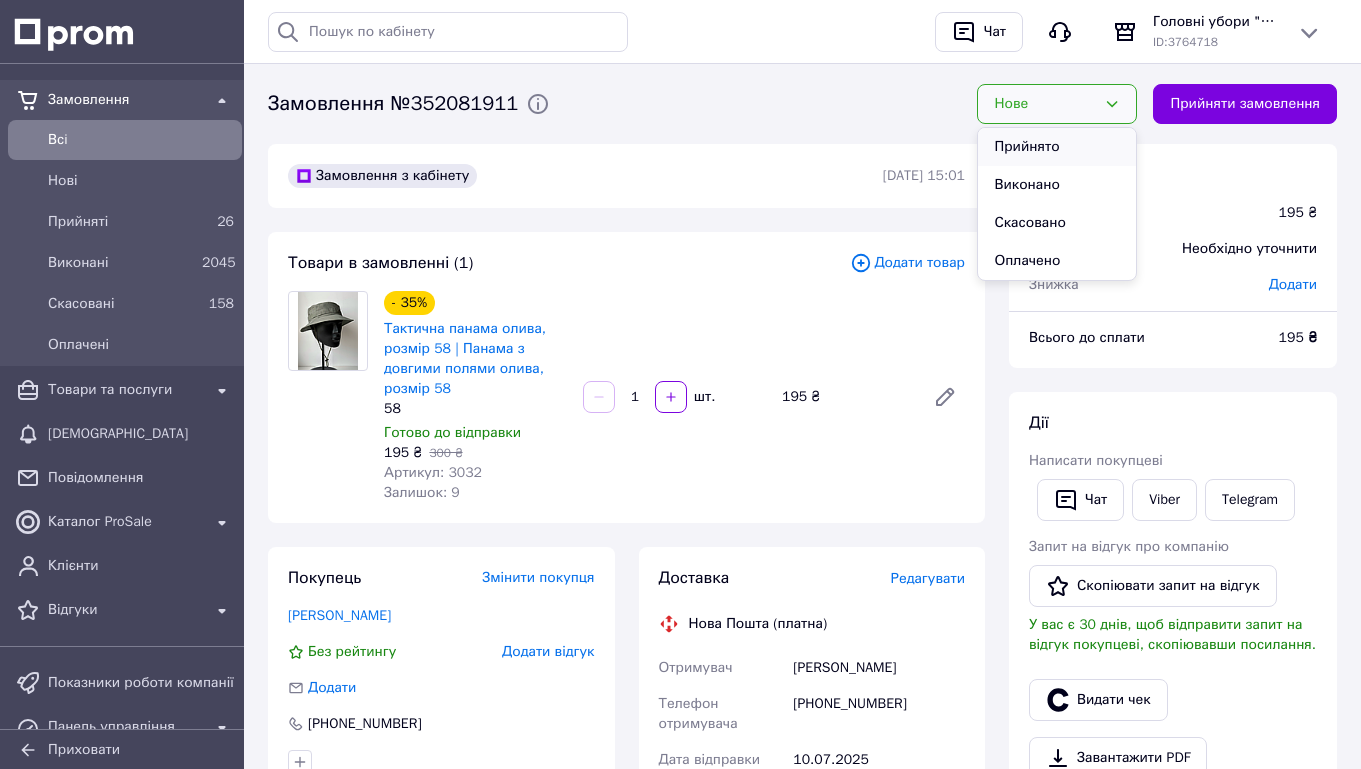 click on "Прийнято" at bounding box center [1057, 147] 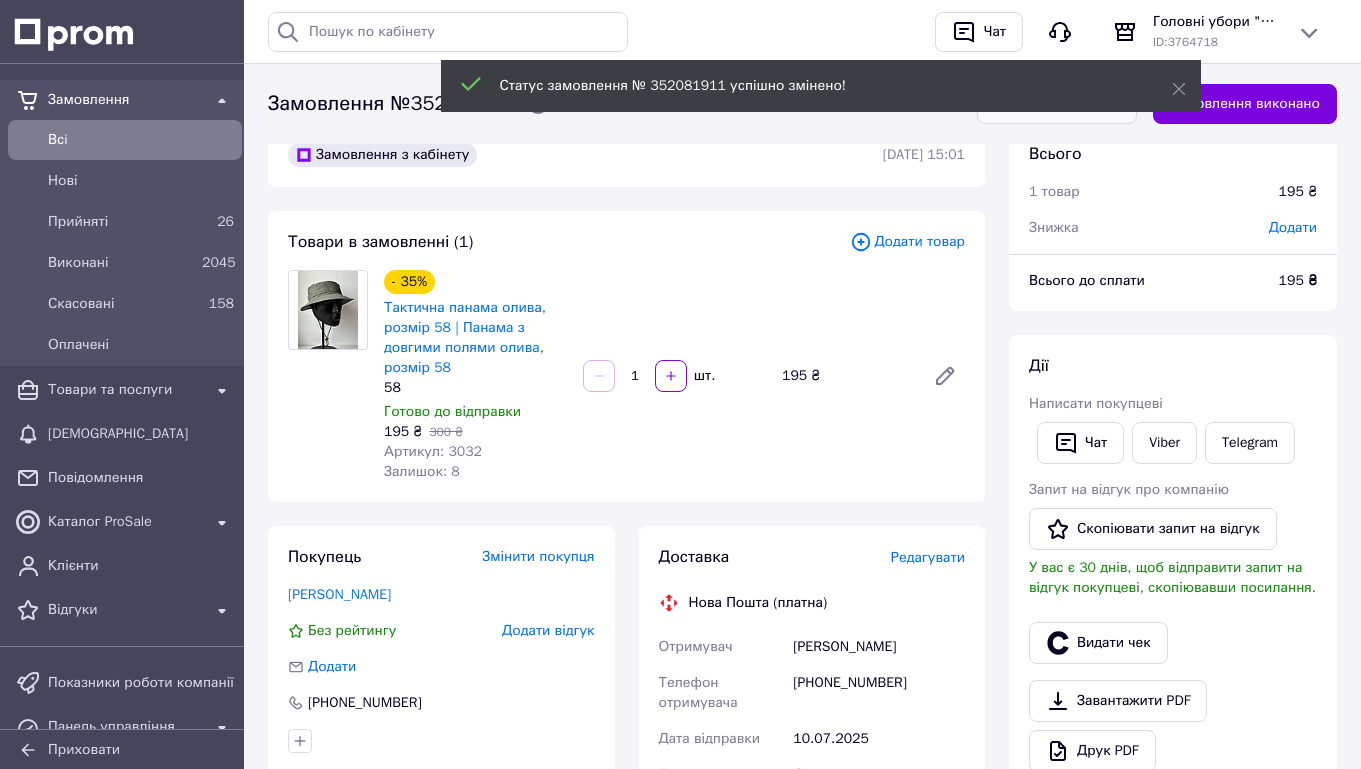 scroll, scrollTop: 0, scrollLeft: 0, axis: both 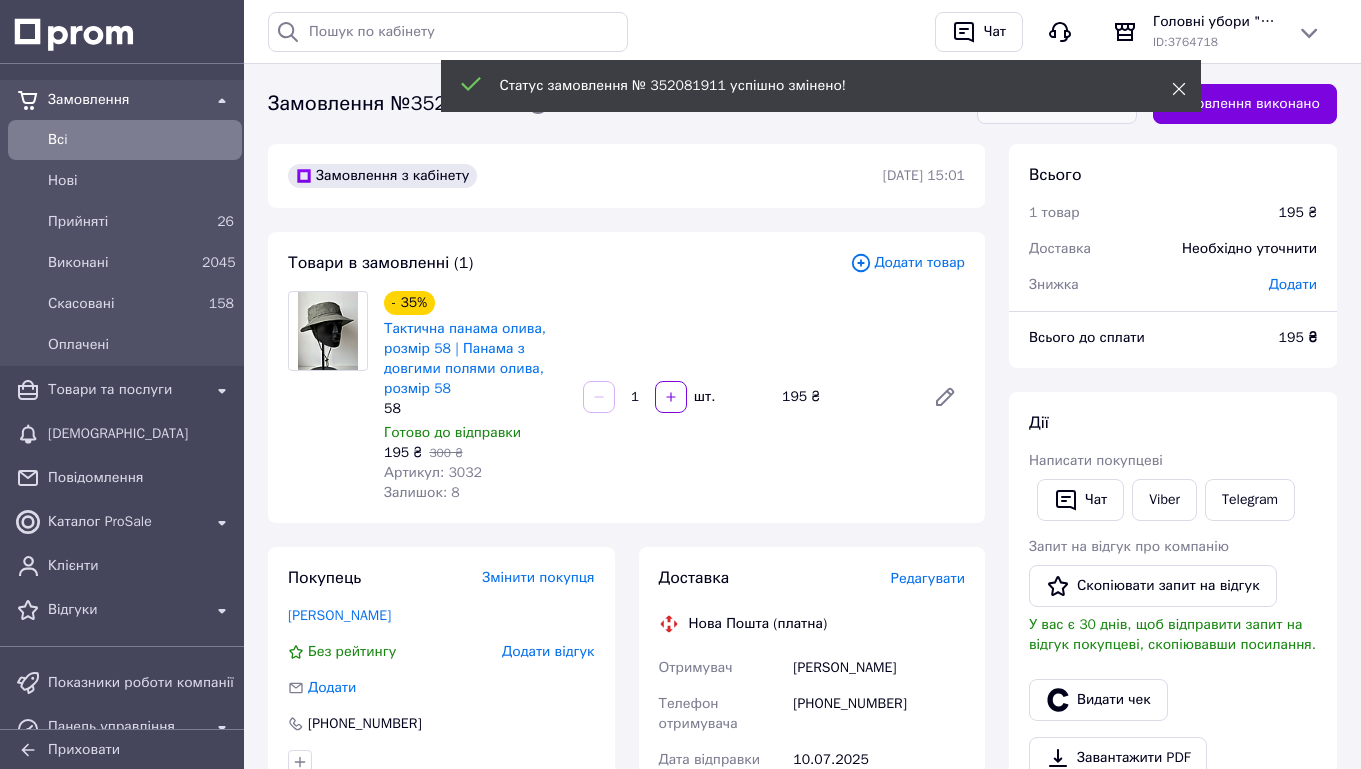 click 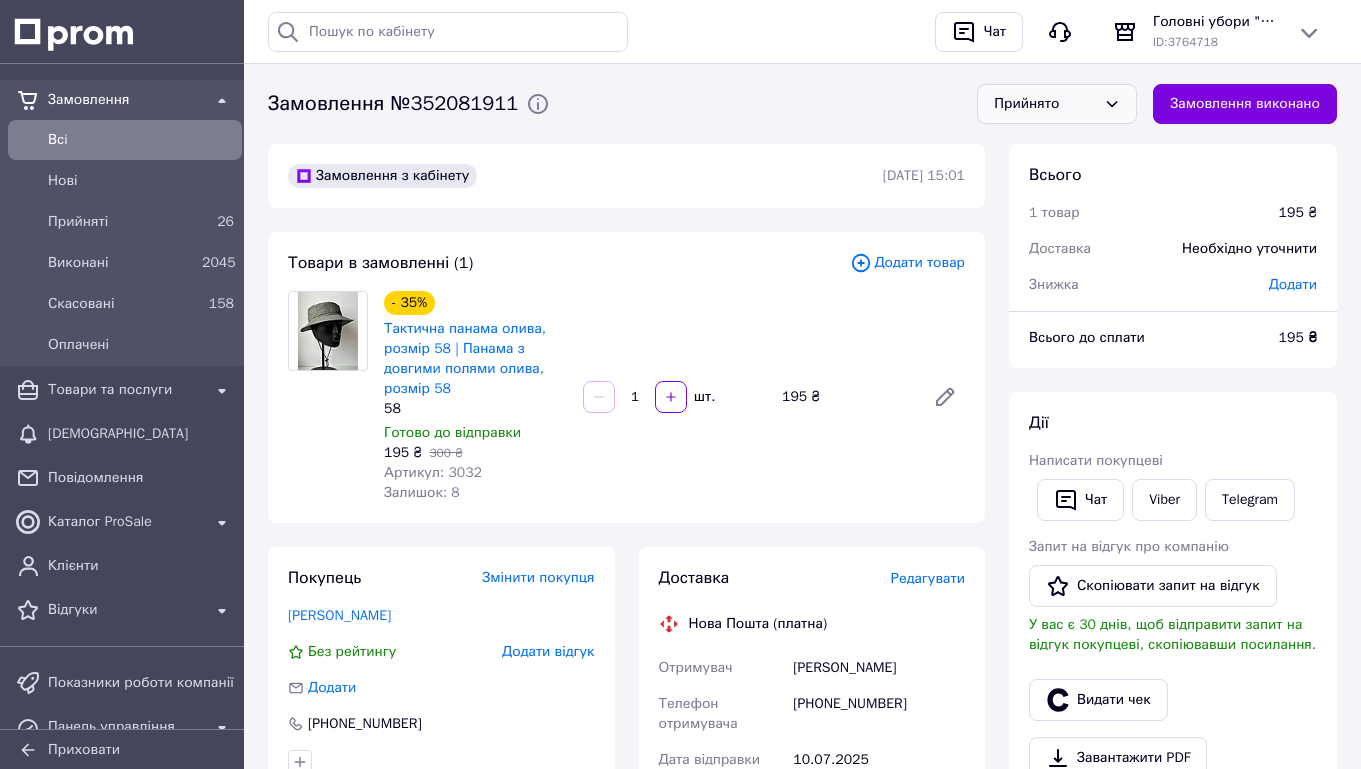 scroll, scrollTop: 64, scrollLeft: 0, axis: vertical 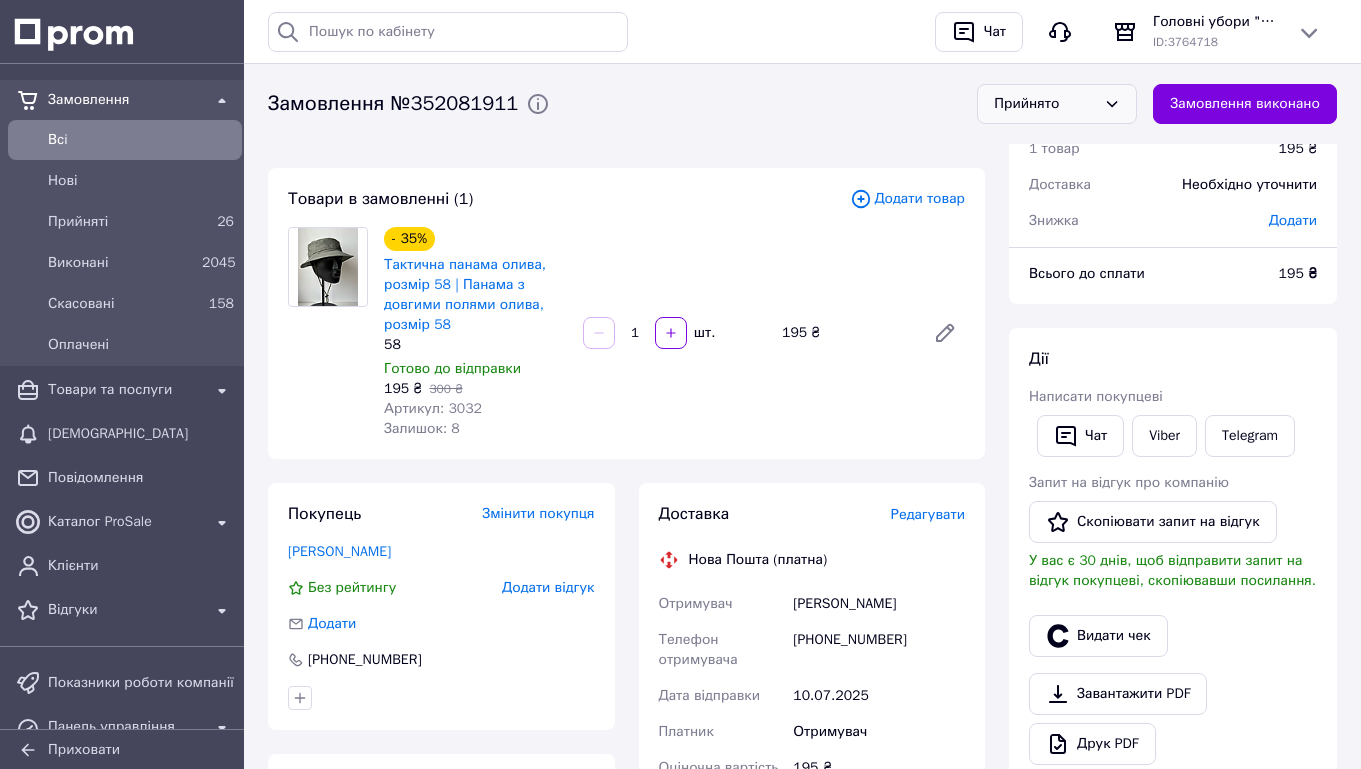 click on "Редагувати" at bounding box center (928, 514) 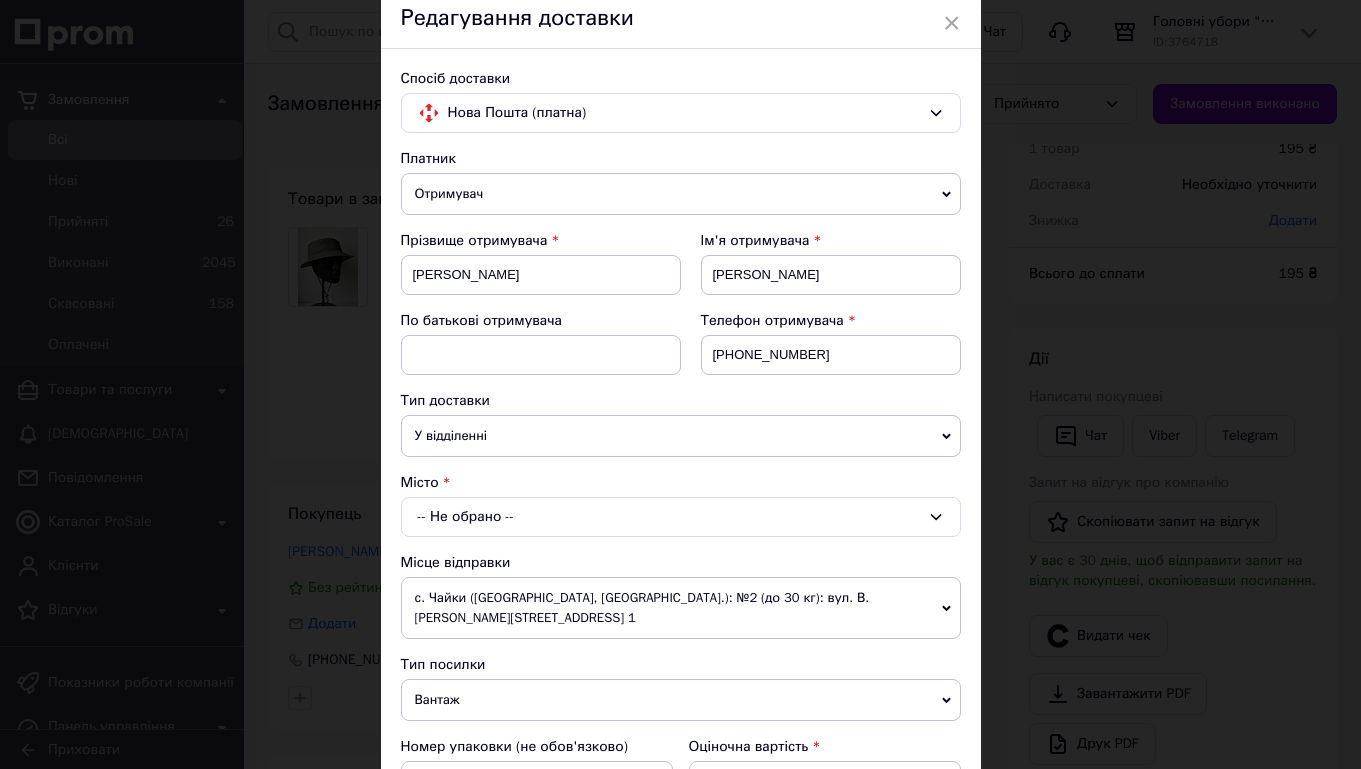 scroll, scrollTop: 109, scrollLeft: 0, axis: vertical 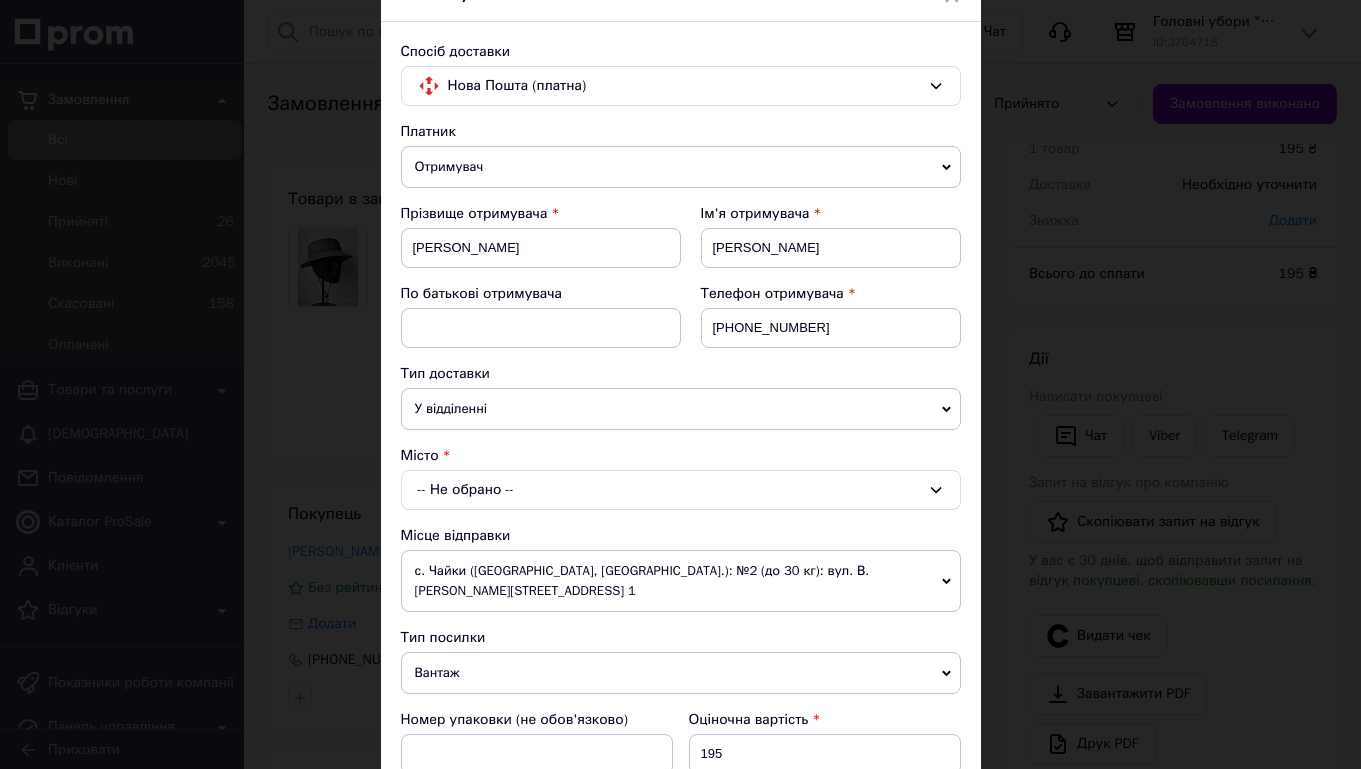 click on "-- Не обрано --" at bounding box center [681, 490] 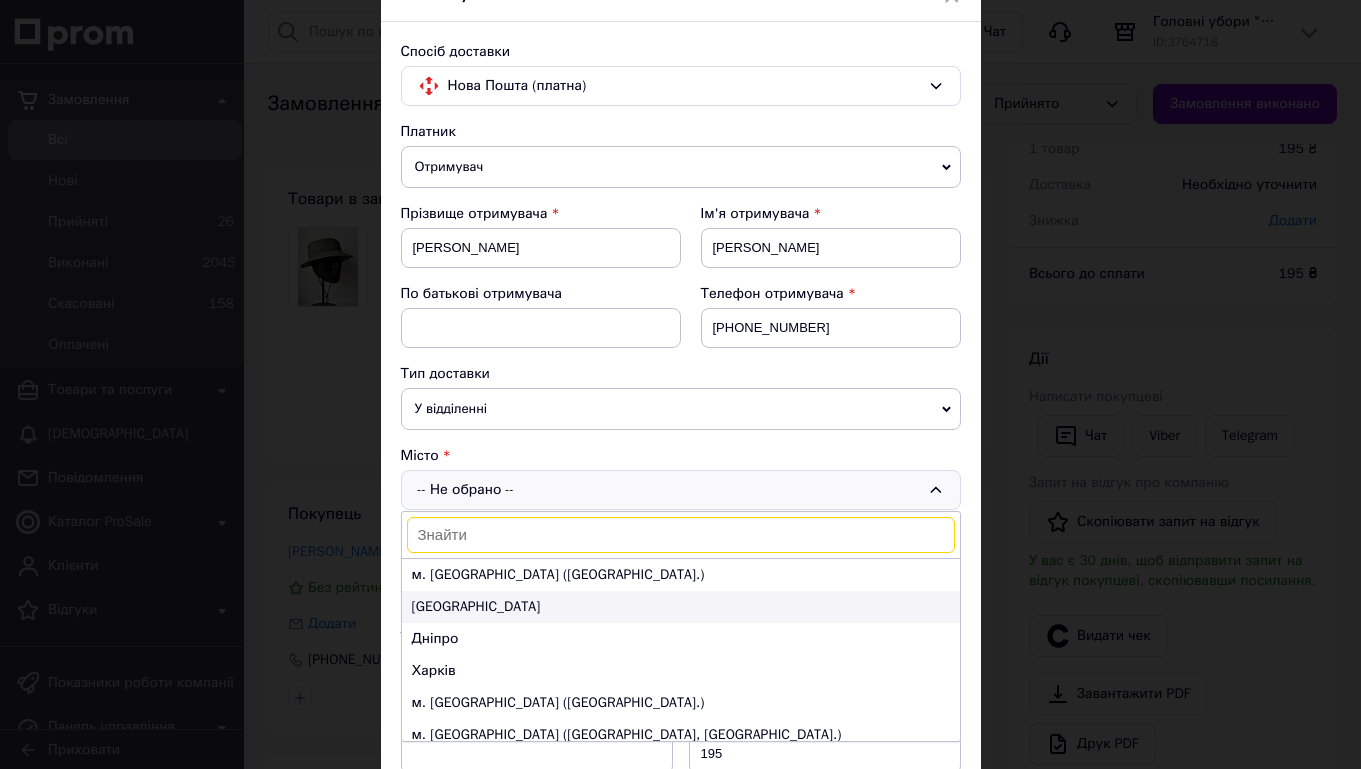 click on "Одеса" at bounding box center (681, 607) 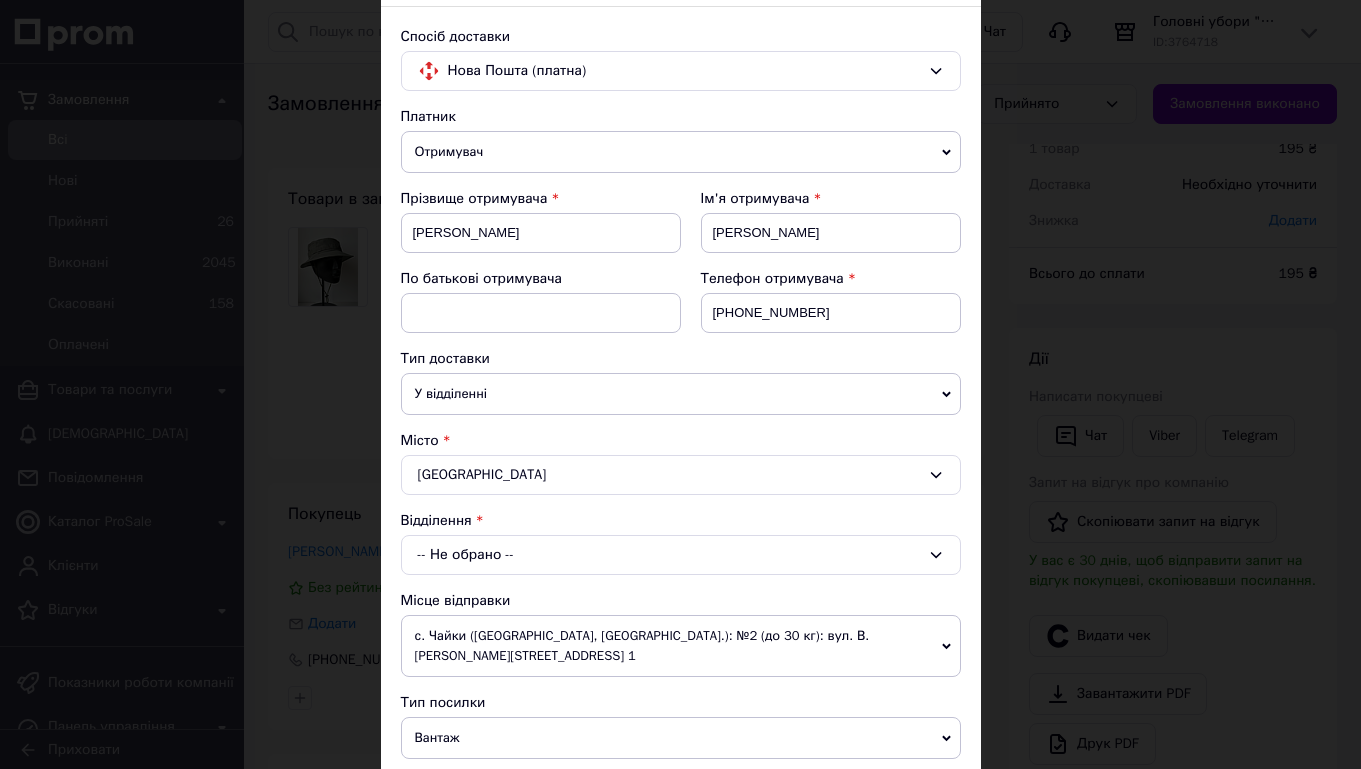 scroll, scrollTop: 125, scrollLeft: 0, axis: vertical 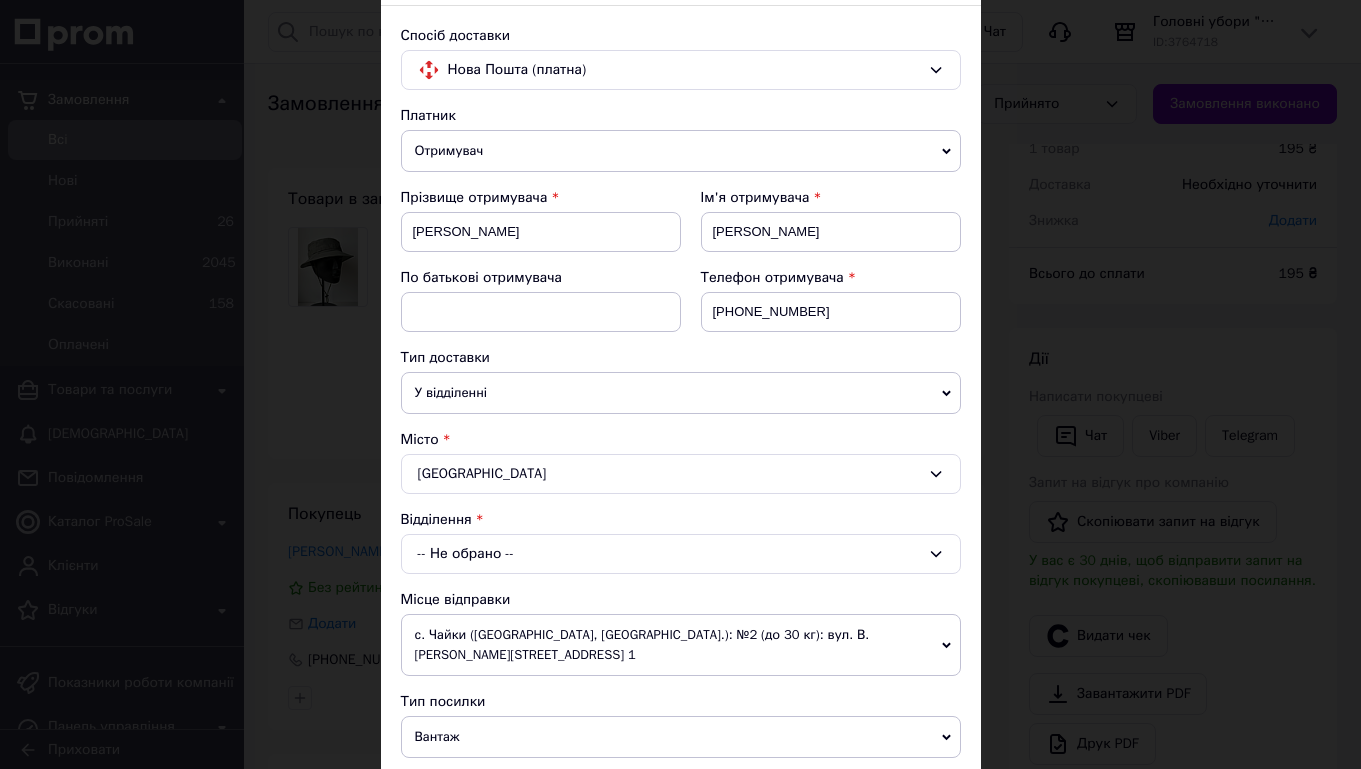 click on "У відділенні" at bounding box center [681, 393] 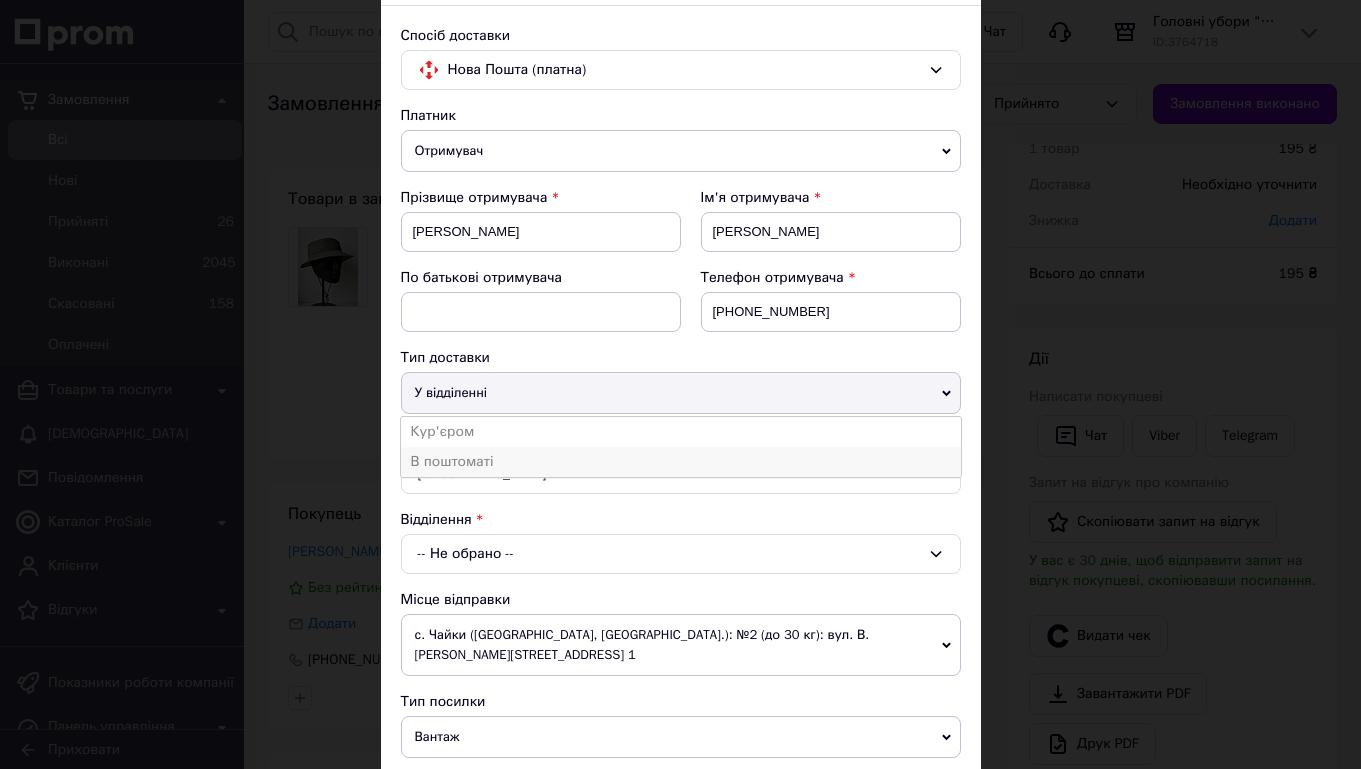 click on "В поштоматі" at bounding box center [681, 462] 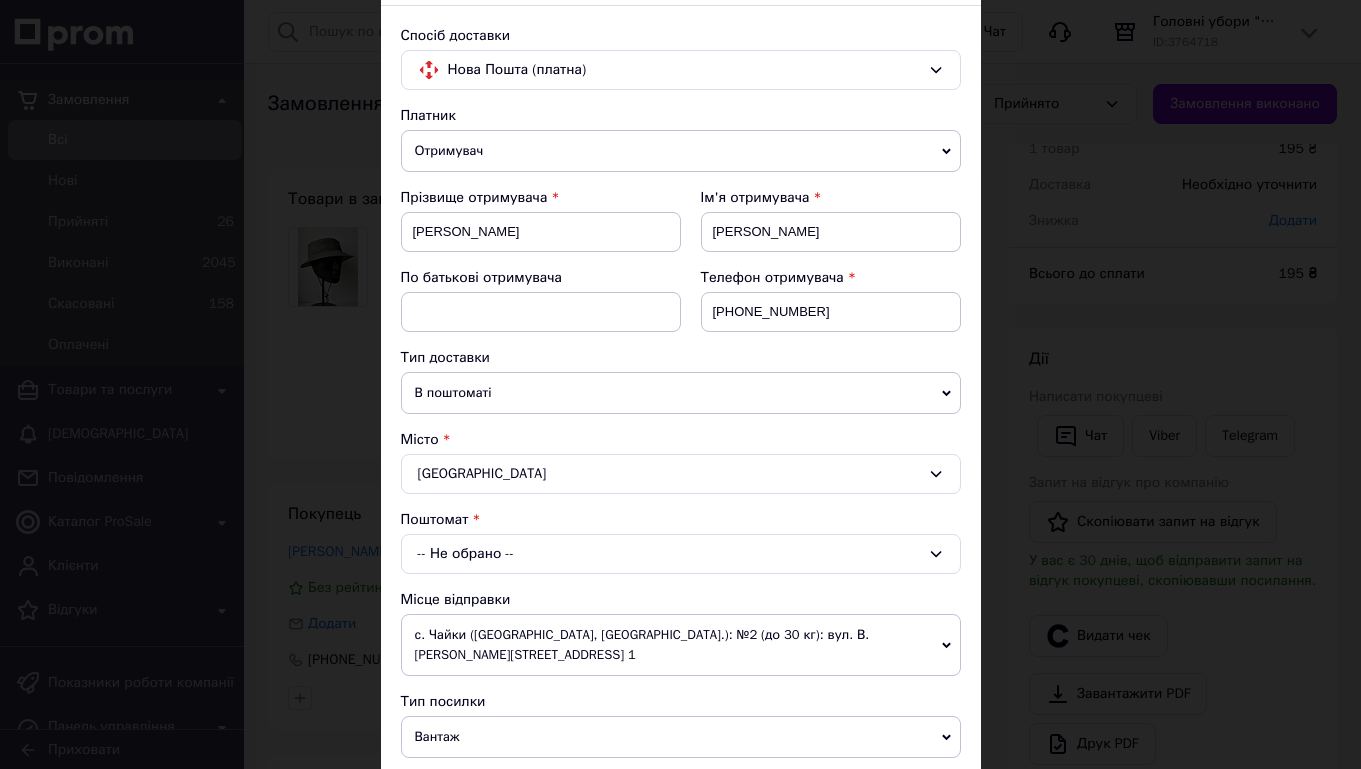 click on "-- Не обрано --" at bounding box center (681, 554) 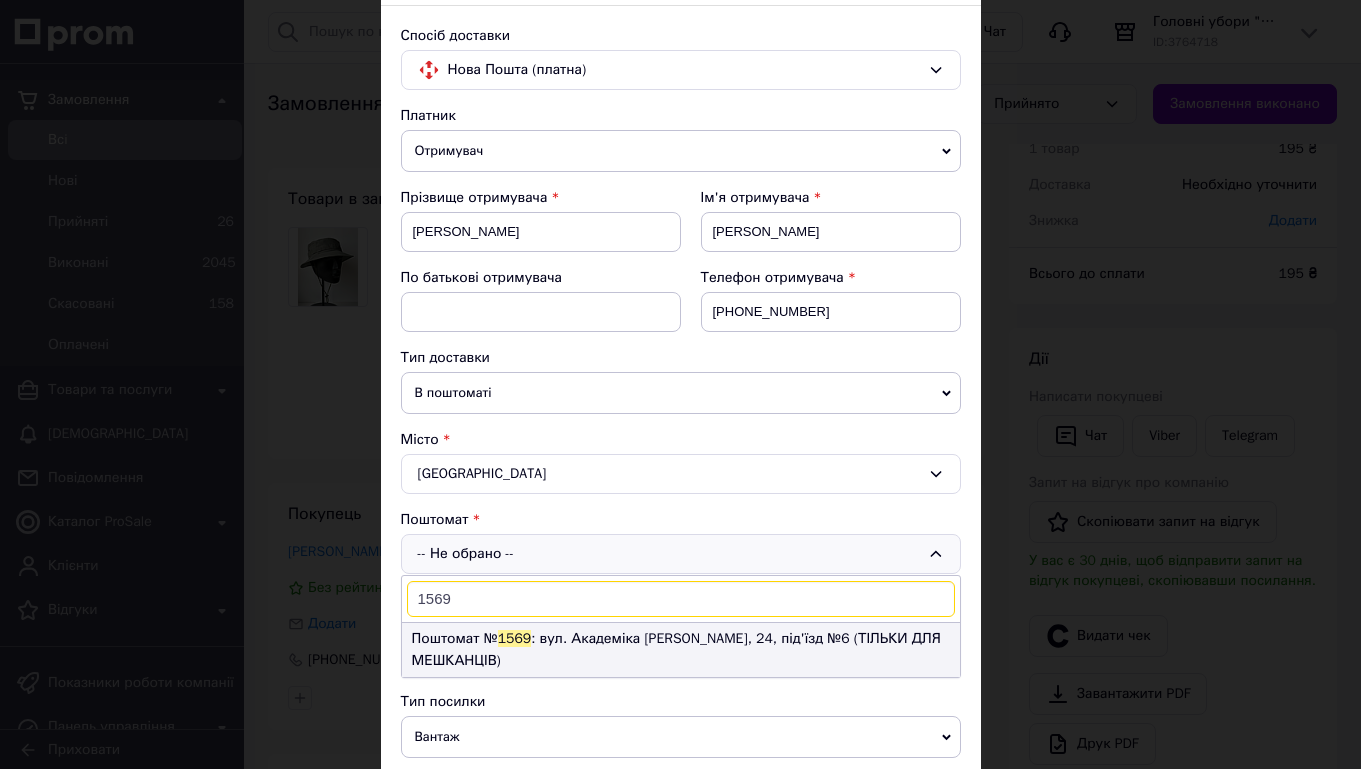type on "1569" 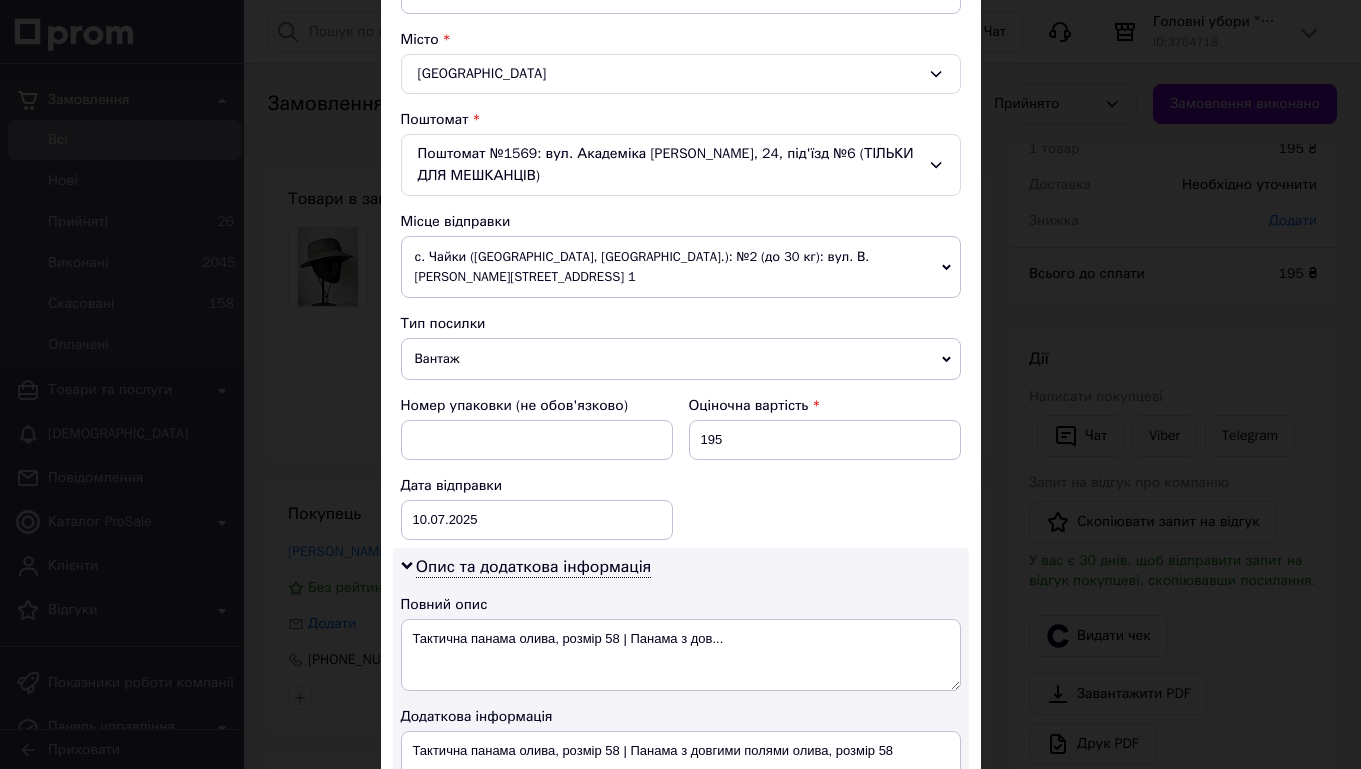 scroll, scrollTop: 538, scrollLeft: 0, axis: vertical 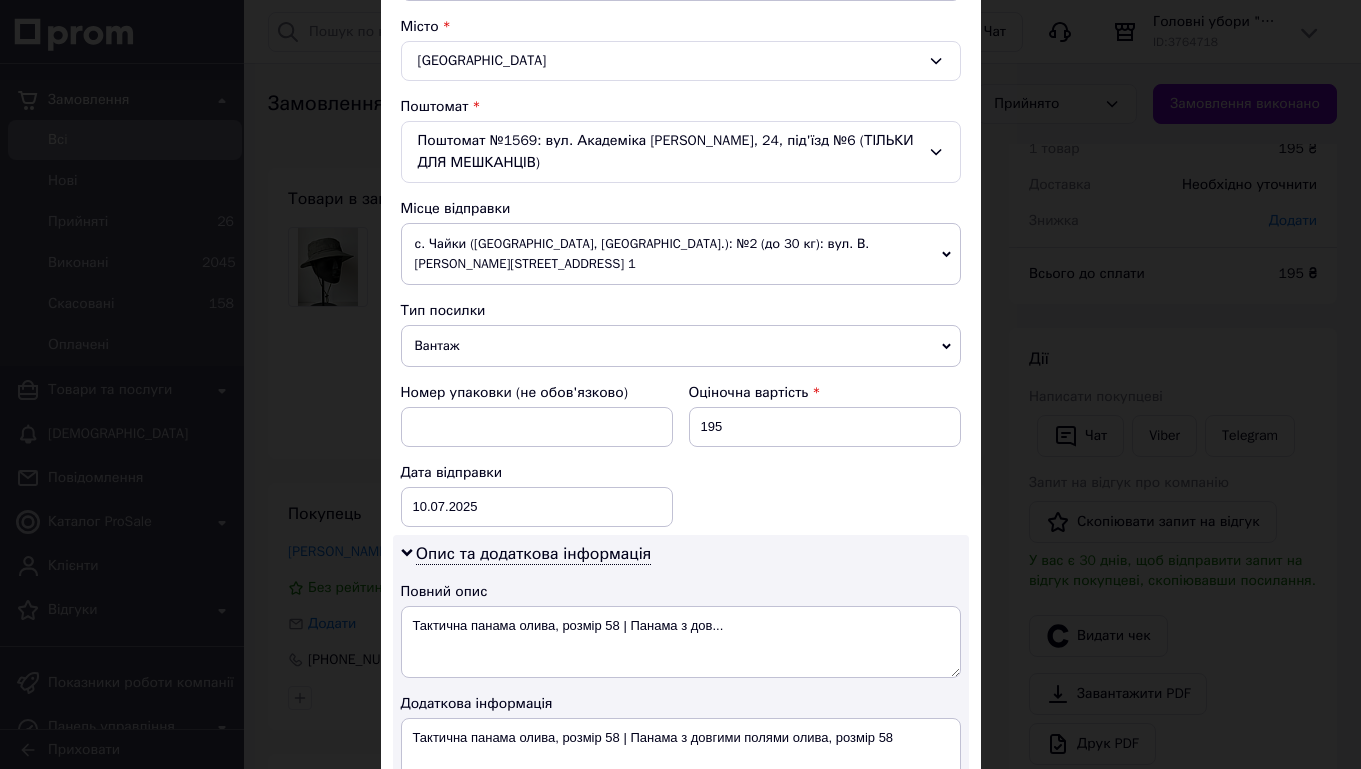 click on "Вантаж" at bounding box center [681, 346] 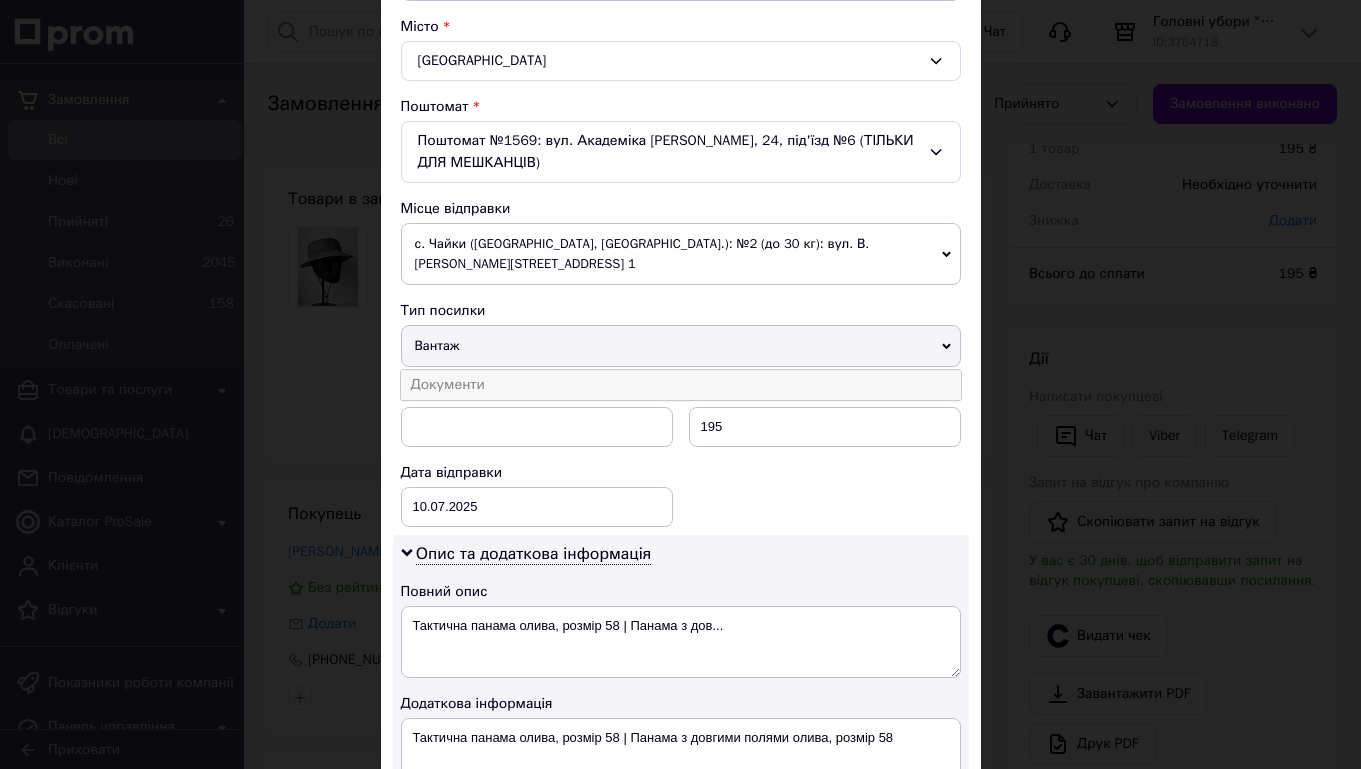 click on "Документи" at bounding box center [681, 385] 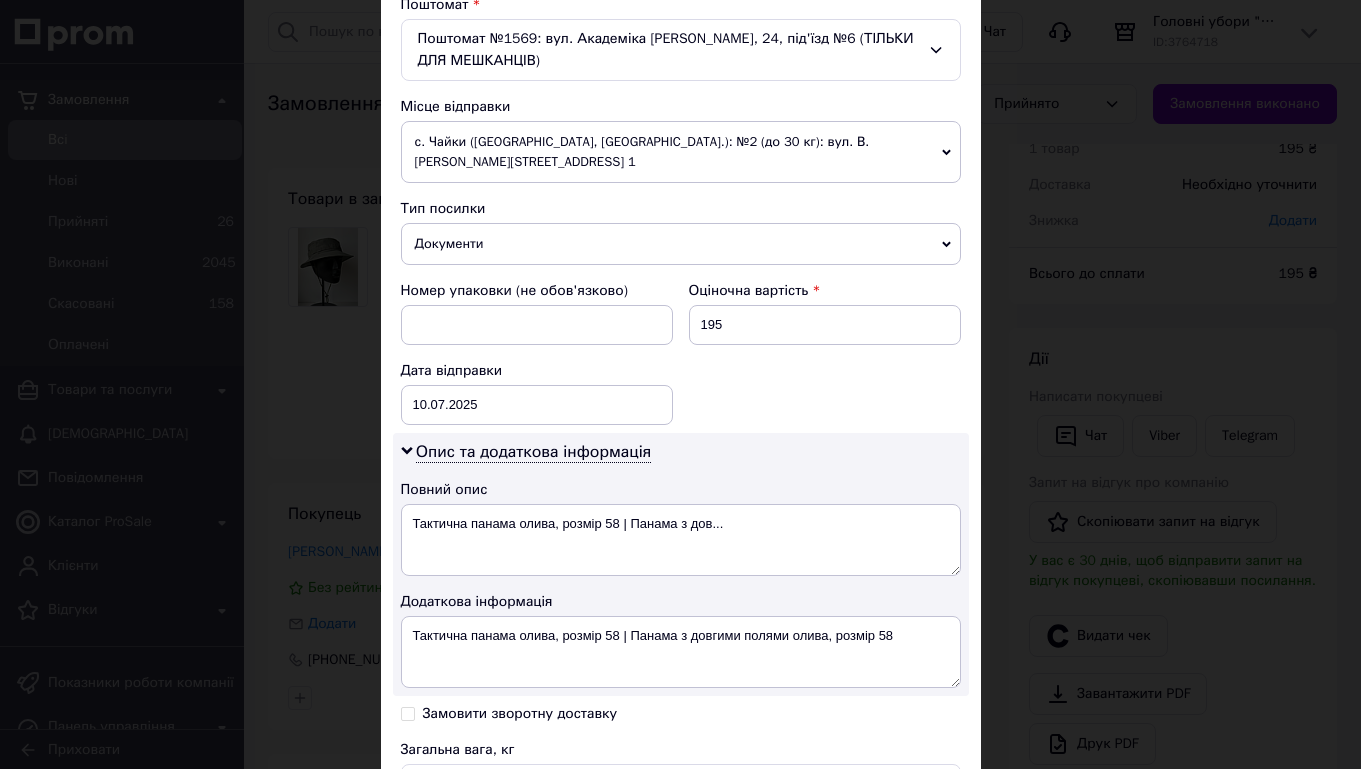 scroll, scrollTop: 719, scrollLeft: 0, axis: vertical 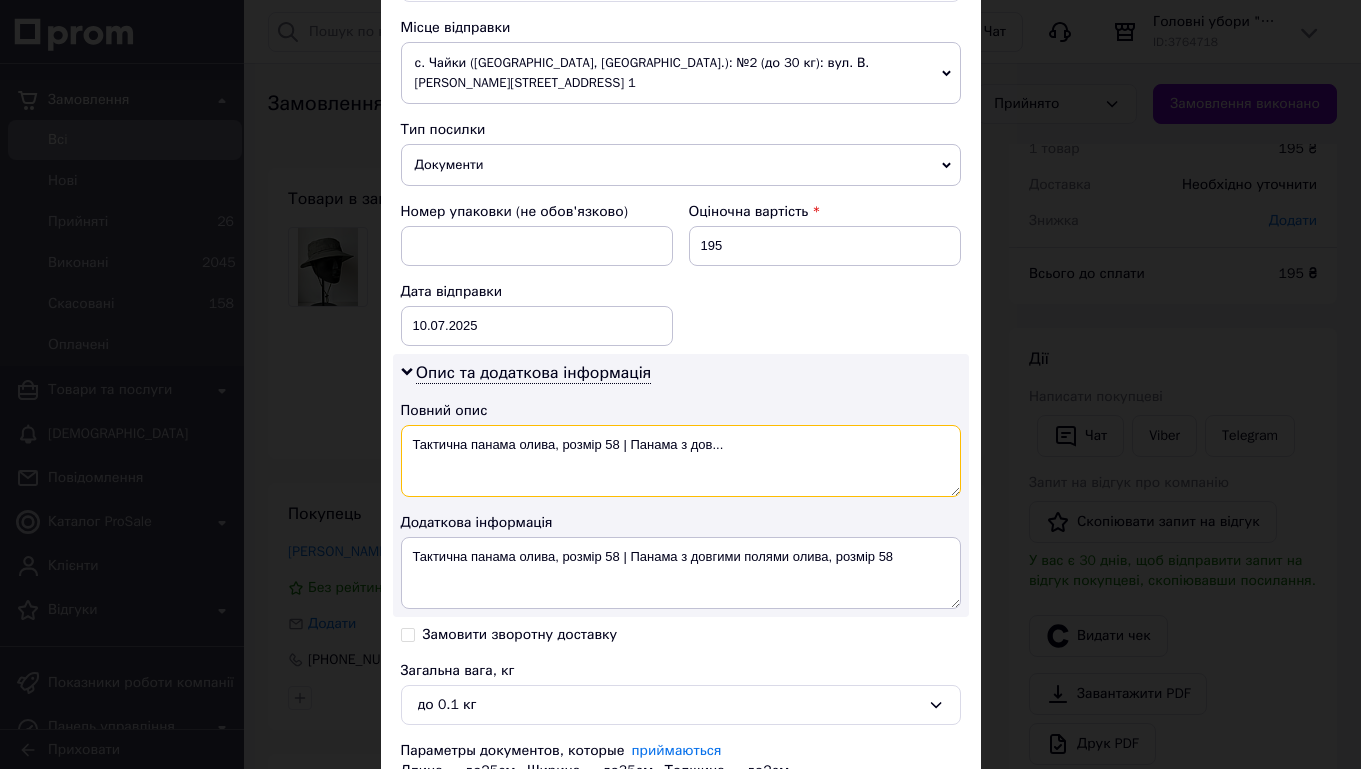drag, startPoint x: 618, startPoint y: 442, endPoint x: 734, endPoint y: 444, distance: 116.01724 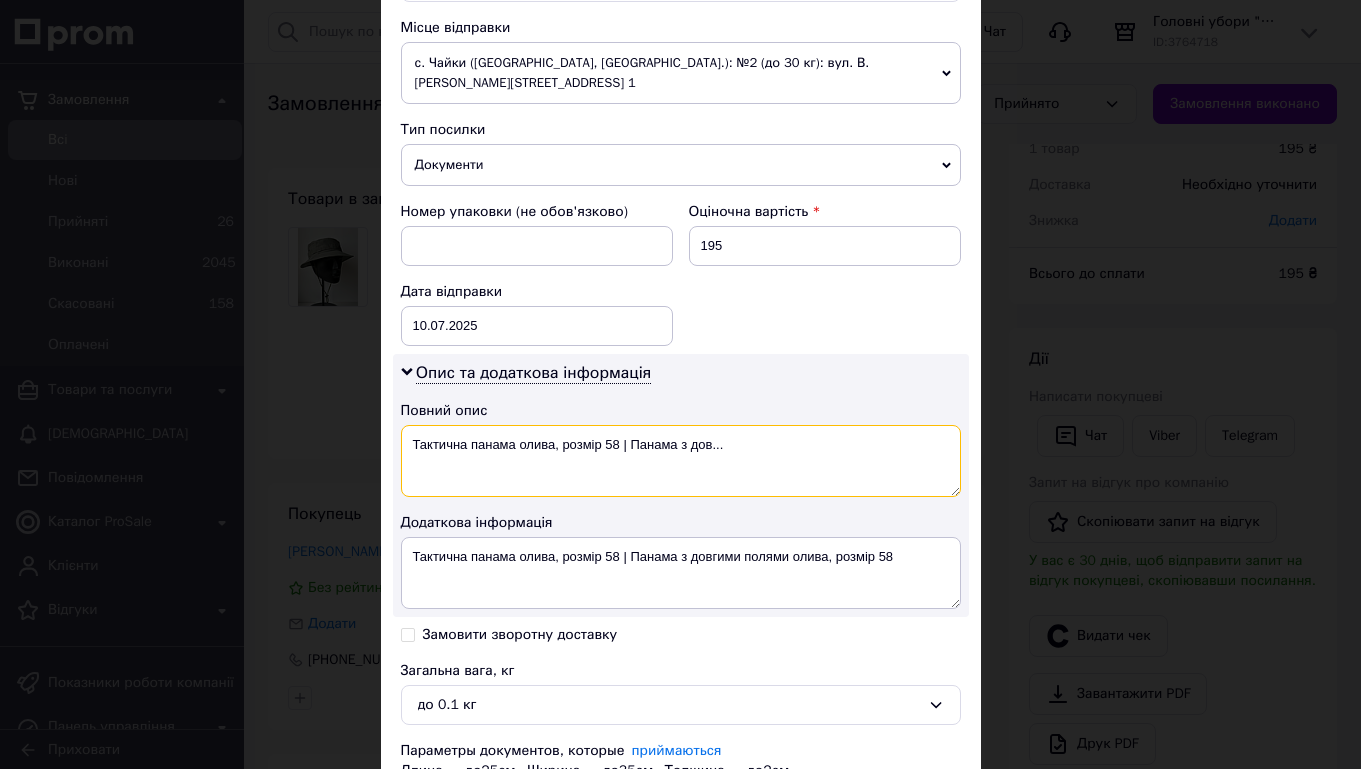 click on "Тактична панама олива, розмір 58 | Панама з дов..." at bounding box center (681, 461) 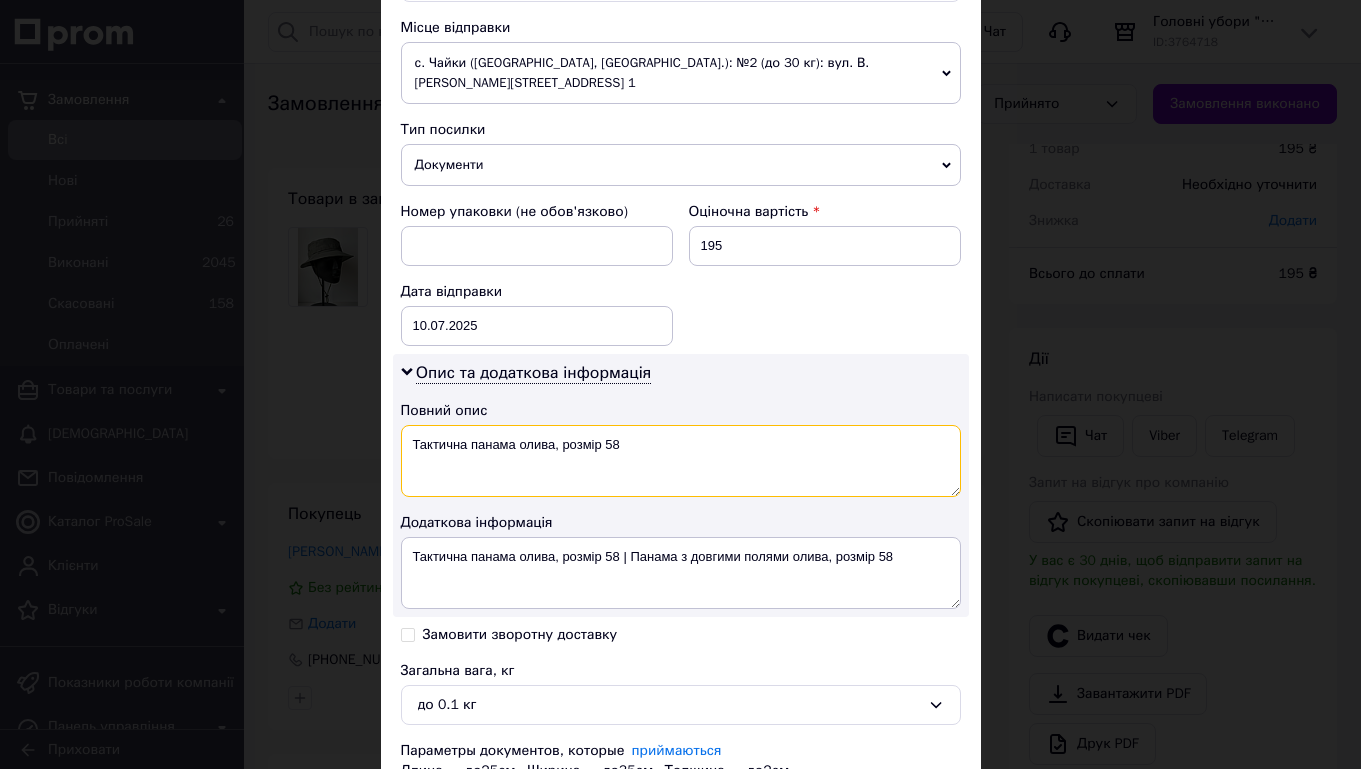 type on "Тактична панама олива, розмір 58" 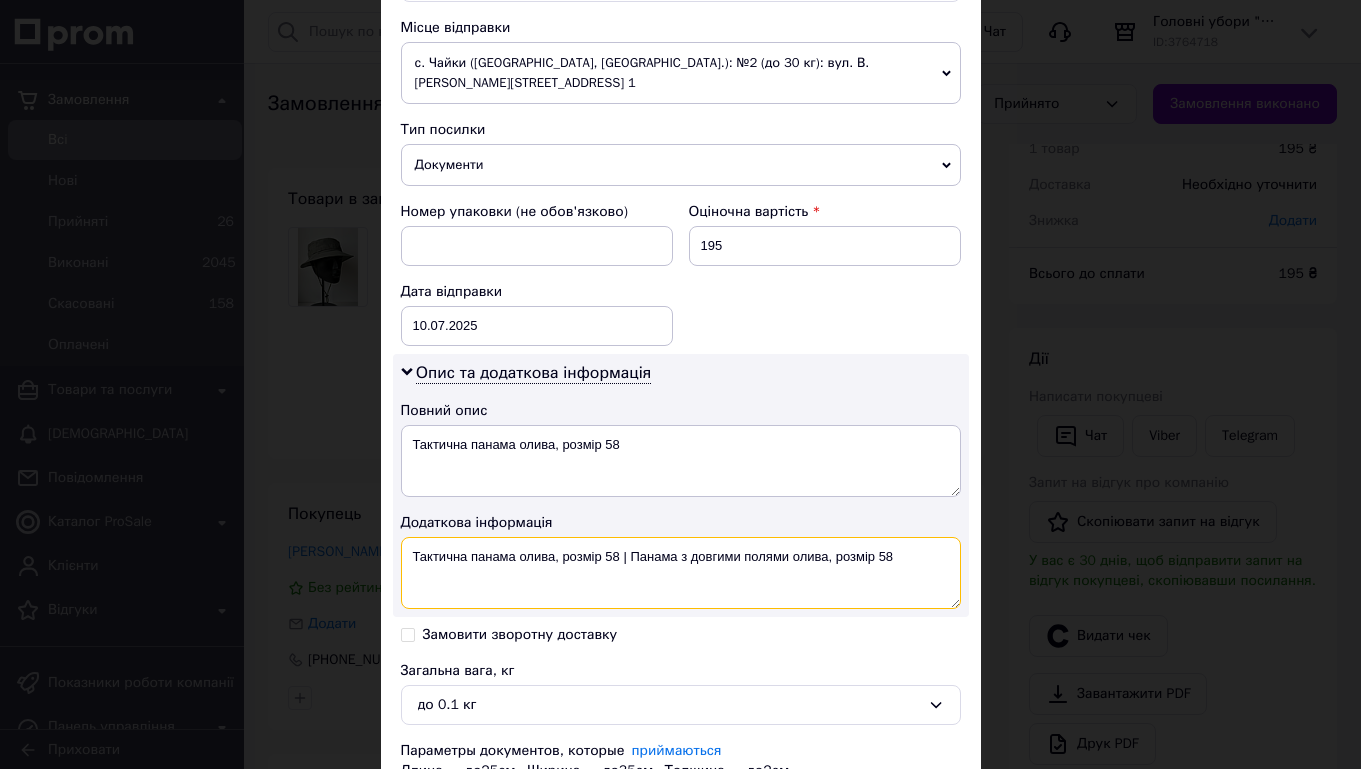 drag, startPoint x: 619, startPoint y: 555, endPoint x: 905, endPoint y: 558, distance: 286.01575 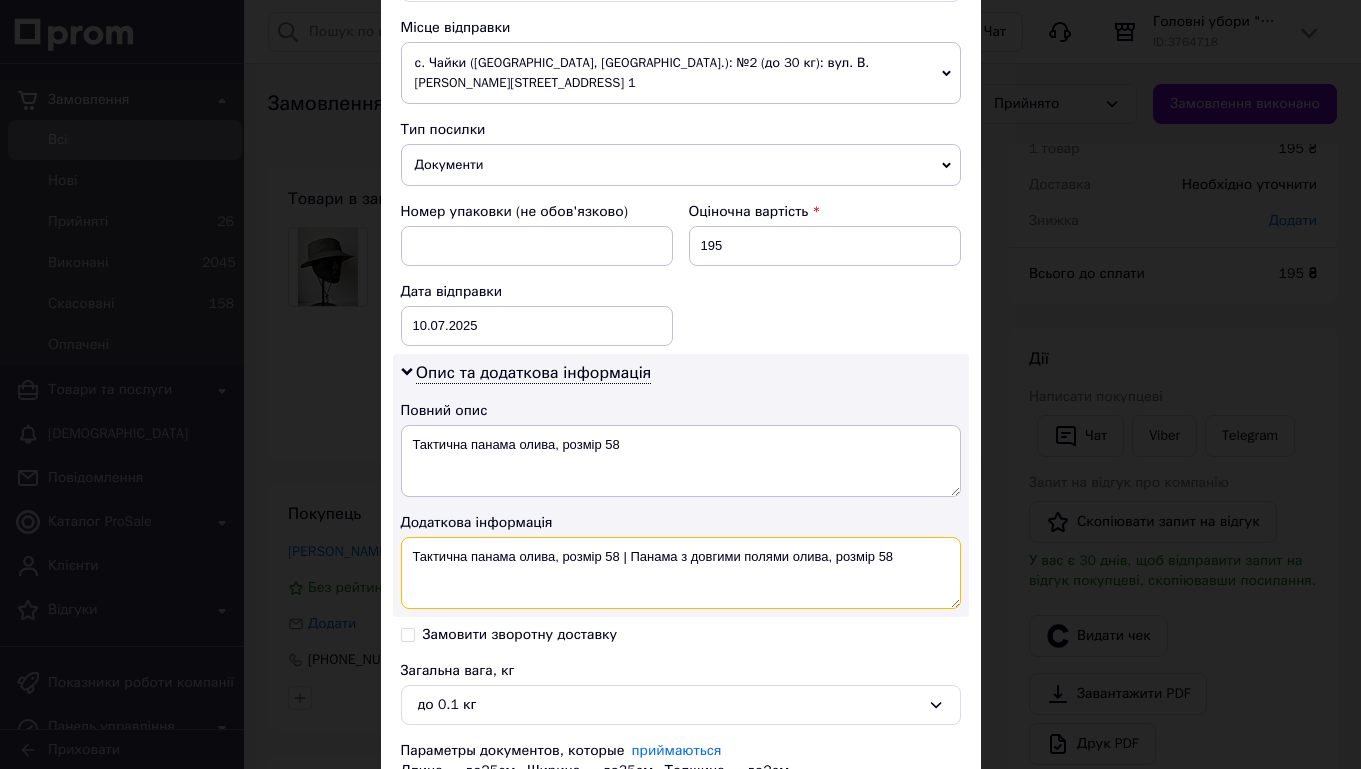 click on "Тактична панама олива, розмір 58 | Панама з довгими полями олива, розмір 58" at bounding box center (681, 573) 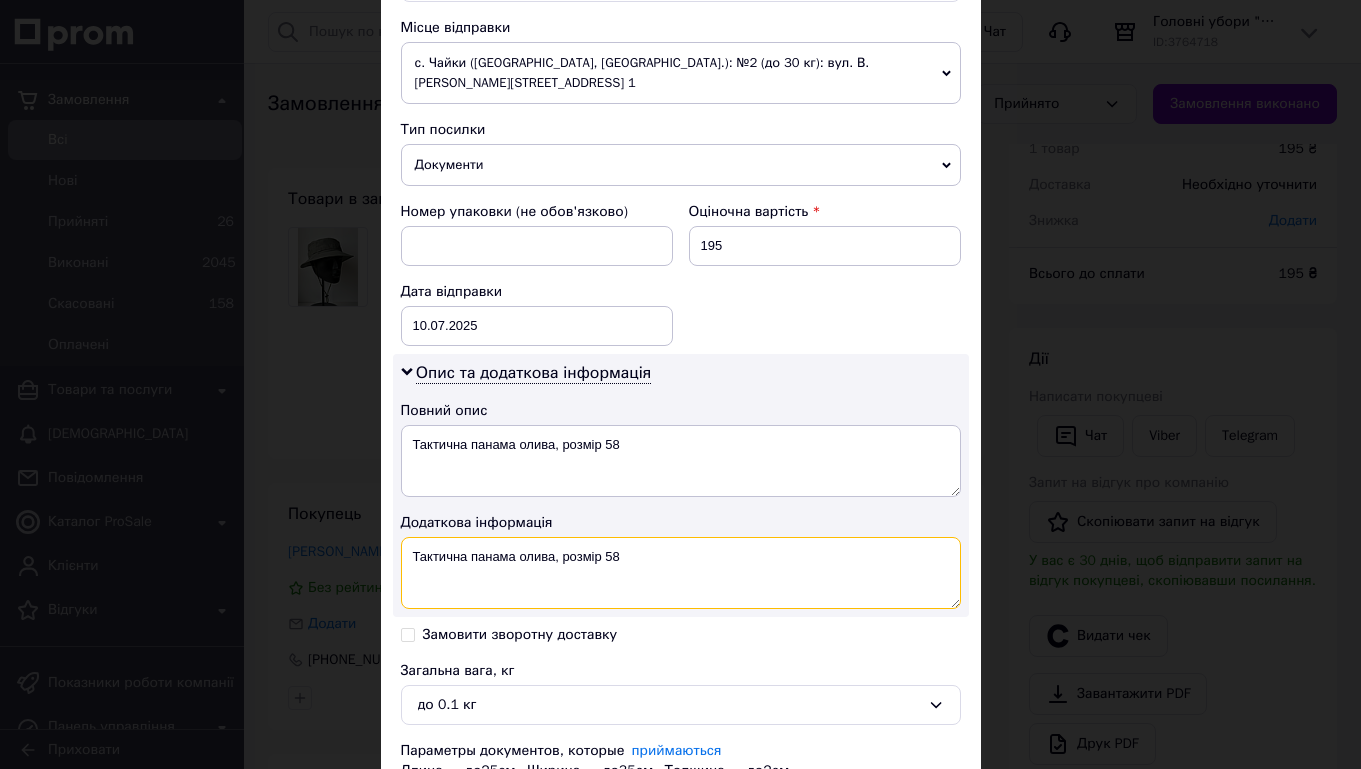 type on "Тактична панама олива, розмір 58" 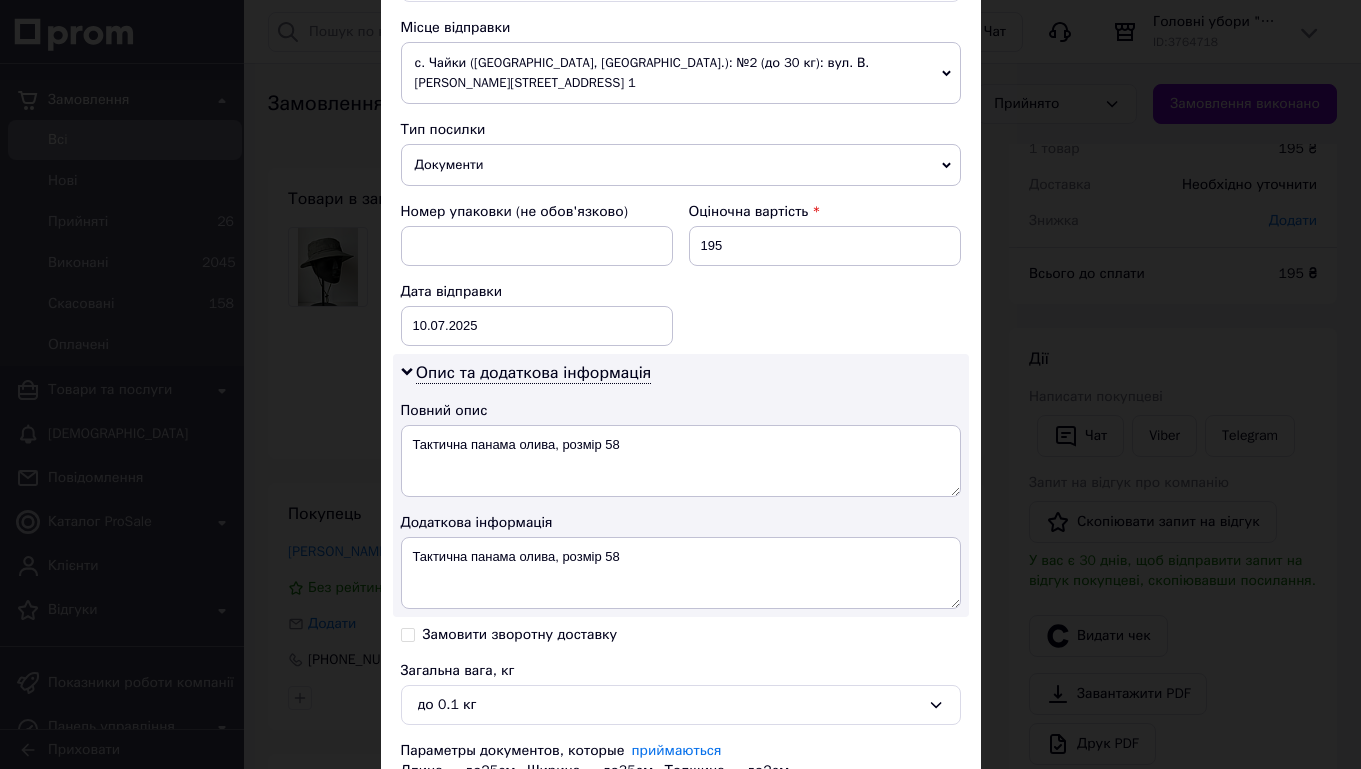 click on "Документи" at bounding box center (681, 165) 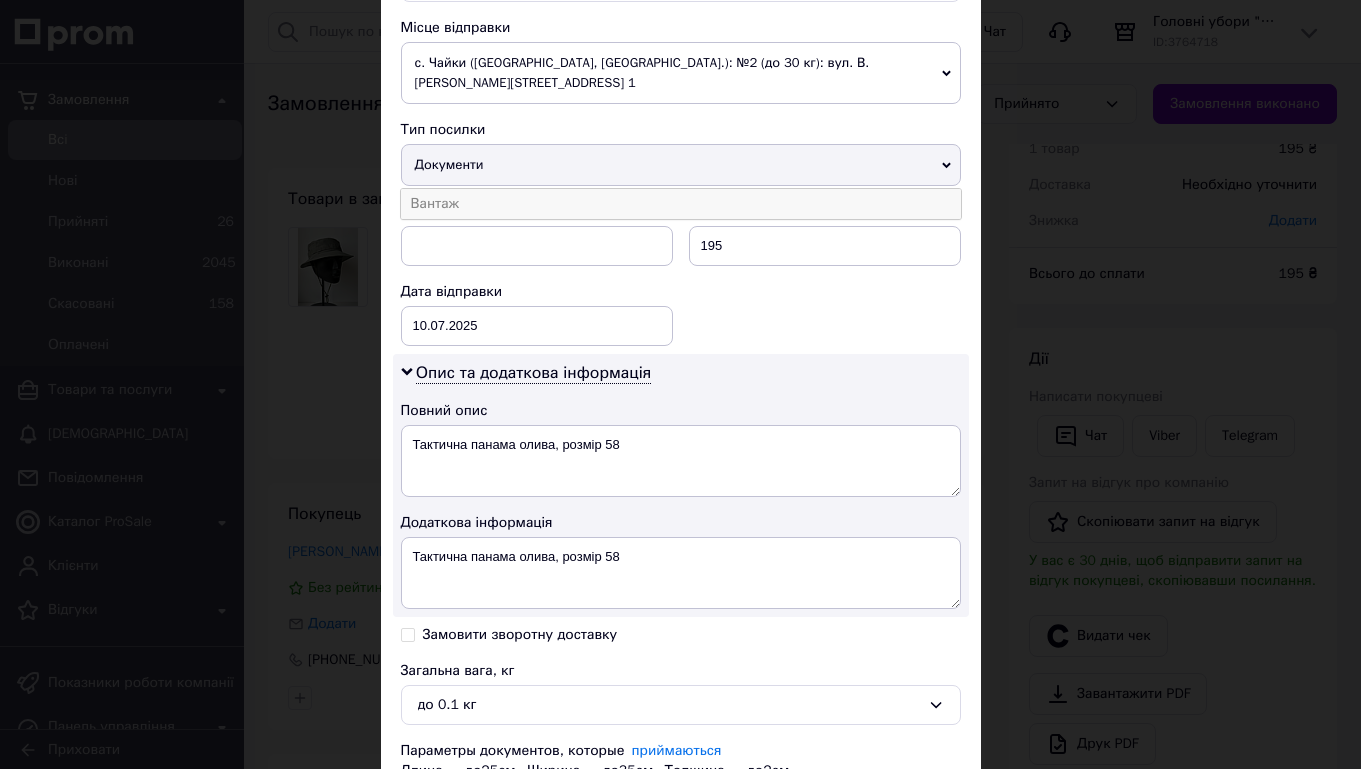 click on "Вантаж" at bounding box center [681, 204] 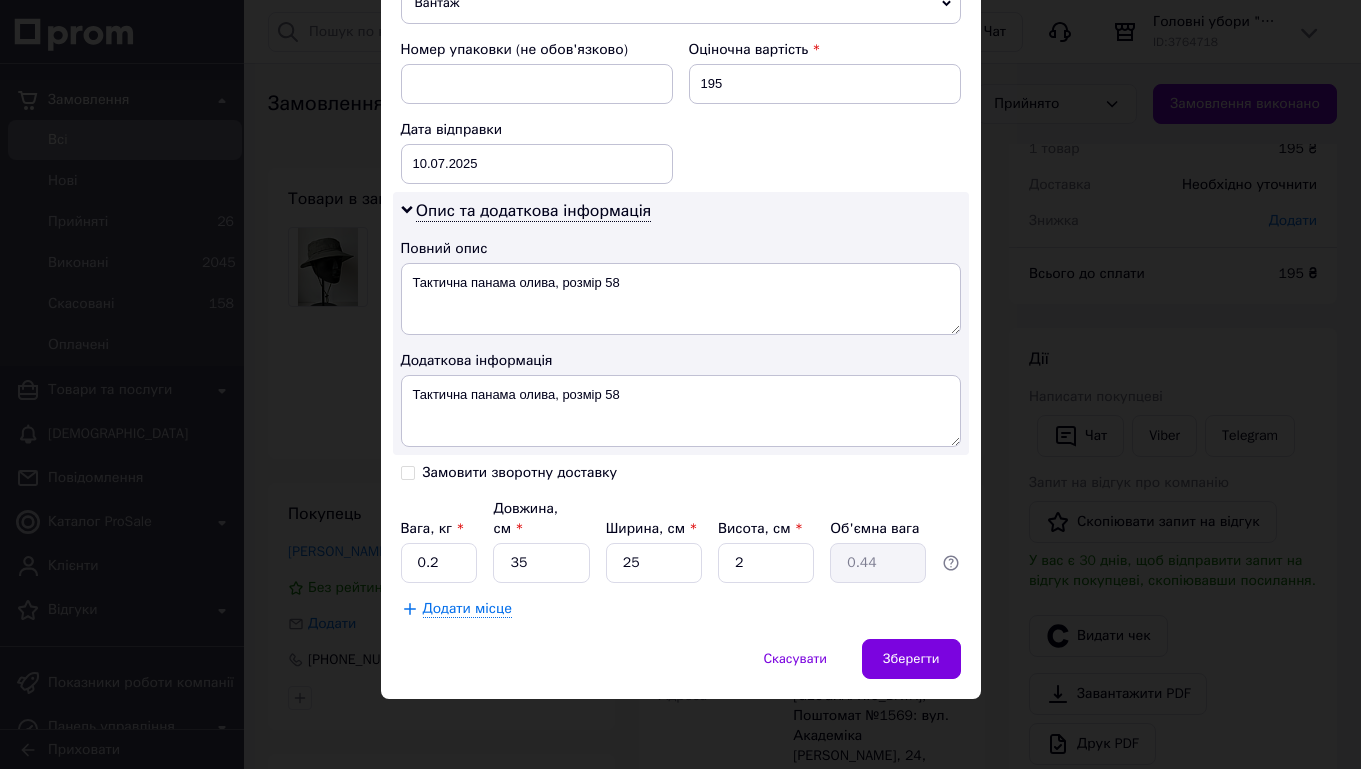 scroll, scrollTop: 880, scrollLeft: 0, axis: vertical 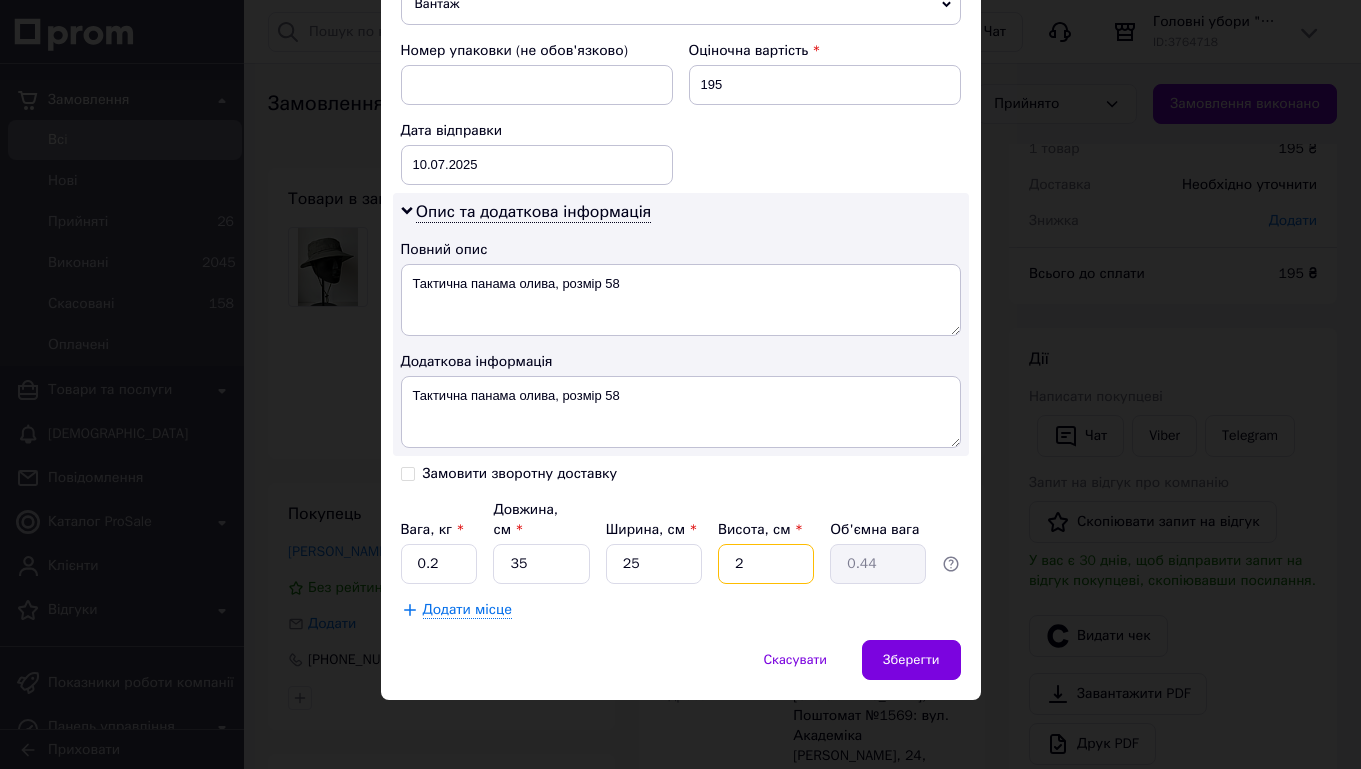 click on "2" at bounding box center [766, 564] 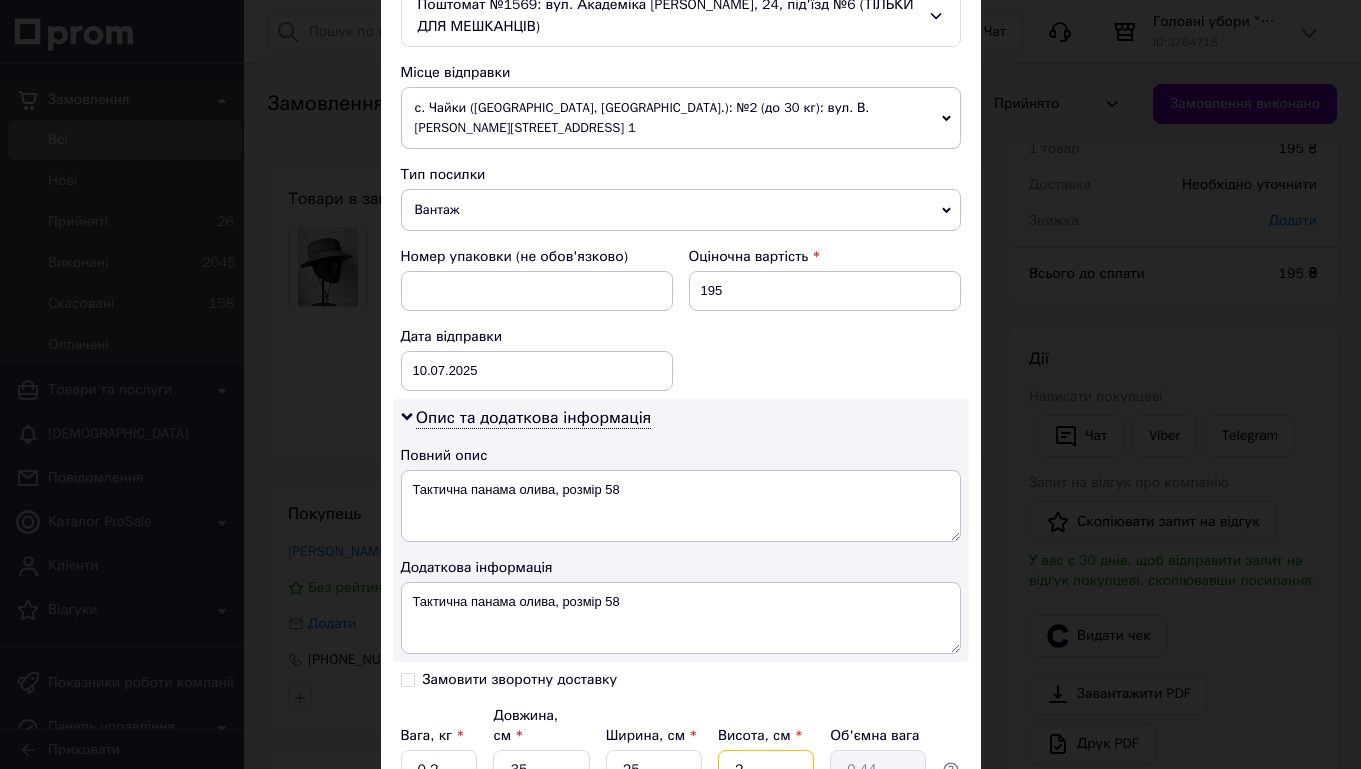 scroll, scrollTop: 462, scrollLeft: 0, axis: vertical 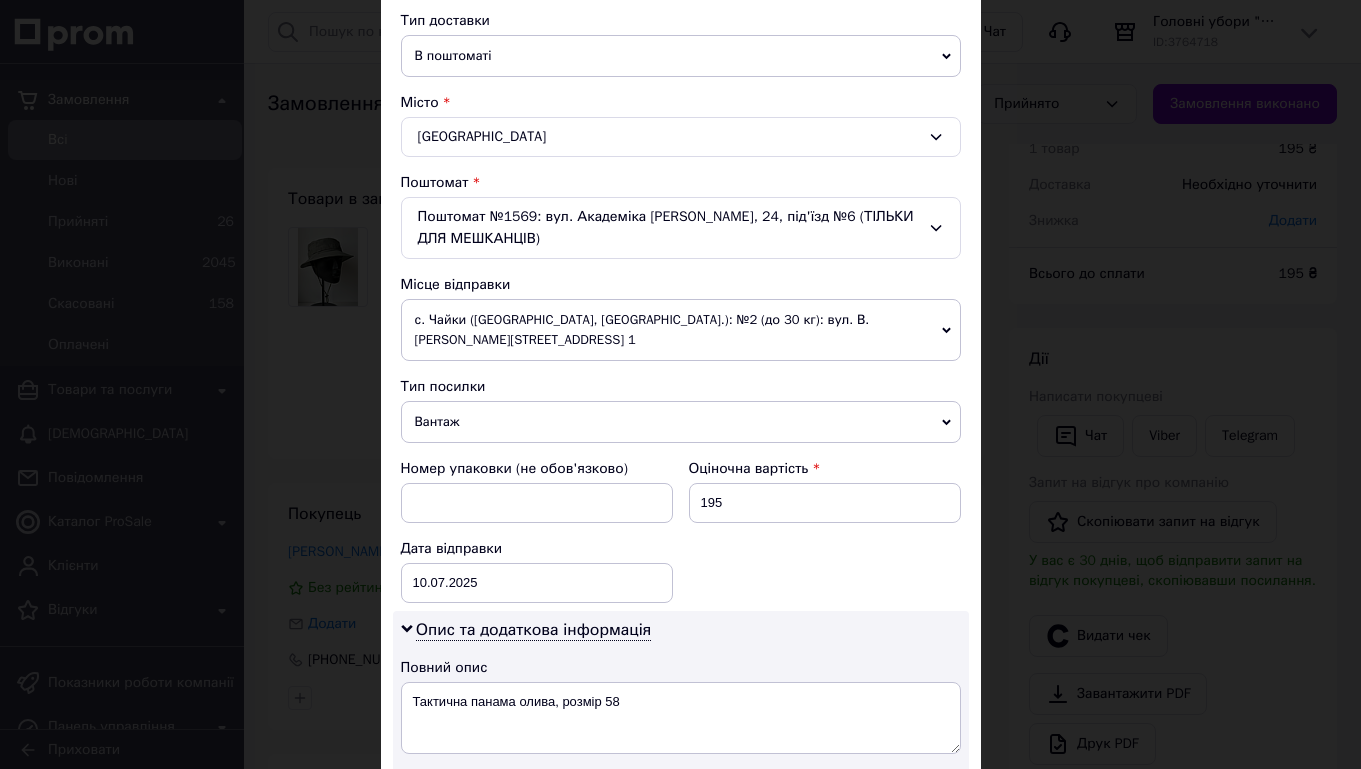 click on "Вантаж" at bounding box center (681, 422) 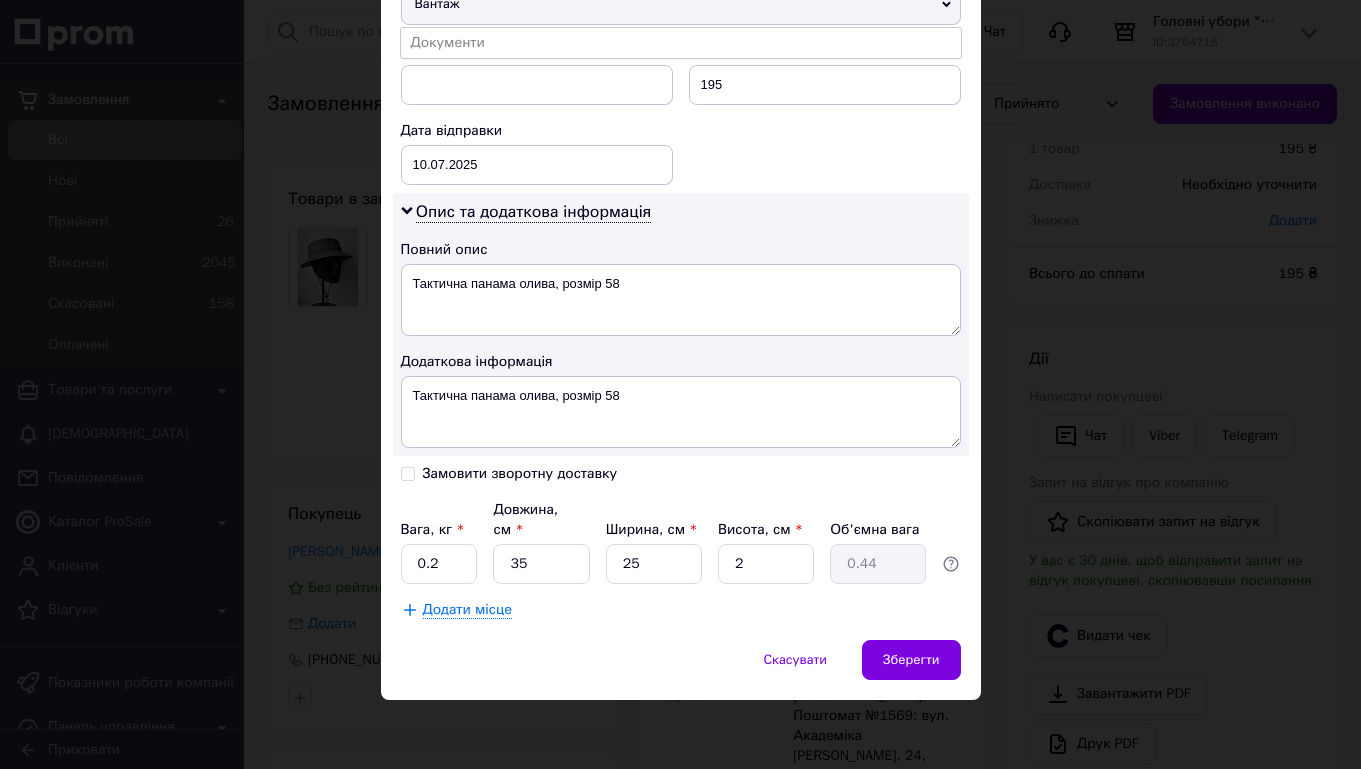 scroll, scrollTop: 876, scrollLeft: 0, axis: vertical 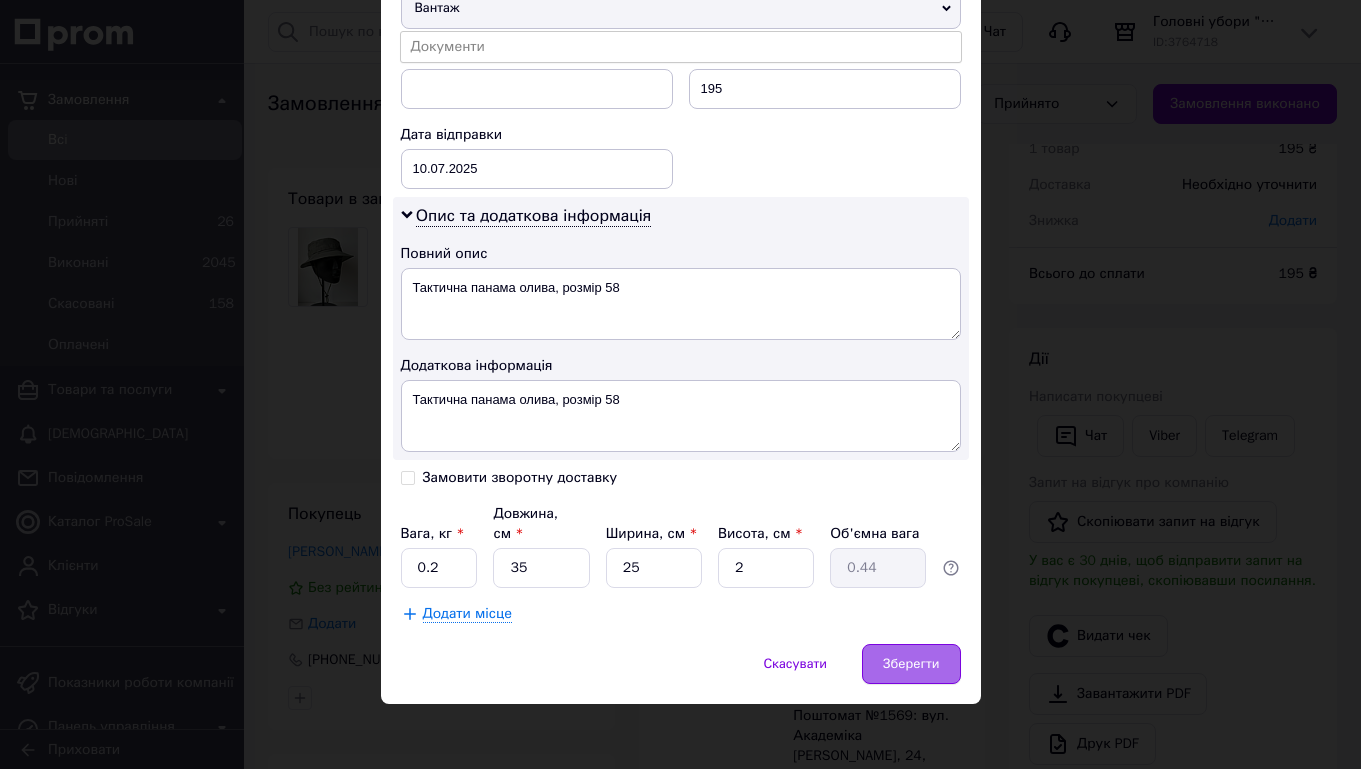 click on "Зберегти" at bounding box center [911, 664] 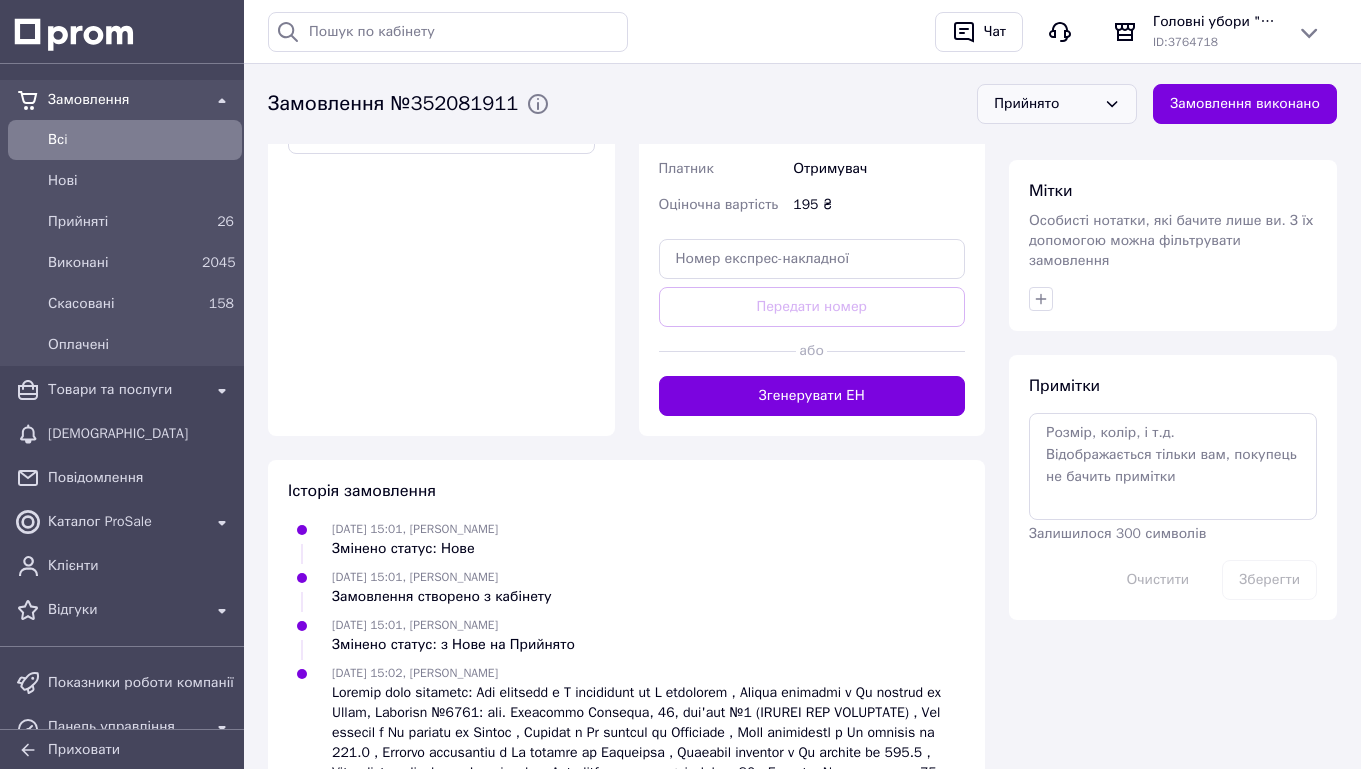 scroll, scrollTop: 629, scrollLeft: 0, axis: vertical 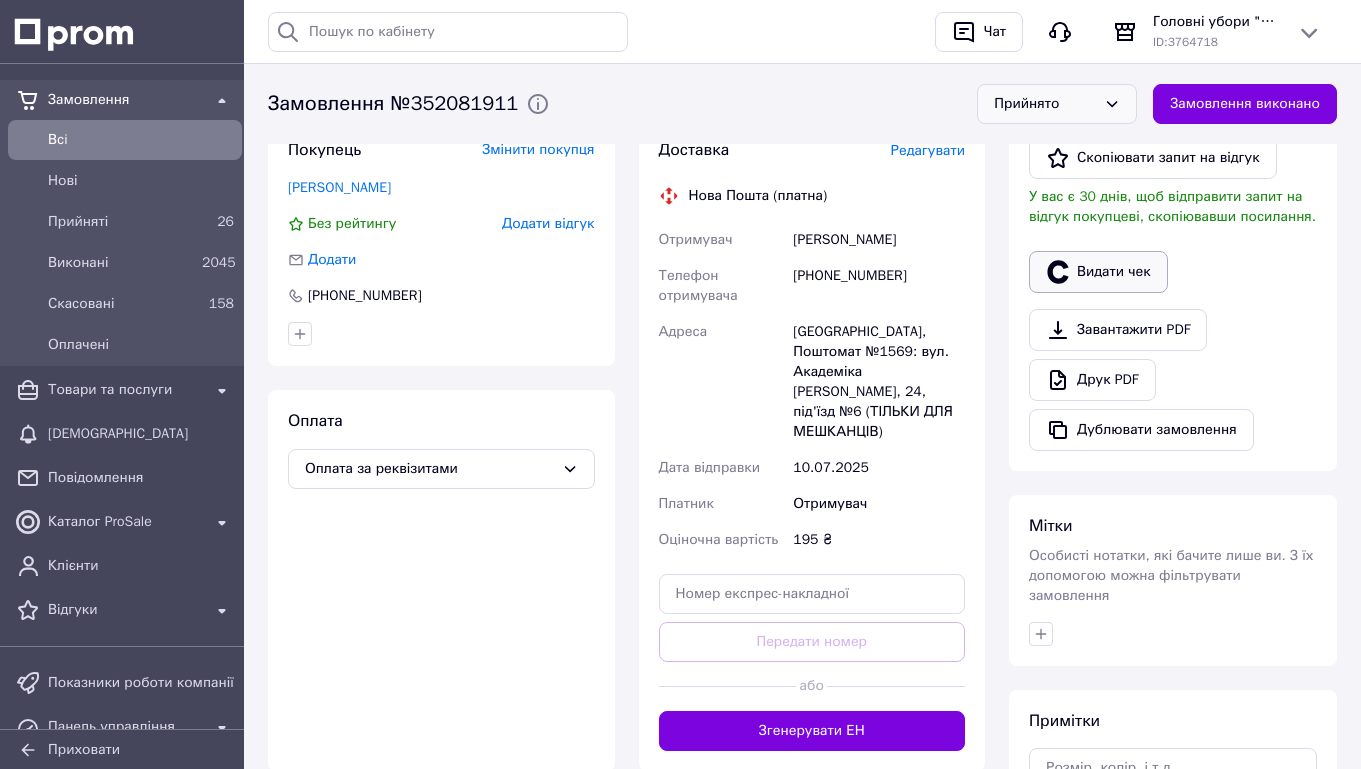 click on "Видати чек" at bounding box center (1098, 272) 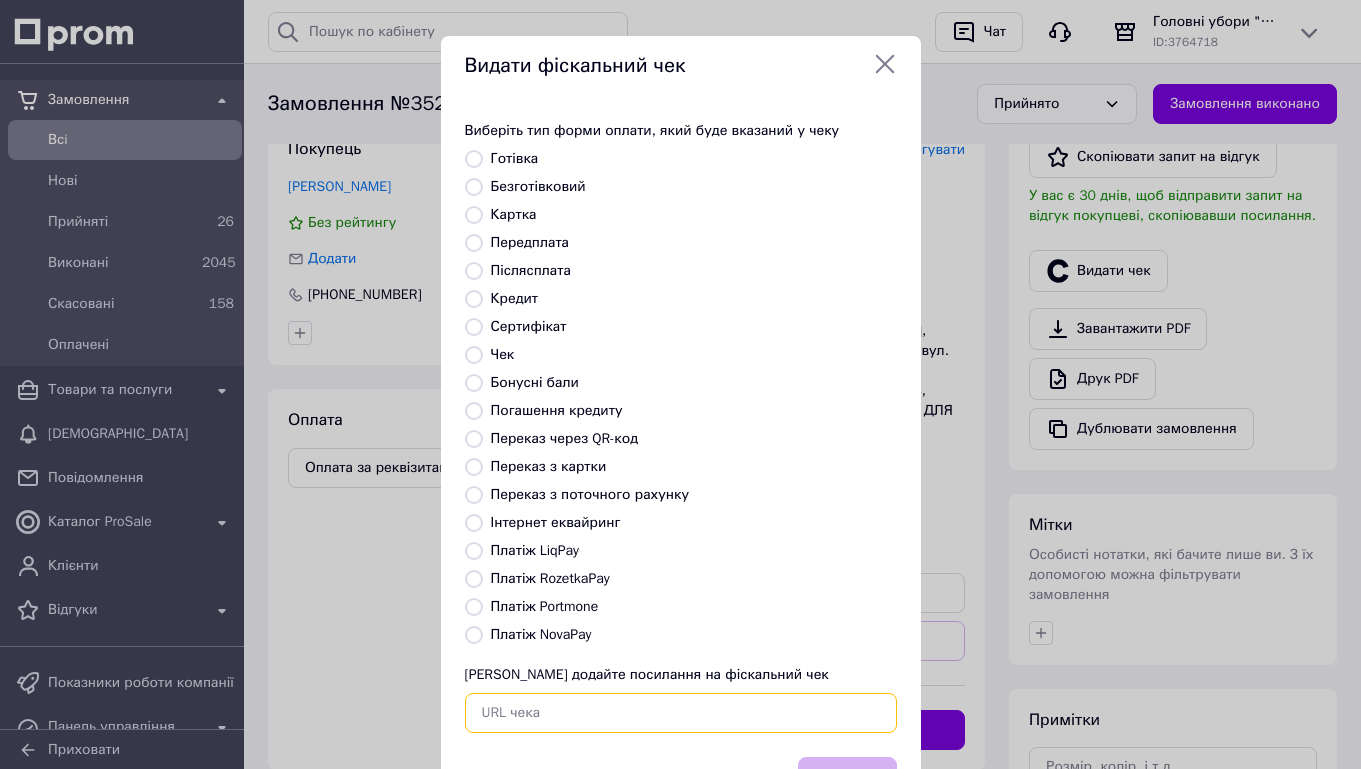 click at bounding box center [681, 713] 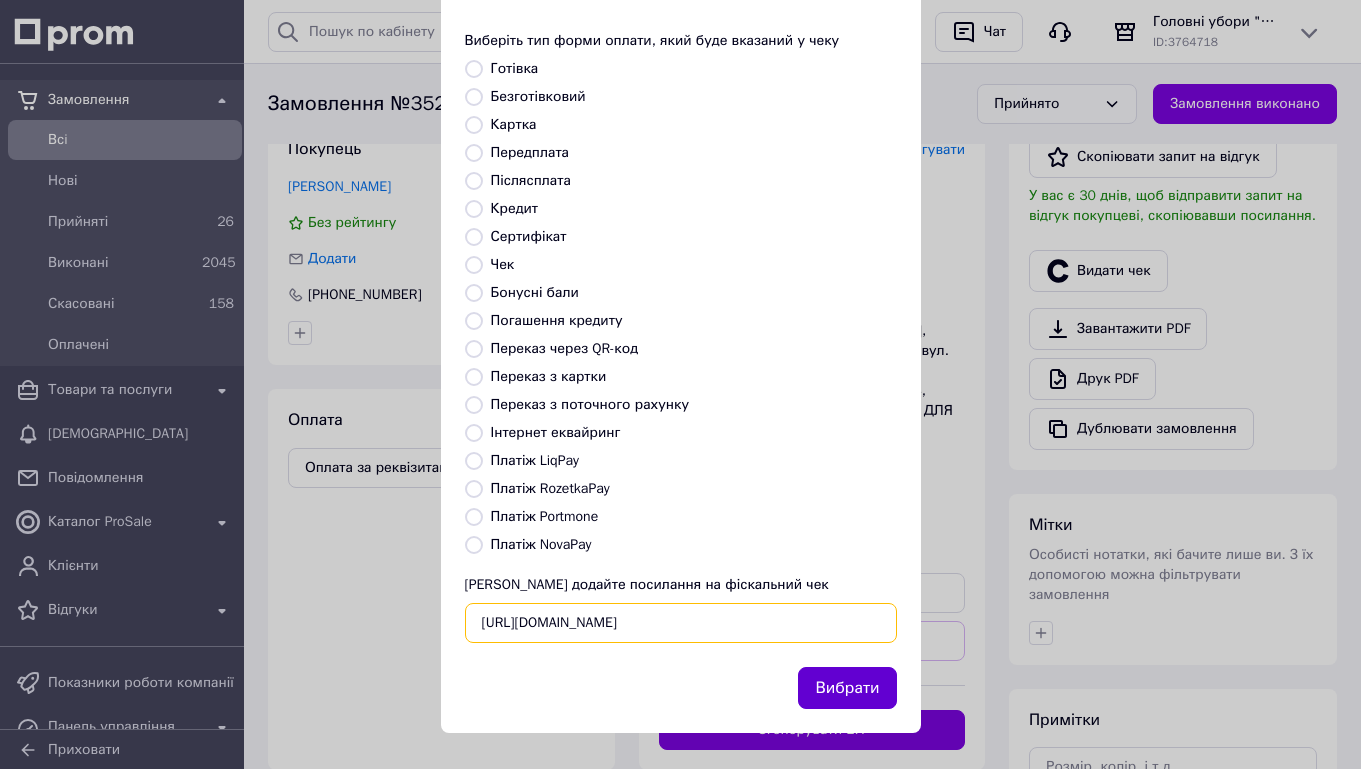 scroll, scrollTop: 89, scrollLeft: 0, axis: vertical 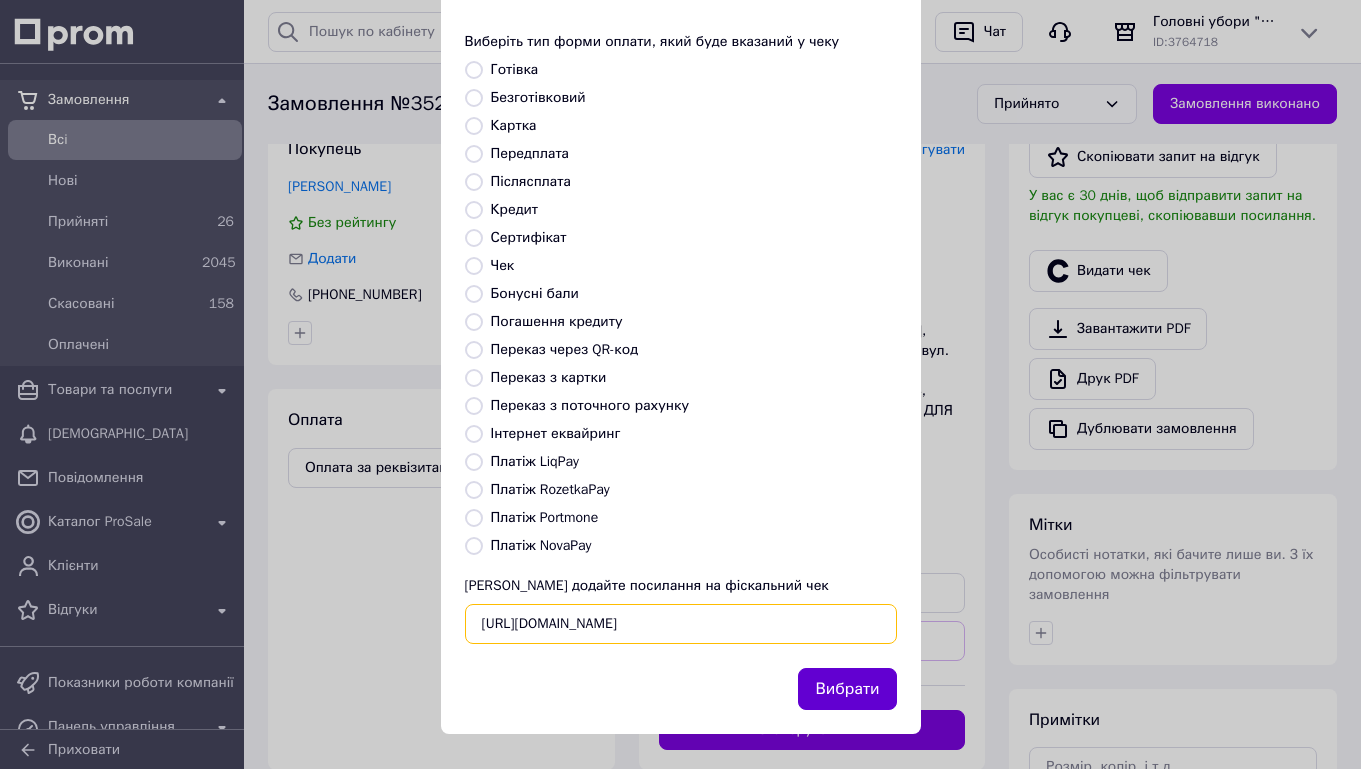 type on "https://check.checkbox.ua/a0b791a1-12e0-4874-a736-efea7122bb8e" 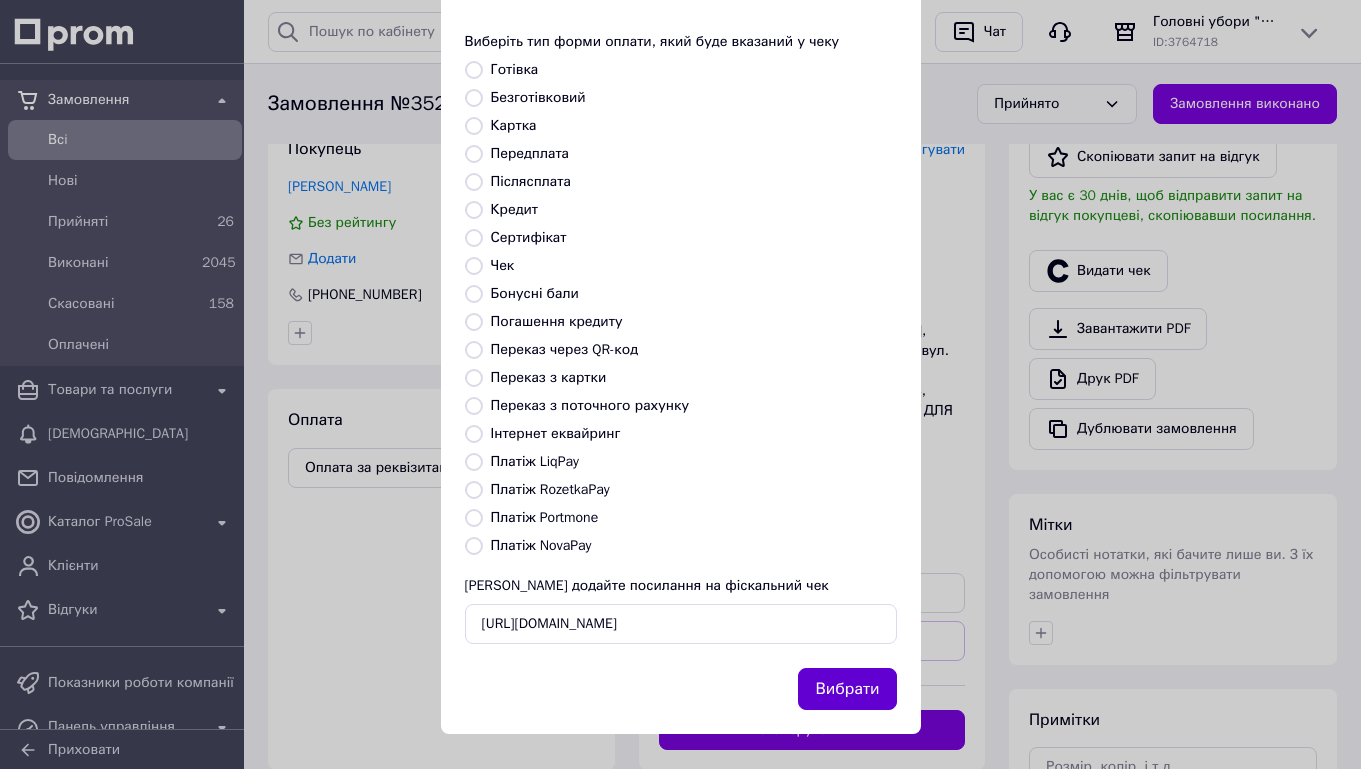 click on "Вибрати" at bounding box center (847, 689) 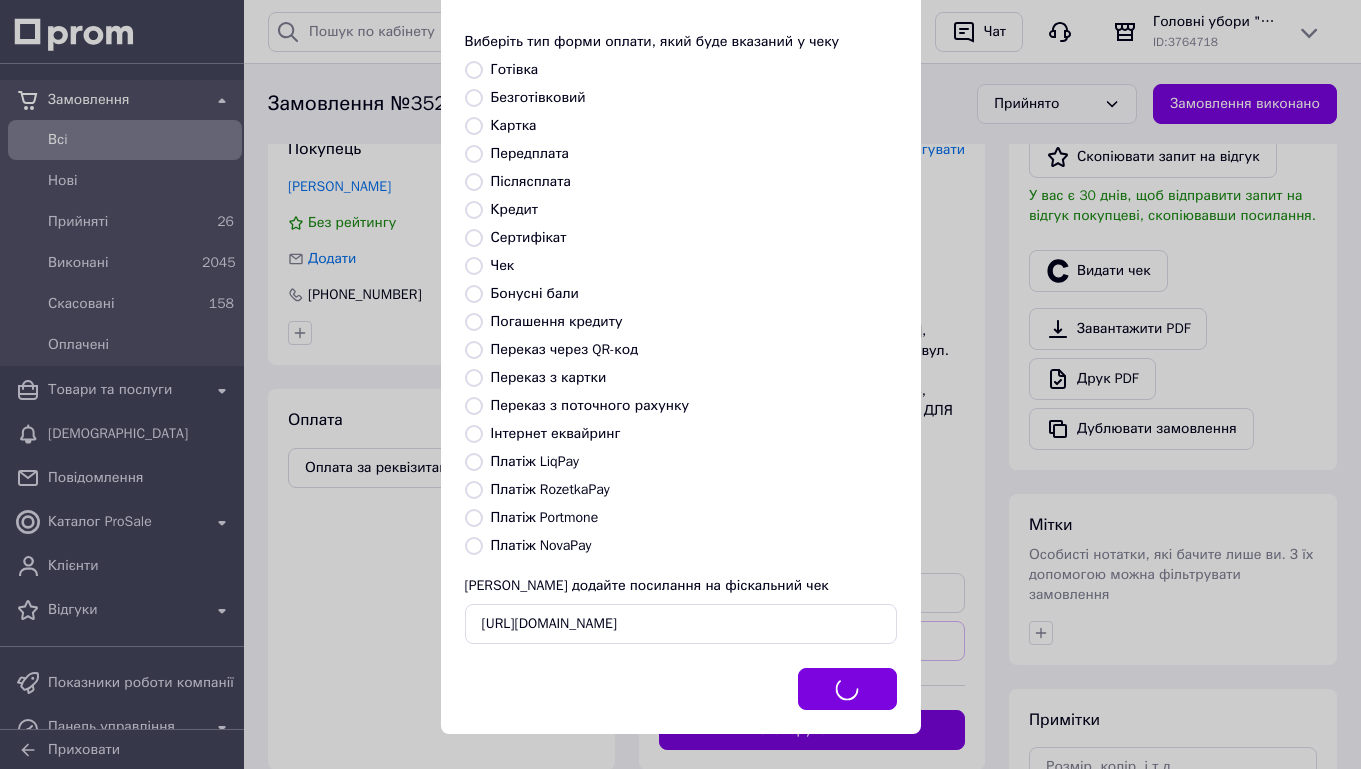 click on "Вибрати" at bounding box center [847, 689] 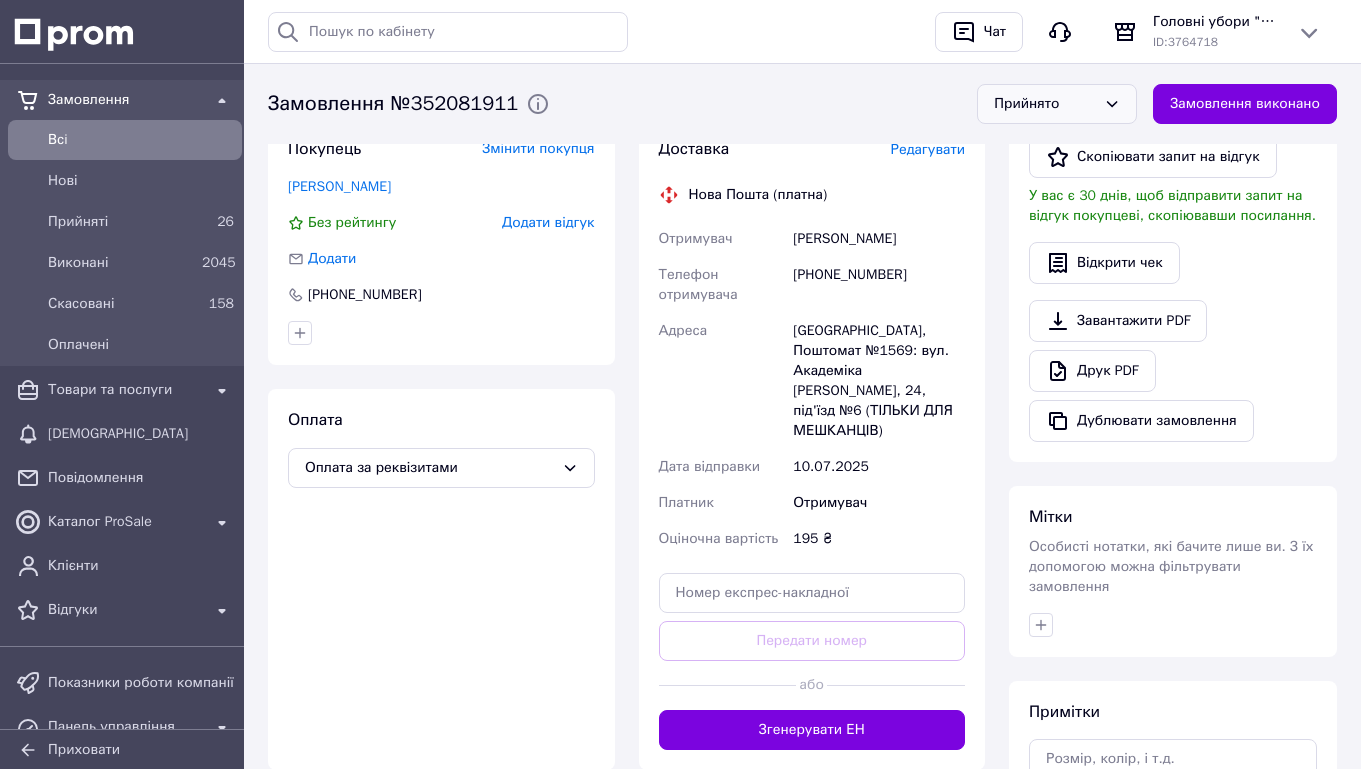 click on "Редагувати" at bounding box center (928, 149) 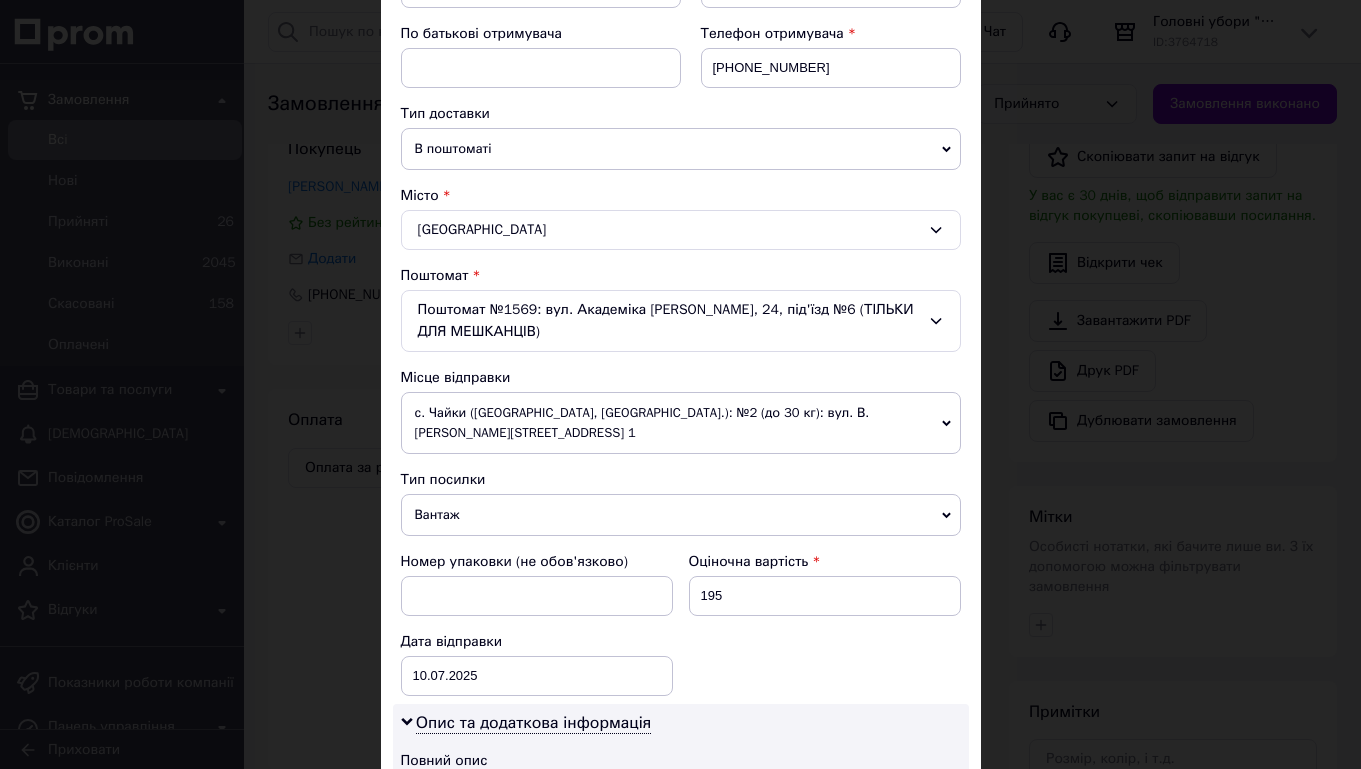 scroll, scrollTop: 421, scrollLeft: 0, axis: vertical 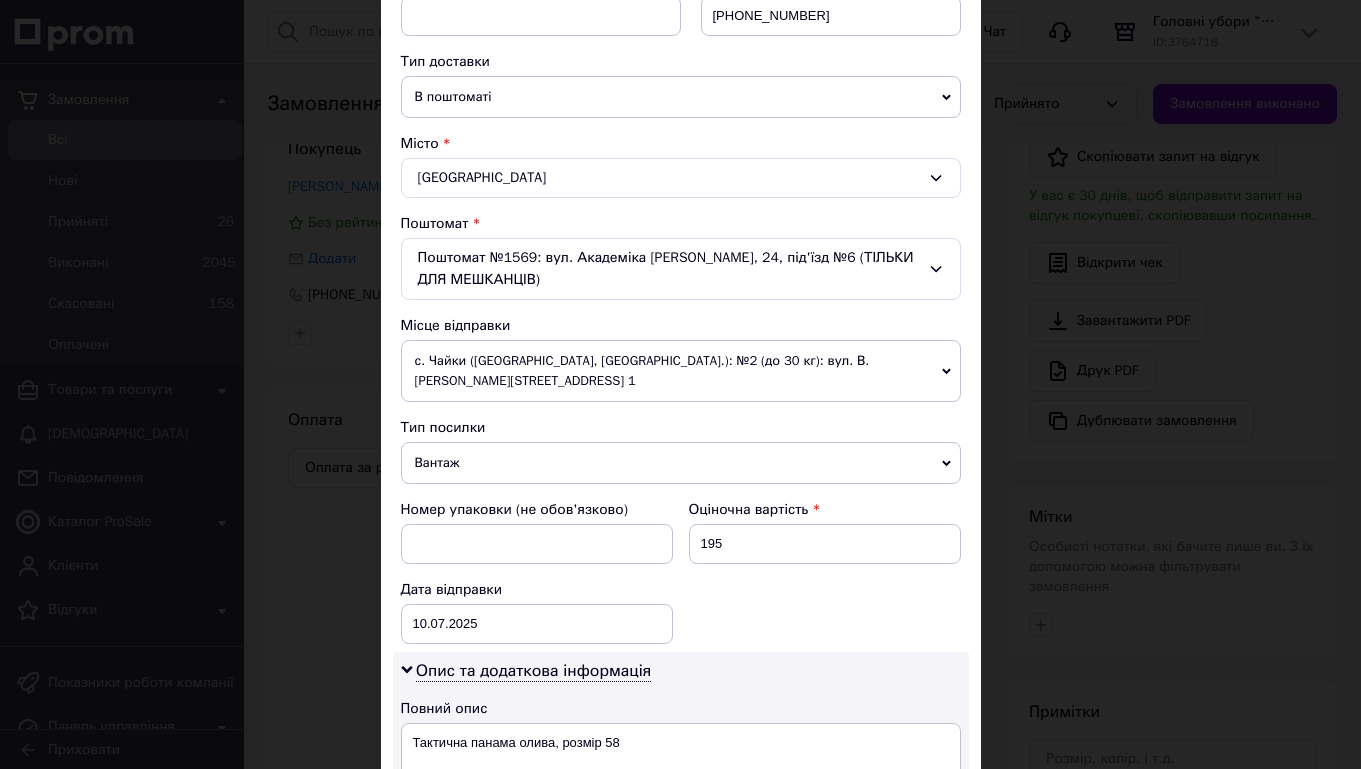 click on "Вантаж" at bounding box center (681, 463) 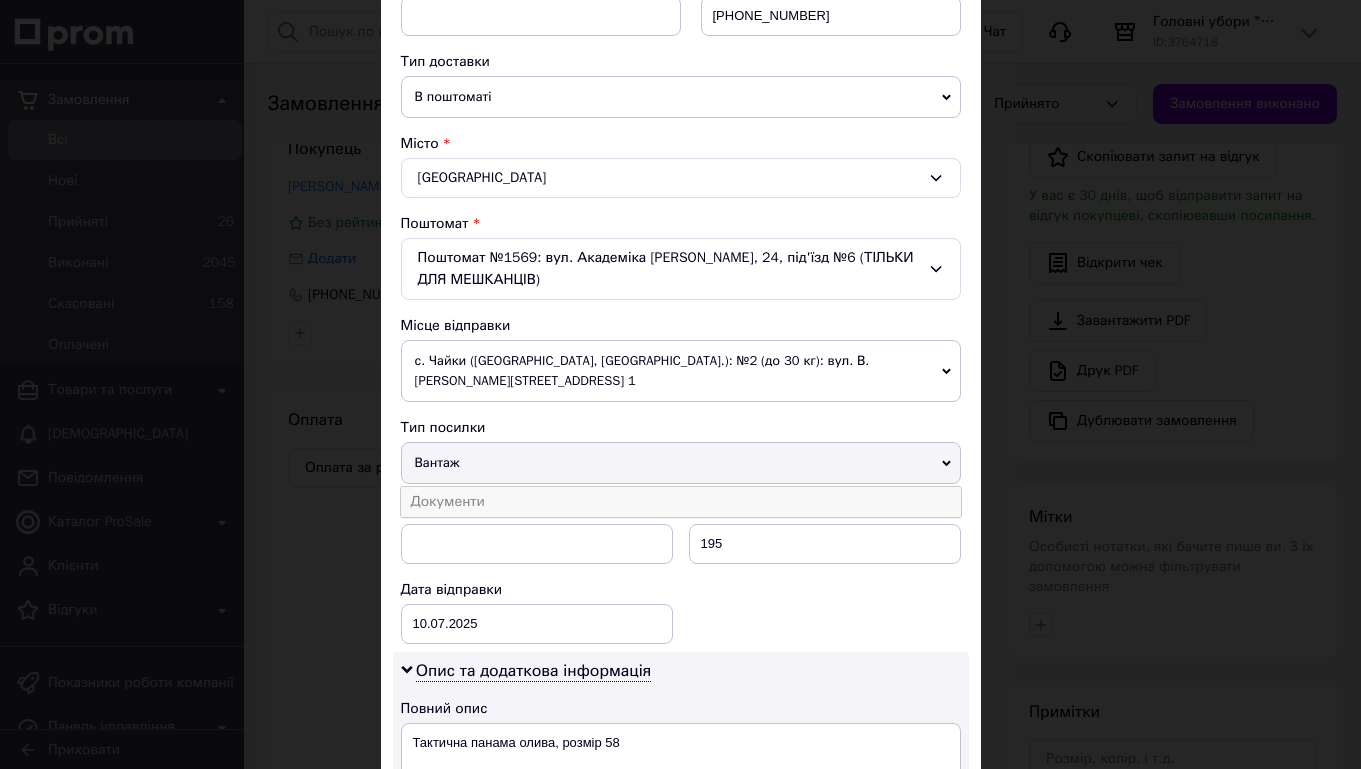 click on "Документи" at bounding box center [681, 502] 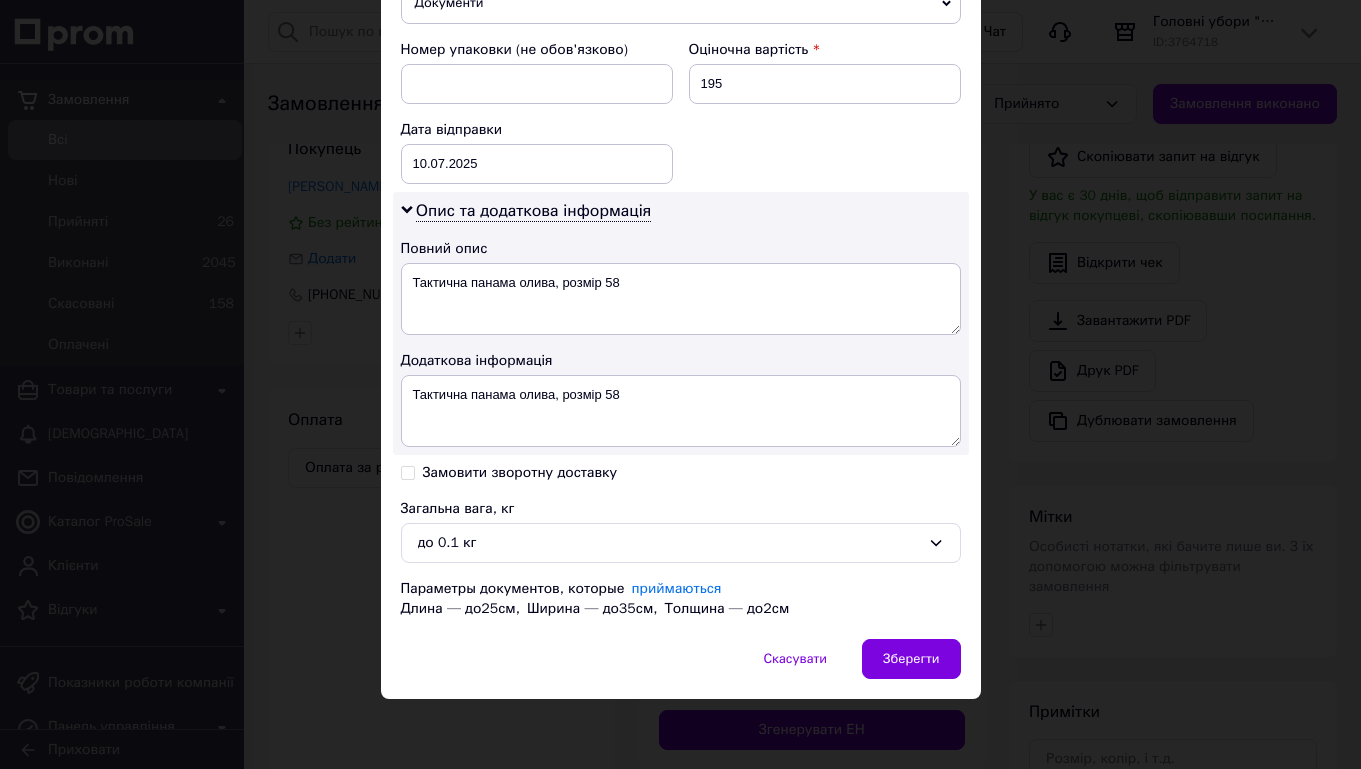 scroll, scrollTop: 880, scrollLeft: 0, axis: vertical 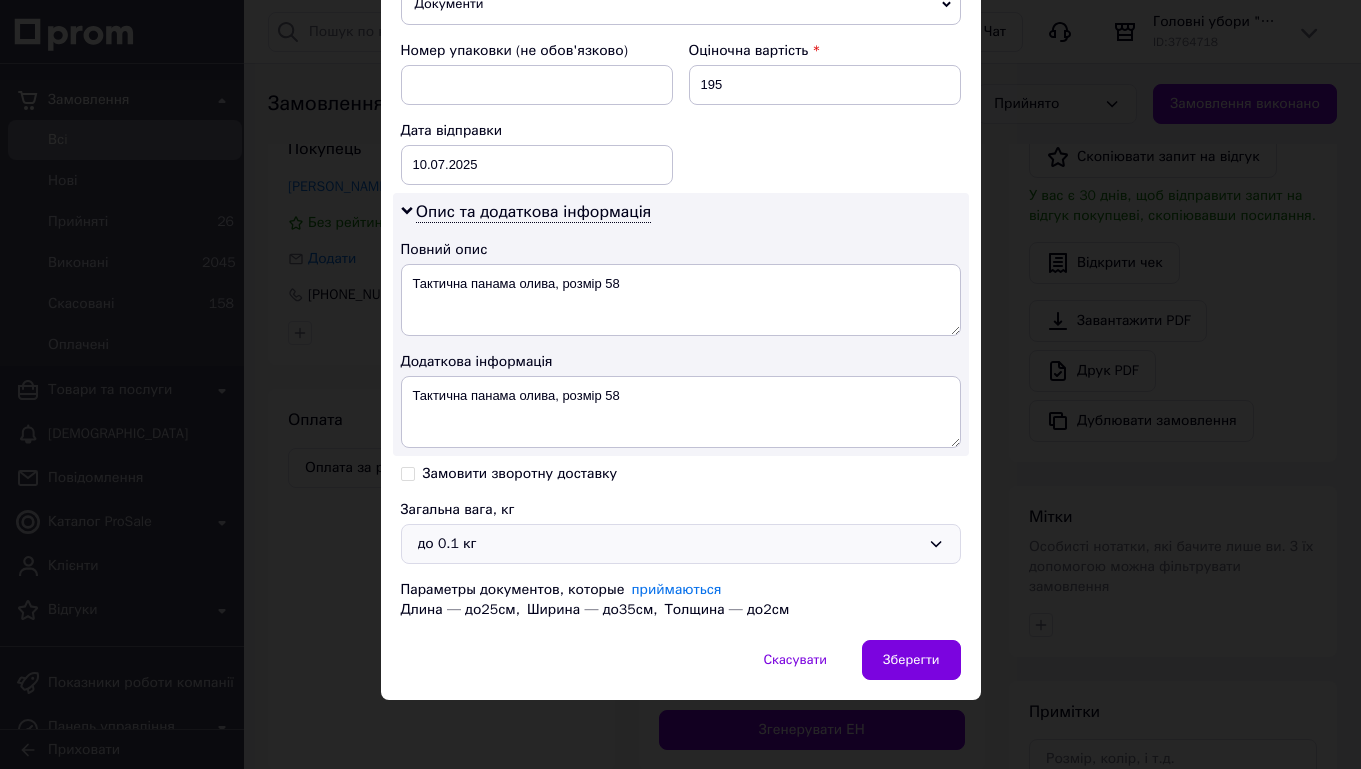 click on "до 0.1 кг" at bounding box center [681, 544] 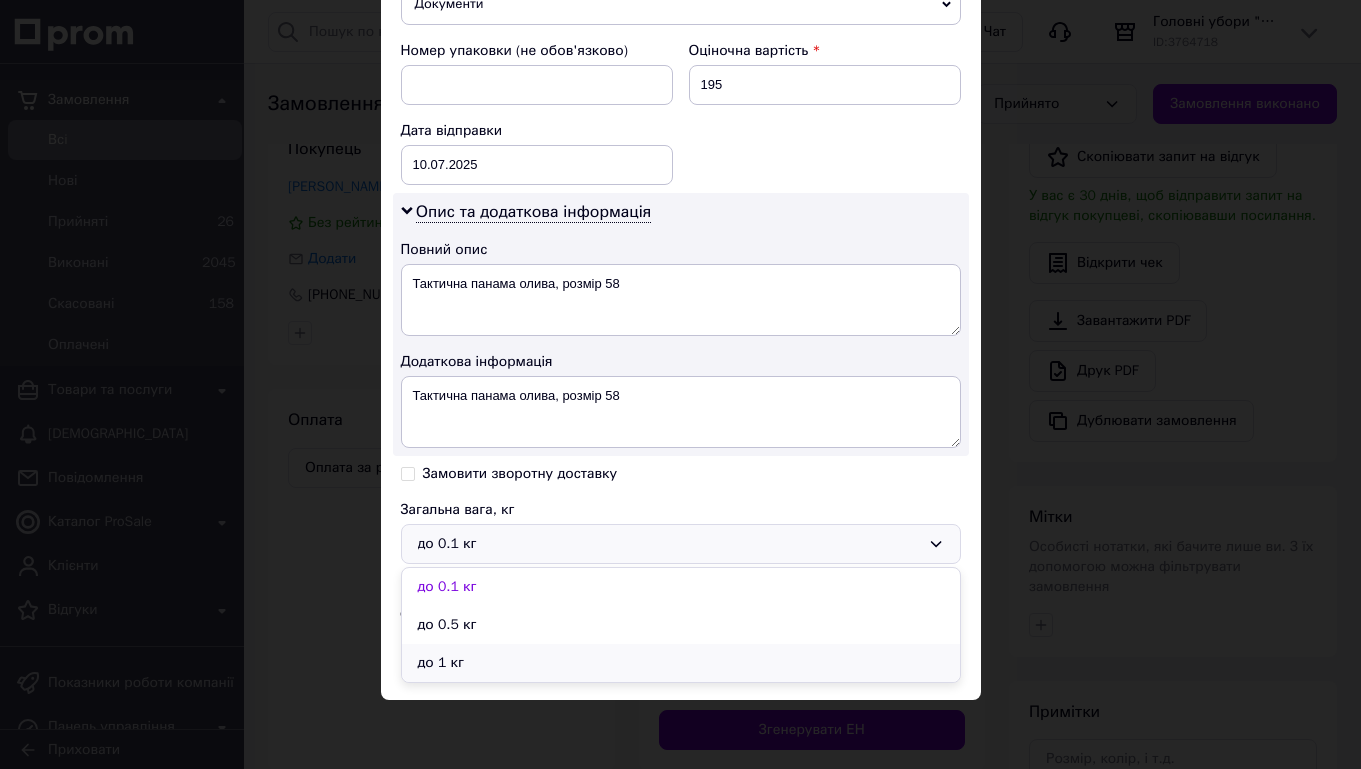 click on "до 1 кг" at bounding box center (681, 663) 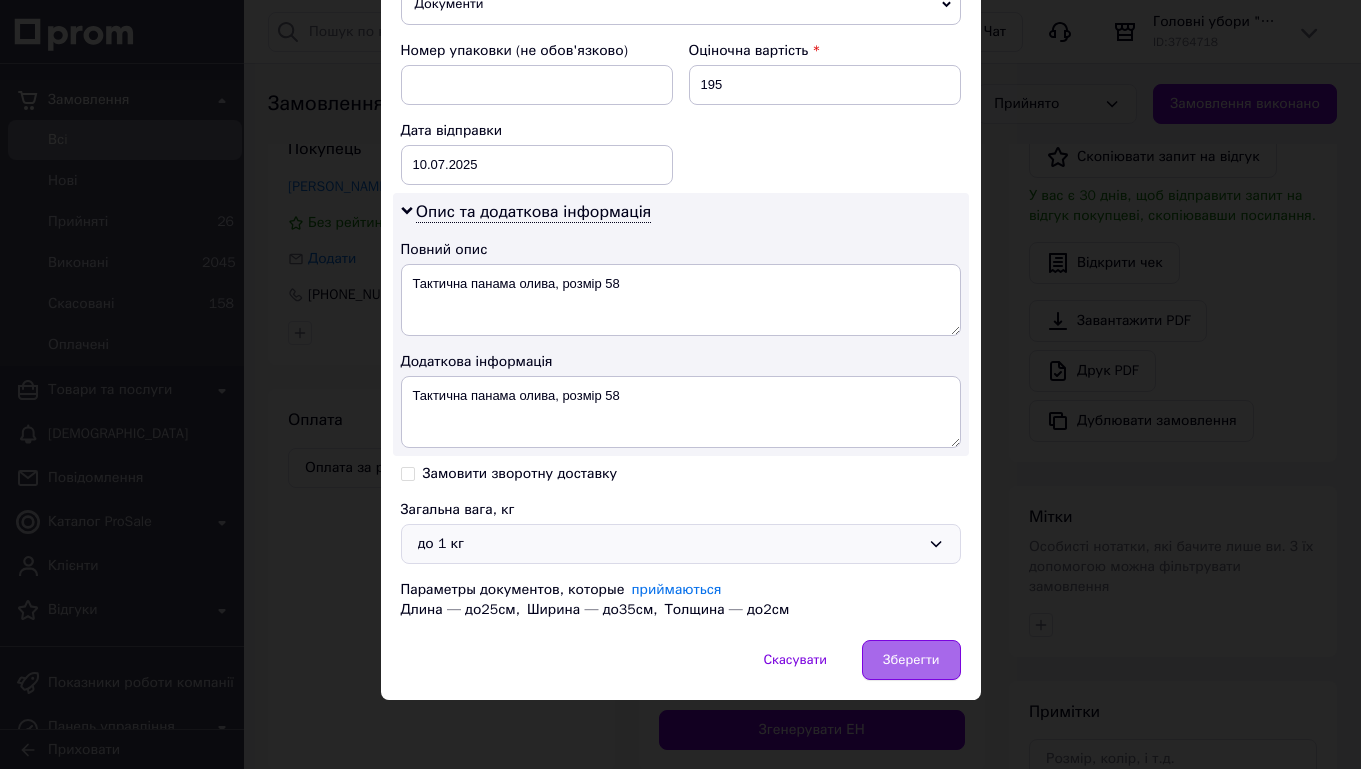 click on "Зберегти" at bounding box center (911, 660) 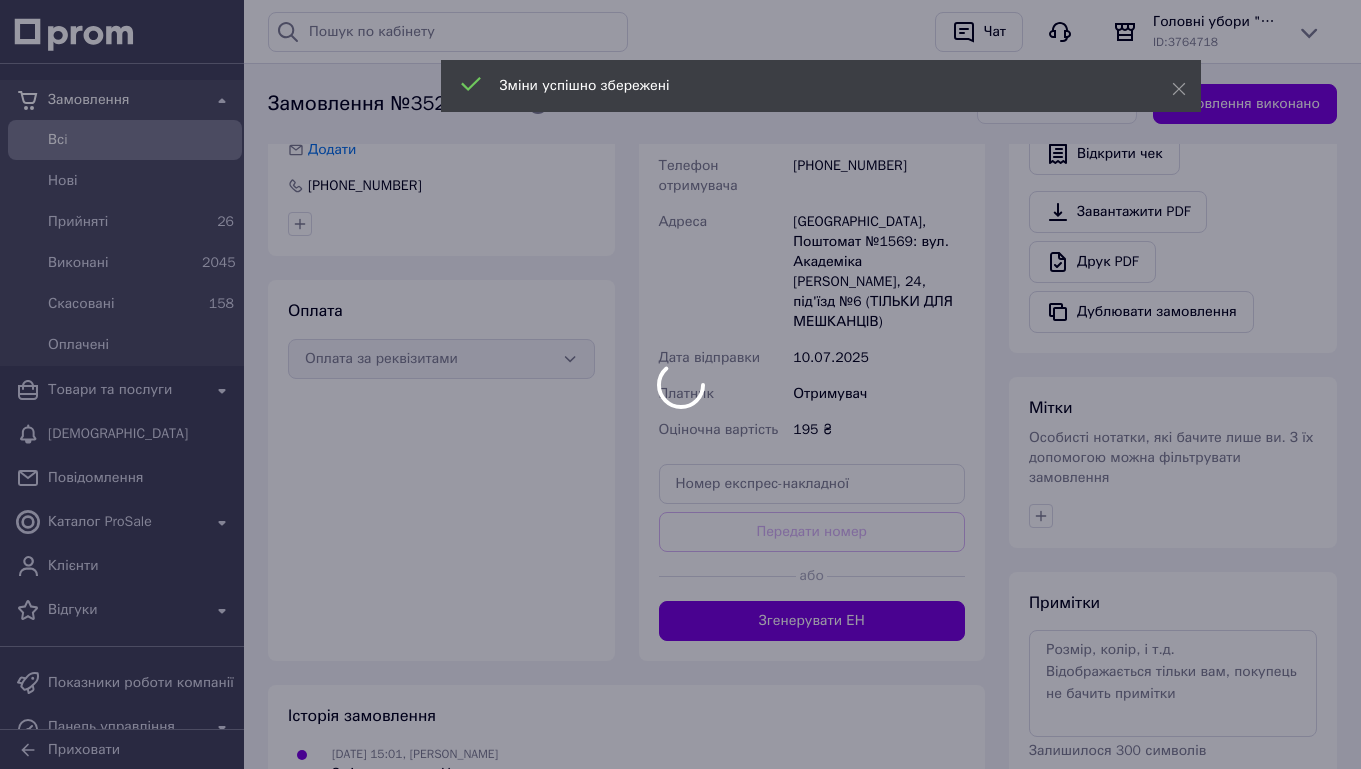 scroll, scrollTop: 542, scrollLeft: 0, axis: vertical 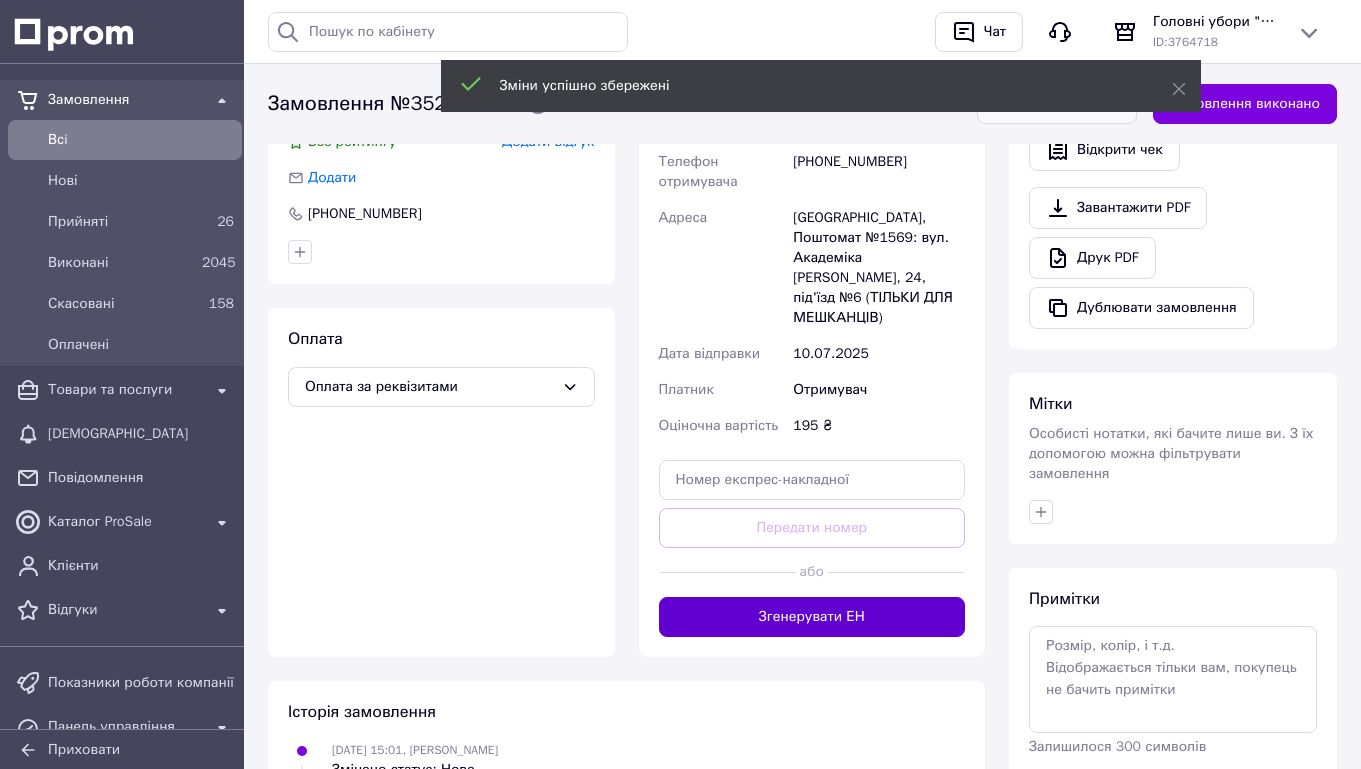 click on "Згенерувати ЕН" at bounding box center [812, 617] 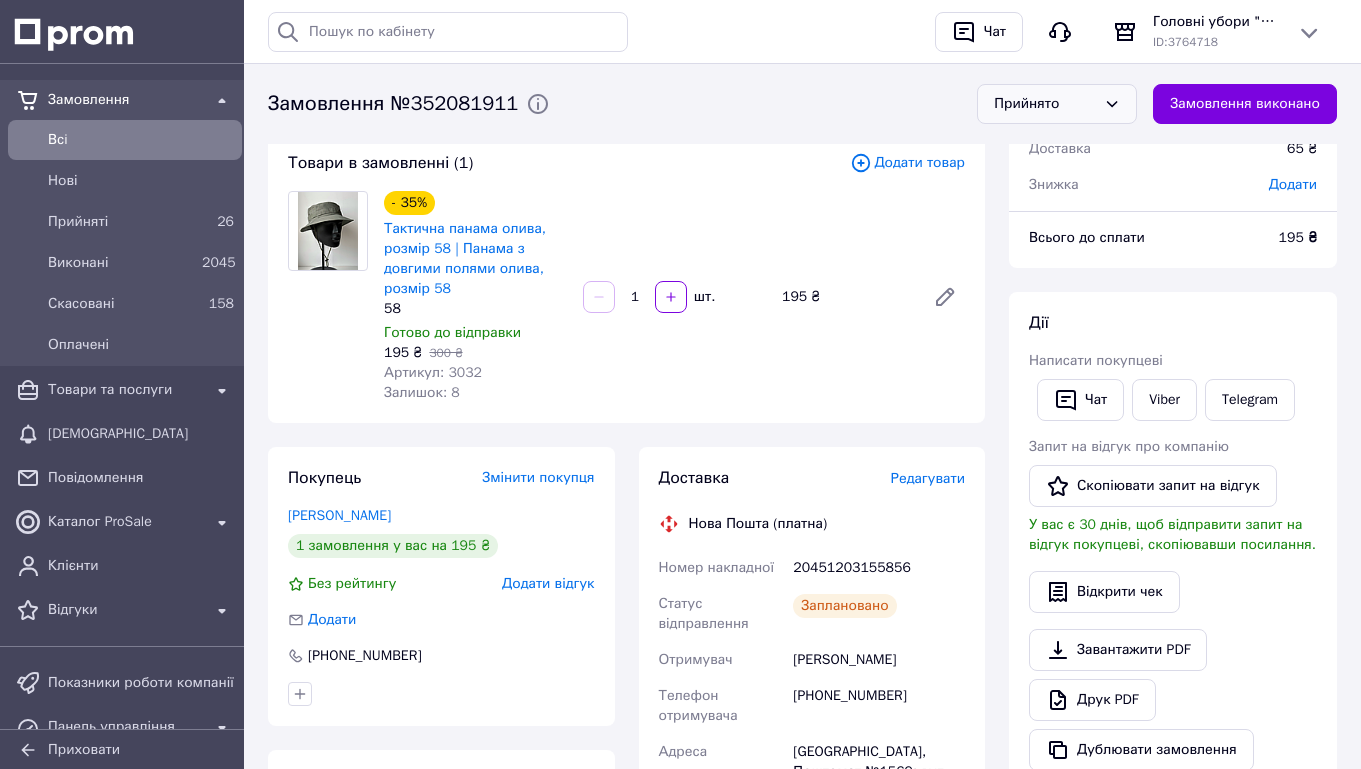 scroll, scrollTop: 99, scrollLeft: 0, axis: vertical 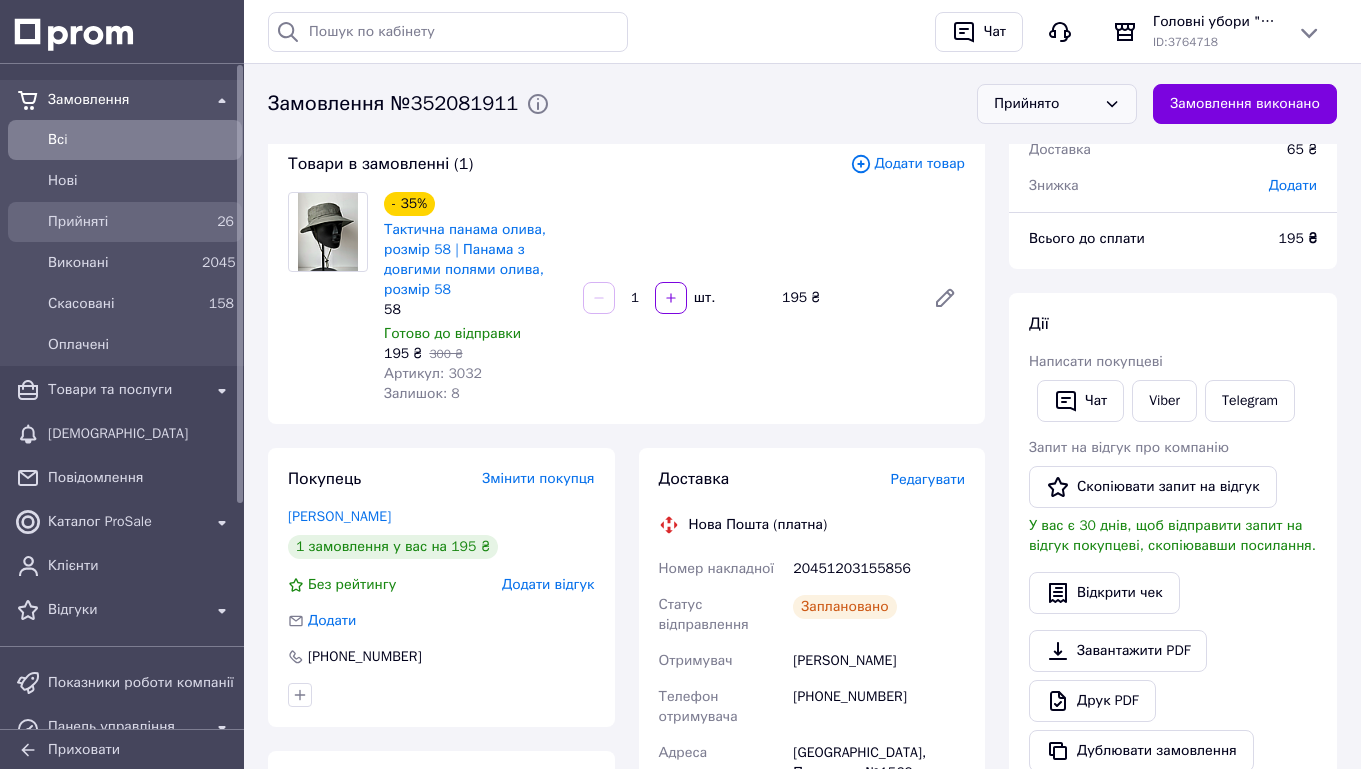 click on "Прийняті" at bounding box center (121, 222) 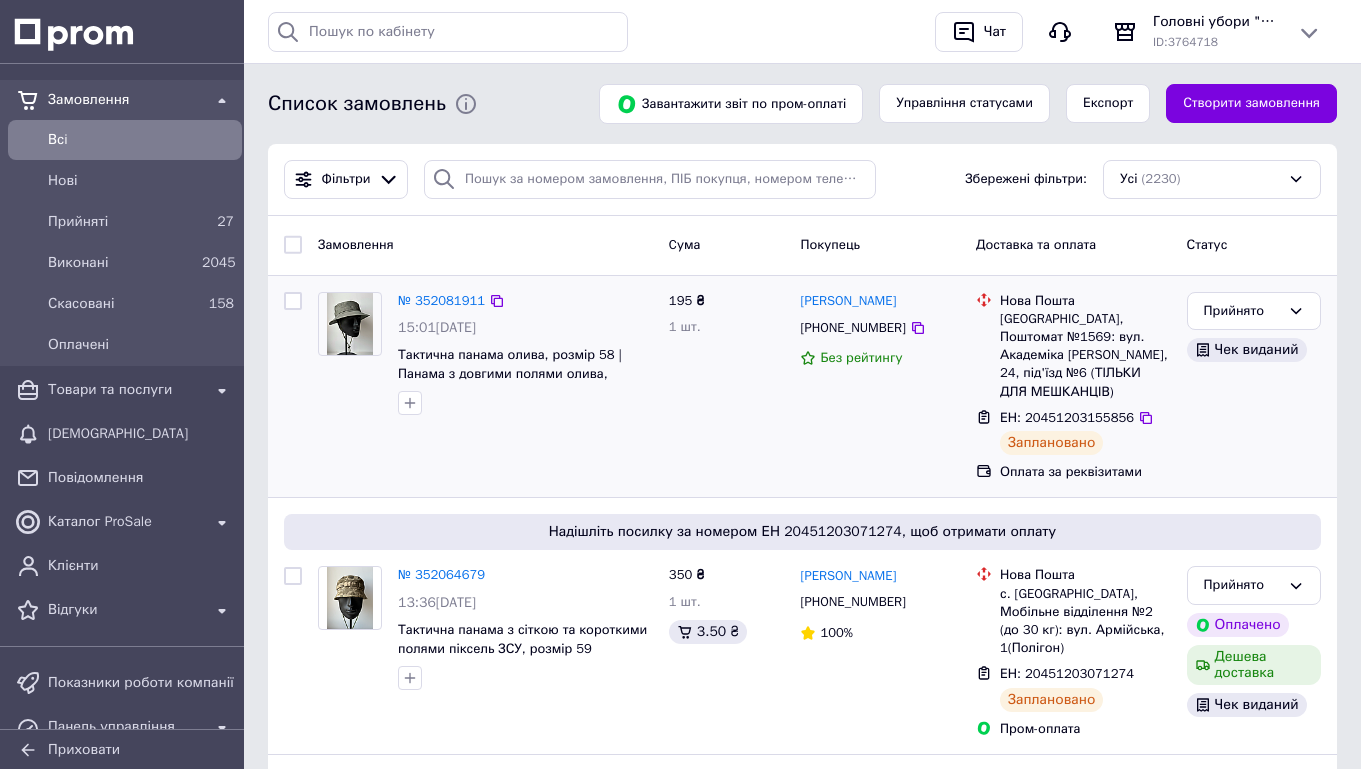 scroll, scrollTop: 0, scrollLeft: 0, axis: both 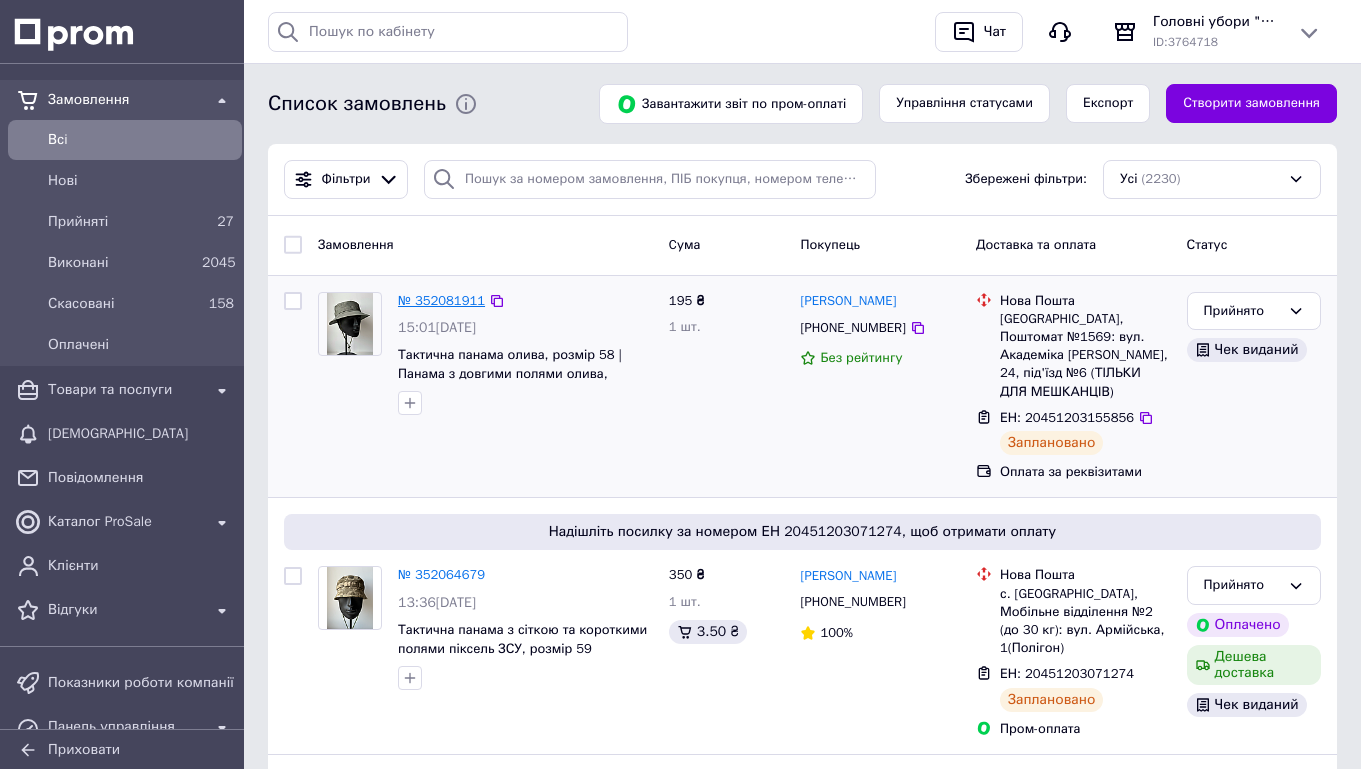 click on "№ 352081911" at bounding box center [441, 300] 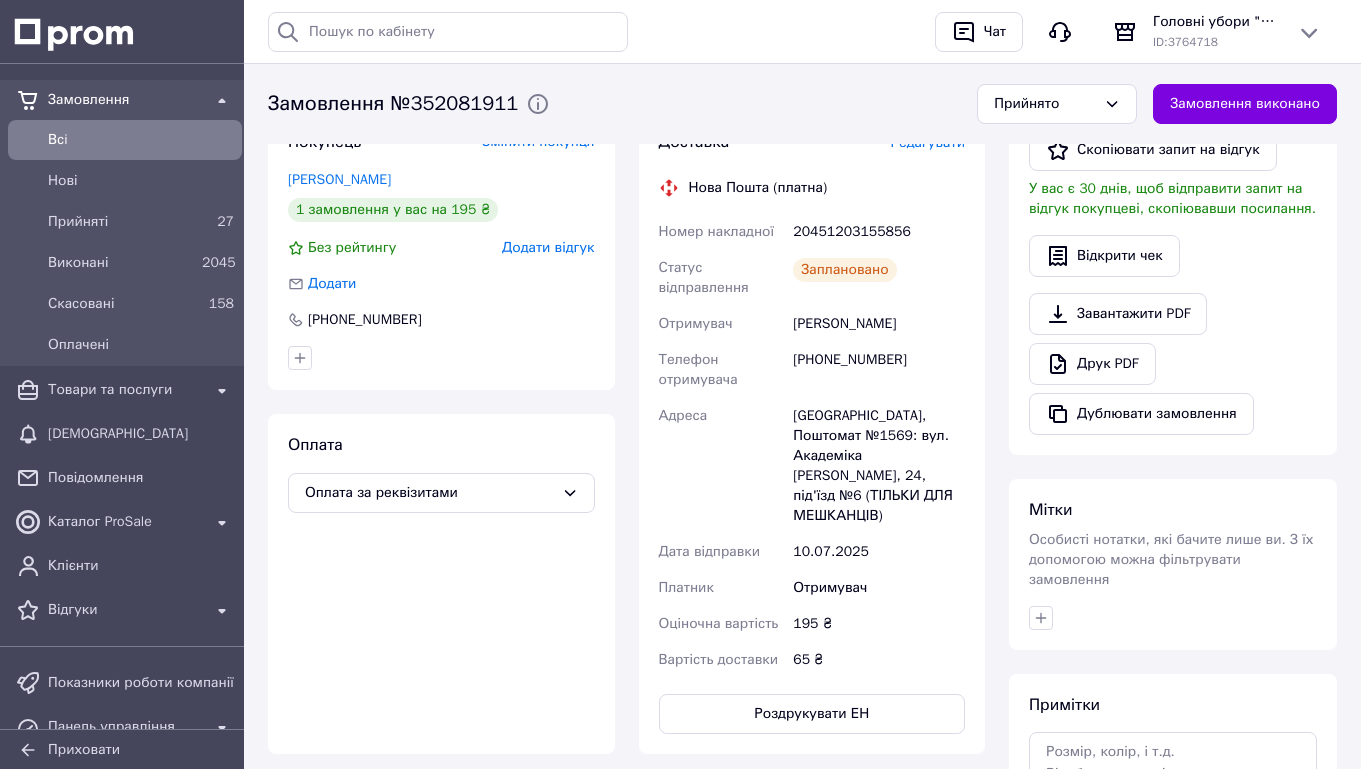 scroll, scrollTop: 451, scrollLeft: 0, axis: vertical 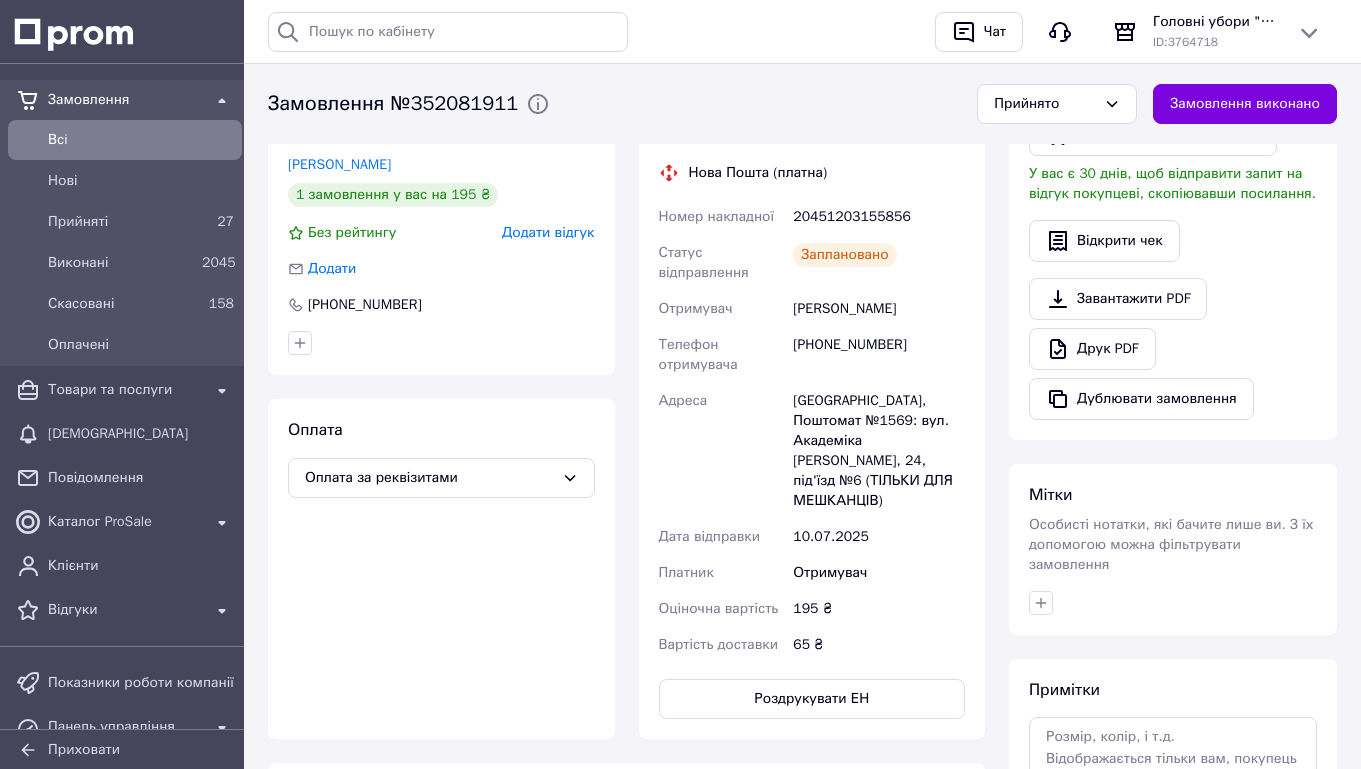 drag, startPoint x: 792, startPoint y: 305, endPoint x: 853, endPoint y: 327, distance: 64.84597 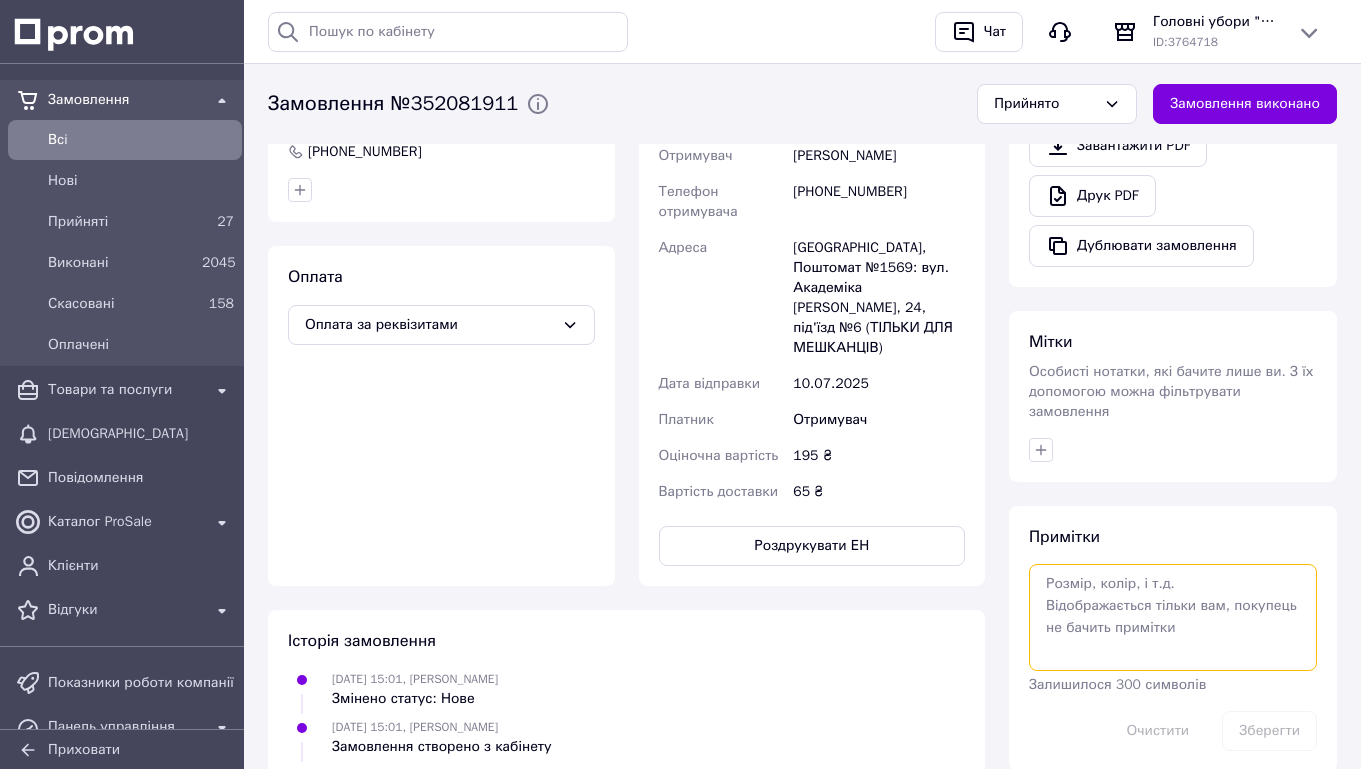 click at bounding box center (1173, 617) 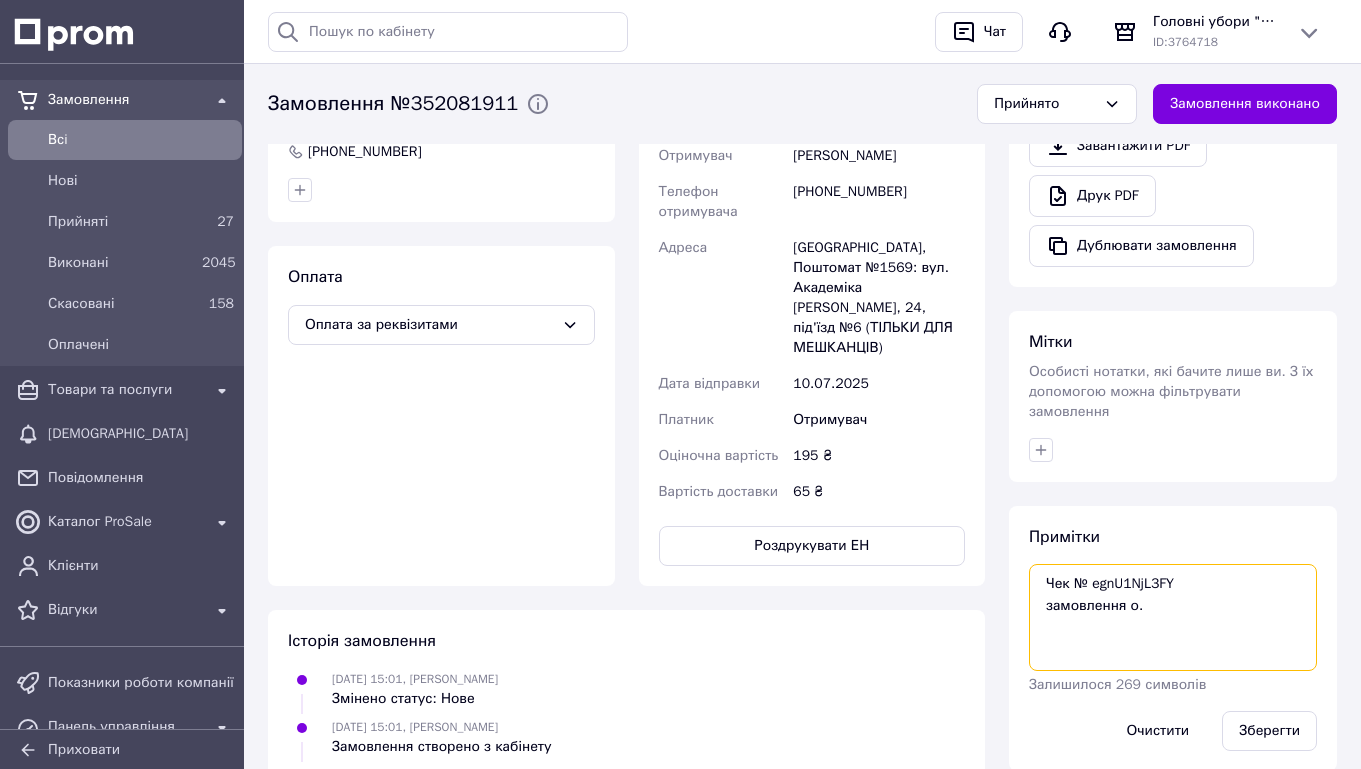 scroll, scrollTop: 634, scrollLeft: 0, axis: vertical 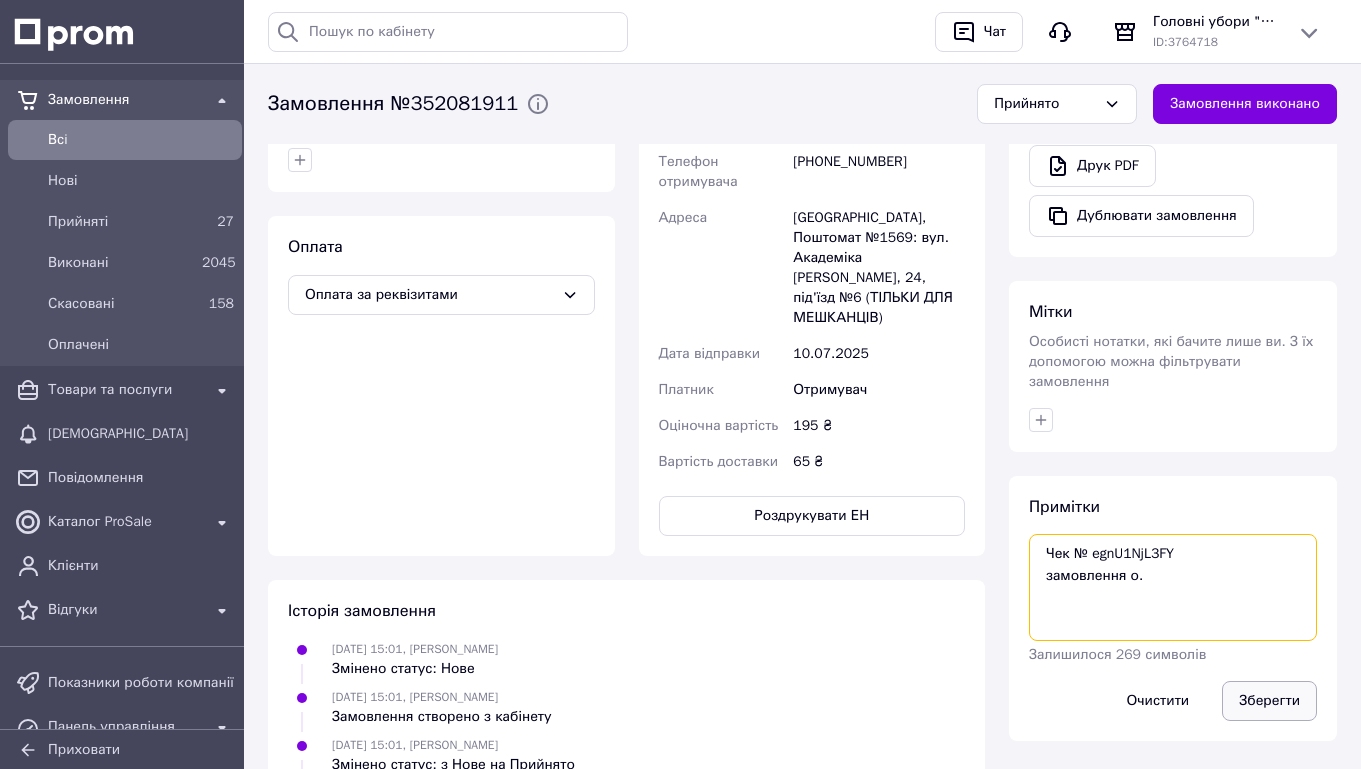 type on "Чек № egnU1NjL3FY
замовлення о." 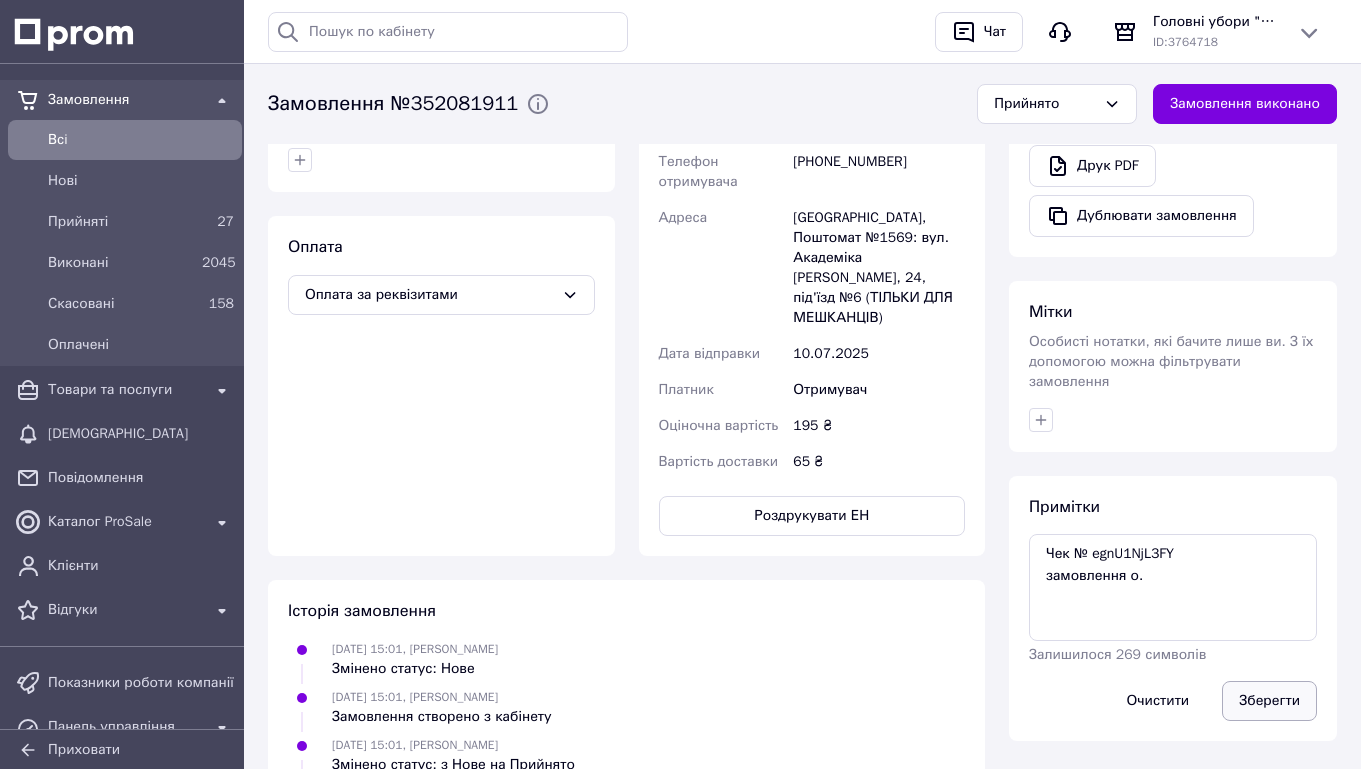 click on "Зберегти" at bounding box center (1269, 701) 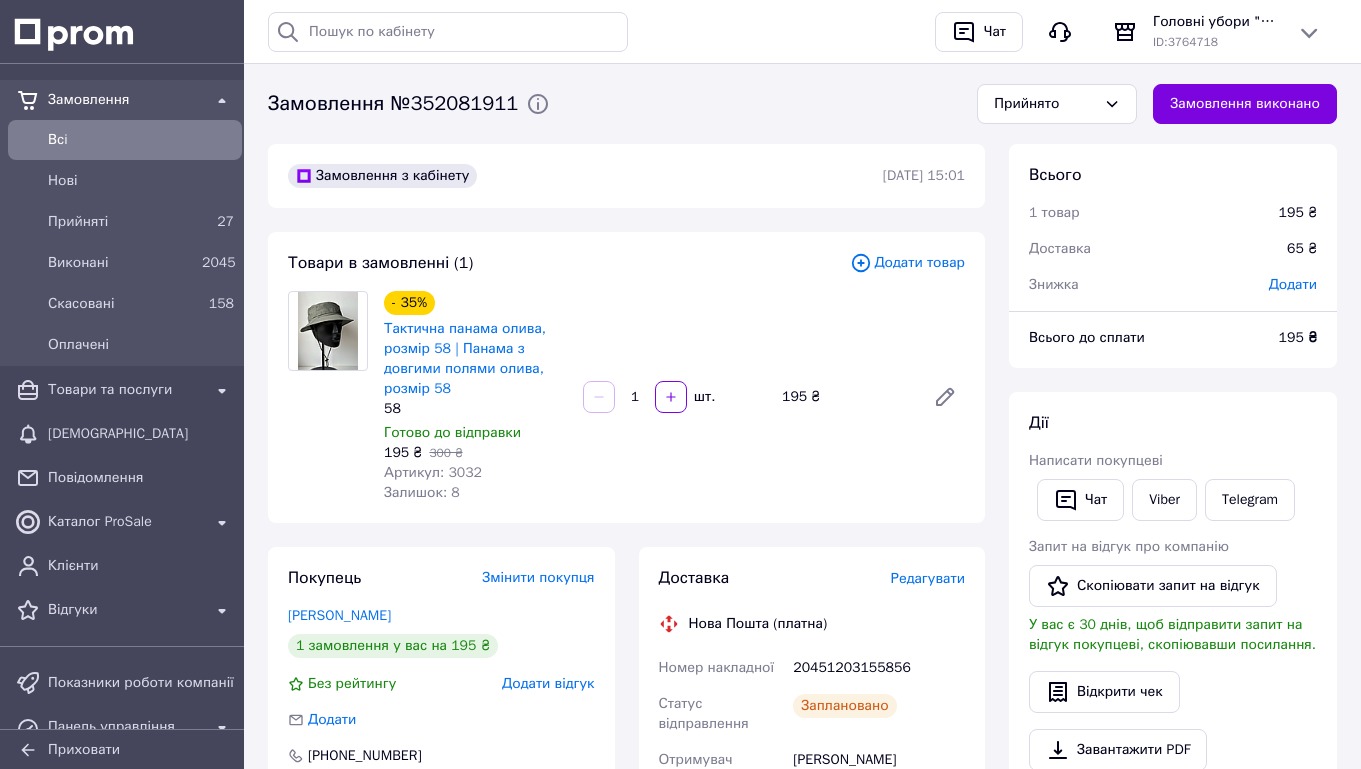 scroll, scrollTop: 0, scrollLeft: 0, axis: both 